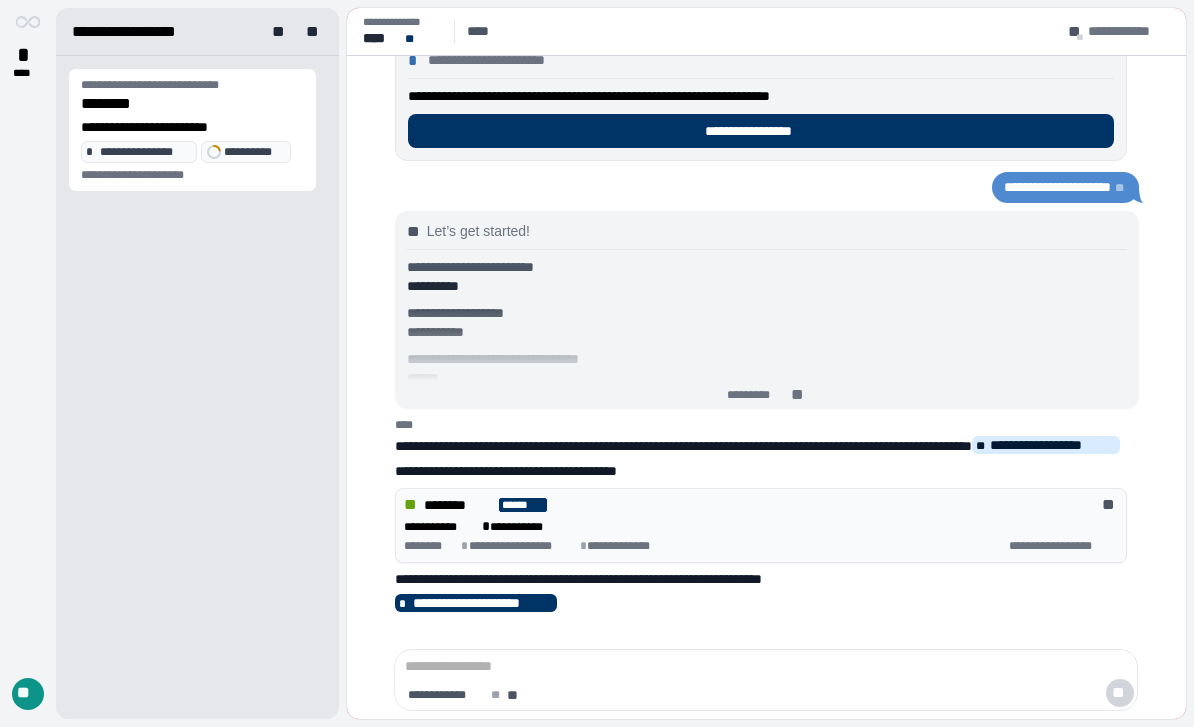 scroll, scrollTop: 0, scrollLeft: 0, axis: both 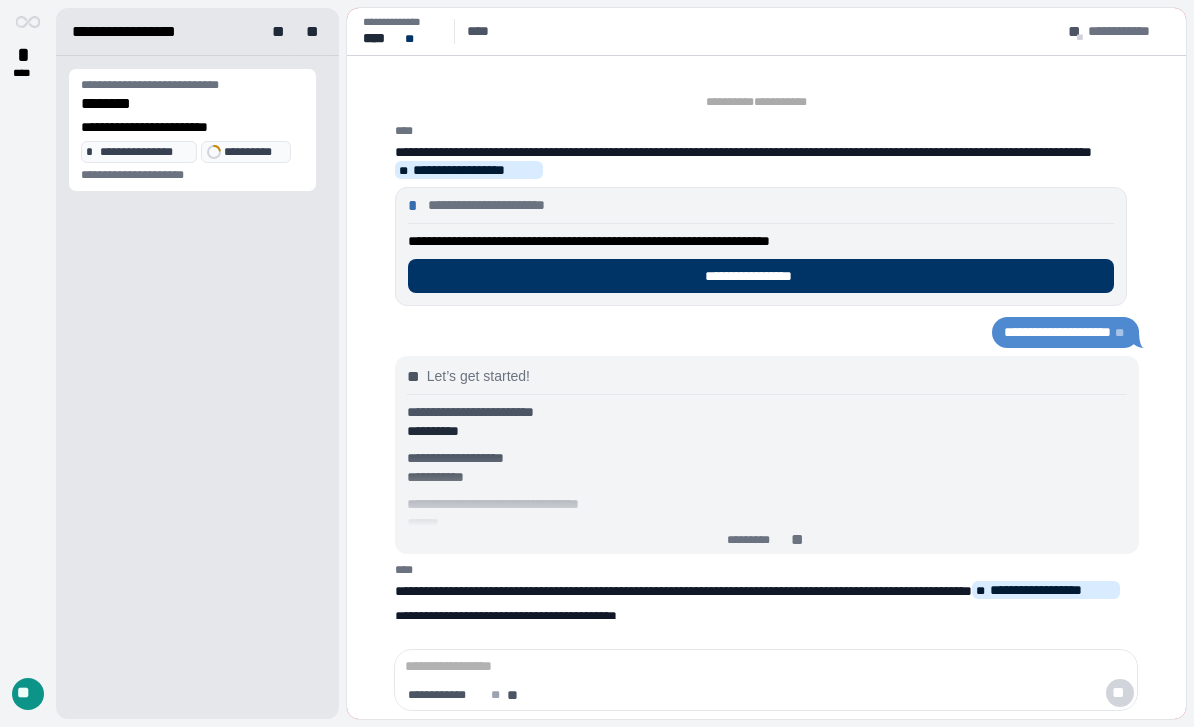click on "**********" at bounding box center [145, 152] 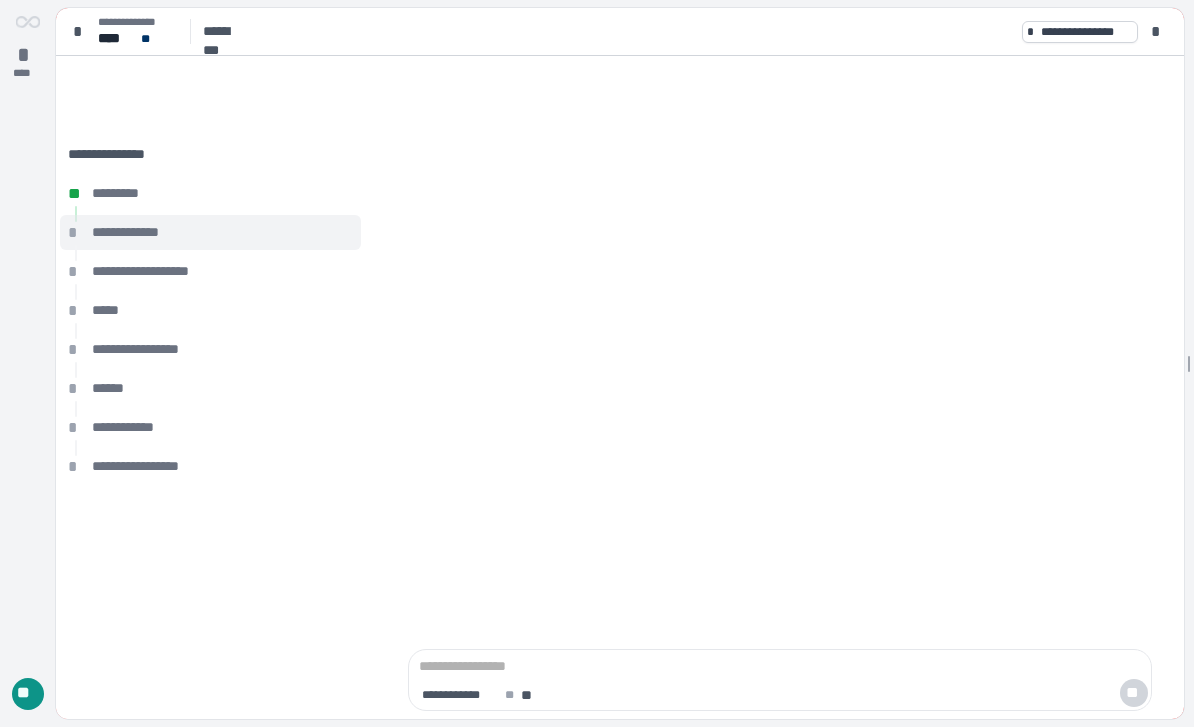 scroll, scrollTop: 0, scrollLeft: 0, axis: both 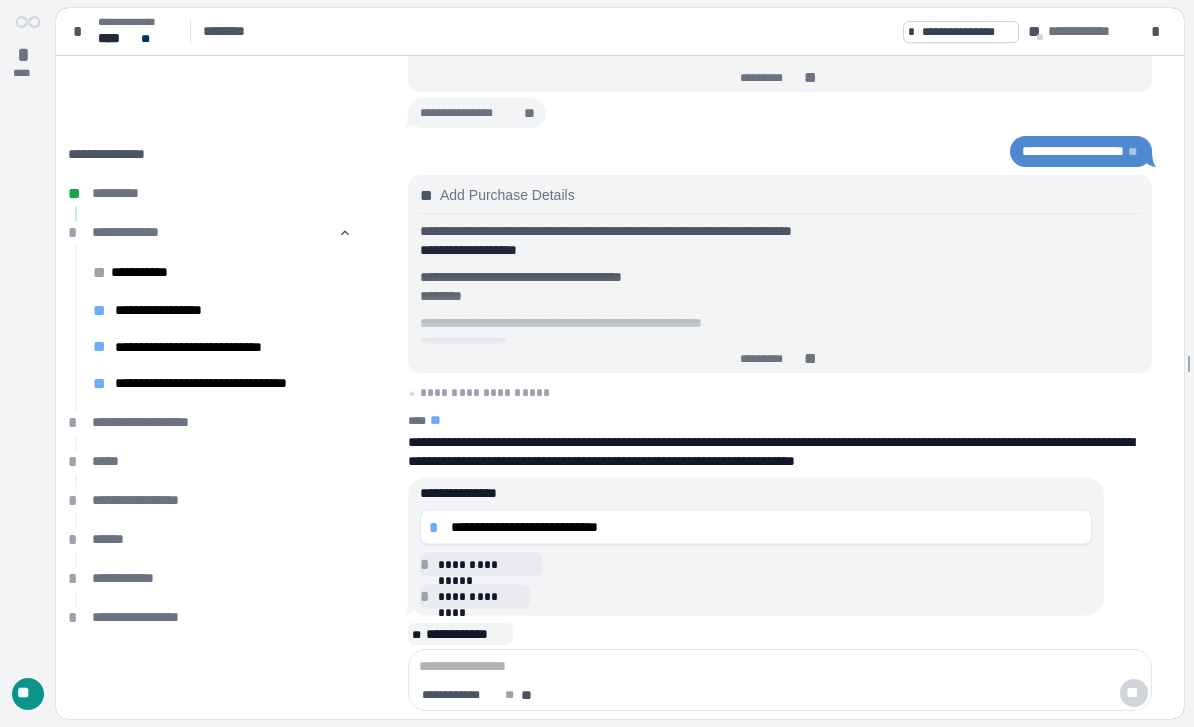 click on "**********" at bounding box center (767, 527) 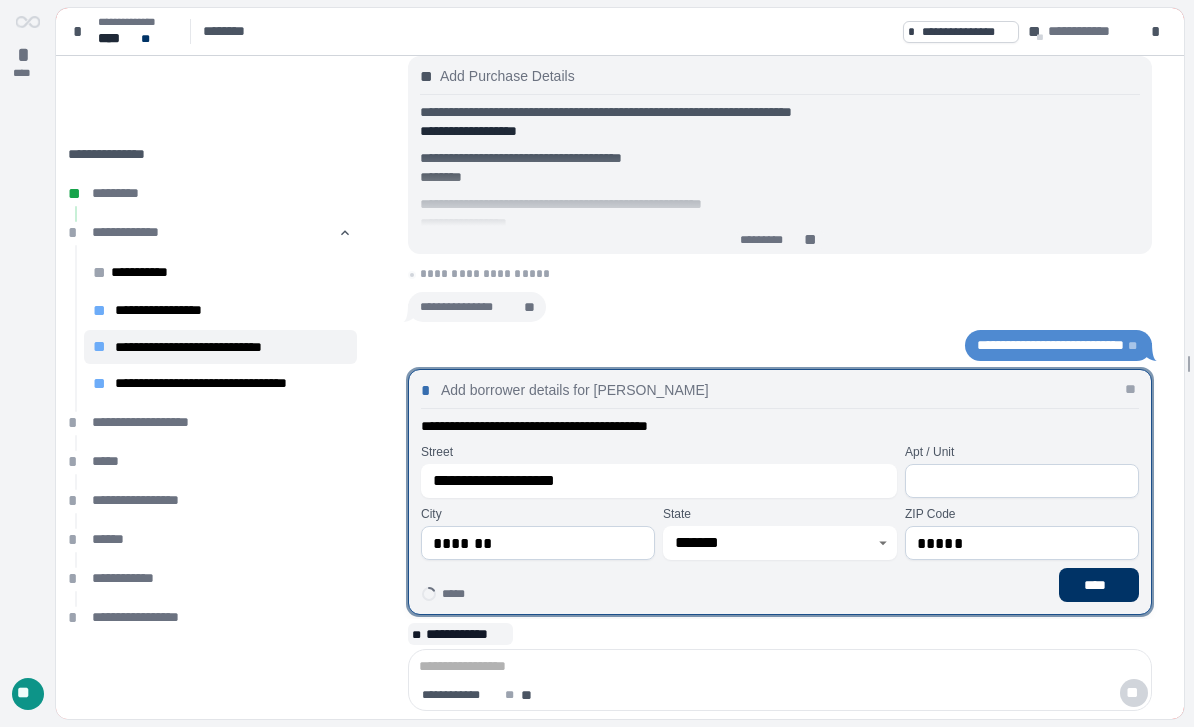 click on "****" at bounding box center (1099, 585) 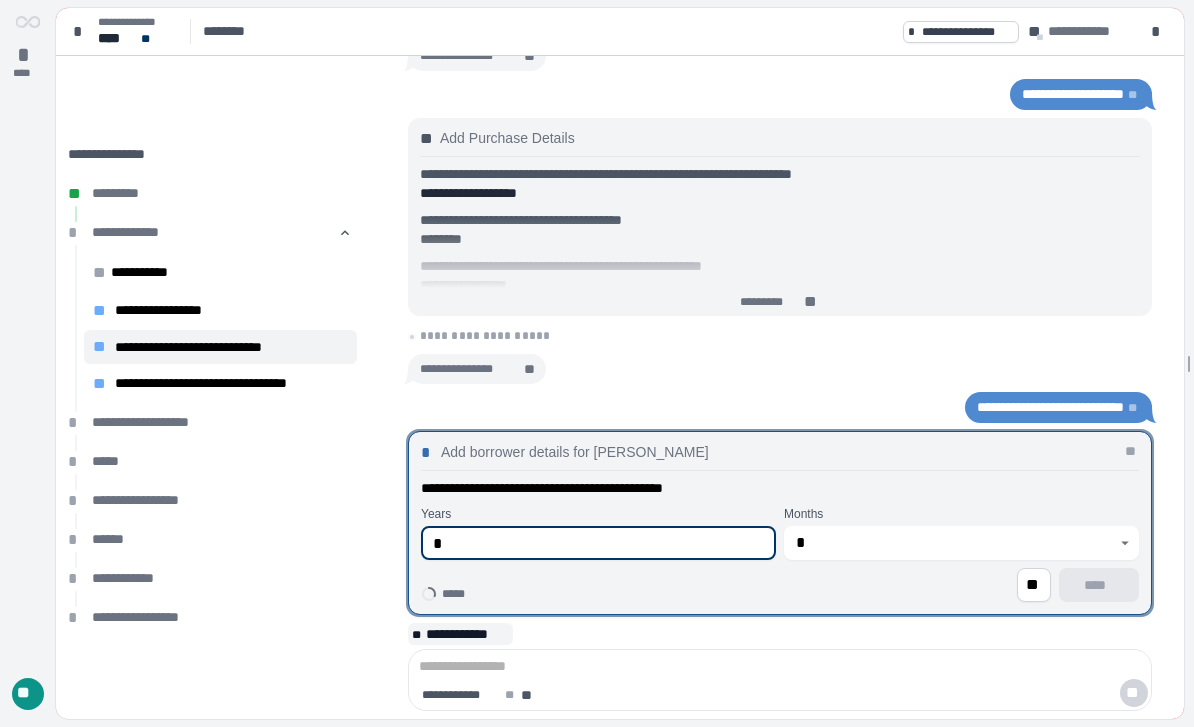 type on "*" 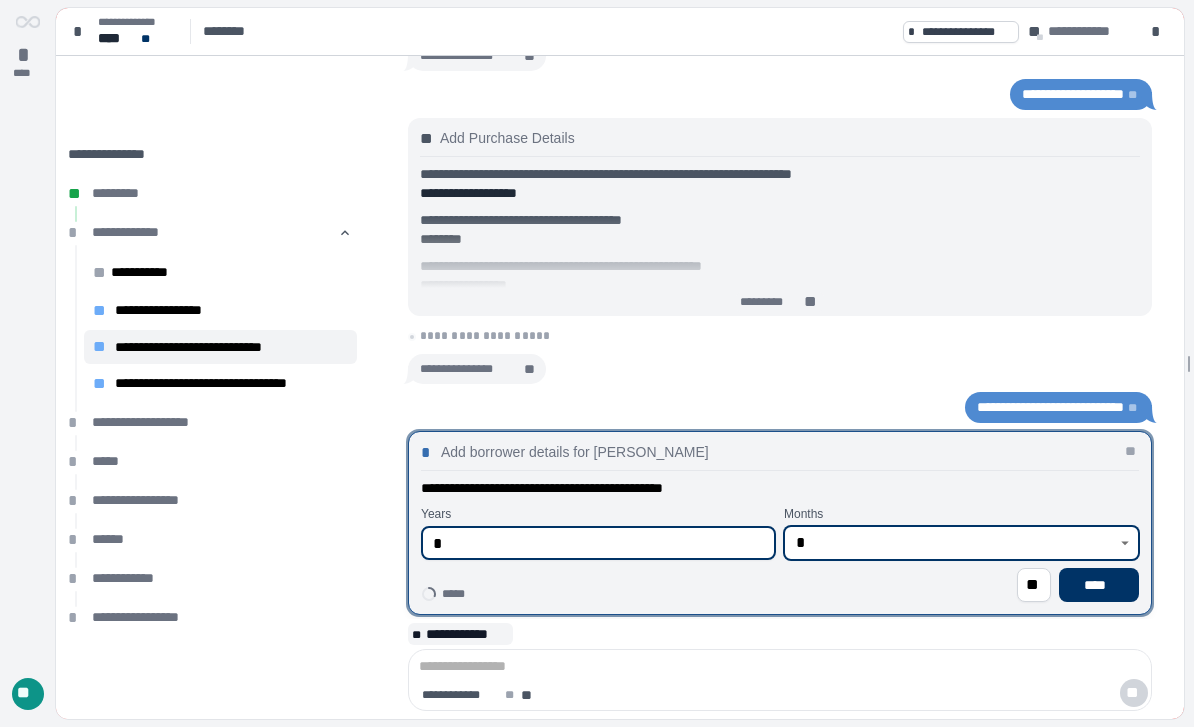 click on "*" at bounding box center (950, 543) 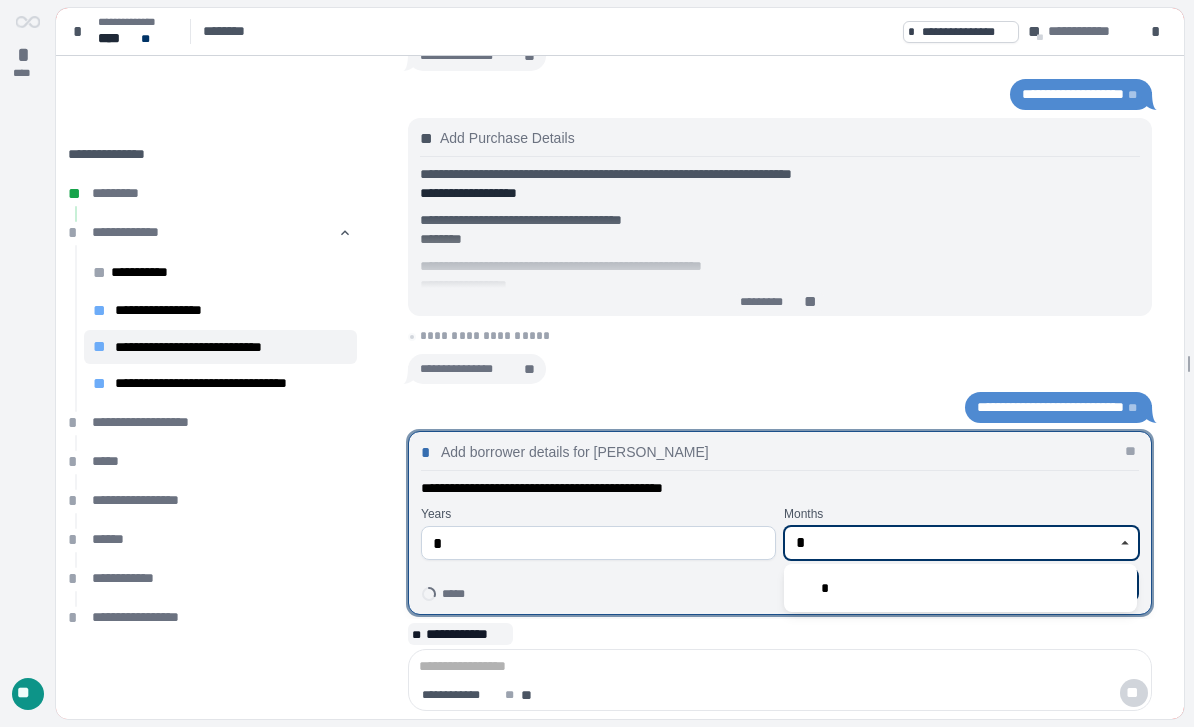 click on "*" at bounding box center [960, 588] 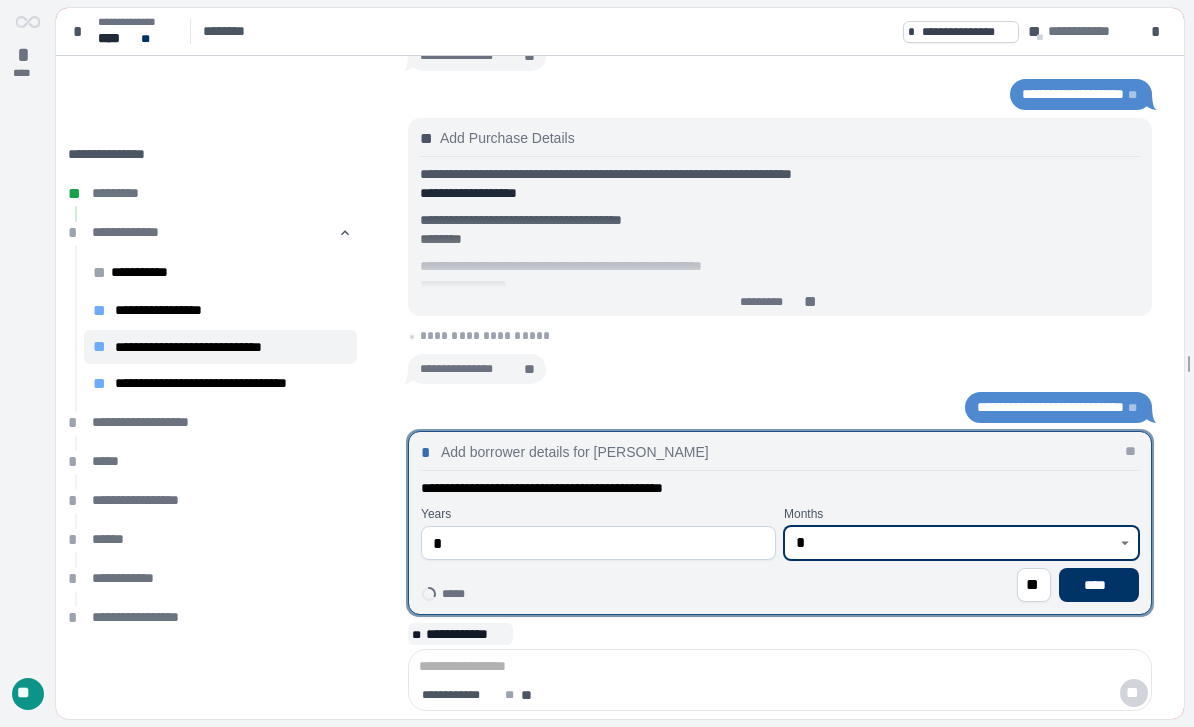 type on "*" 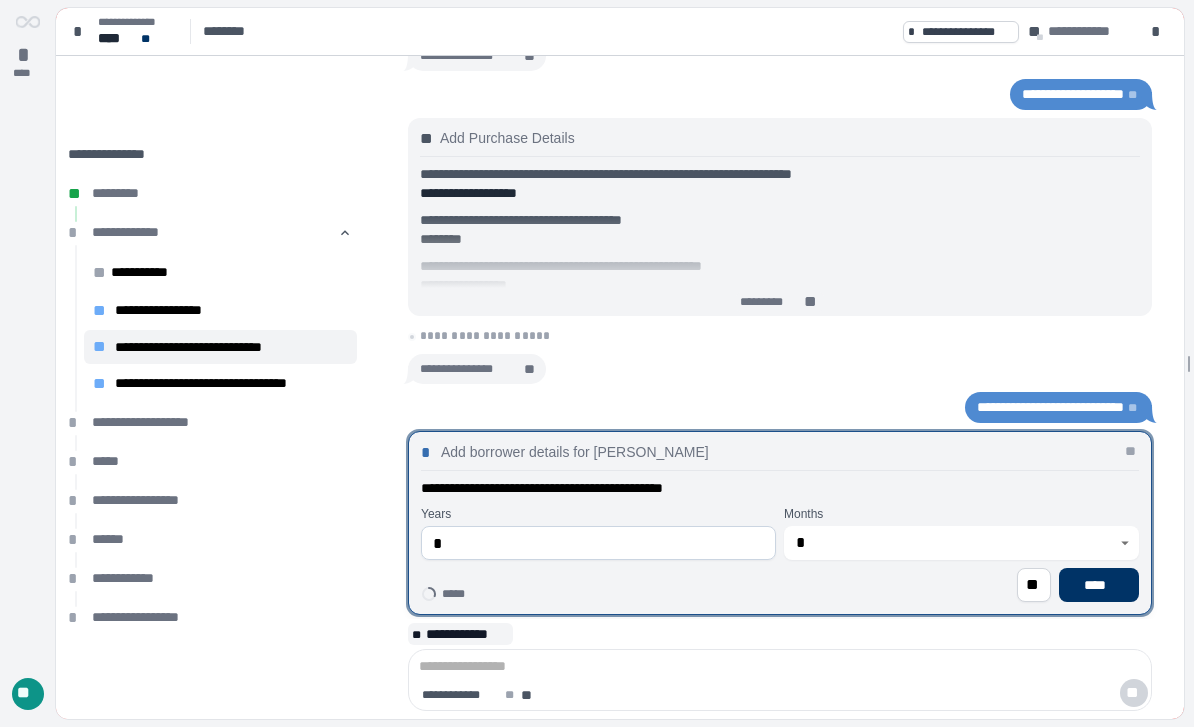 click on "****" at bounding box center [1099, 585] 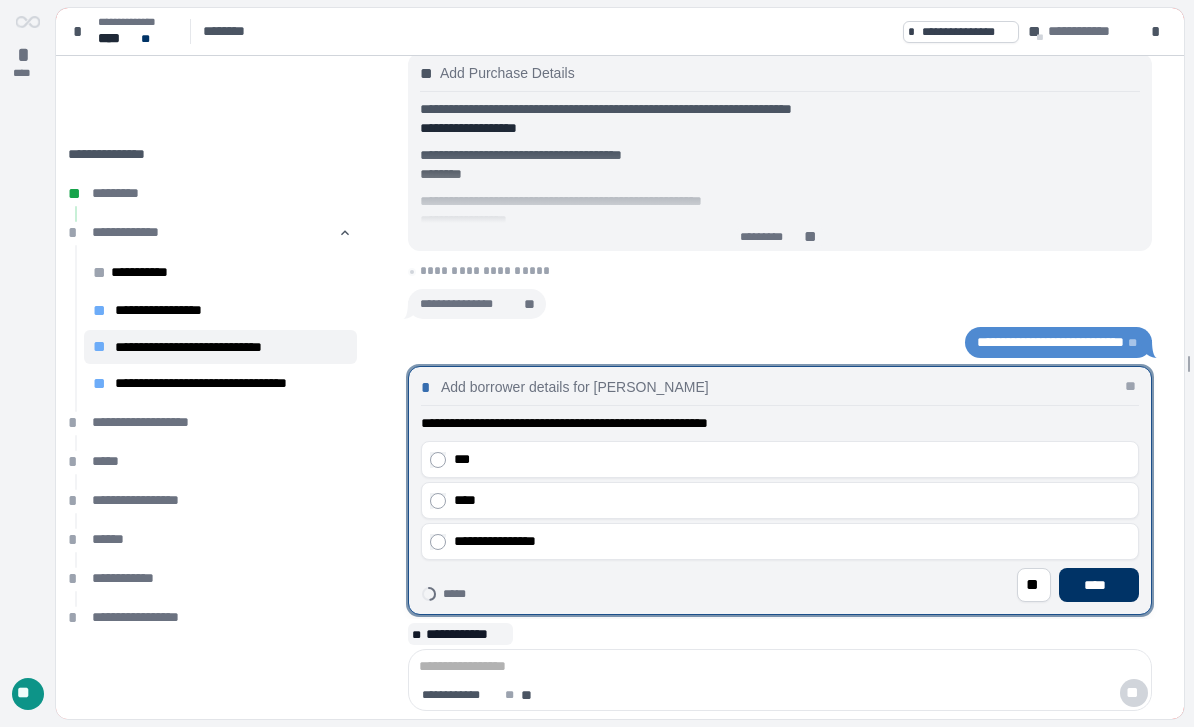 click on "****" at bounding box center (792, 500) 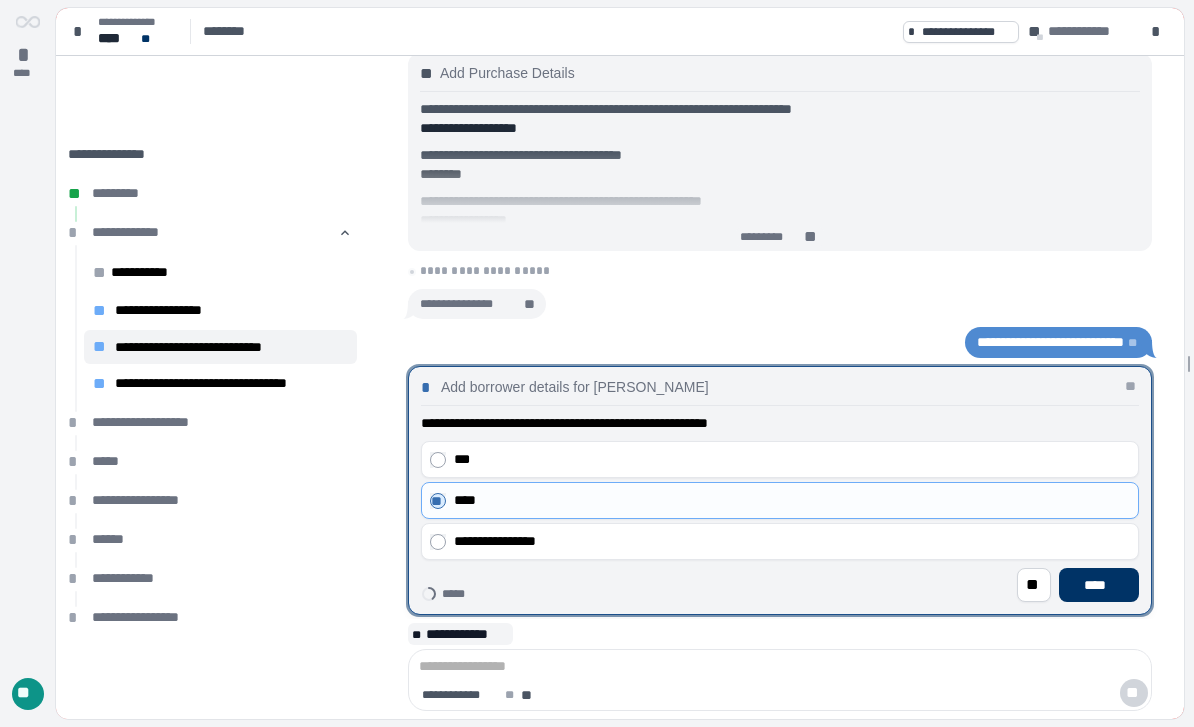 click on "****" at bounding box center [1099, 585] 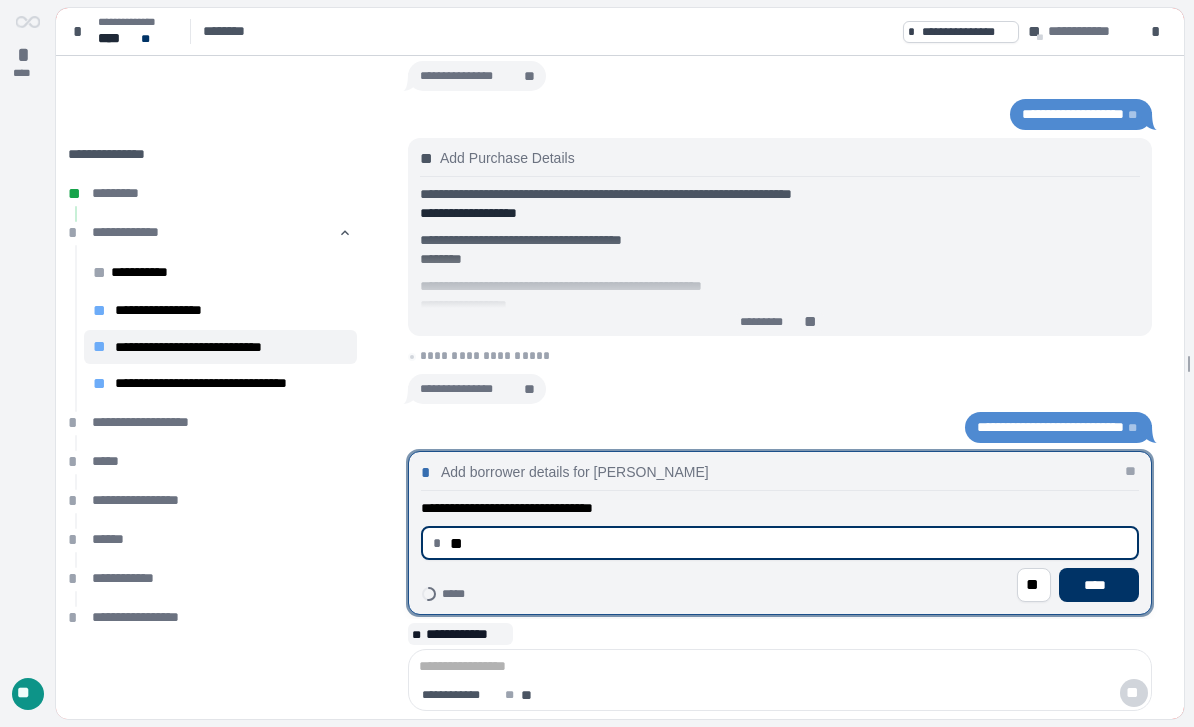 type on "*" 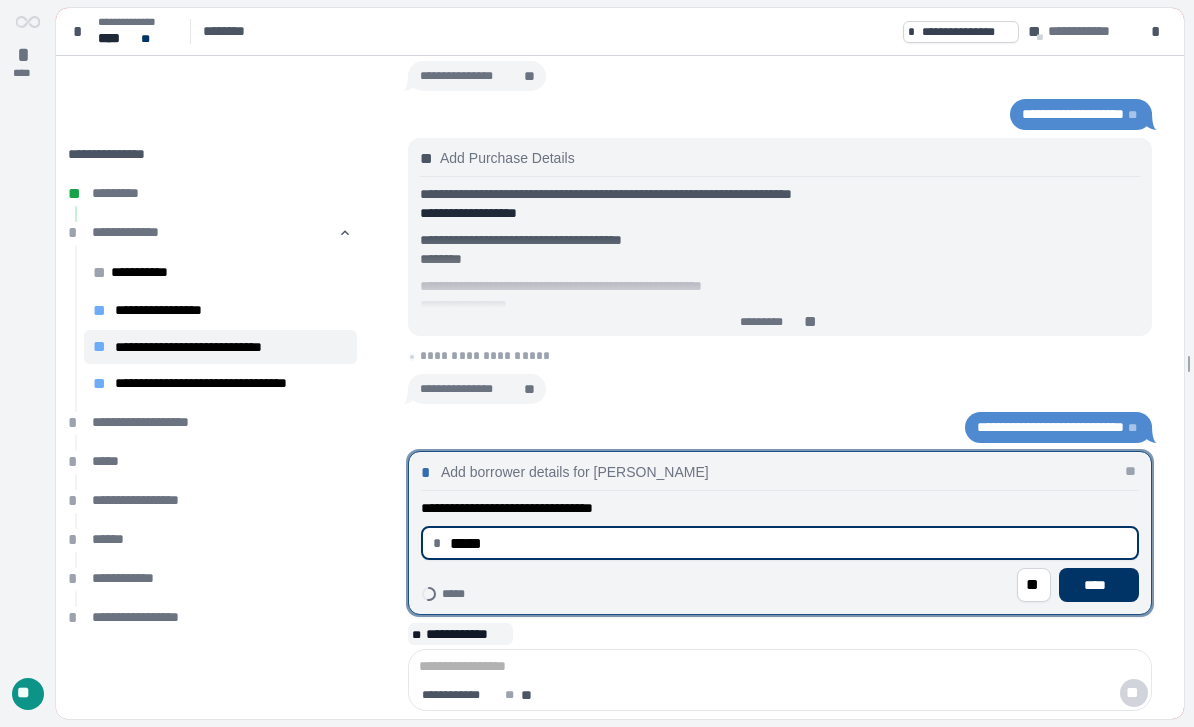 click at bounding box center (780, 533) 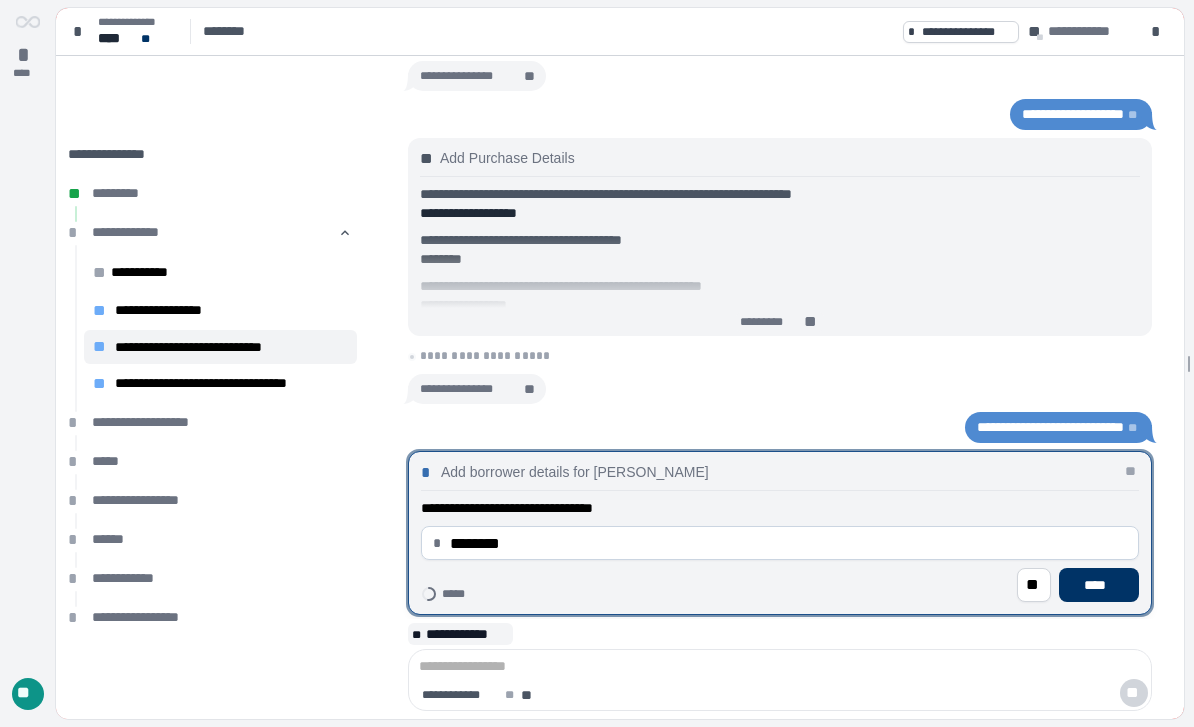 click on "****" at bounding box center [1099, 585] 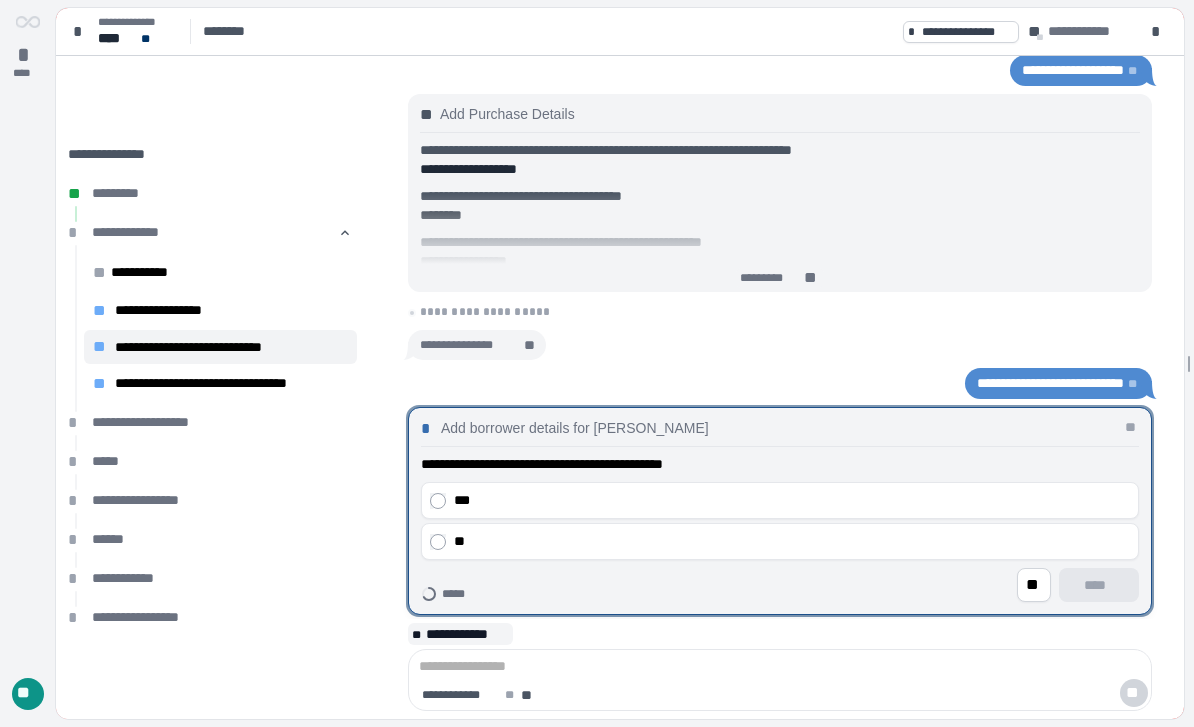click on "***" at bounding box center [792, 500] 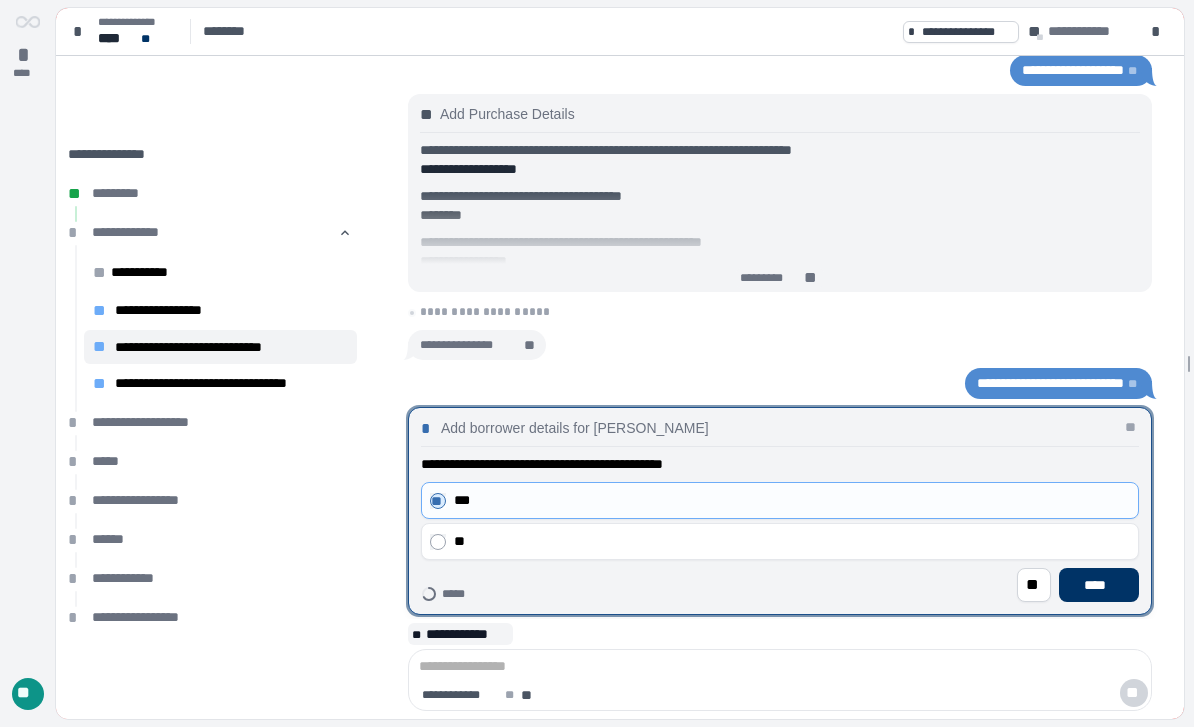 click on "****" at bounding box center [1099, 585] 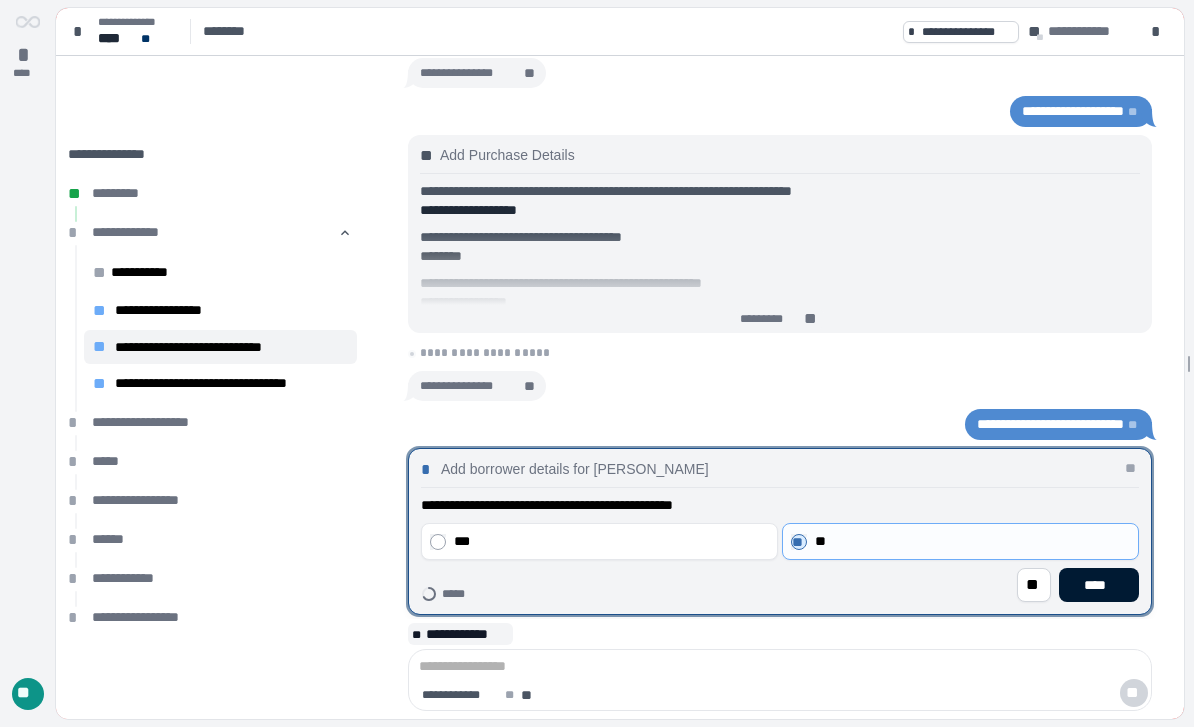 click on "****" at bounding box center [1099, 585] 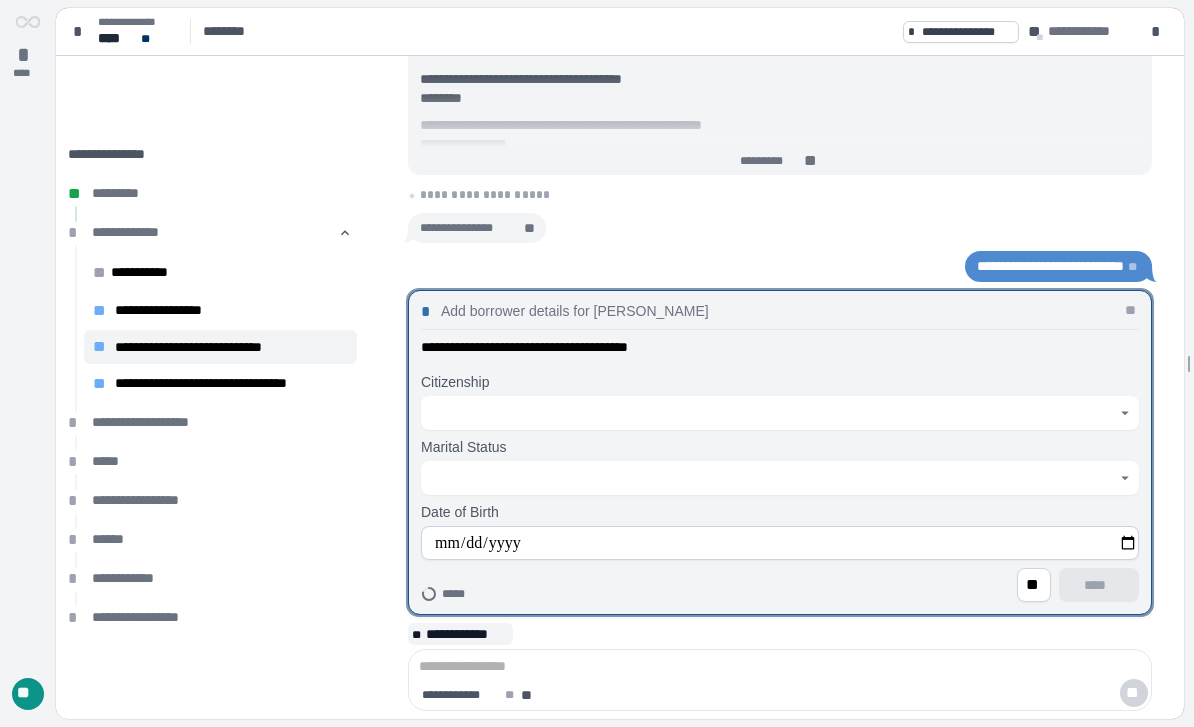 click 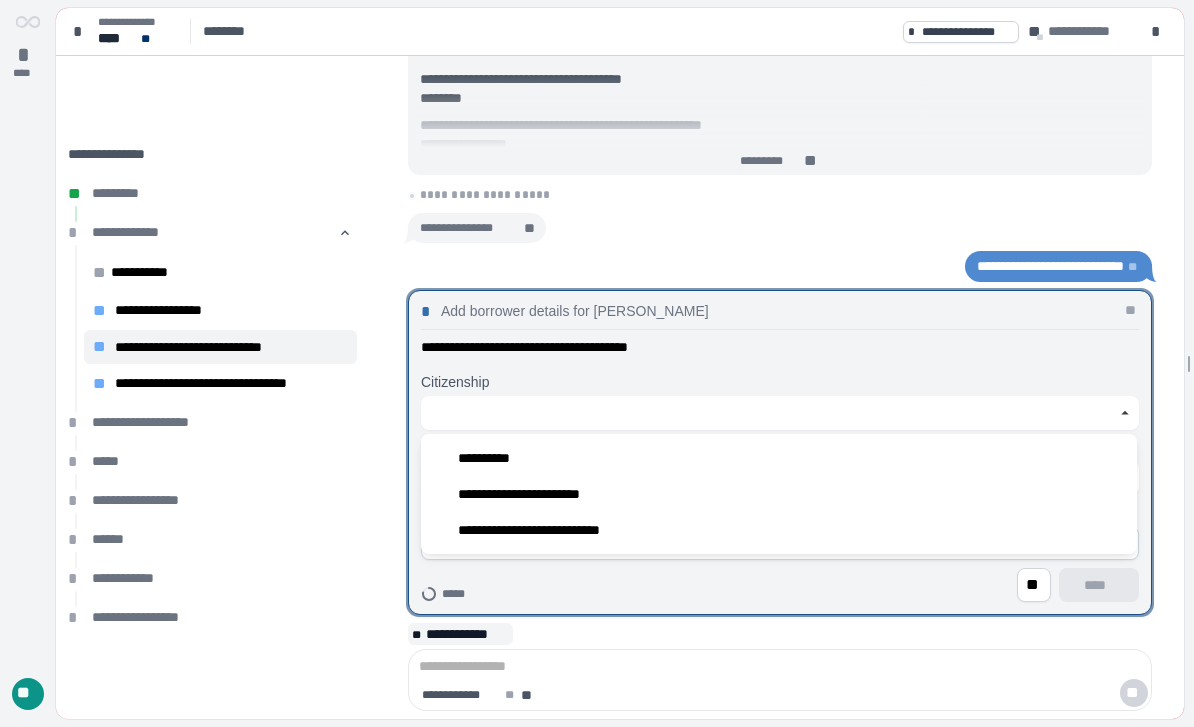 click on "**********" at bounding box center [491, 458] 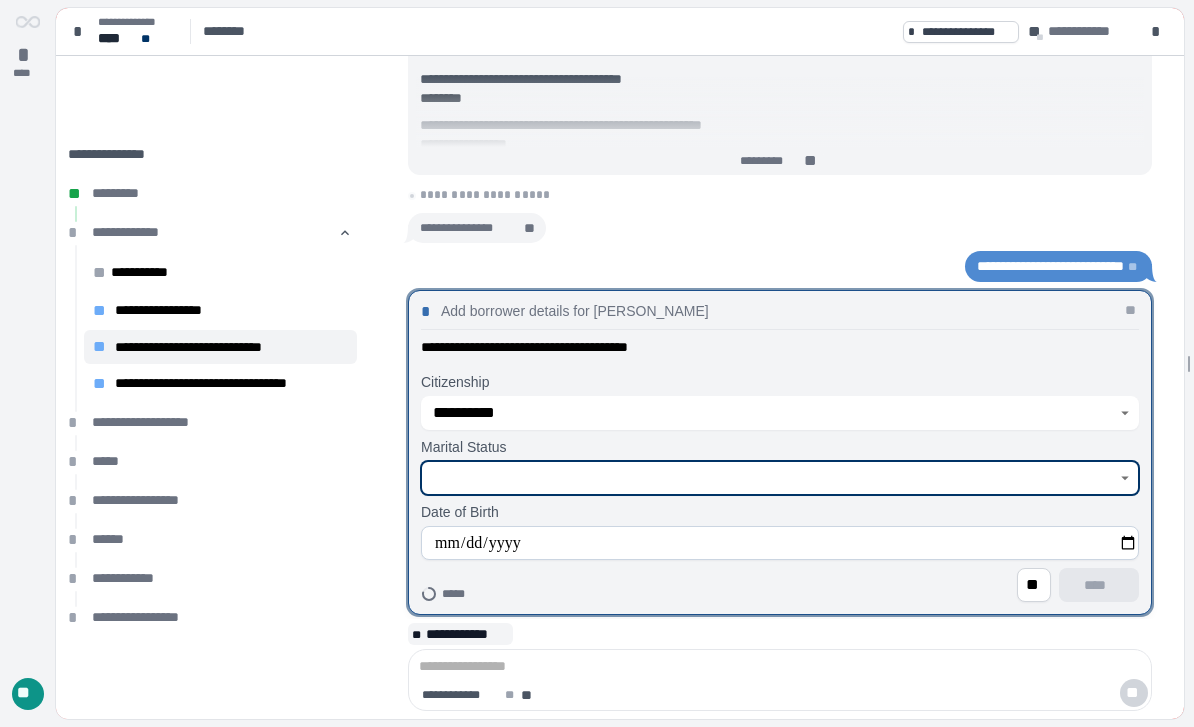 click at bounding box center (769, 478) 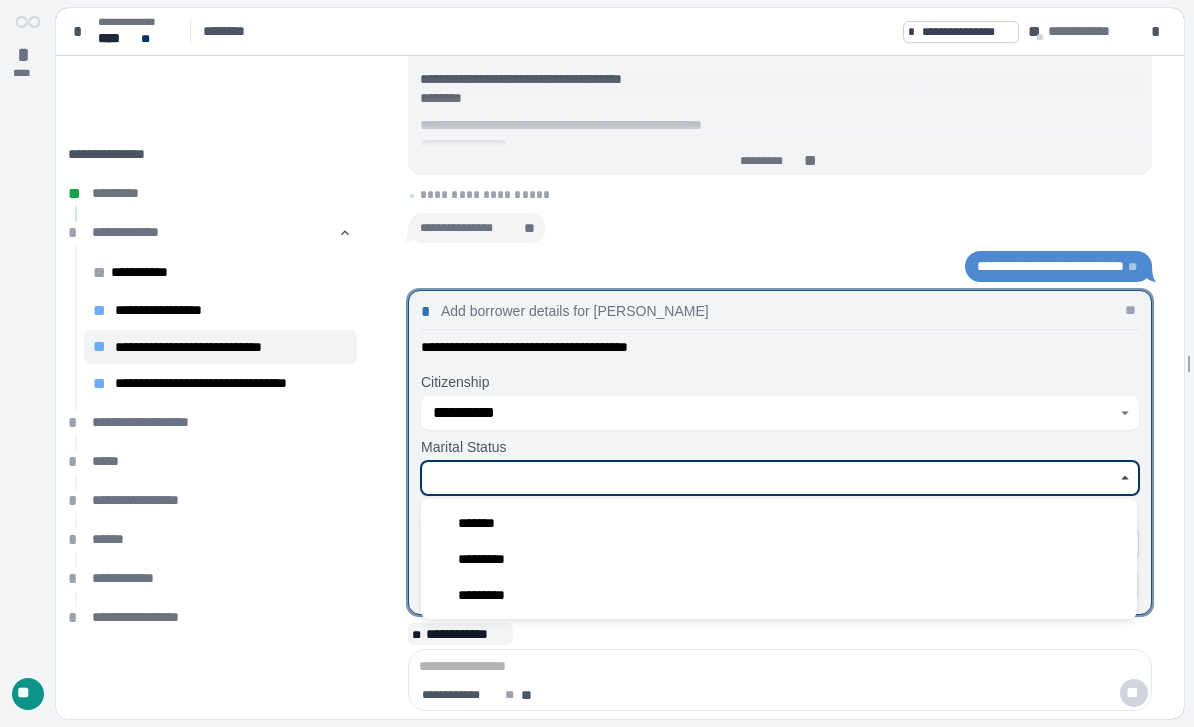 click on "*******" at bounding box center [779, 523] 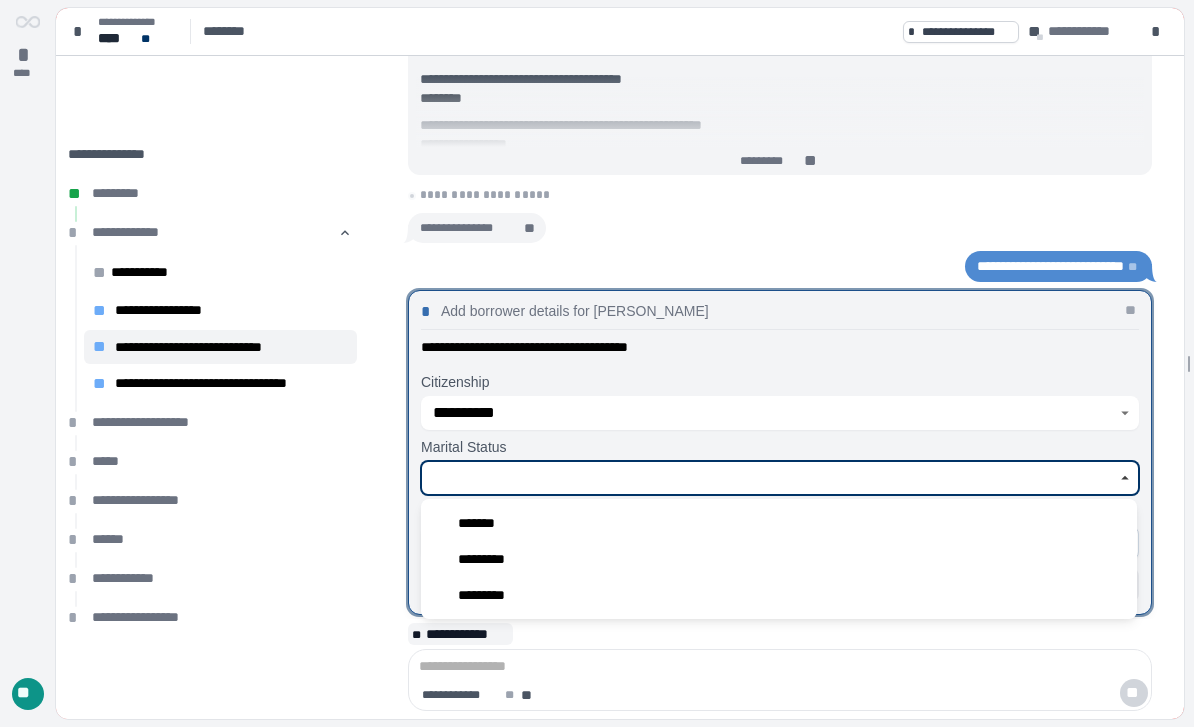 type on "*******" 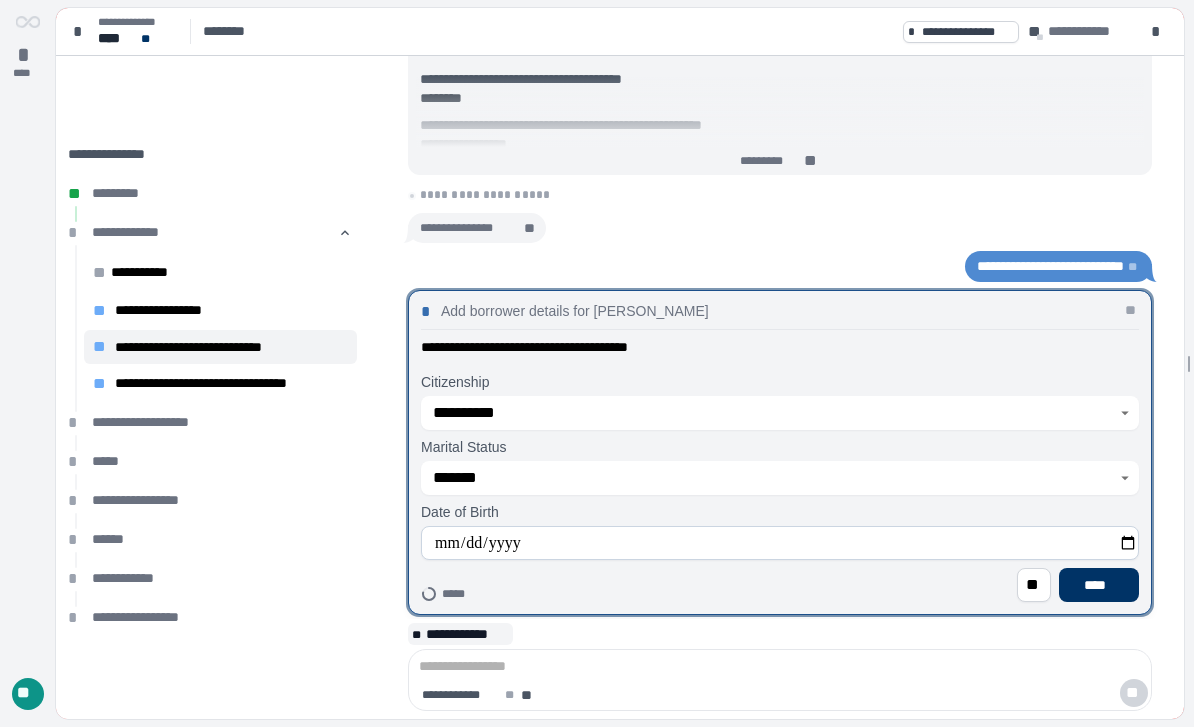 click on "****" at bounding box center (1099, 585) 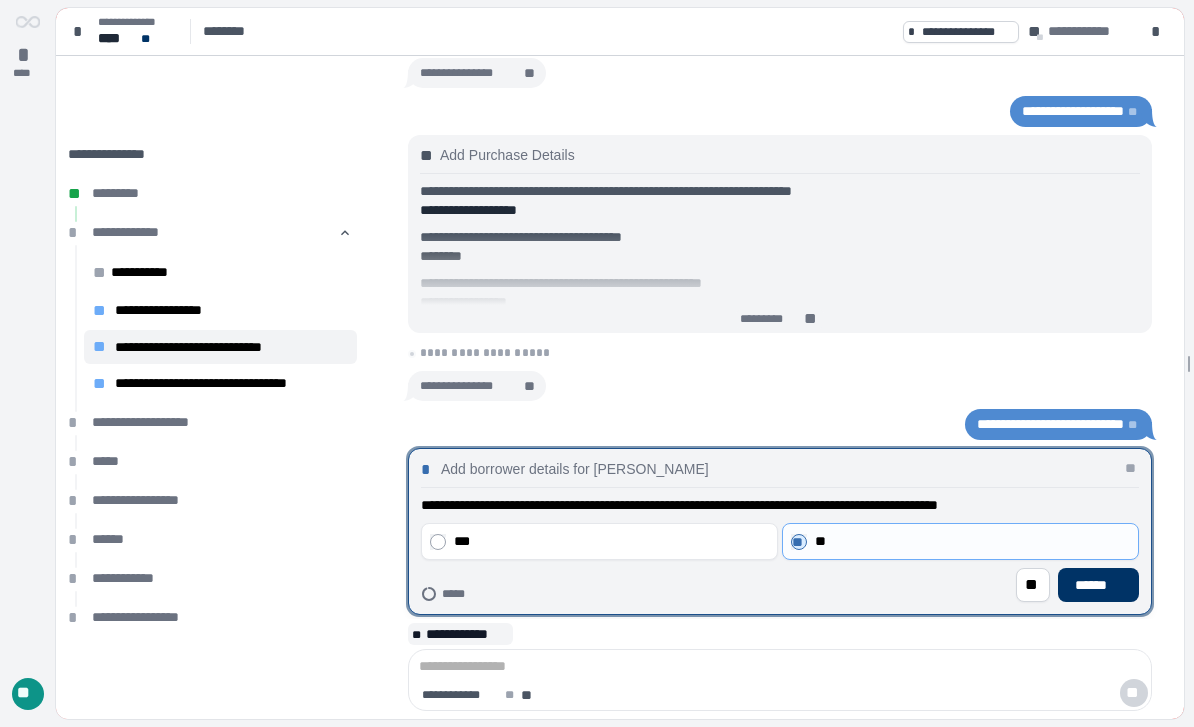 click on "***" at bounding box center [611, 541] 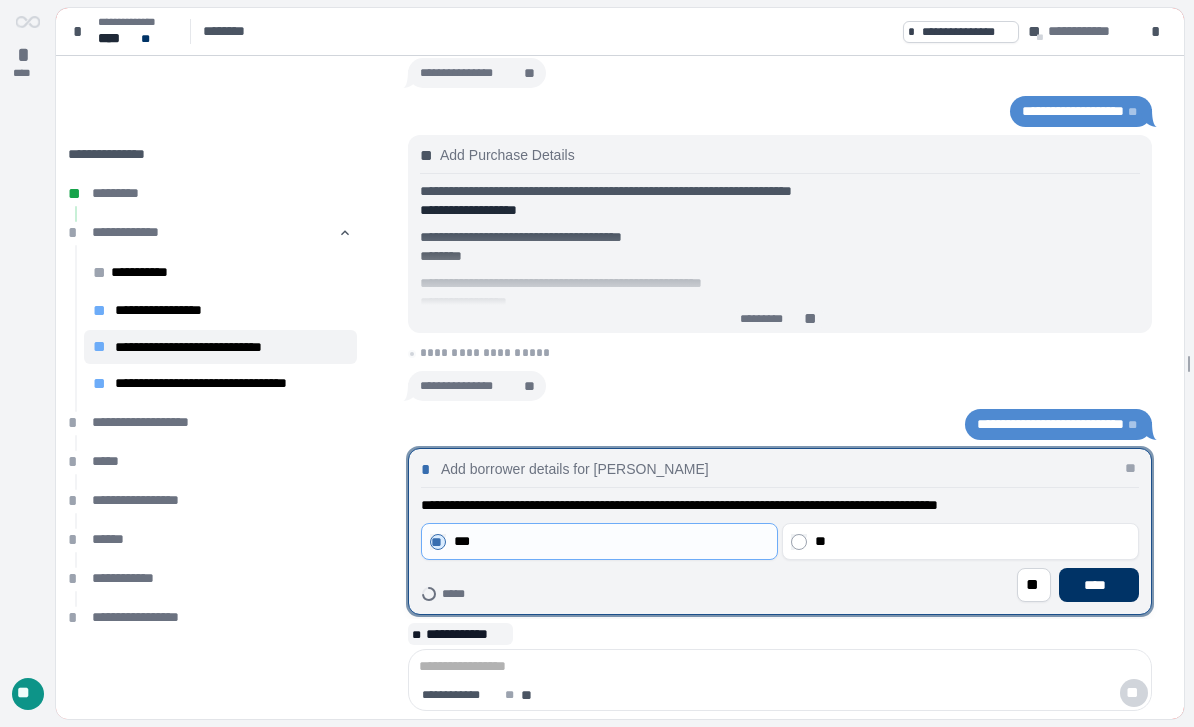 click on "****" at bounding box center (1099, 585) 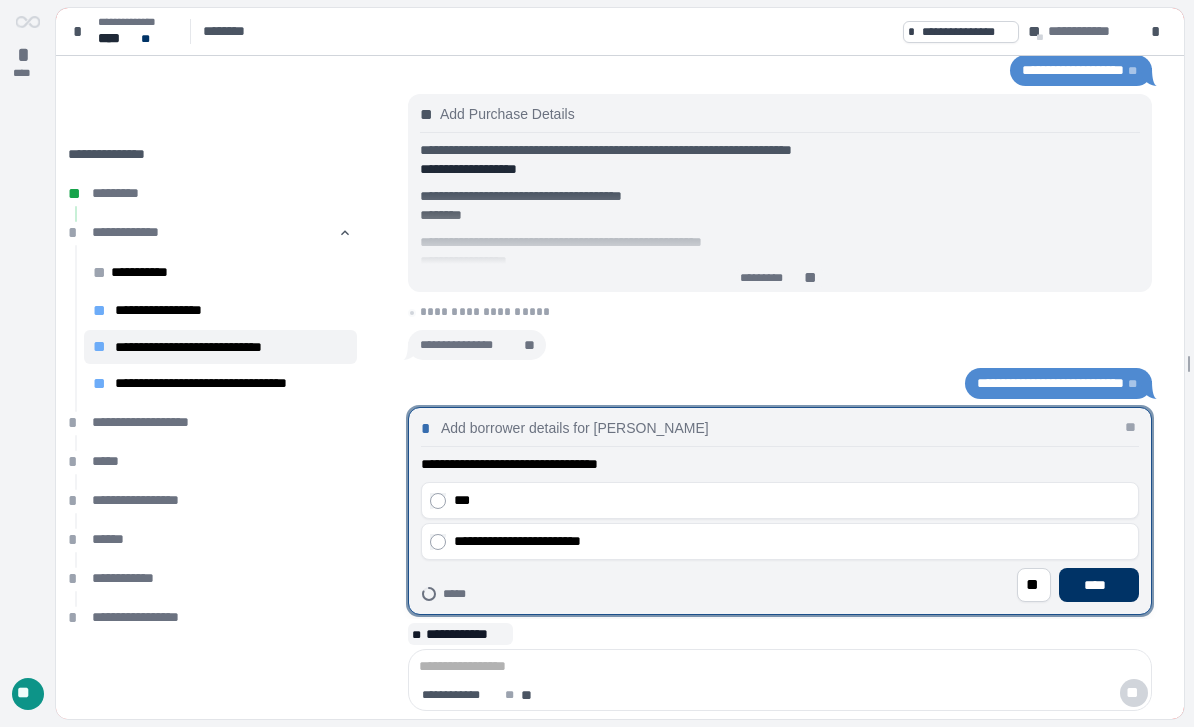 click on "***" at bounding box center [792, 500] 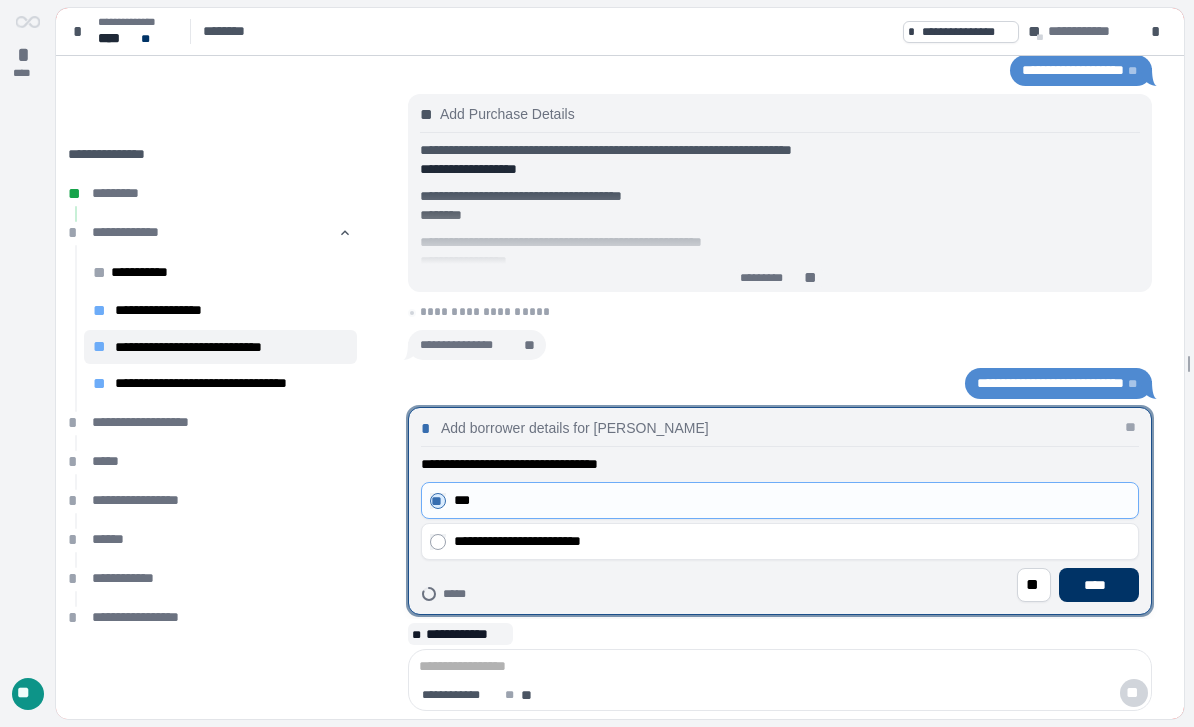 click on "****" at bounding box center (1099, 585) 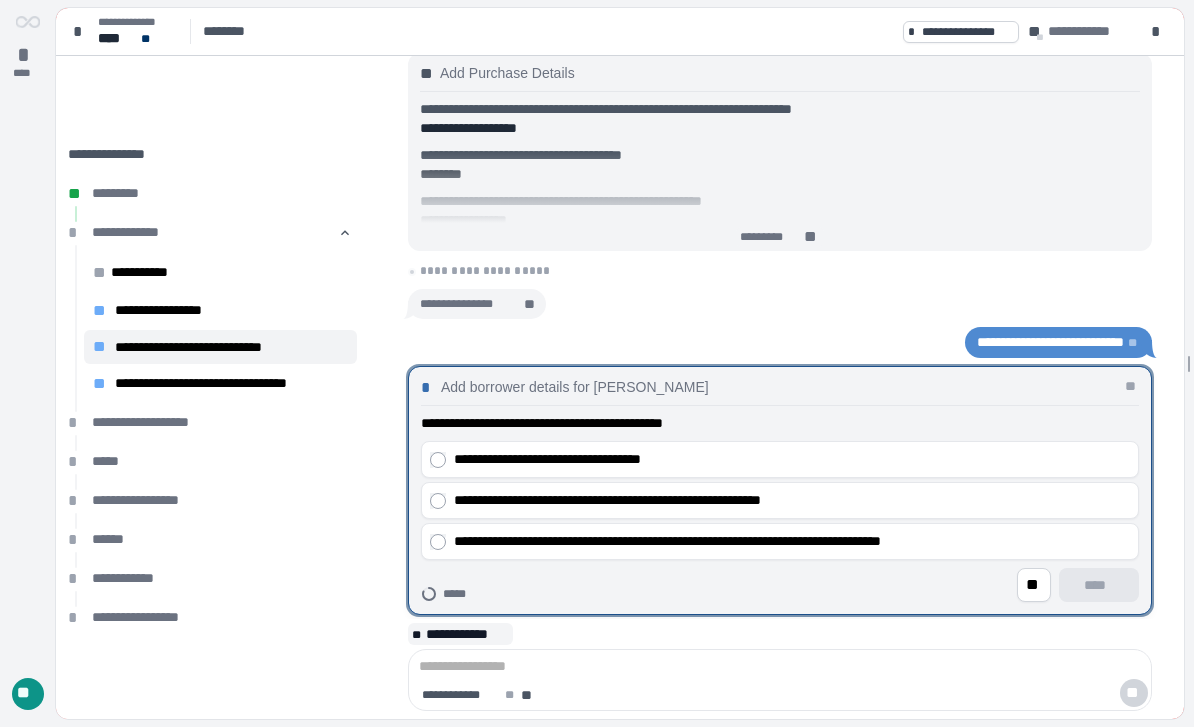 click on "**********" at bounding box center [792, 500] 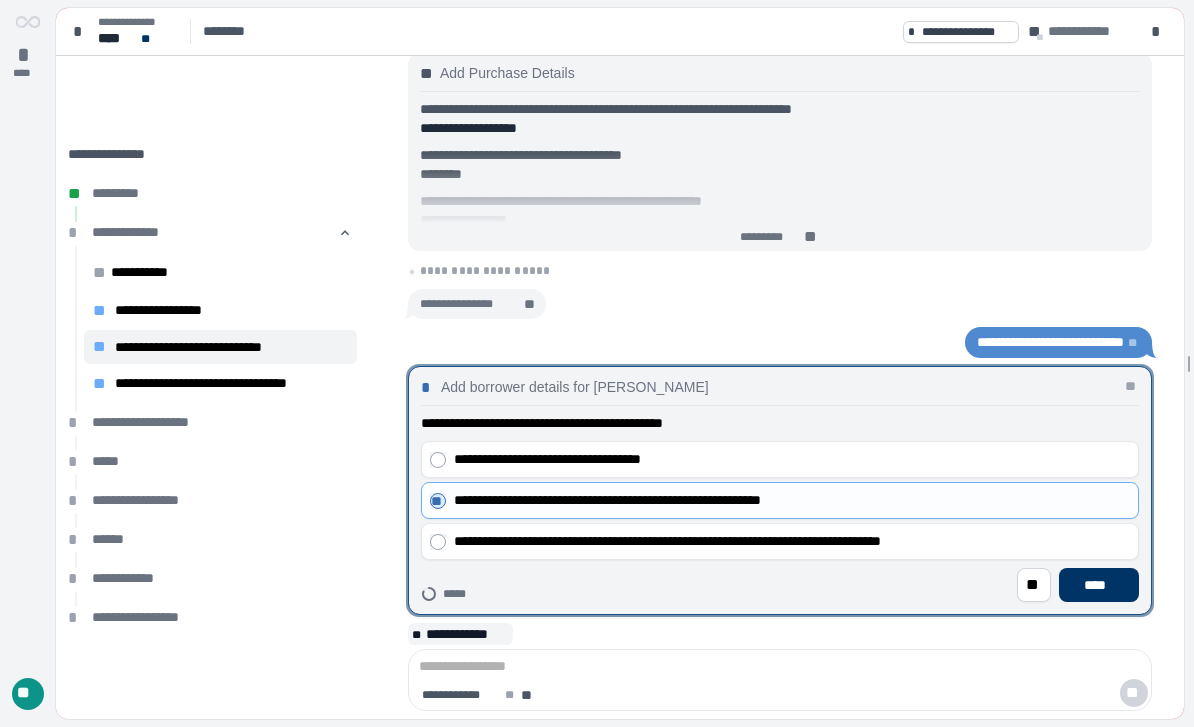click on "****" at bounding box center (1099, 585) 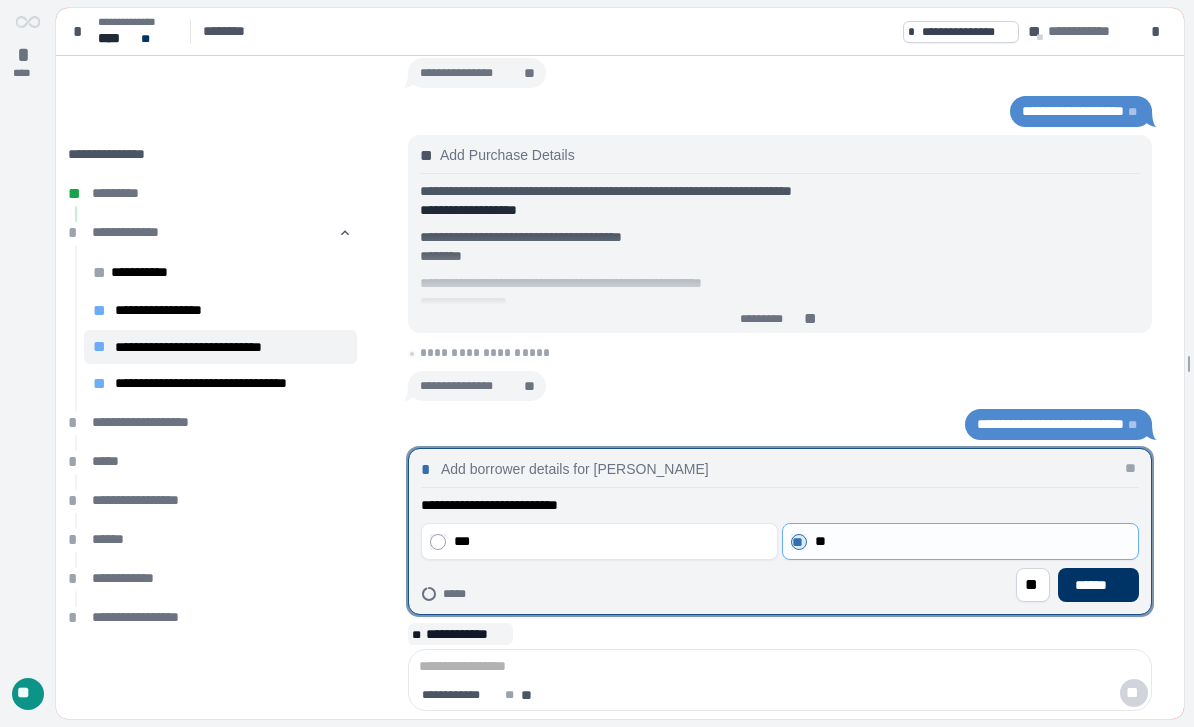 click on "******" at bounding box center [1098, 585] 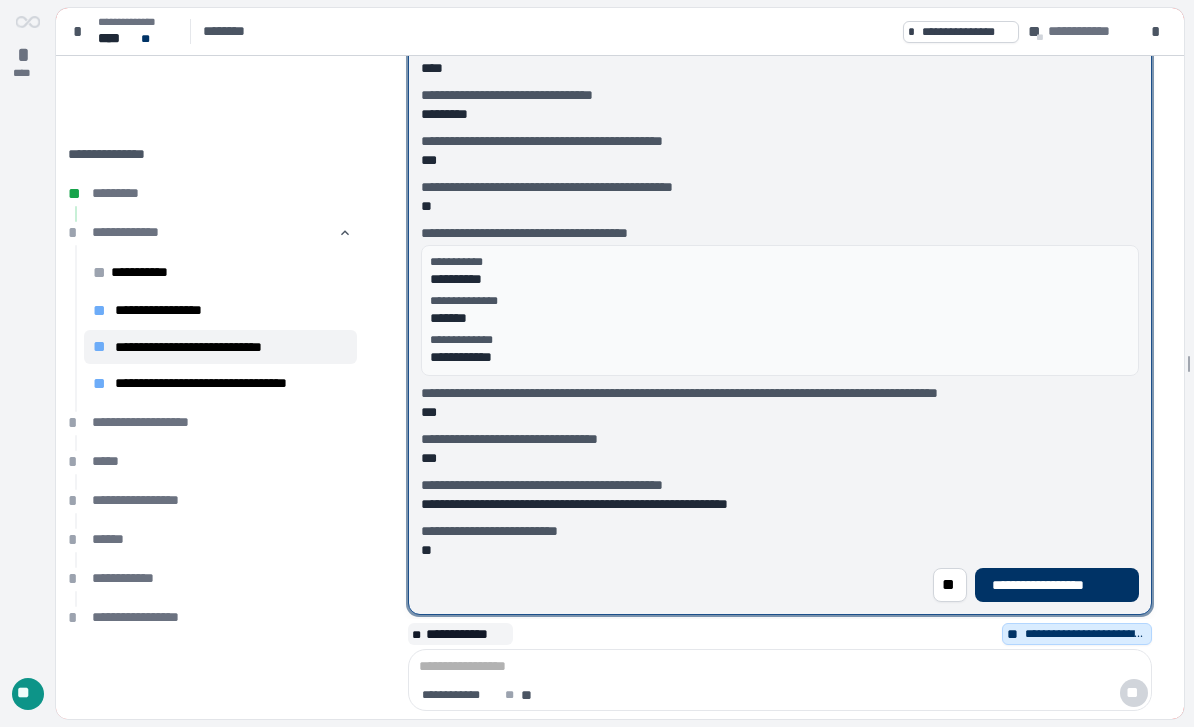 click on "**********" at bounding box center [1057, 585] 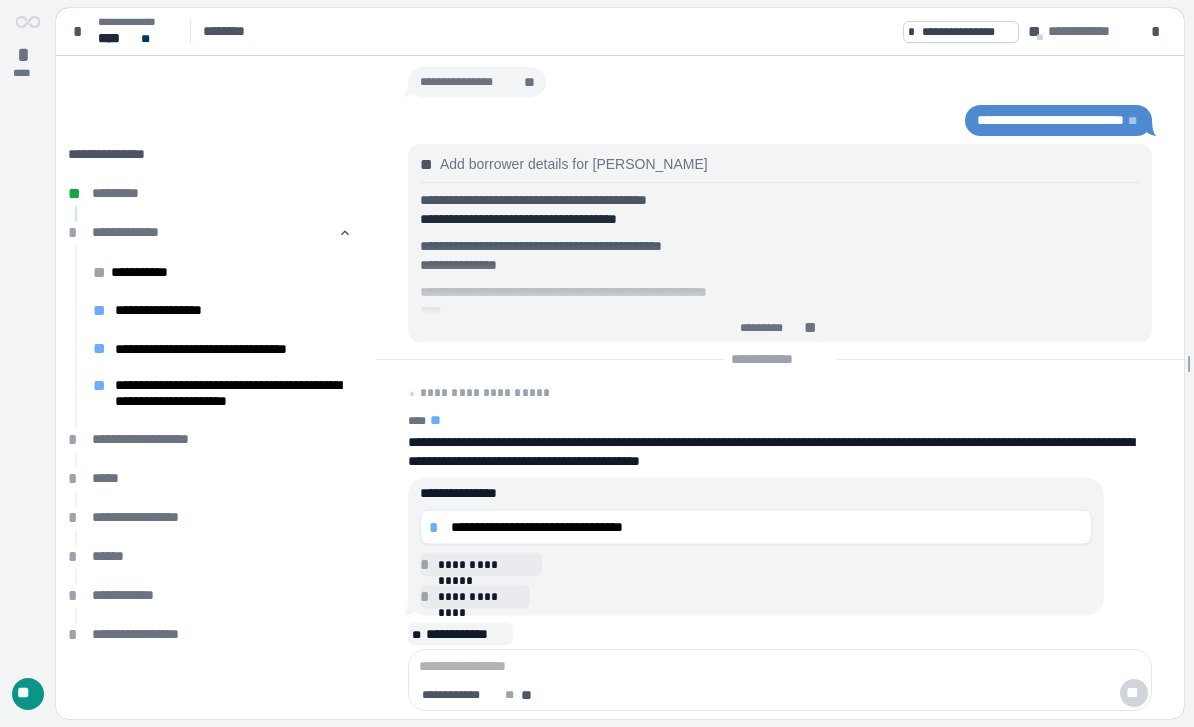 click on "**********" at bounding box center (767, 527) 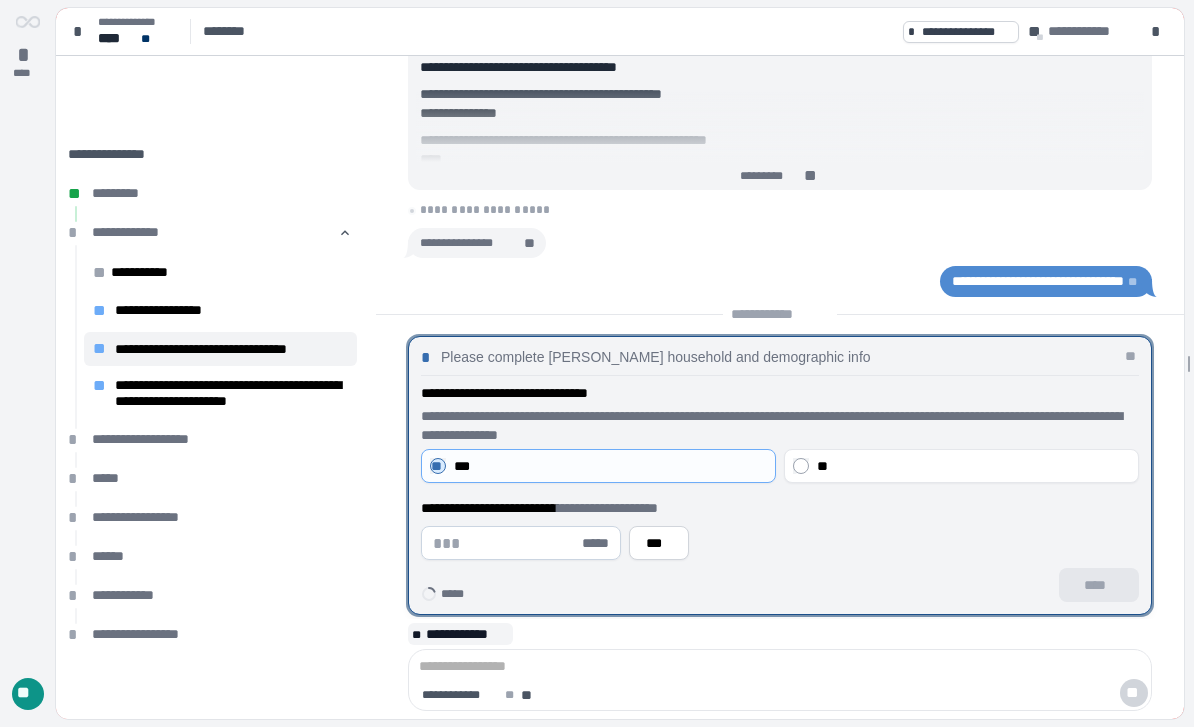 click at bounding box center (505, 543) 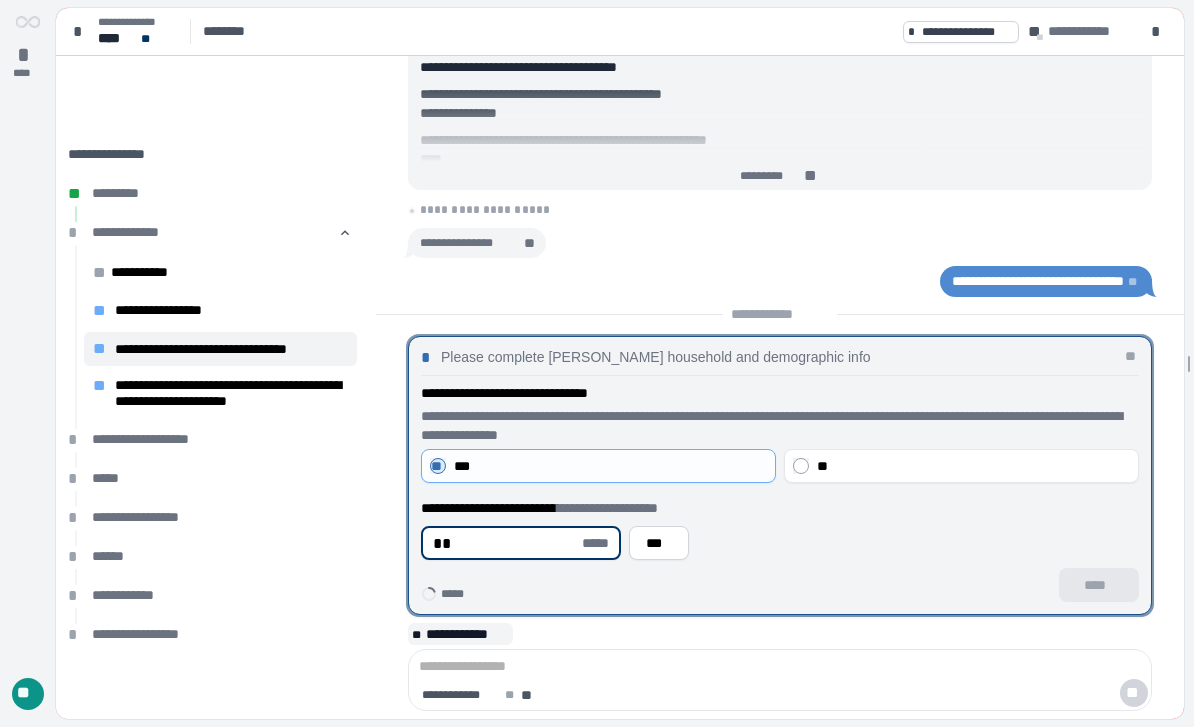 type on "**" 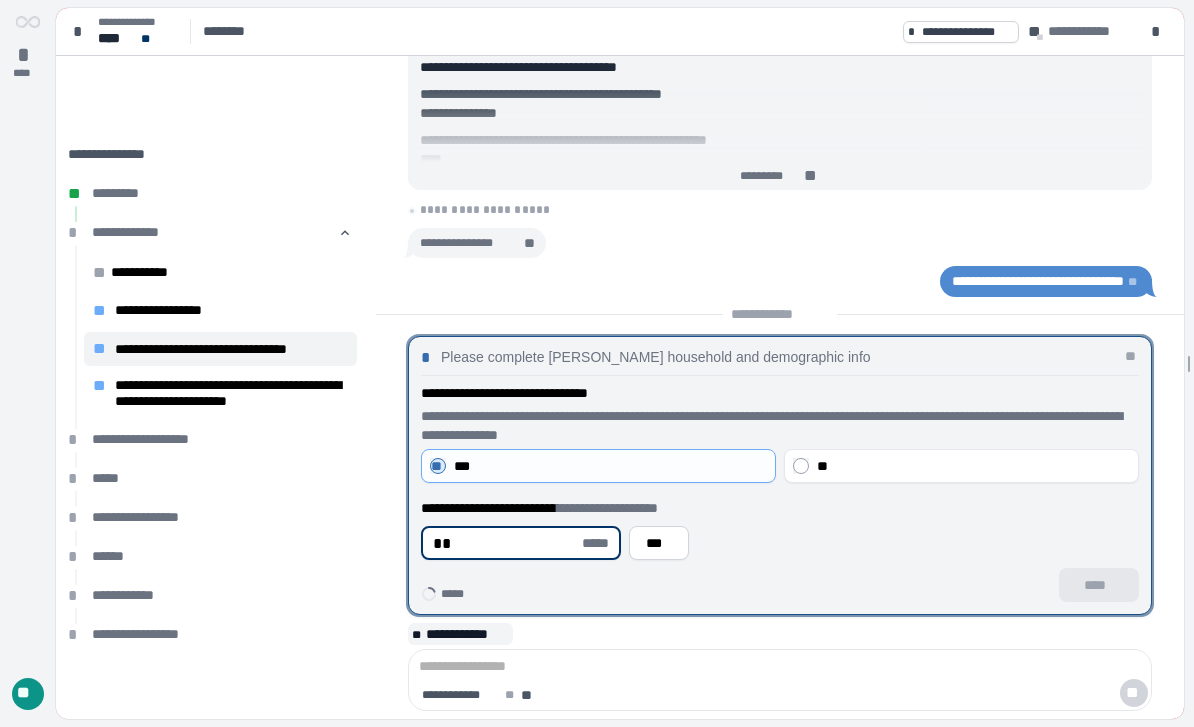 click on "***" at bounding box center (659, 543) 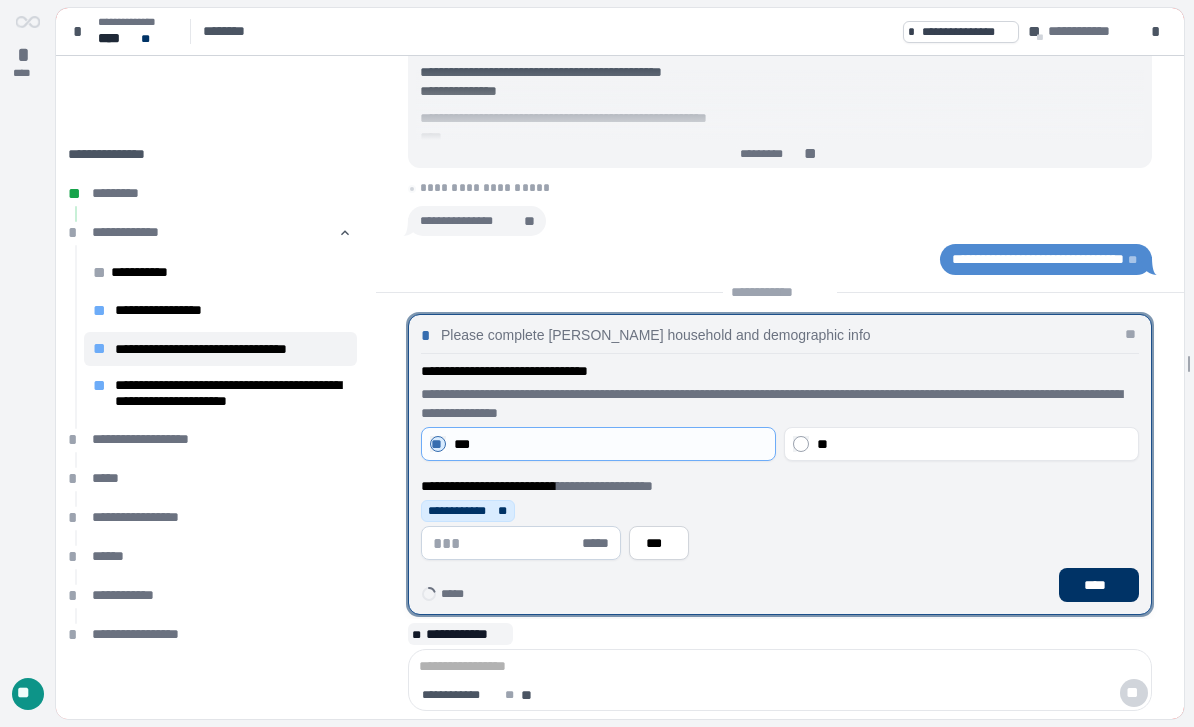 click at bounding box center (505, 543) 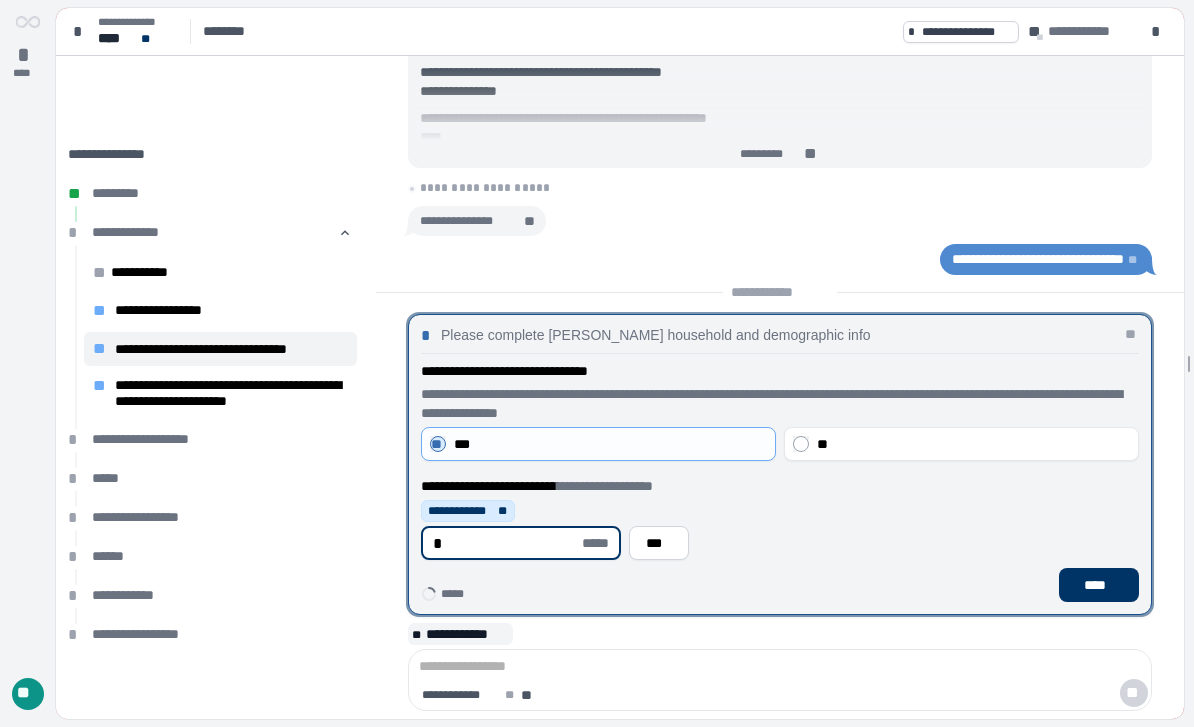 type on "*" 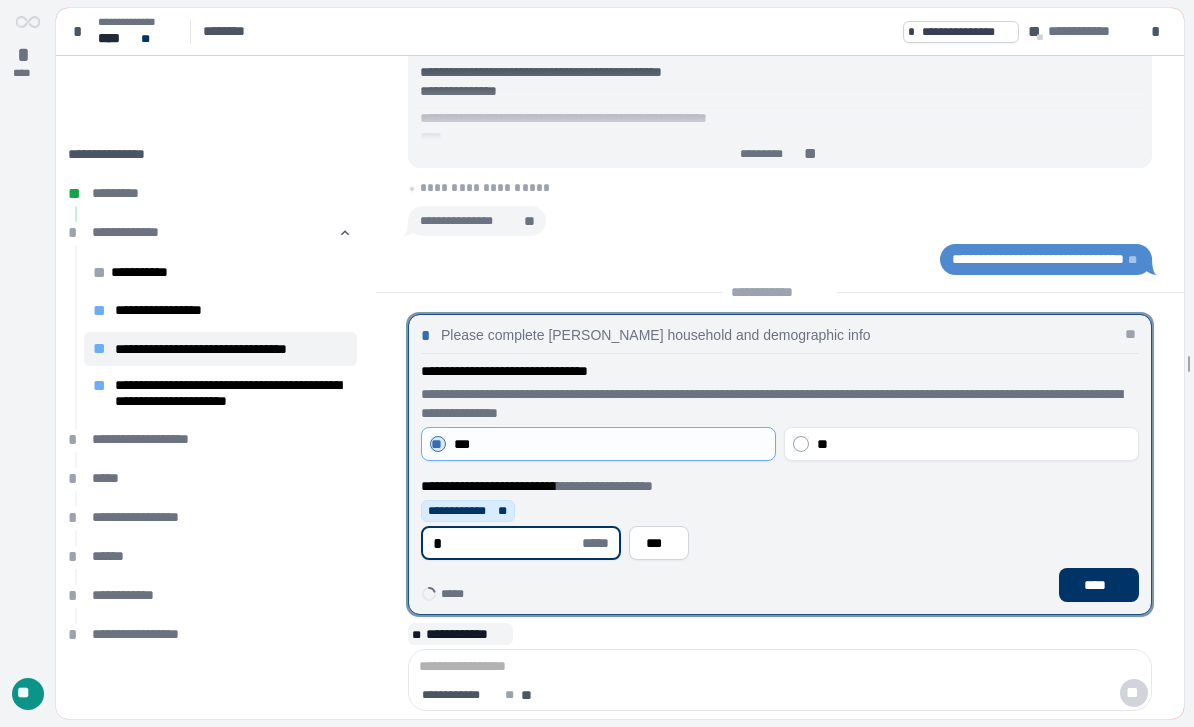 click on "***" at bounding box center (659, 543) 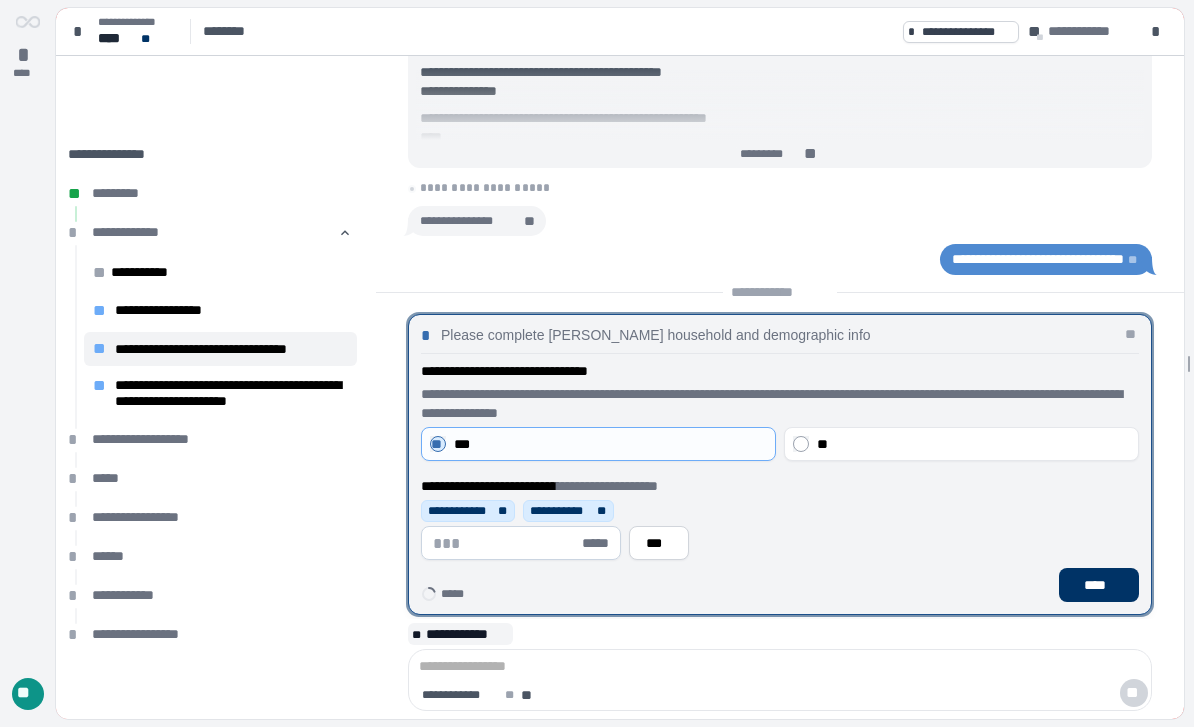 click at bounding box center [505, 543] 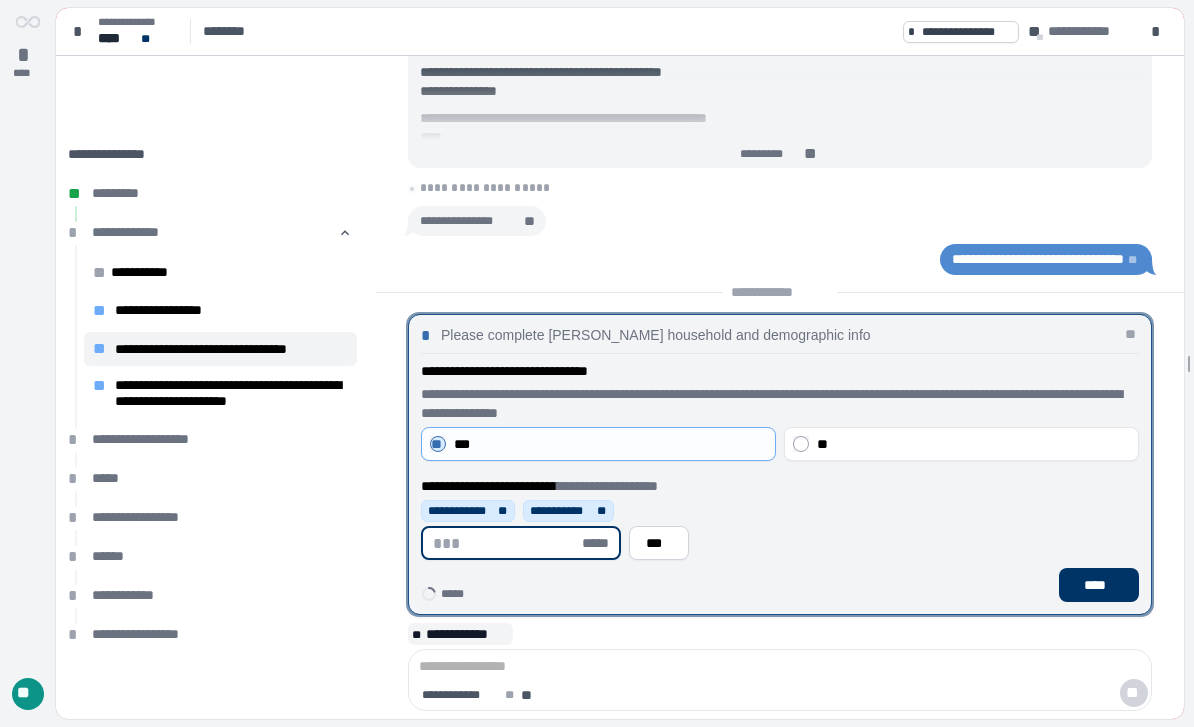 type on "*" 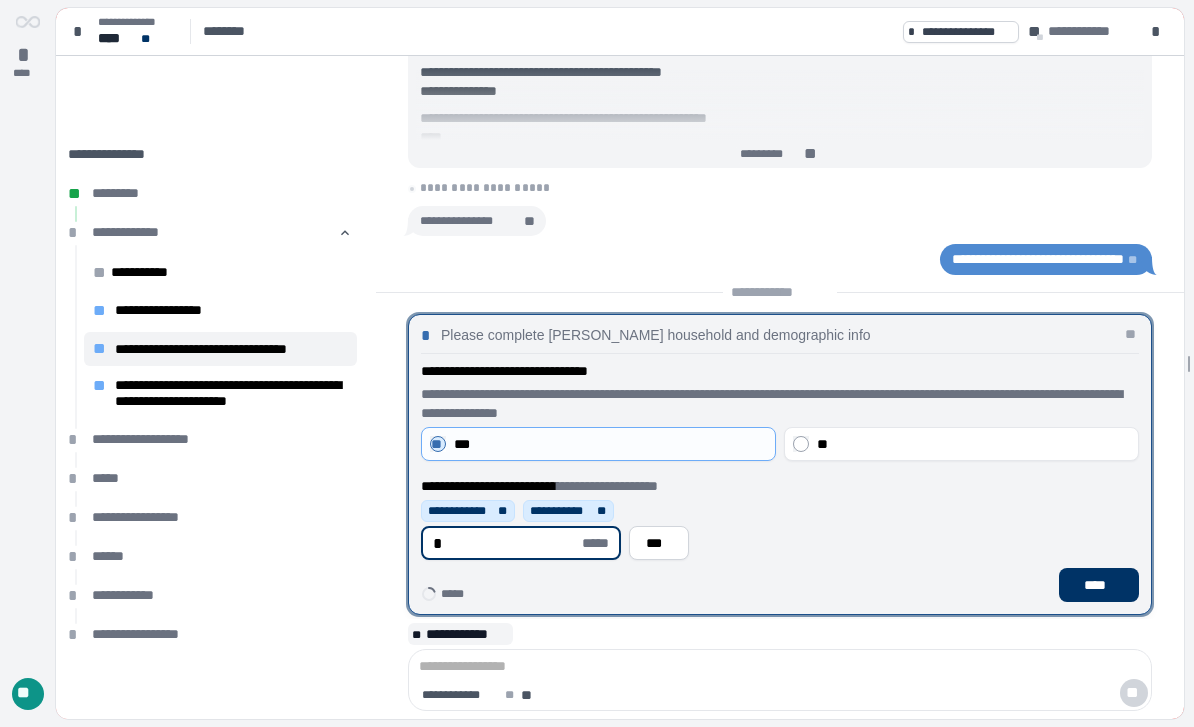 type on "*" 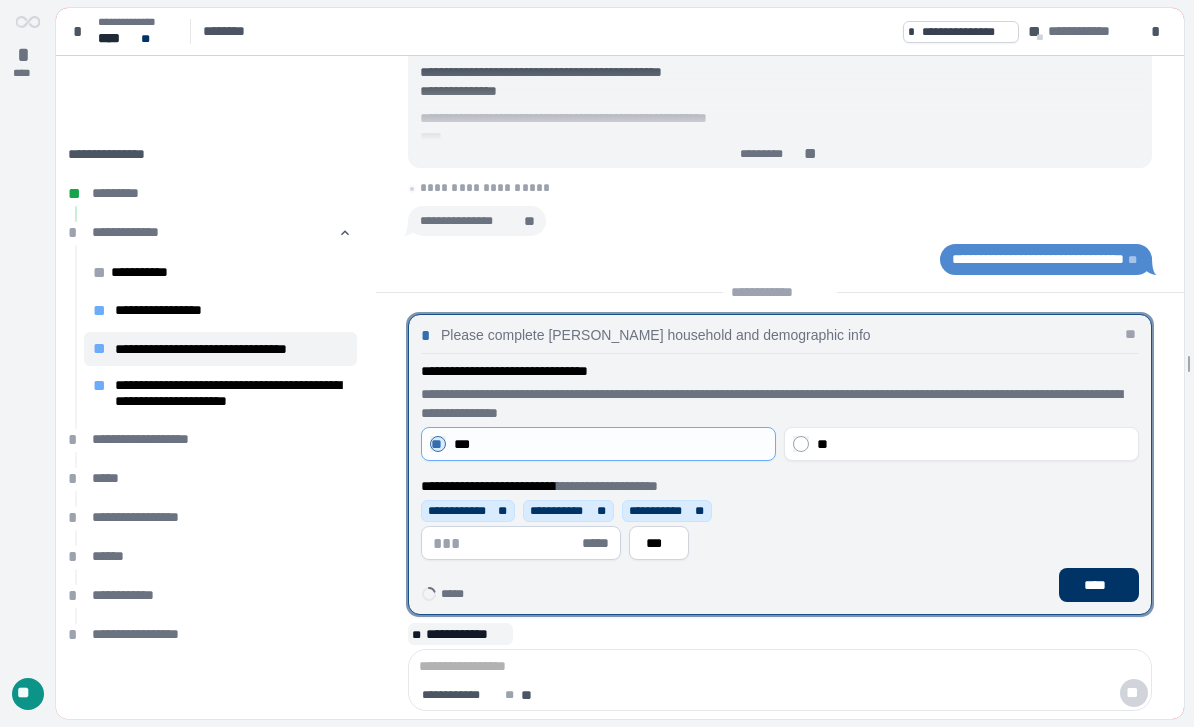 click on "**" at bounding box center (603, 511) 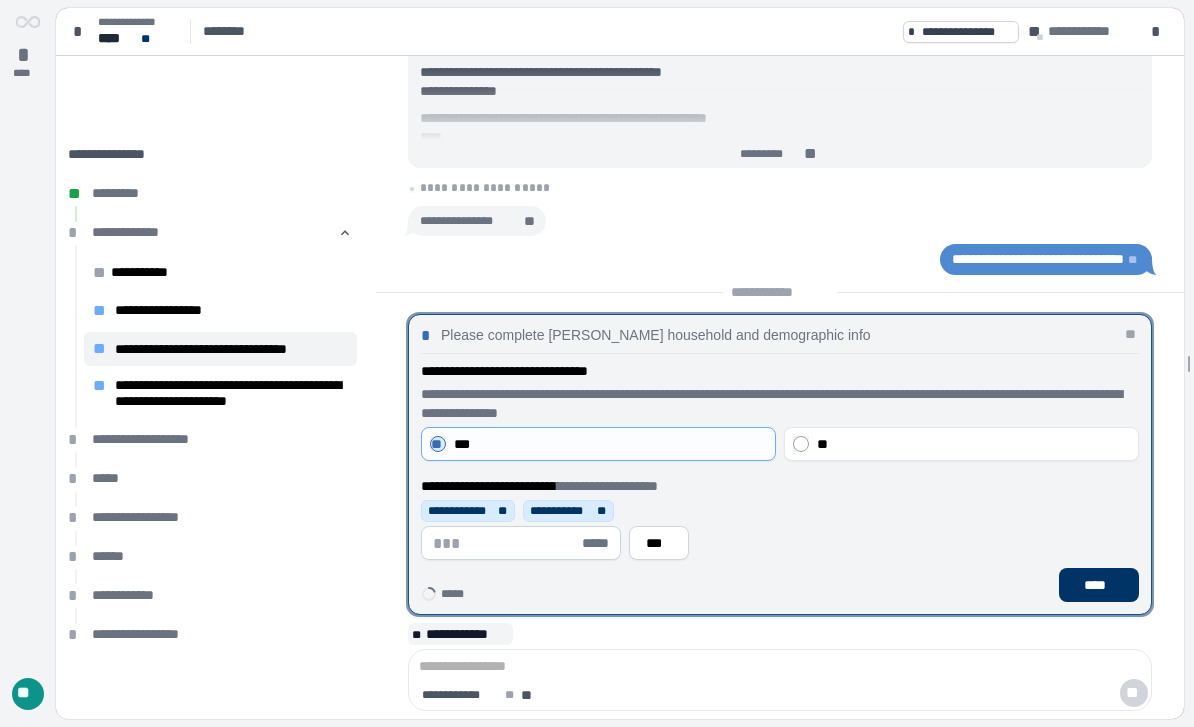 click at bounding box center [505, 543] 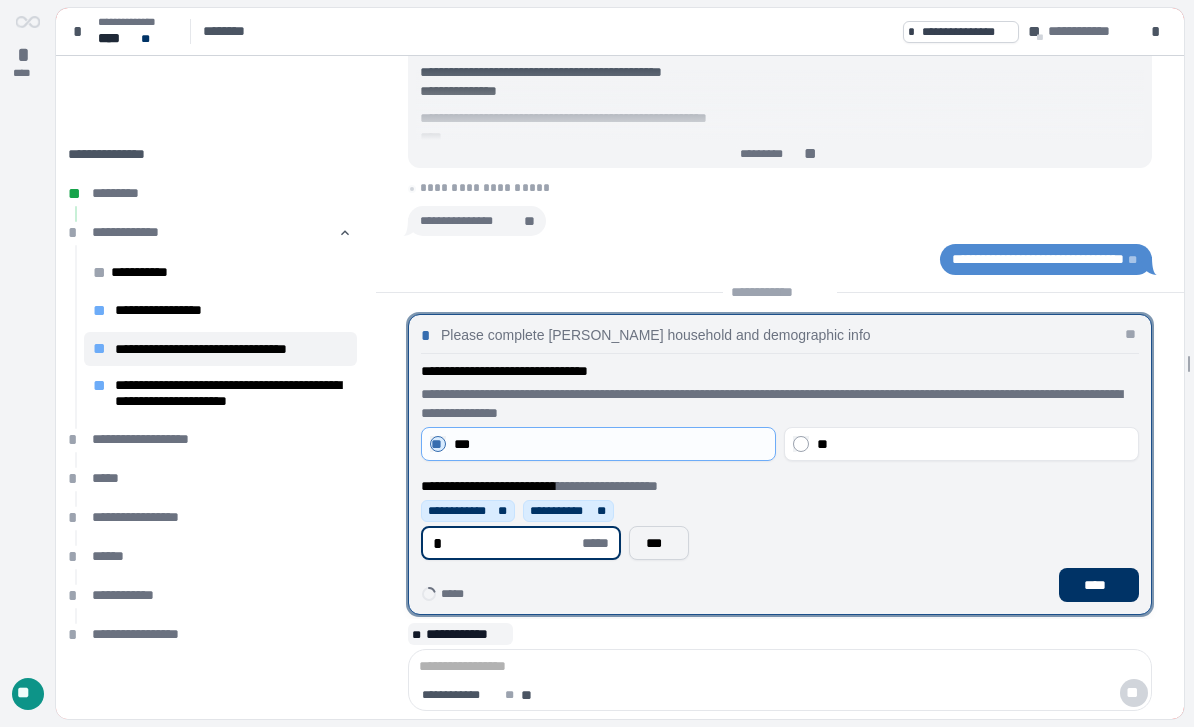 type on "*" 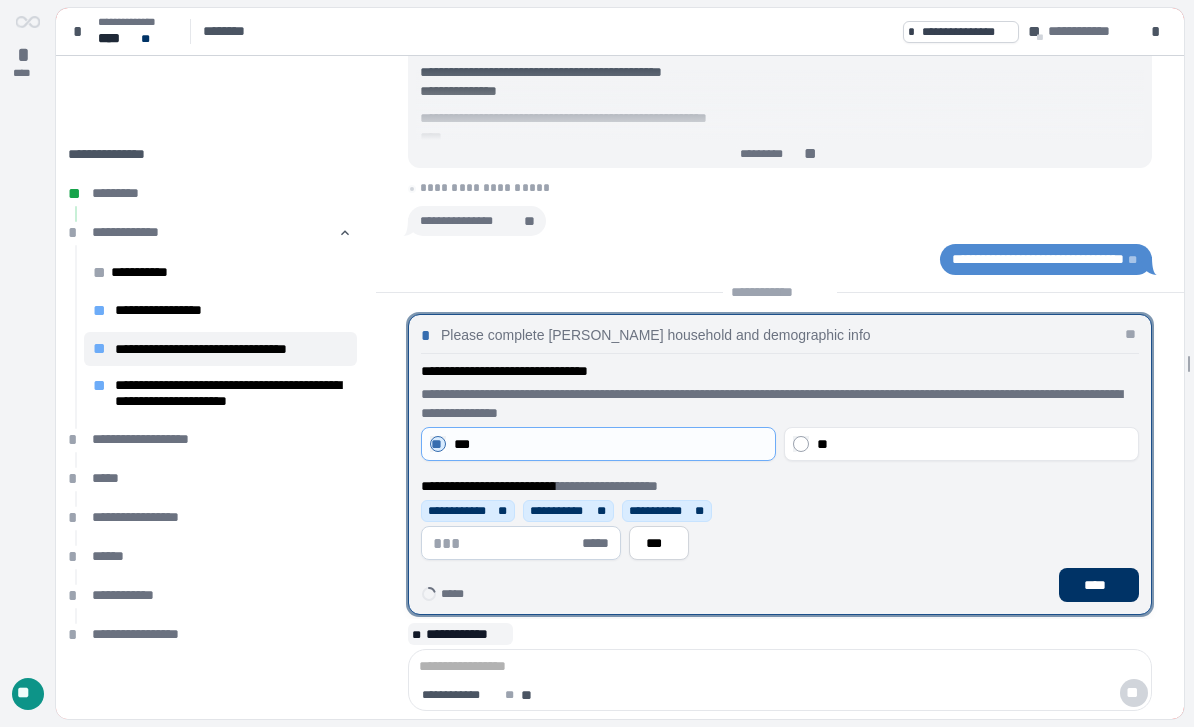 click on "****" at bounding box center (1099, 585) 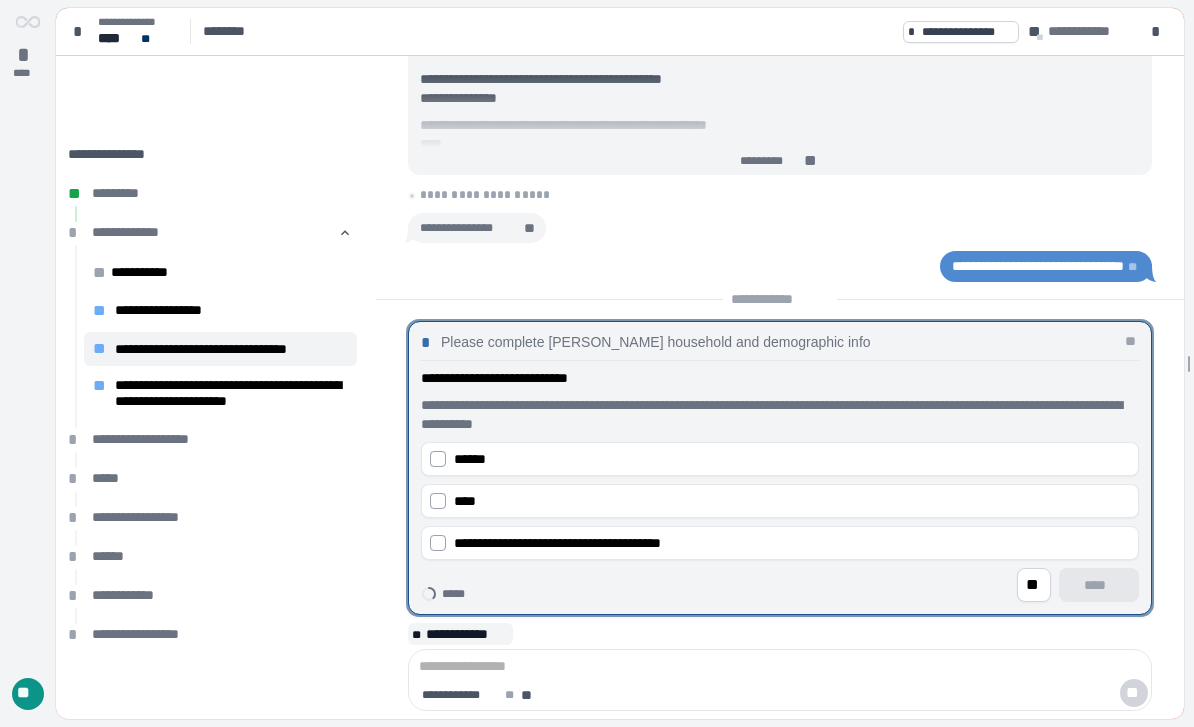 click on "****" at bounding box center [792, 501] 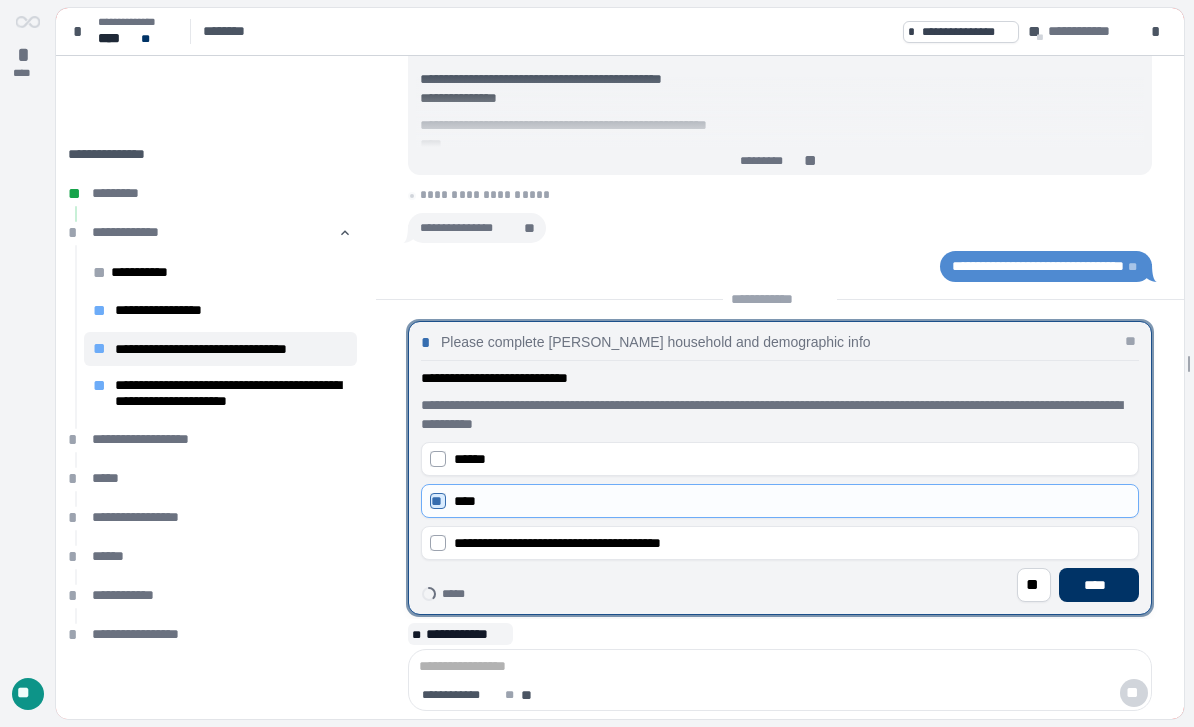 click on "****" at bounding box center (1099, 585) 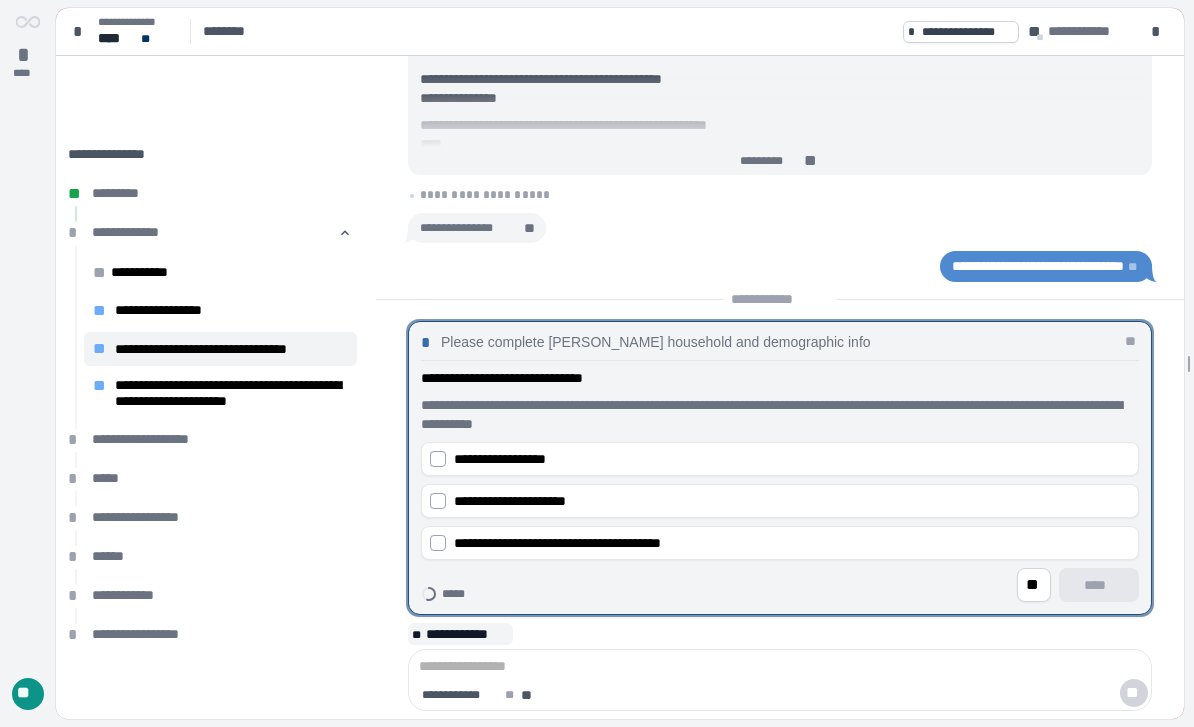 click on "**********" at bounding box center [792, 501] 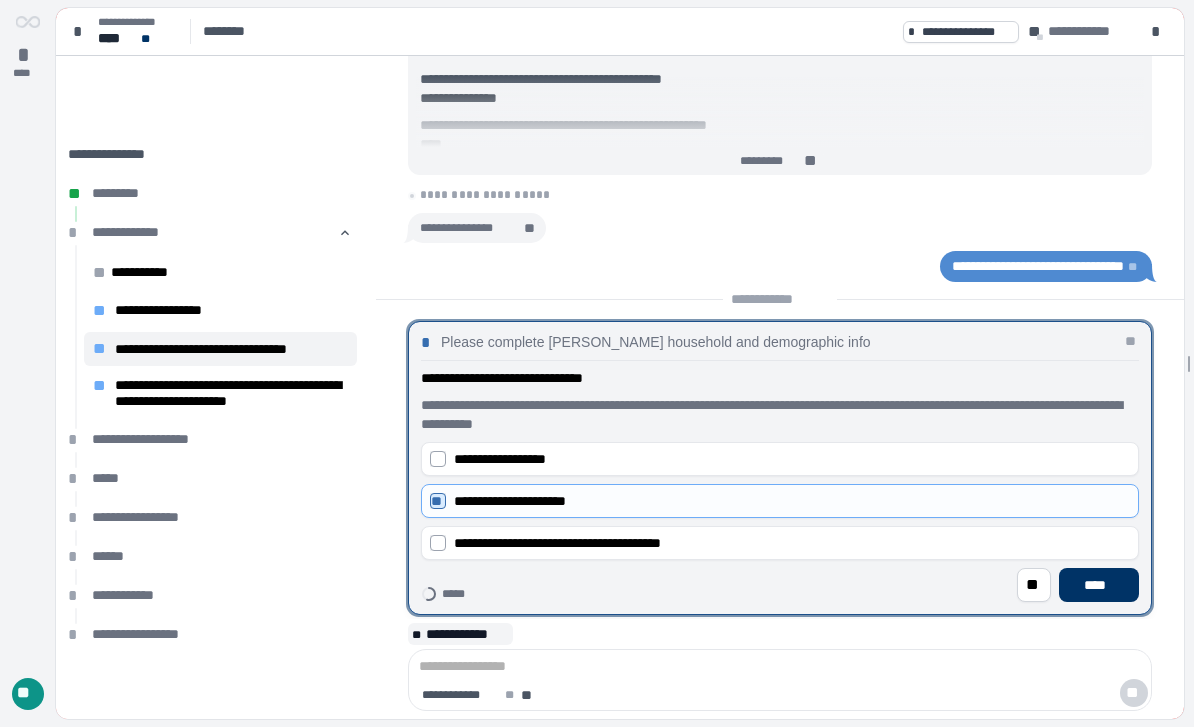click on "****" at bounding box center (1099, 585) 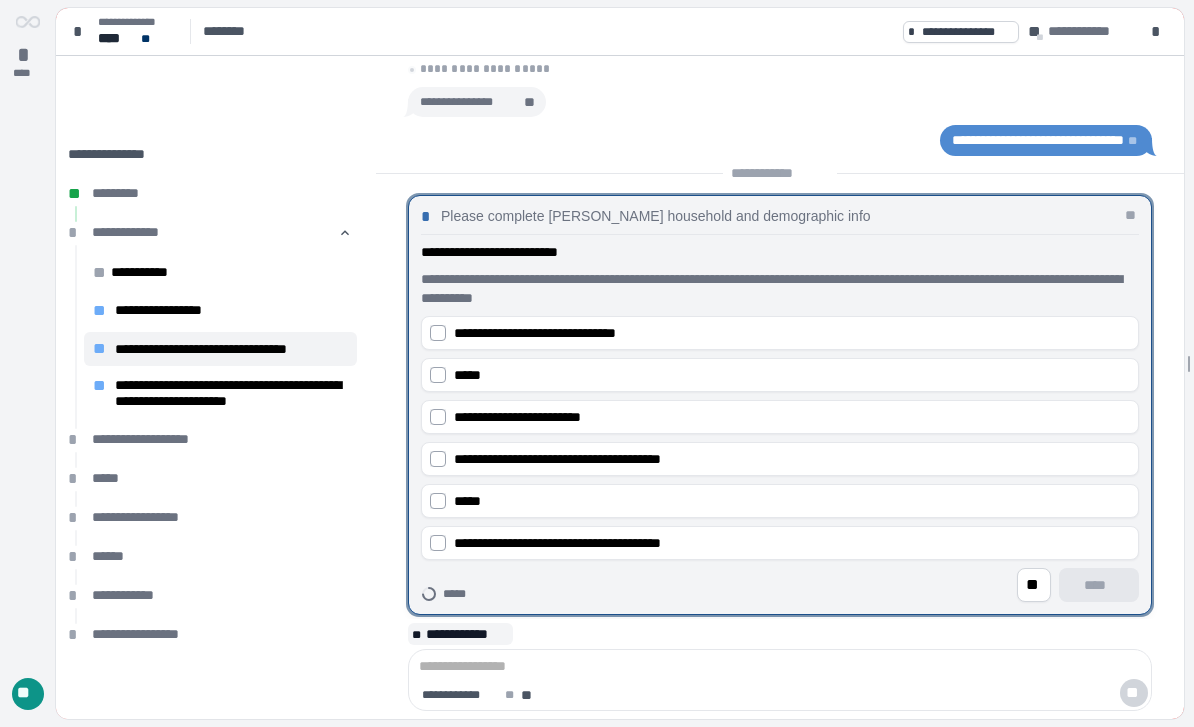 click on "*****" at bounding box center (792, 501) 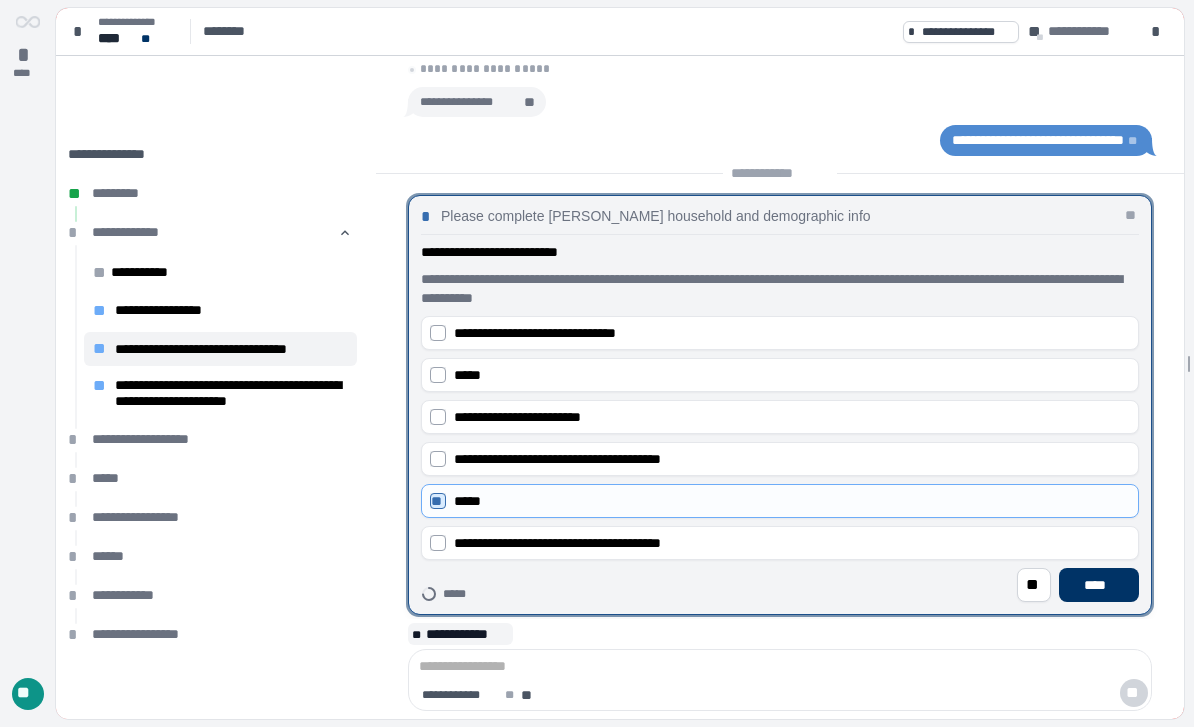 click on "****" at bounding box center [1099, 585] 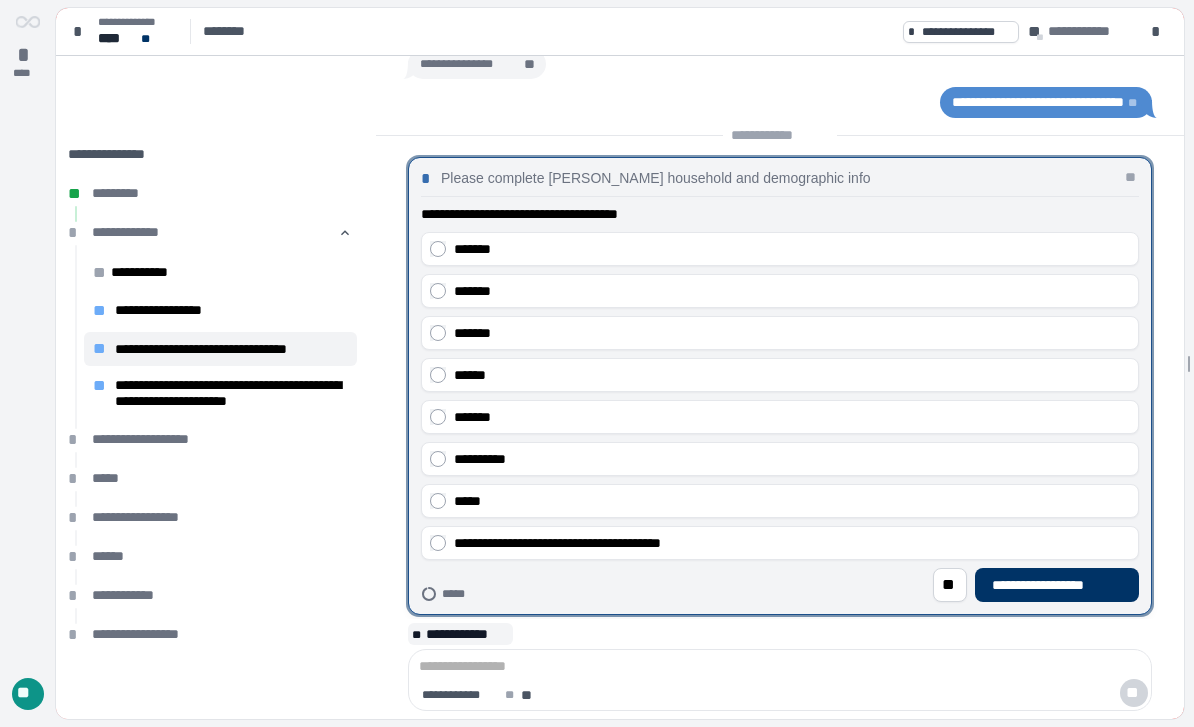 click on "*******" at bounding box center (792, 249) 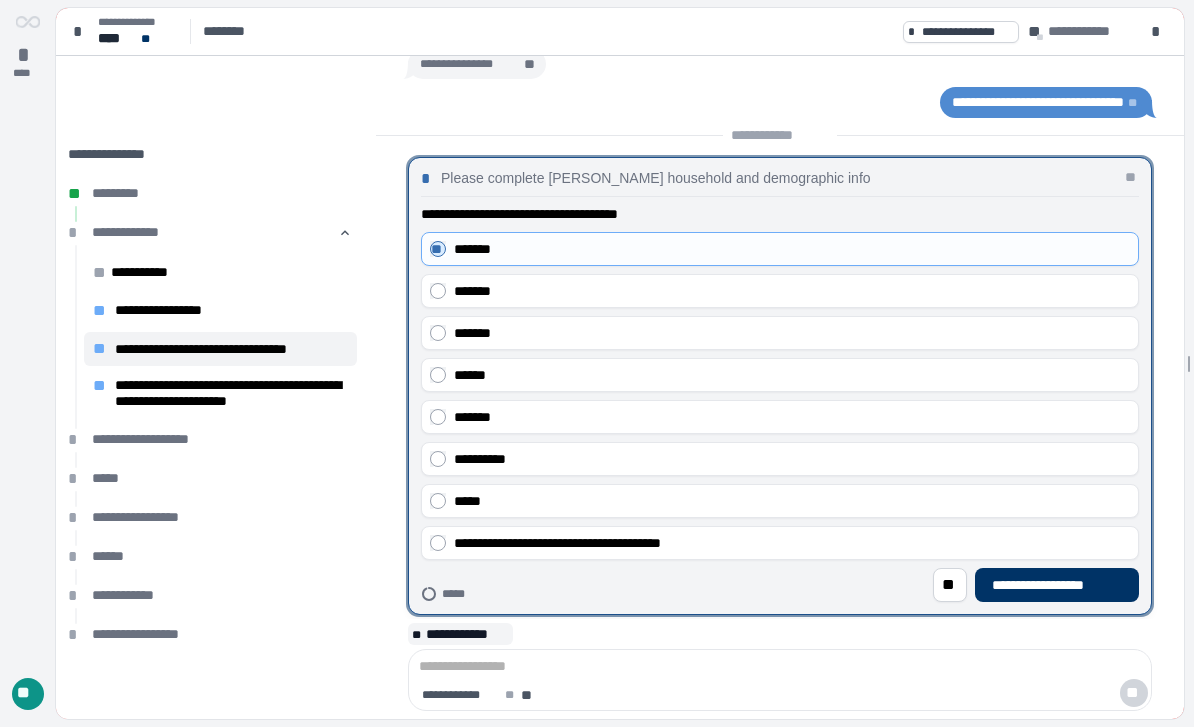 click on "**********" at bounding box center [1057, 585] 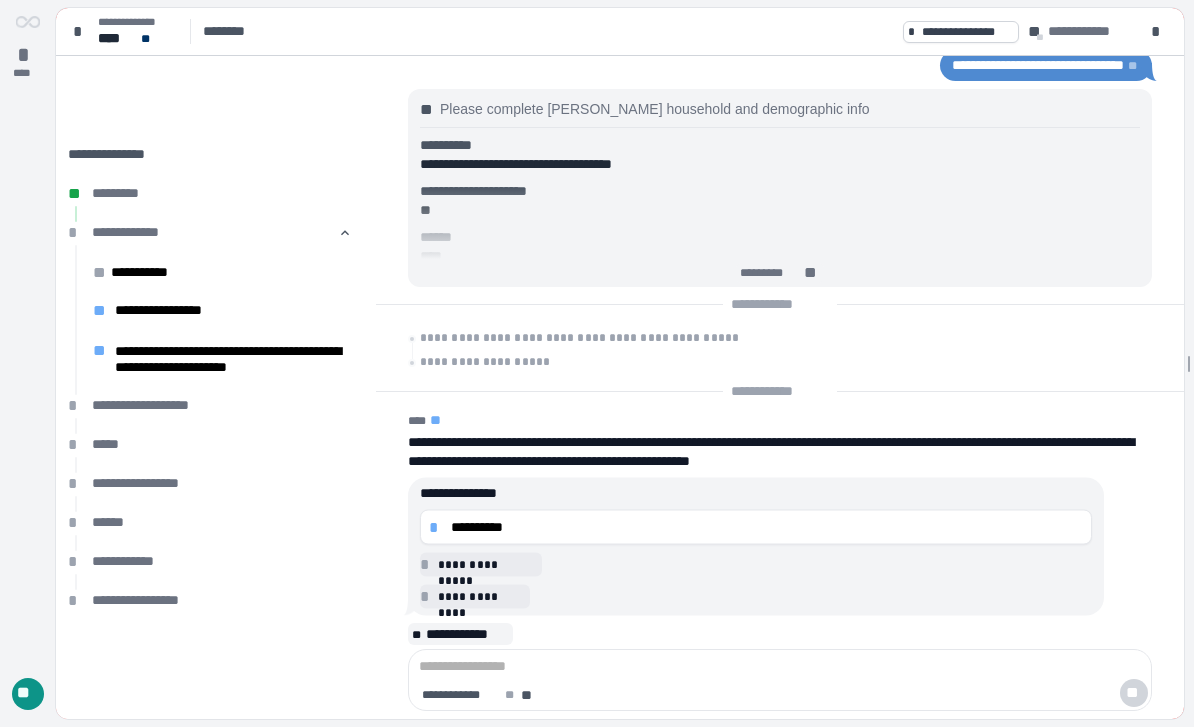 click on "**********" at bounding box center (767, 527) 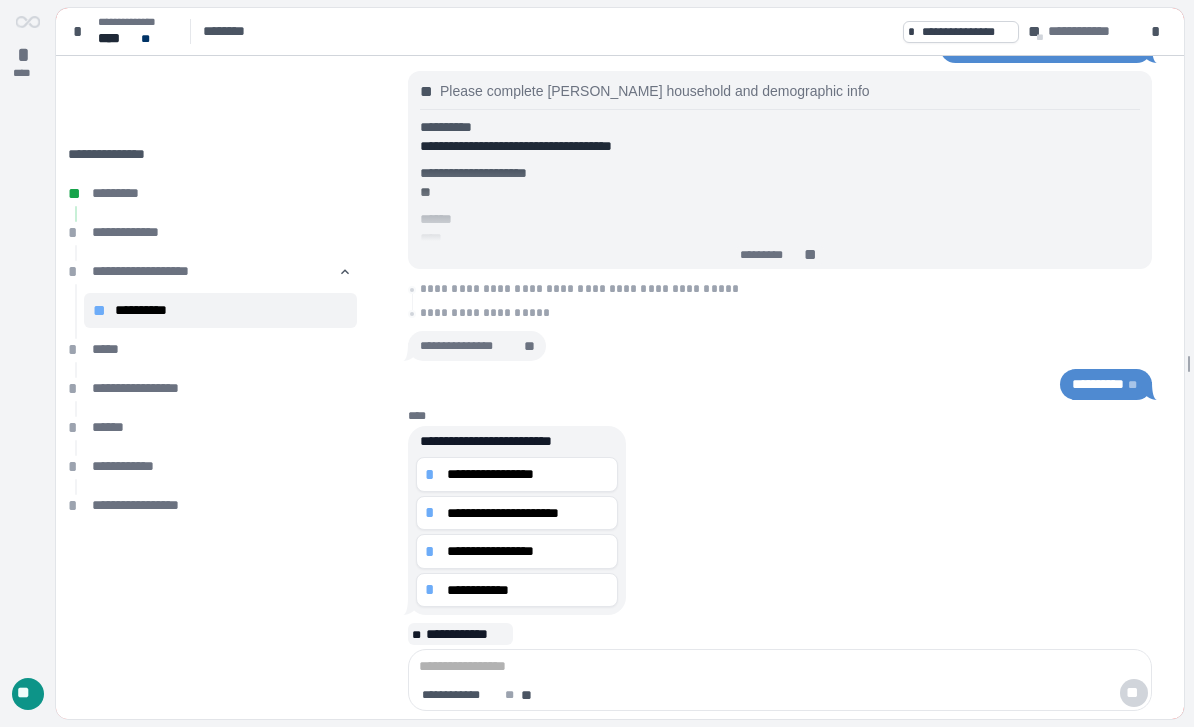 click on "**********" at bounding box center [528, 474] 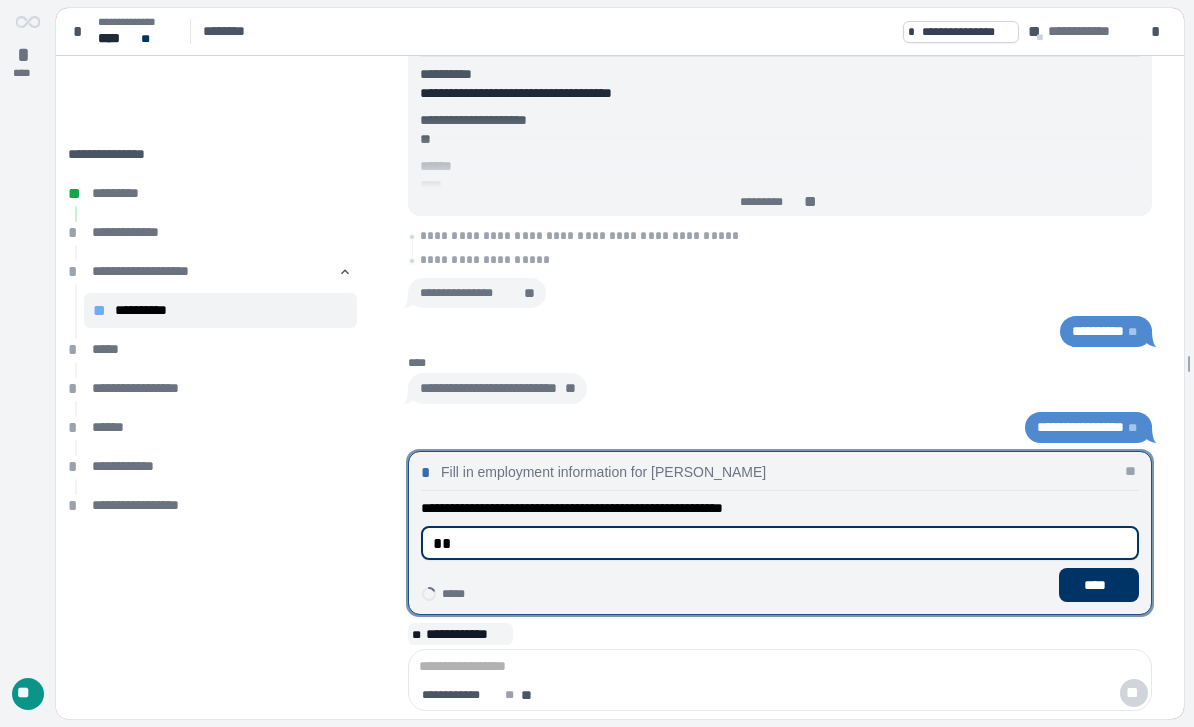 type on "*" 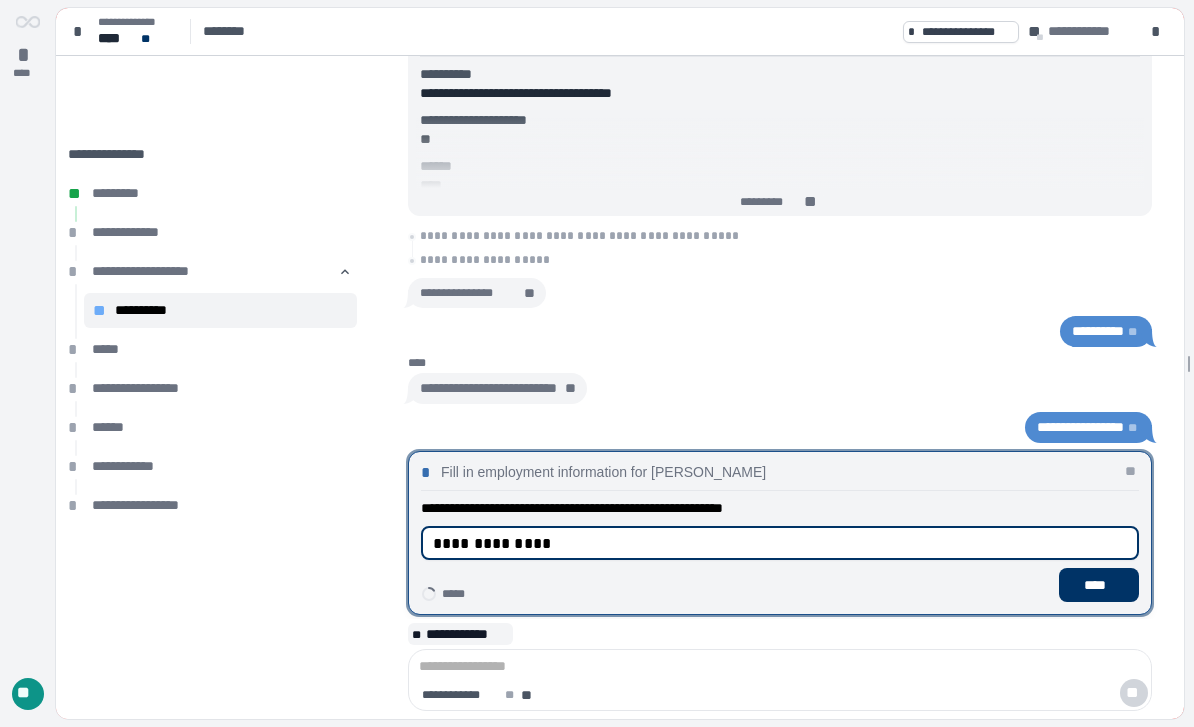 type on "**********" 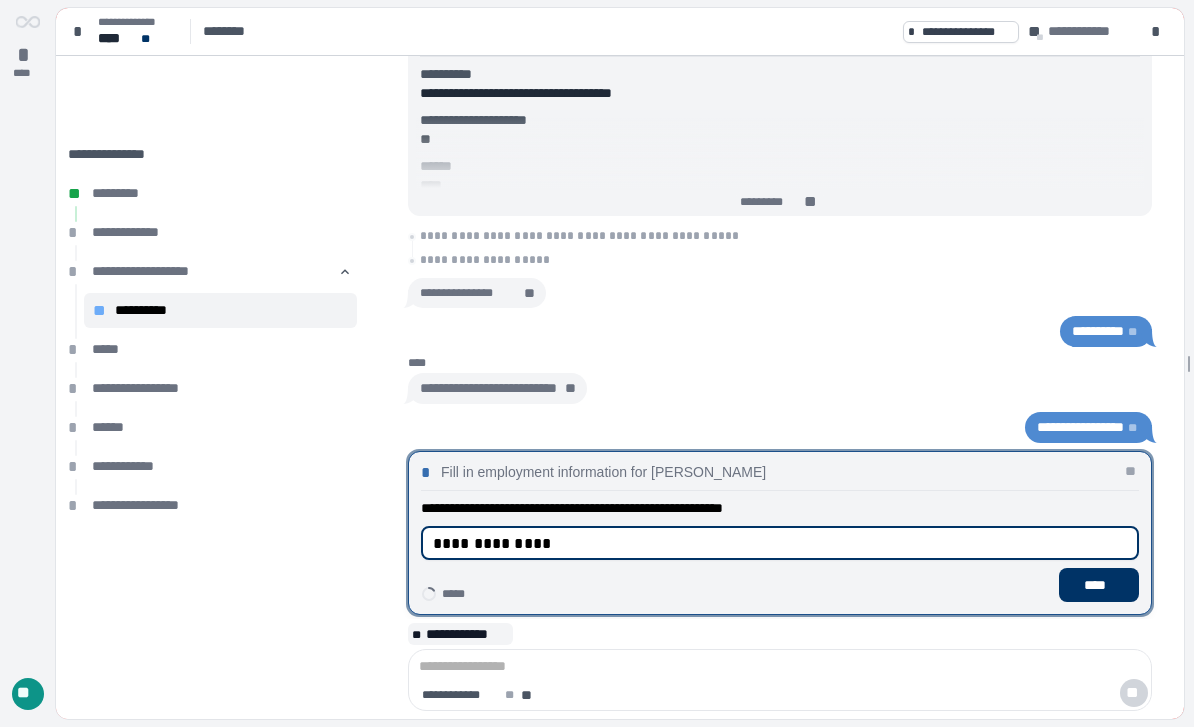 click on "****" at bounding box center [1099, 585] 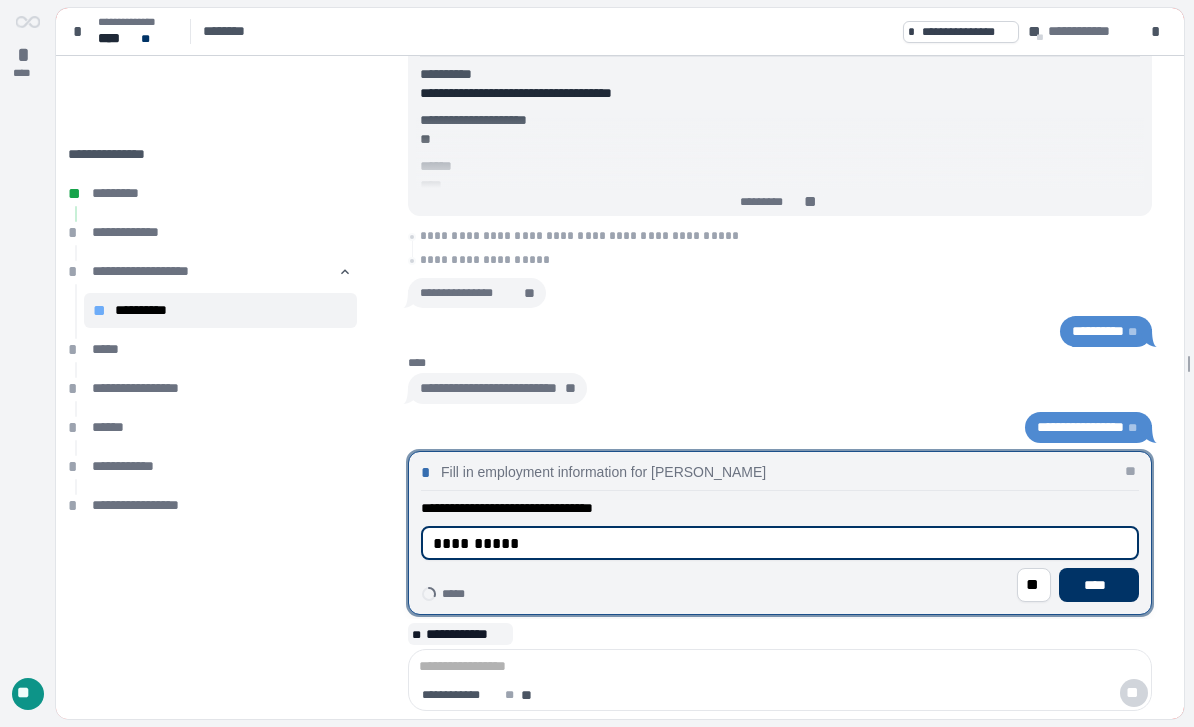 type on "**********" 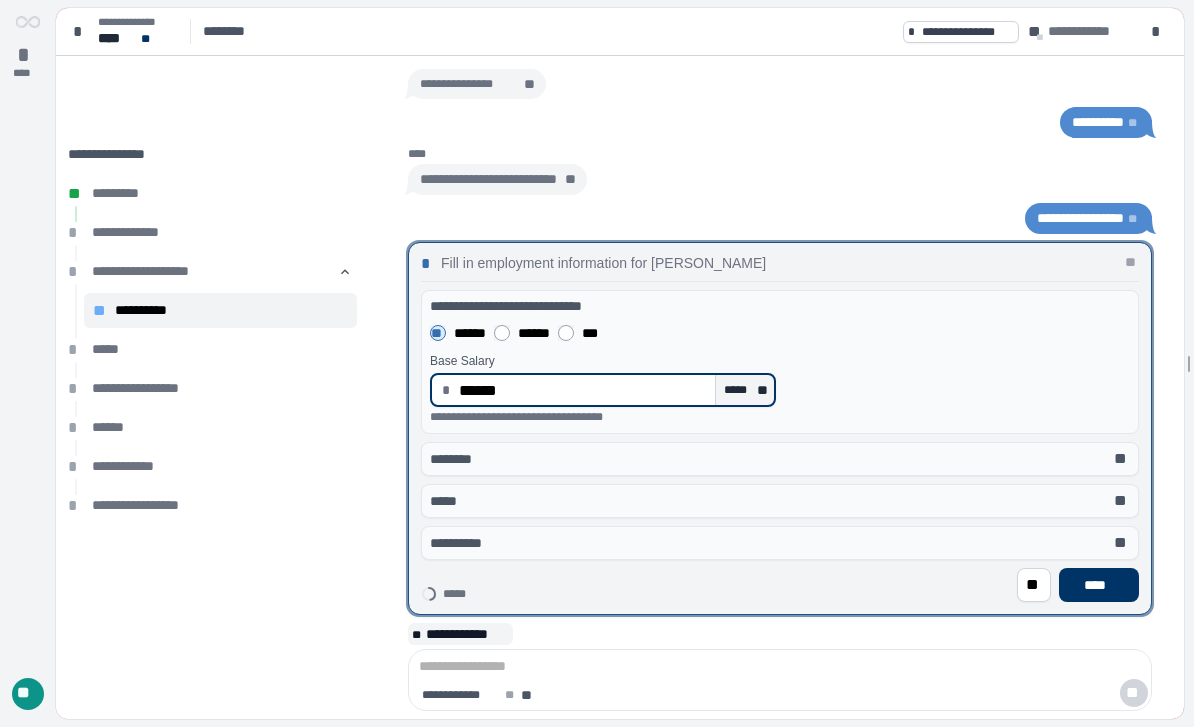 click on "****" at bounding box center (1099, 585) 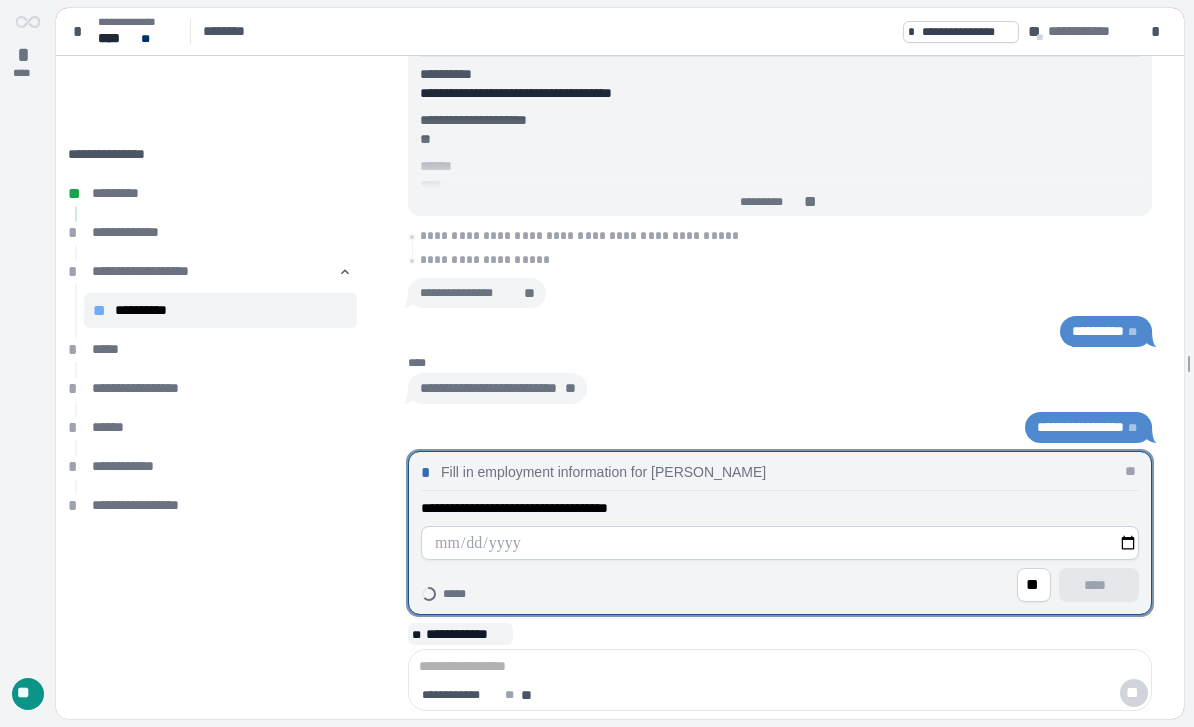 click at bounding box center [780, 543] 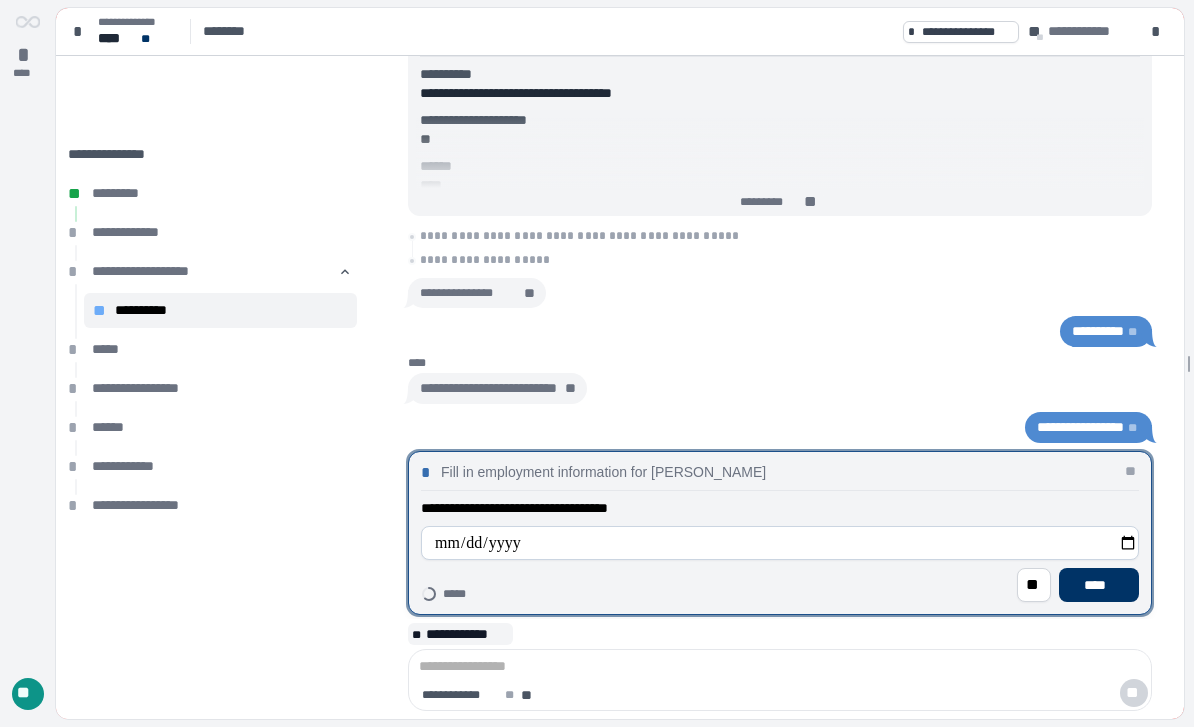 type on "**********" 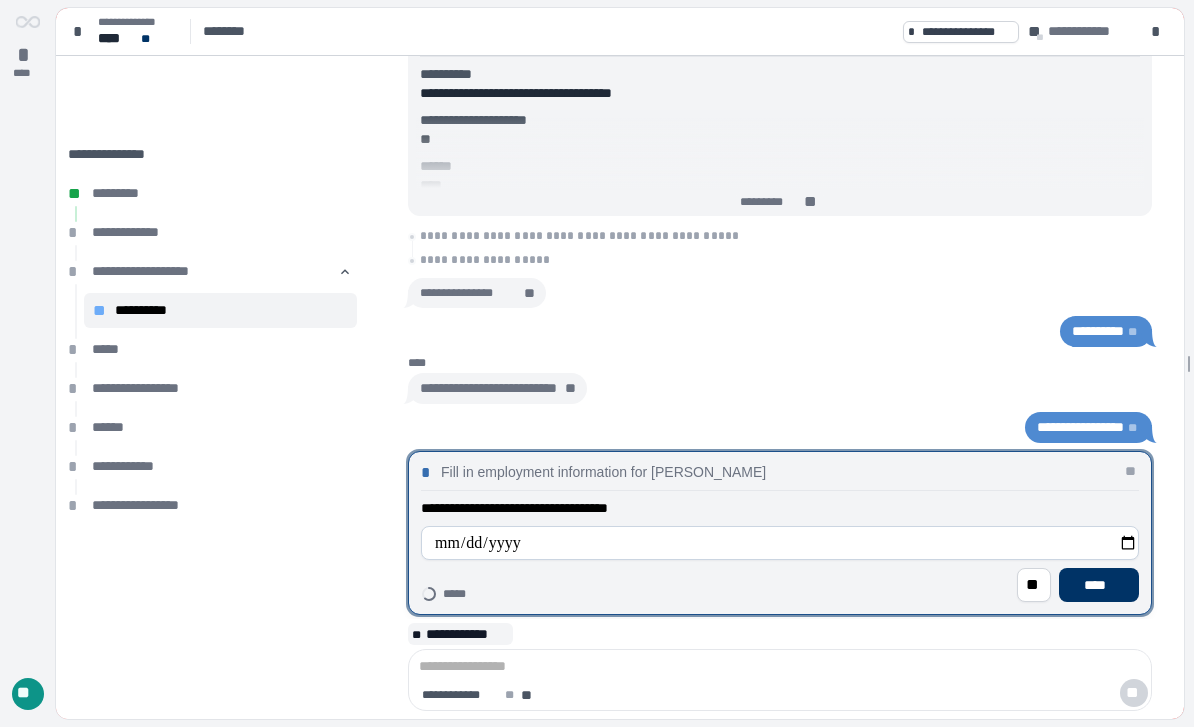 click on "****" at bounding box center (1099, 585) 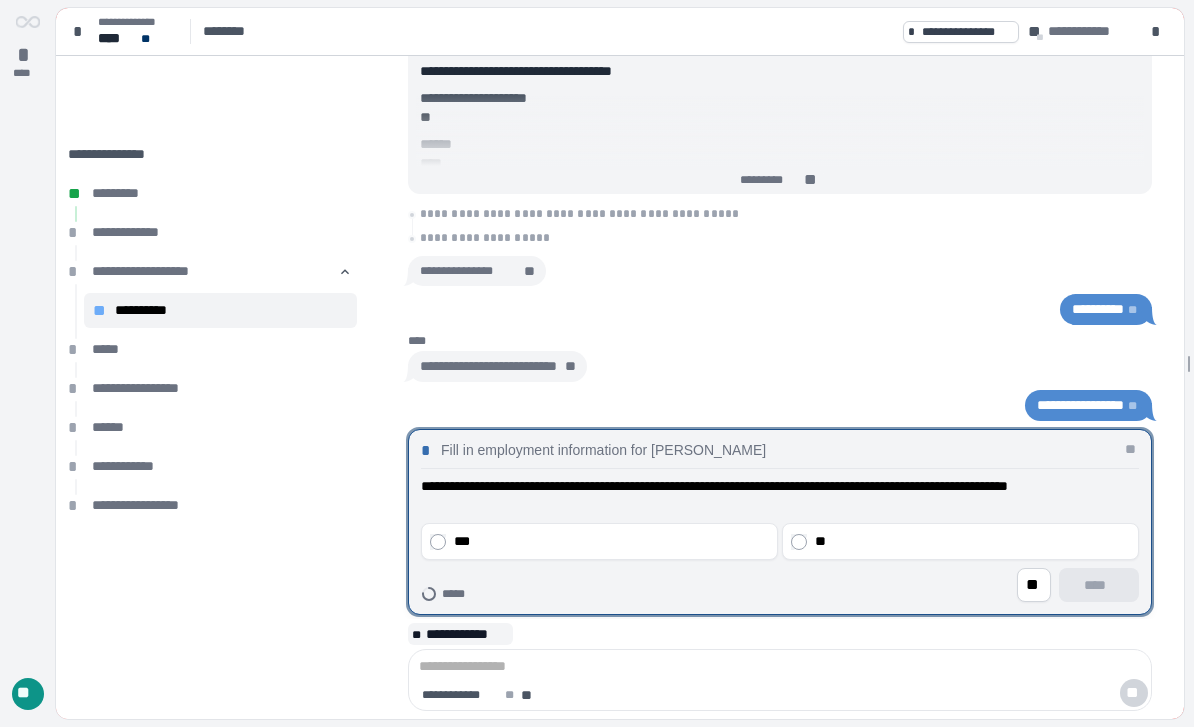 click on "**" at bounding box center [972, 541] 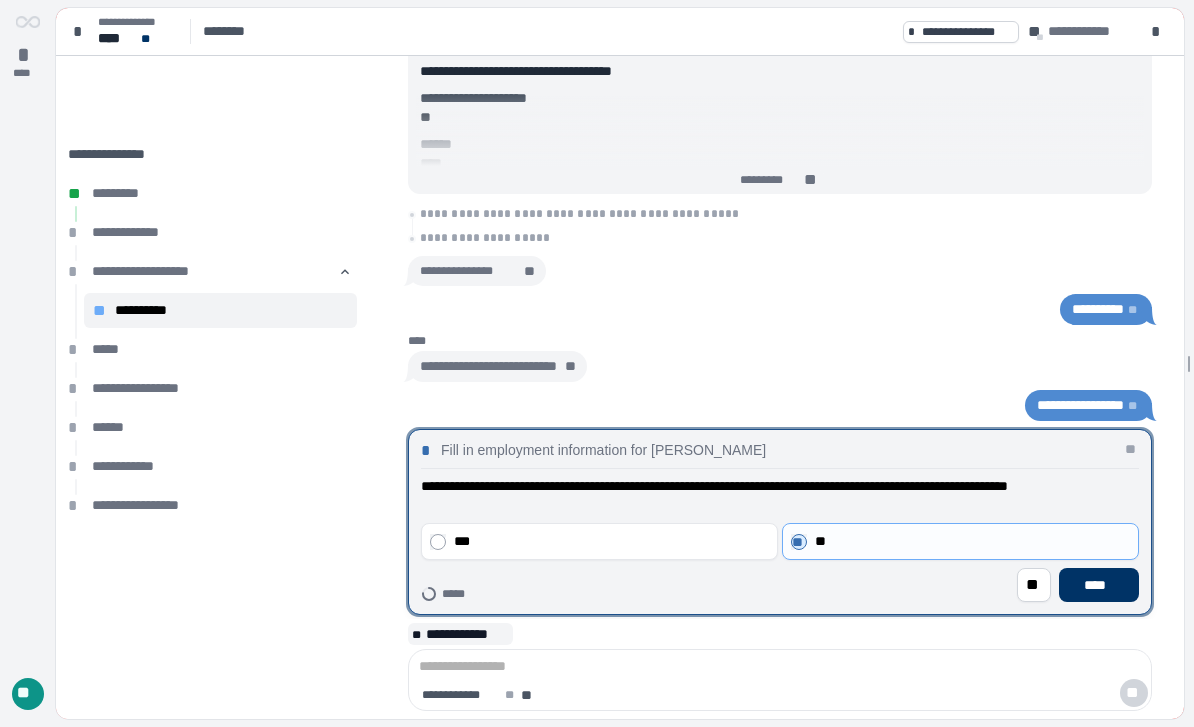 click on "****" at bounding box center (1099, 585) 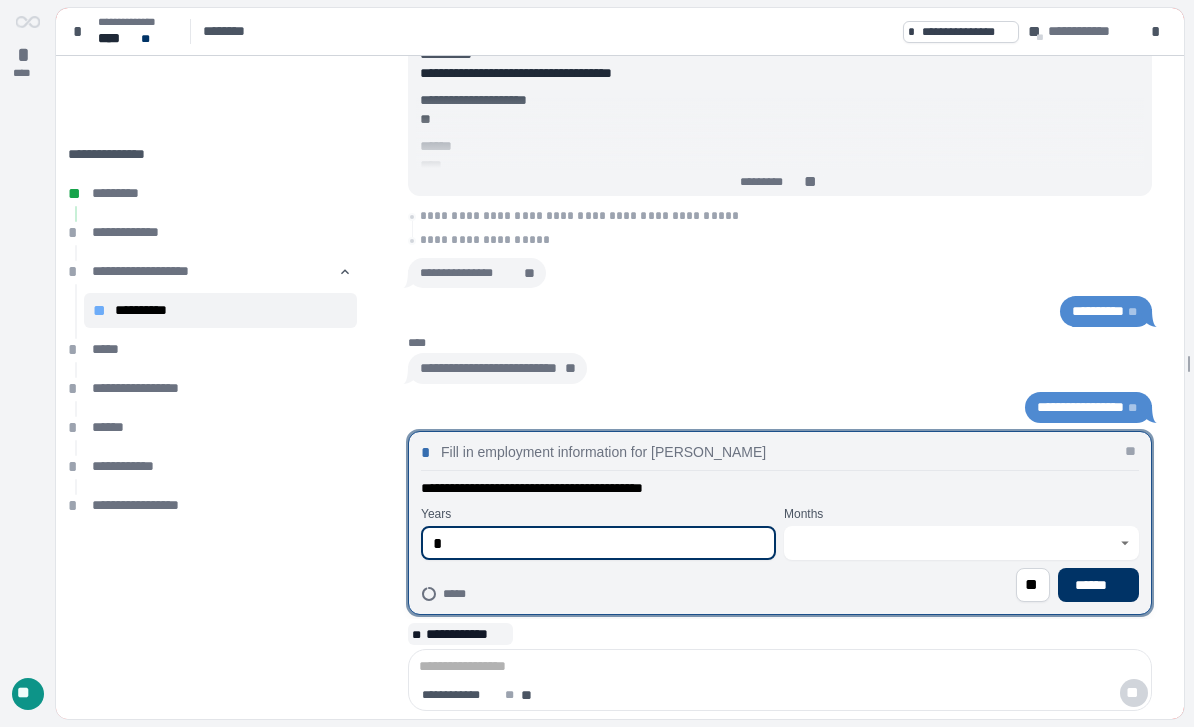 type on "*" 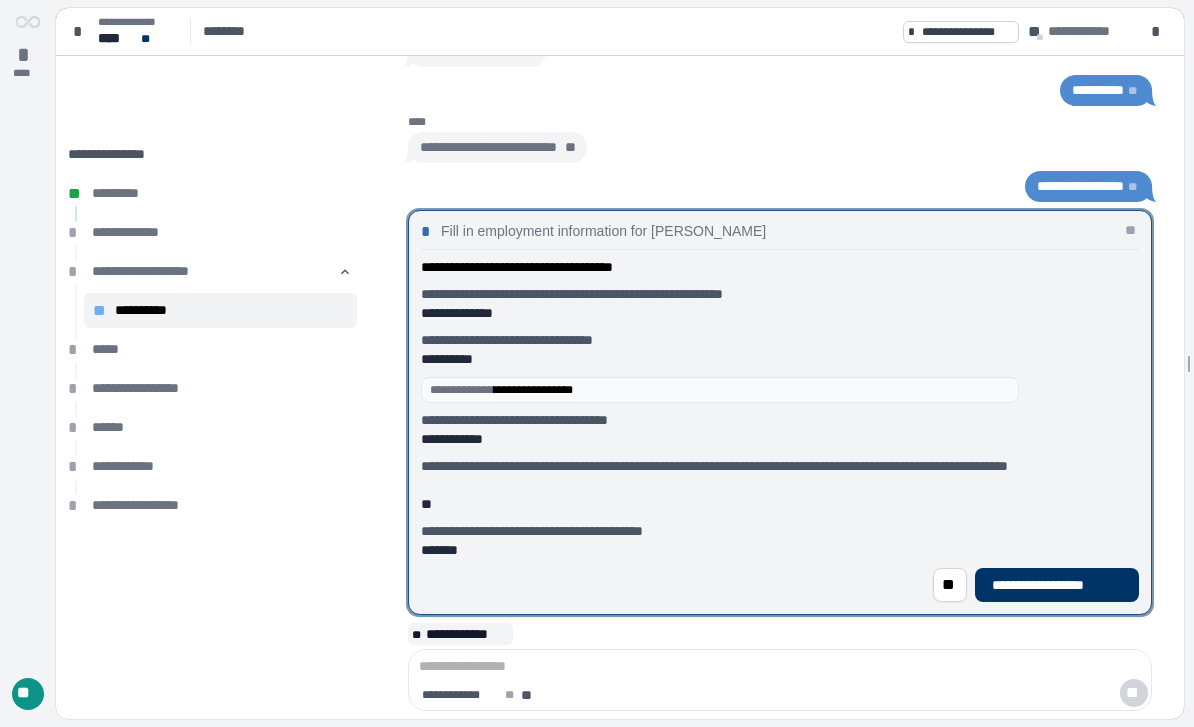 click on "**********" at bounding box center (1057, 585) 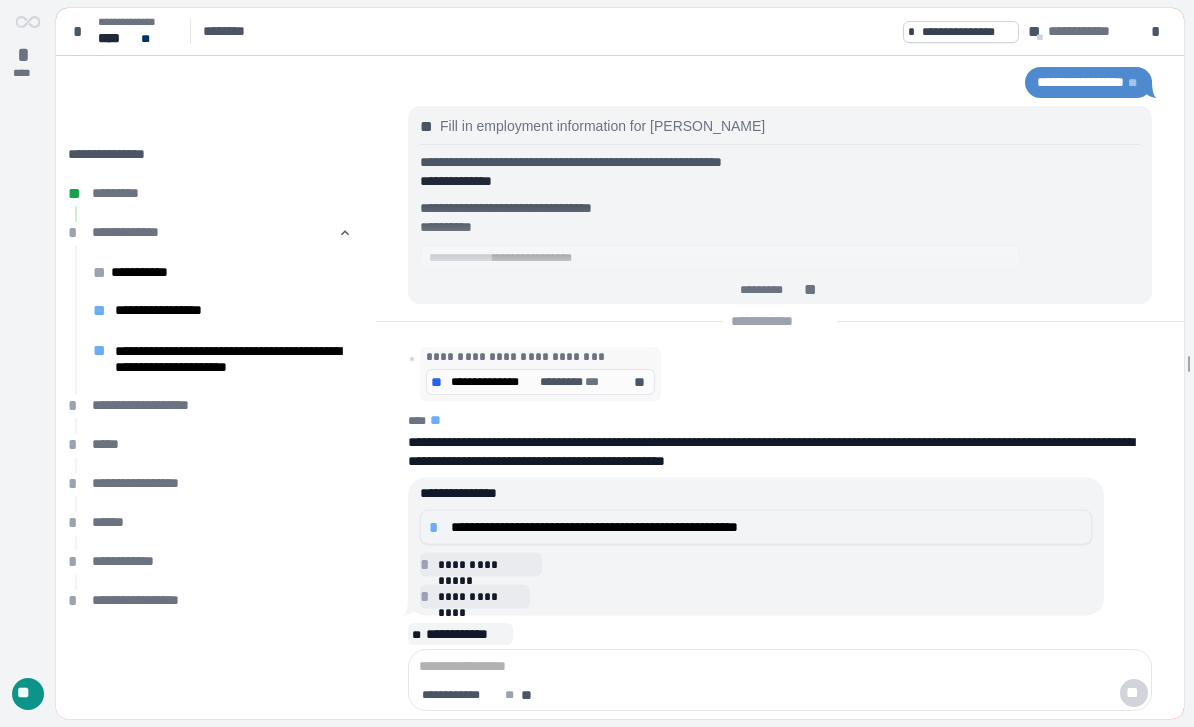 click on "**********" at bounding box center (767, 527) 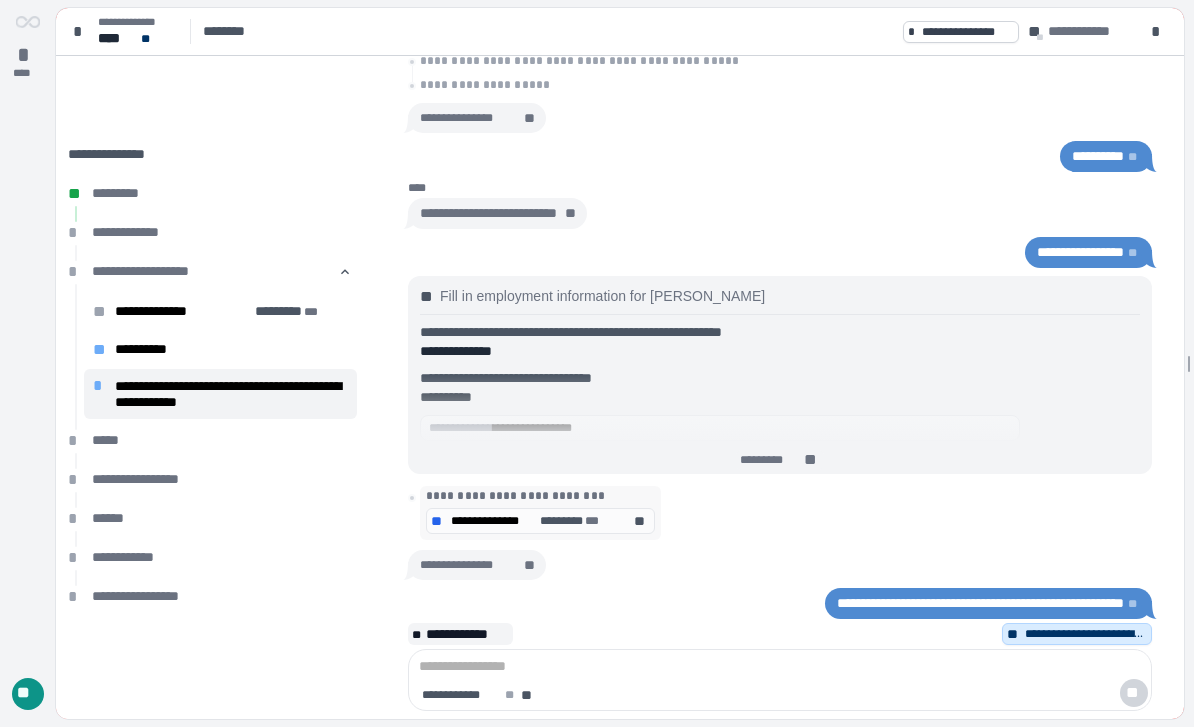 scroll, scrollTop: 143, scrollLeft: 0, axis: vertical 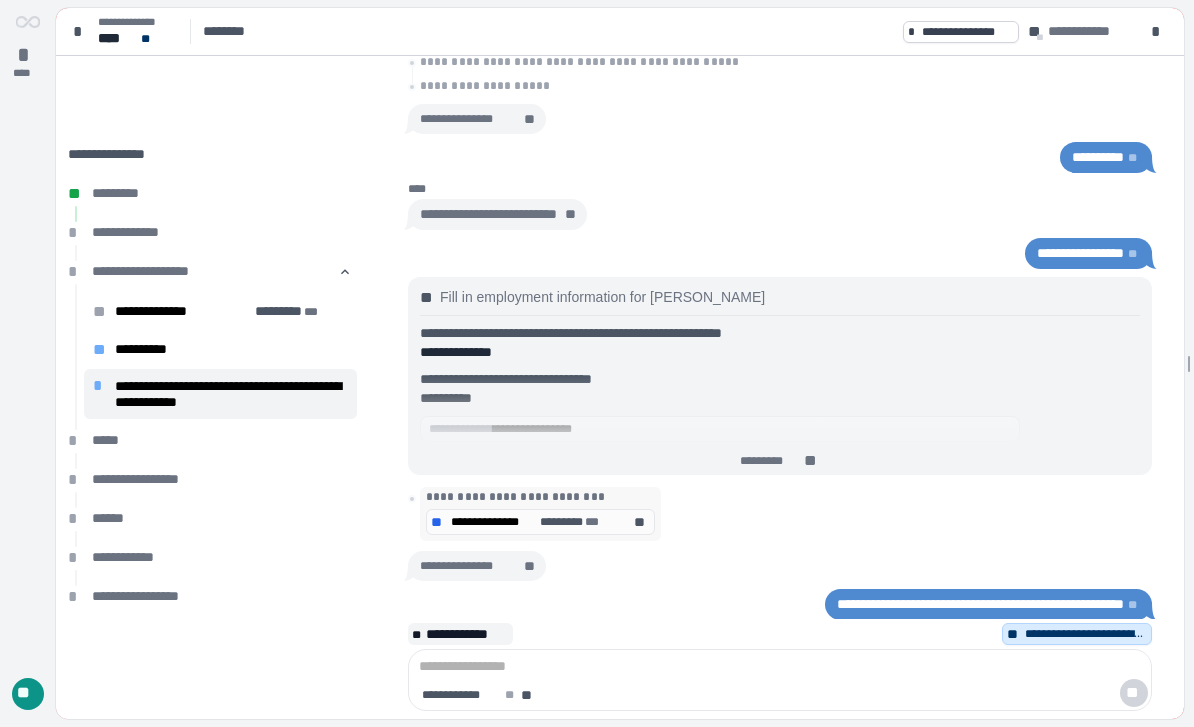 click on "********* **" at bounding box center (780, 461) 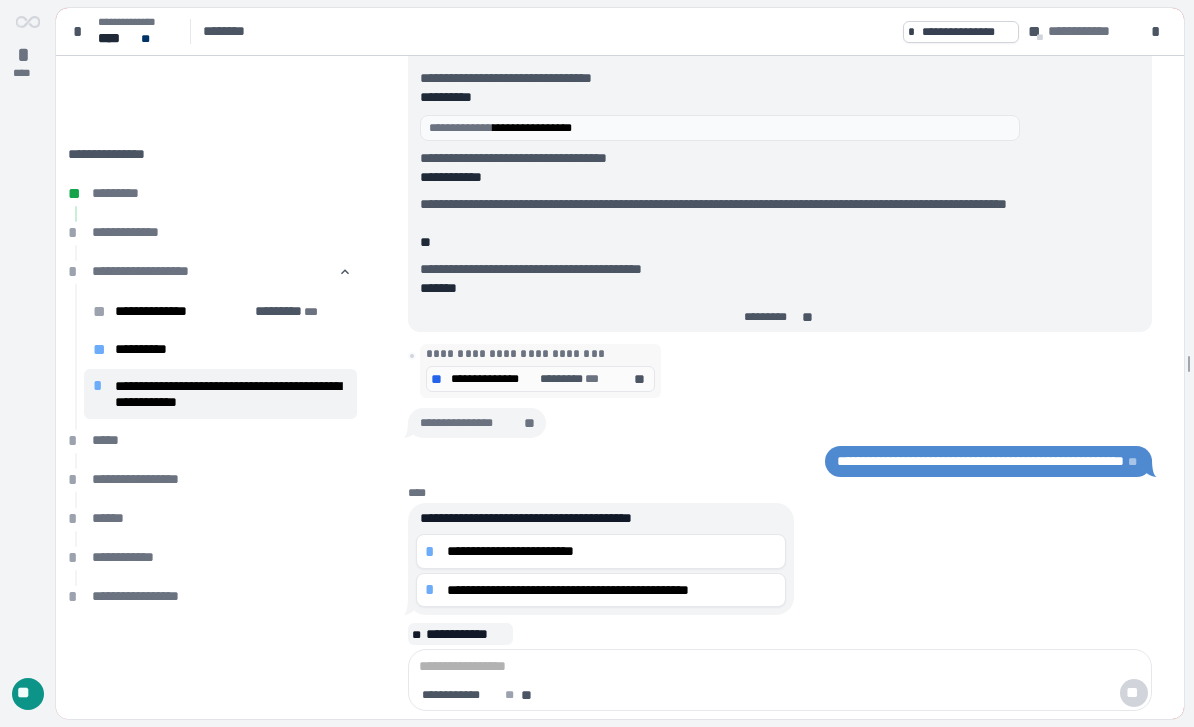 scroll, scrollTop: 0, scrollLeft: 0, axis: both 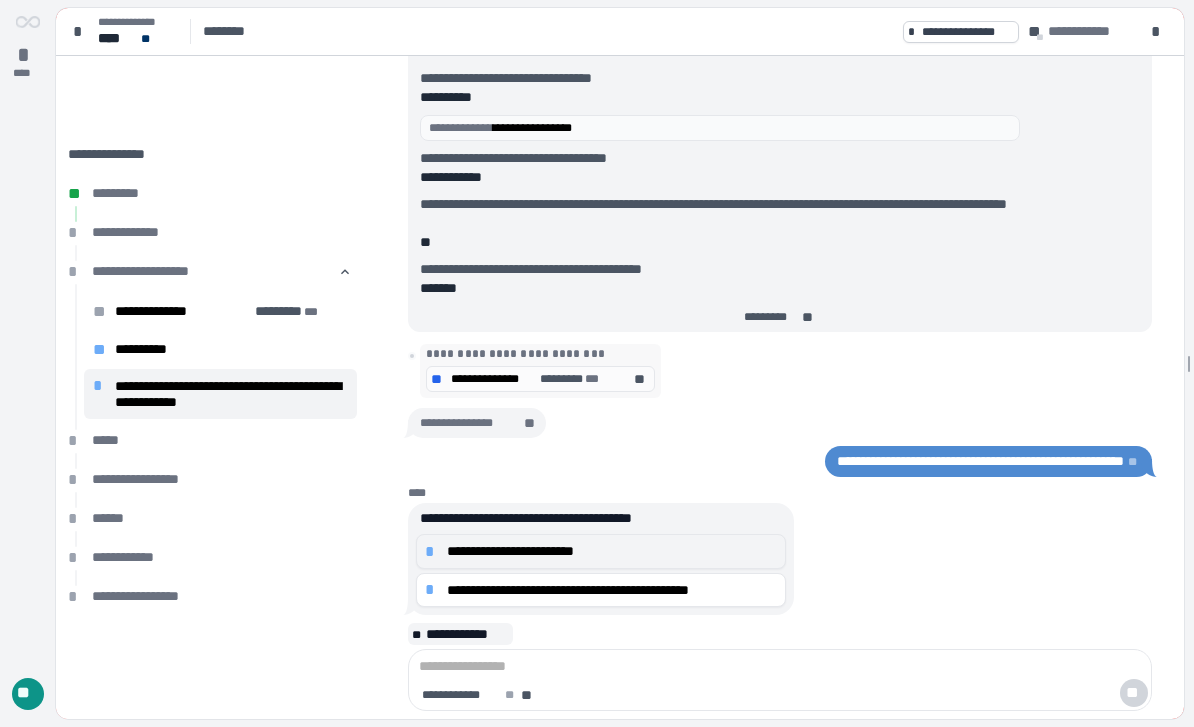click on "**********" at bounding box center (612, 551) 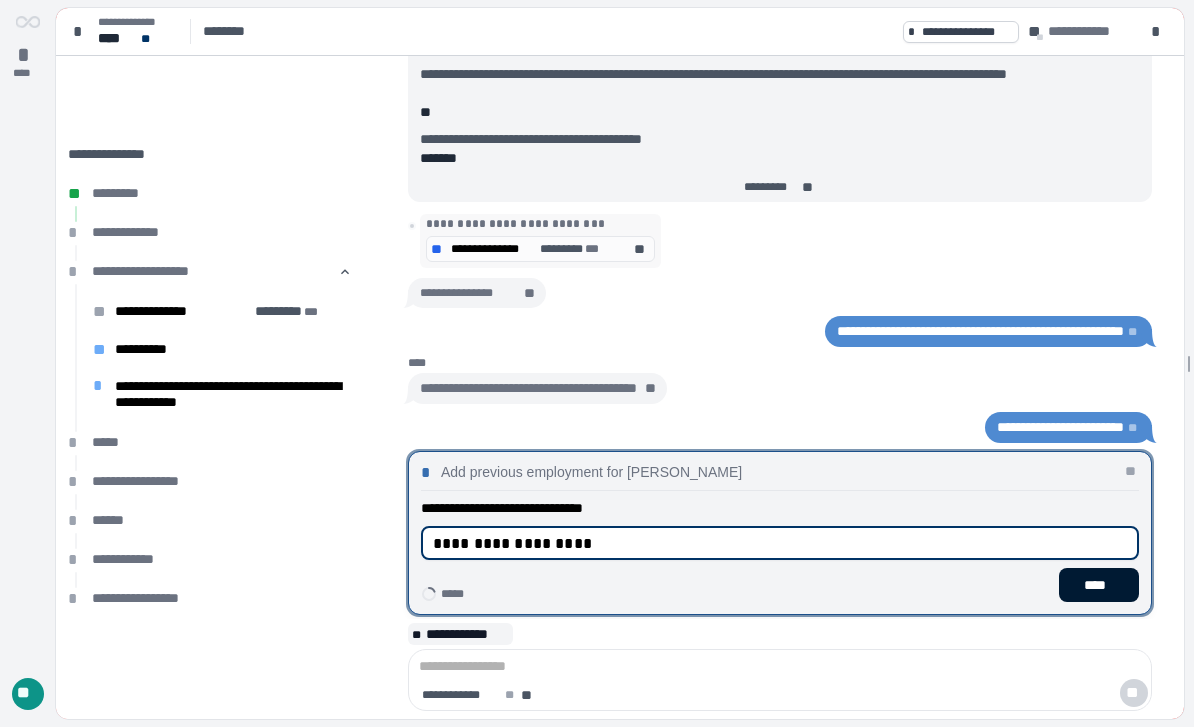 type on "**********" 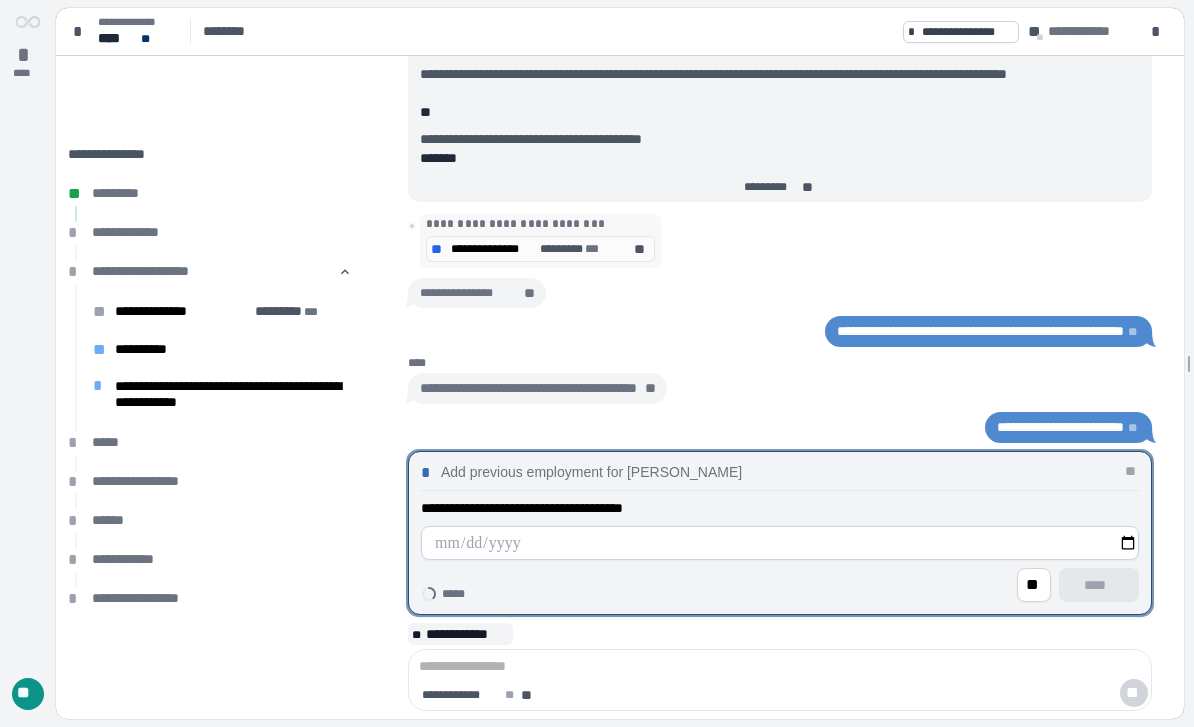 click at bounding box center (780, 543) 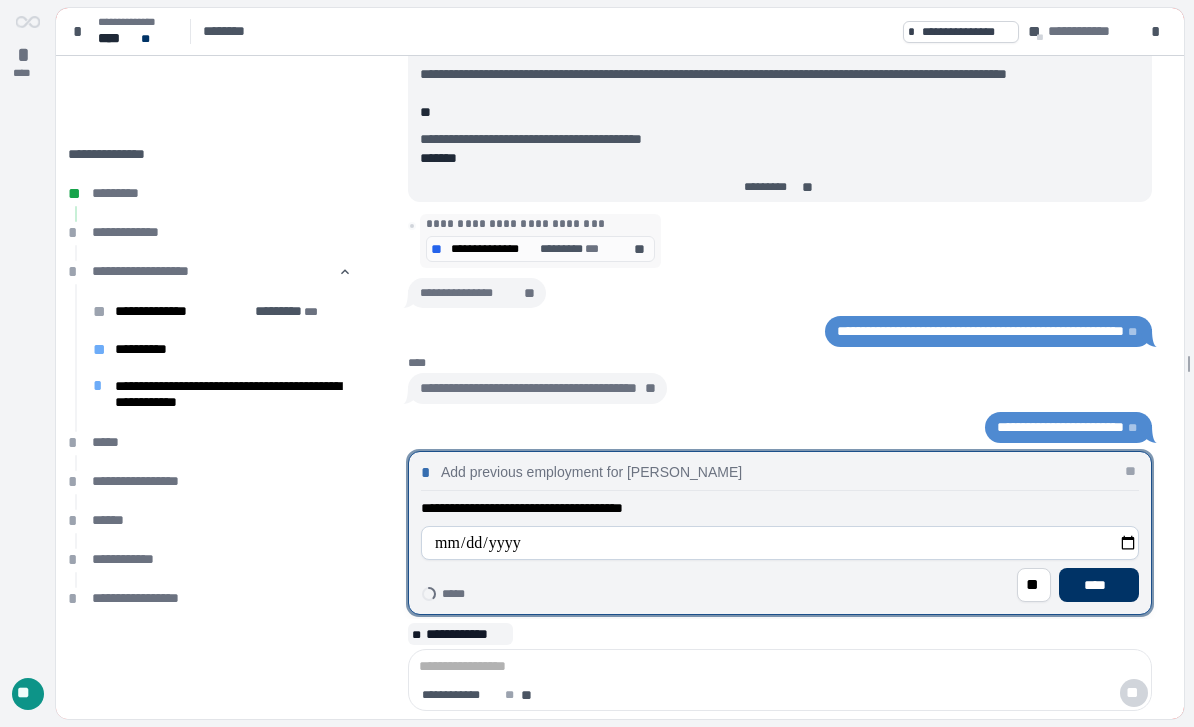 type on "**********" 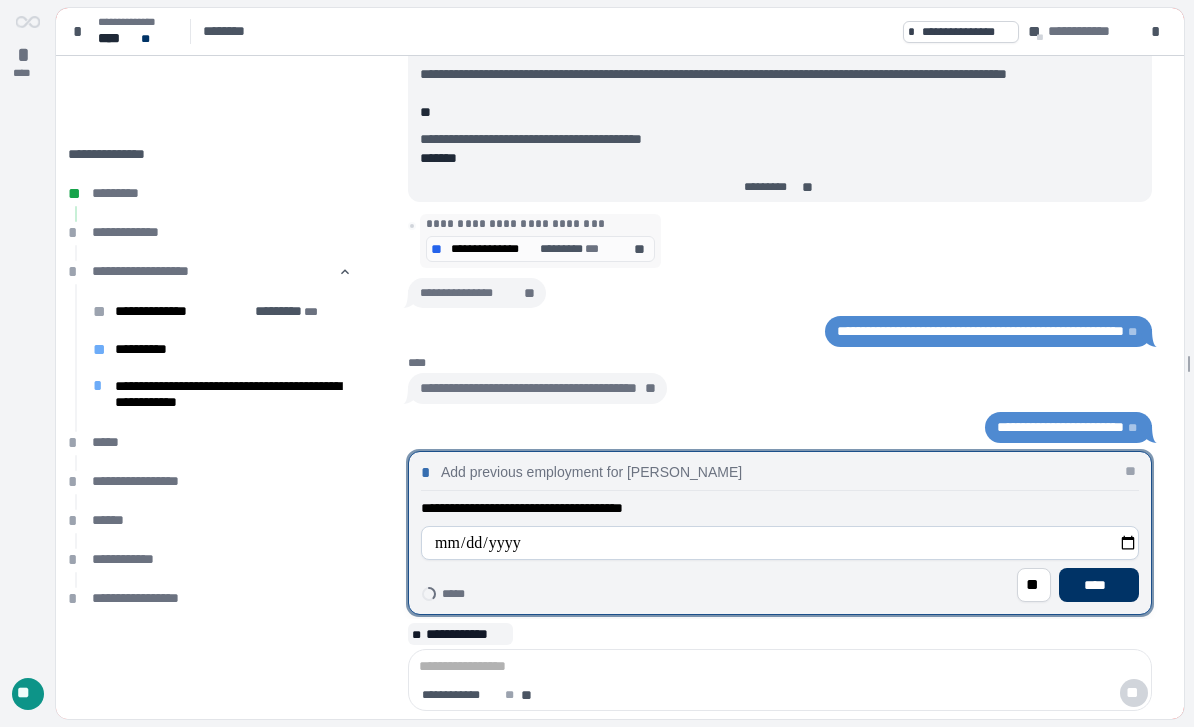 click on "****" at bounding box center [1099, 585] 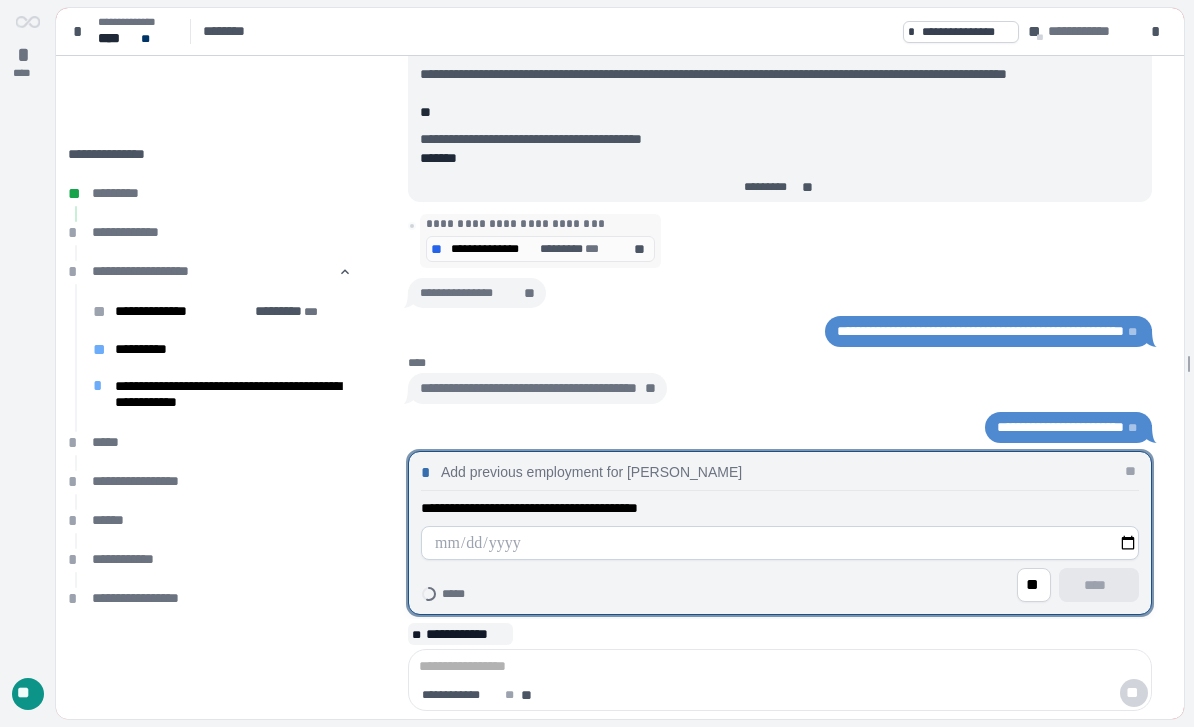click at bounding box center [780, 543] 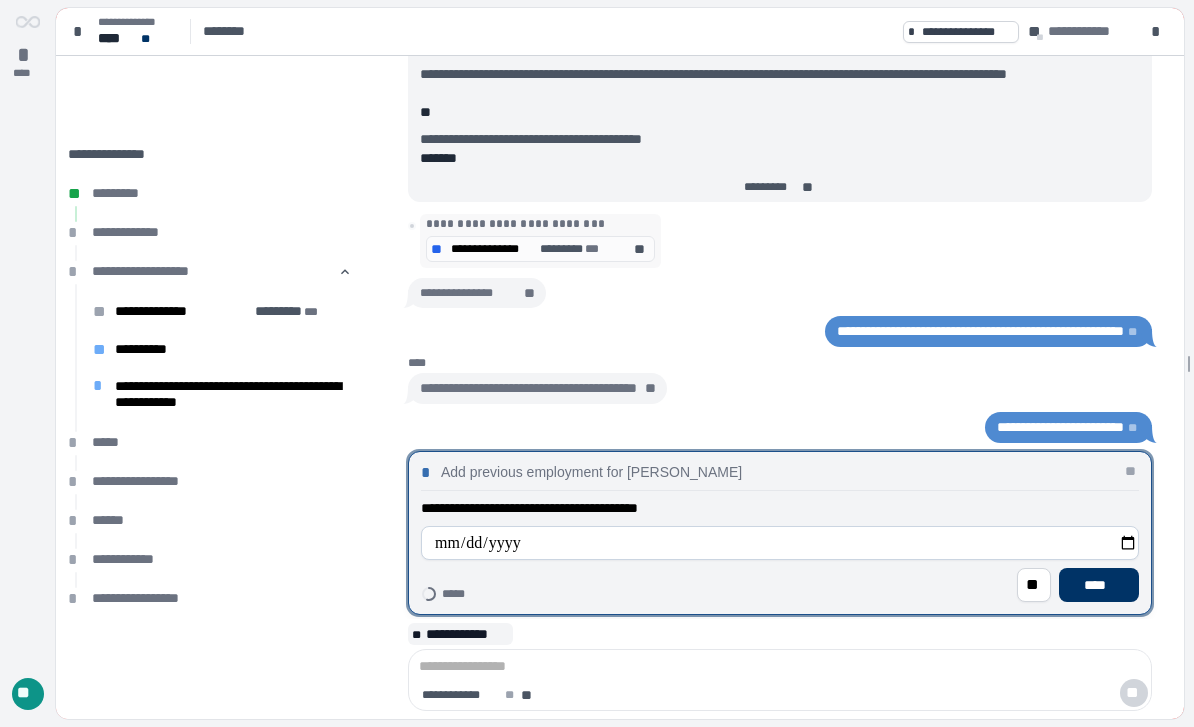 type on "**********" 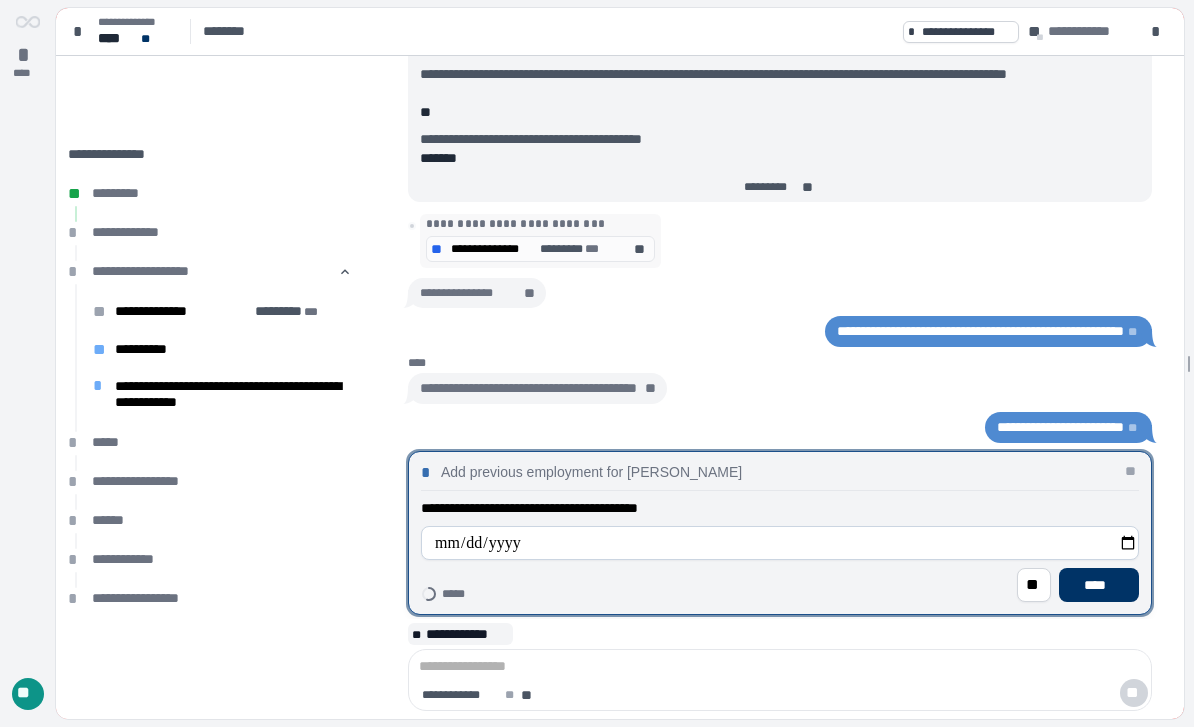 click on "****" at bounding box center [1099, 585] 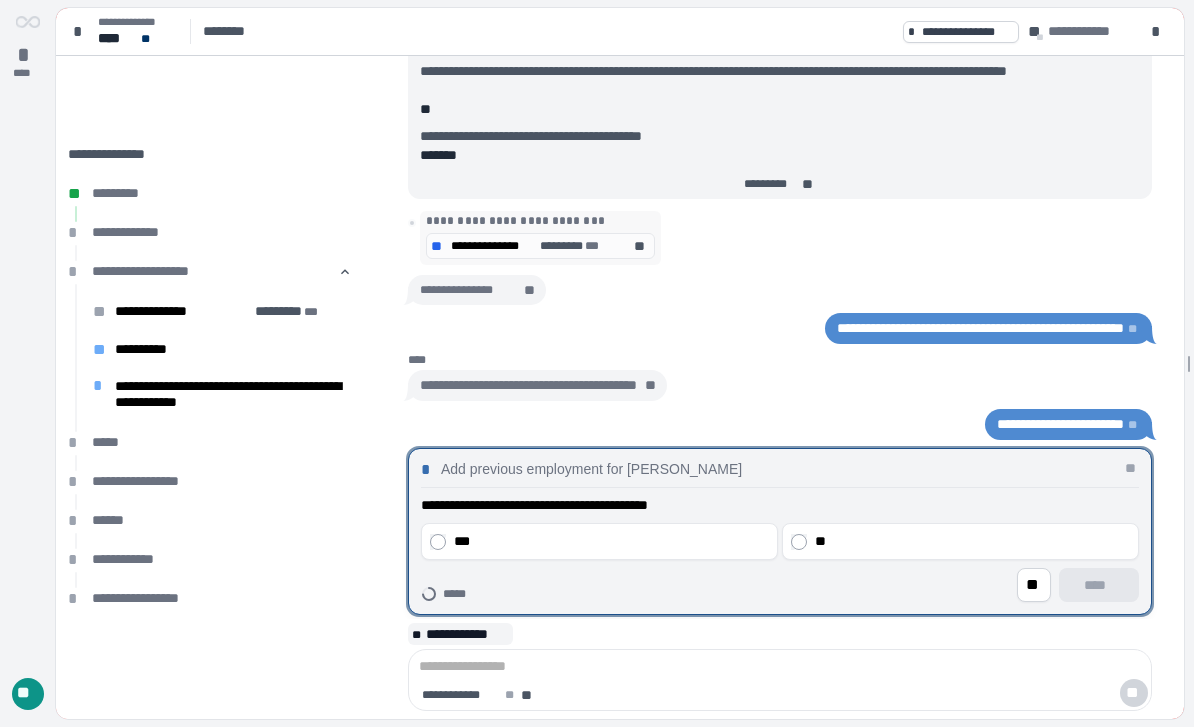click on "**" at bounding box center [972, 541] 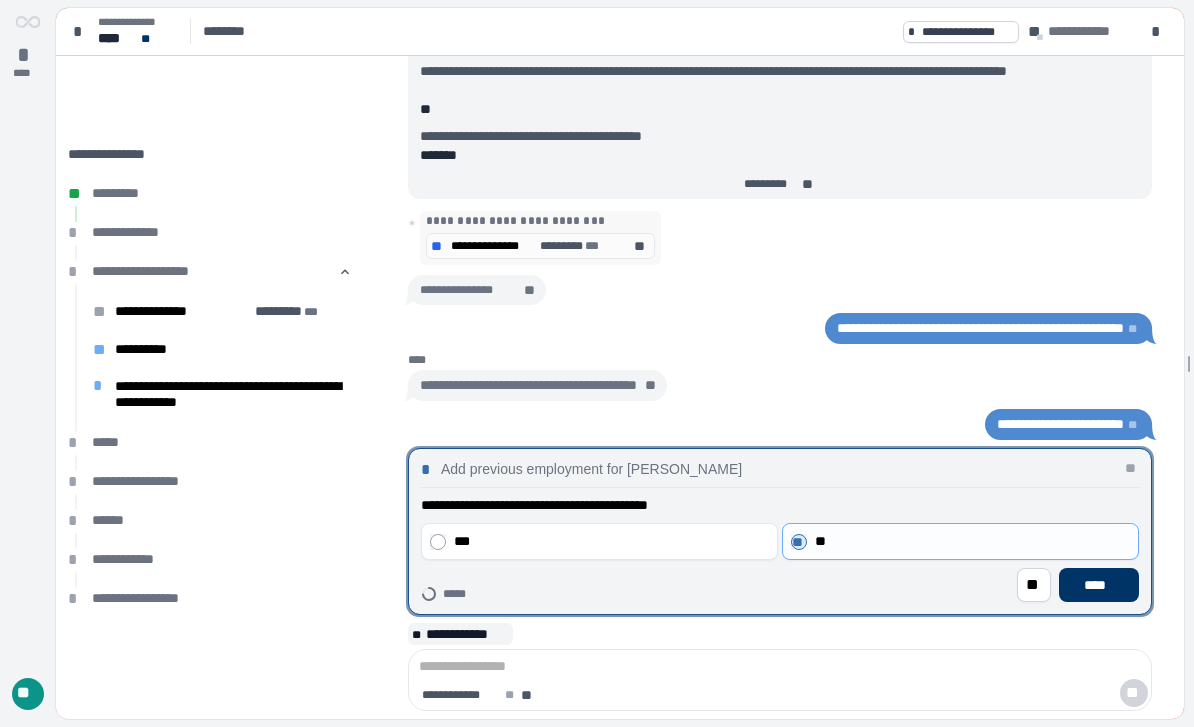click on "****" at bounding box center [1099, 585] 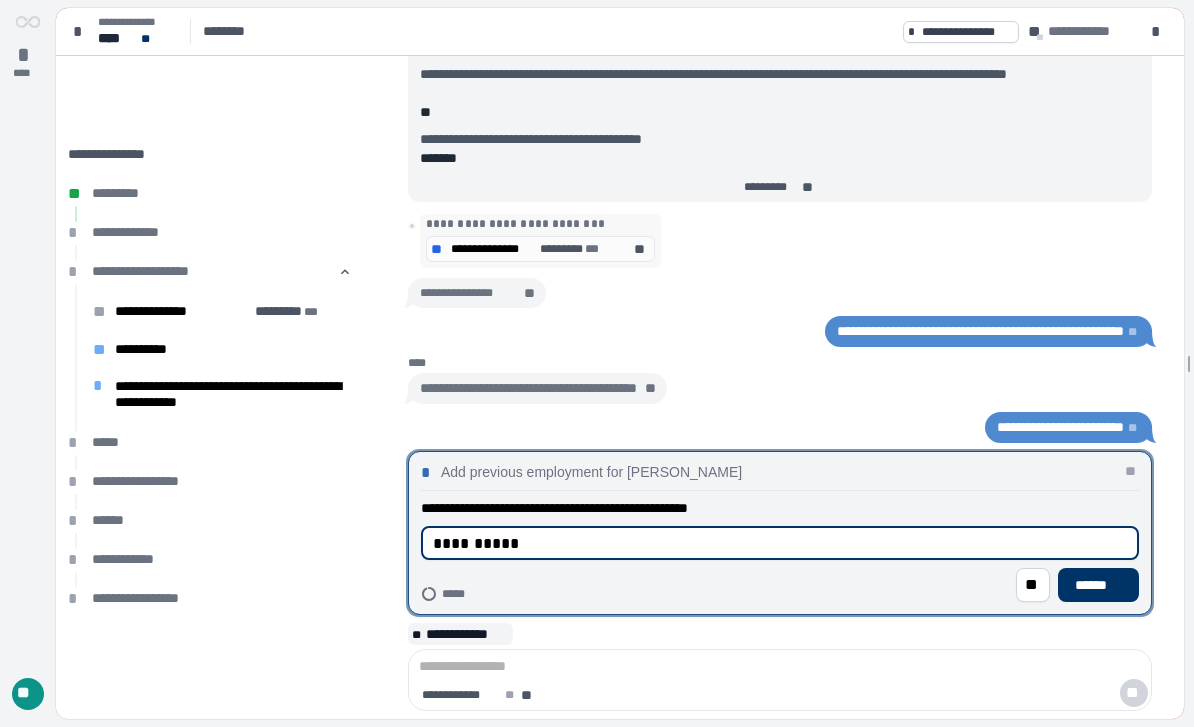 type on "**********" 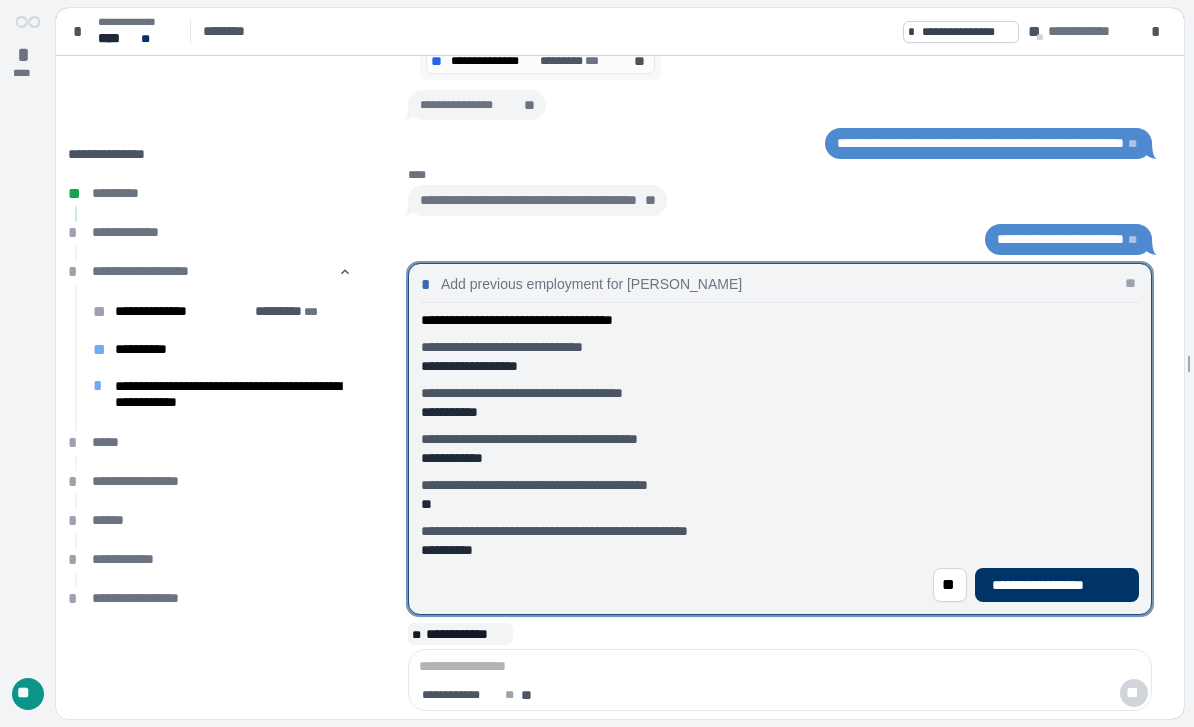 click on "**********" at bounding box center (1057, 585) 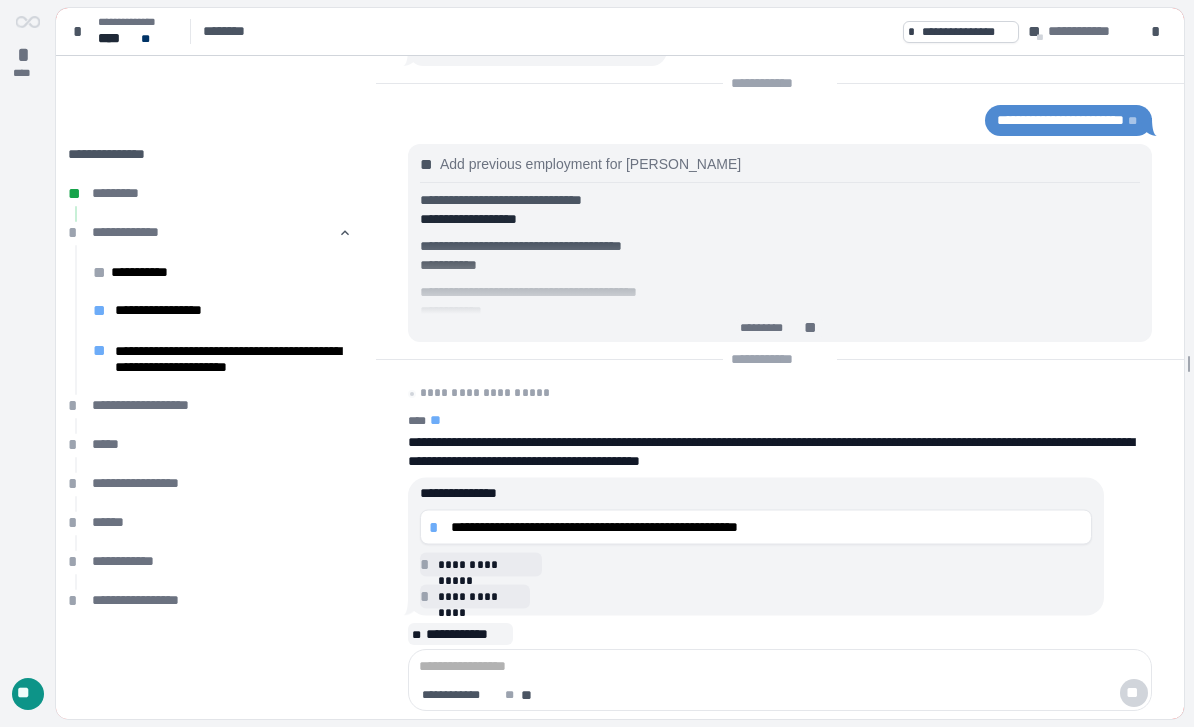 click on "**********" at bounding box center (767, 527) 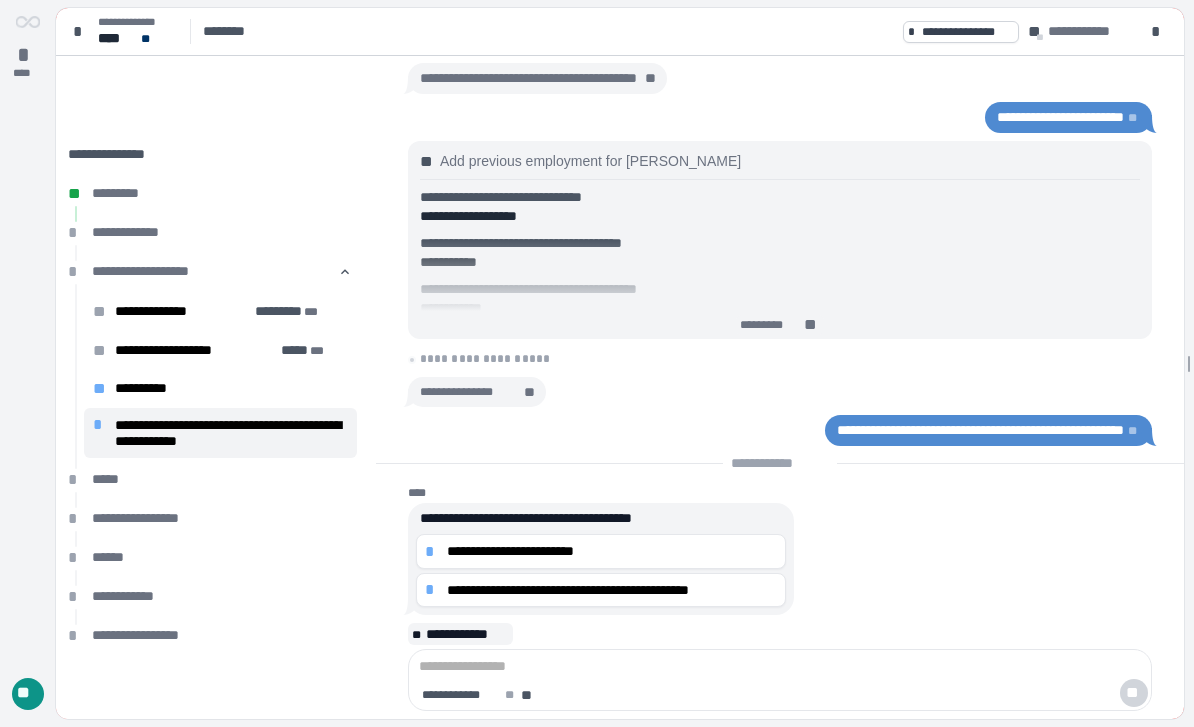 click on "**********" at bounding box center (612, 590) 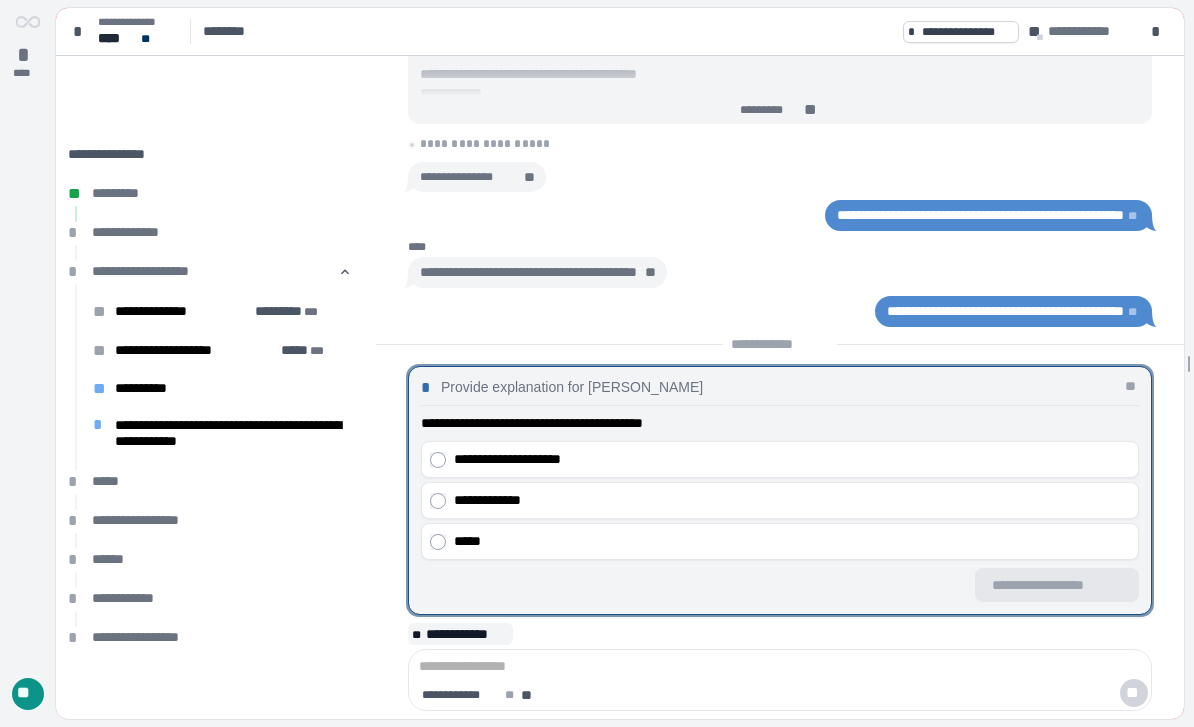 click on "*****" at bounding box center (780, 541) 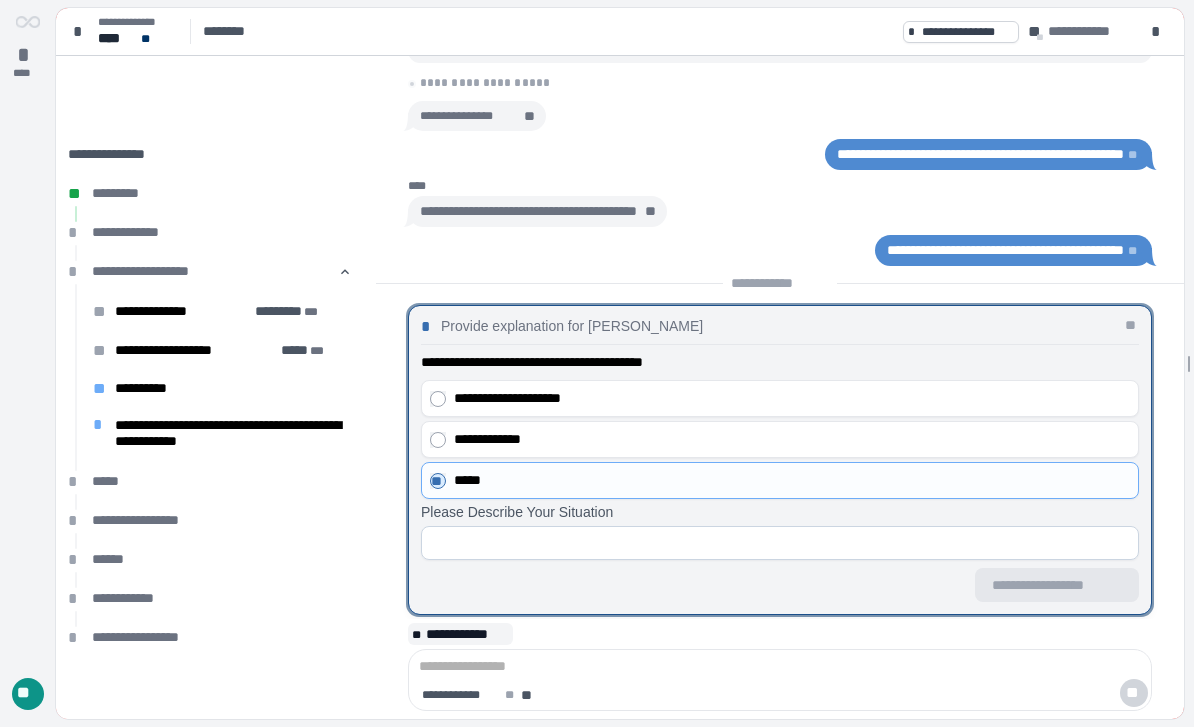 click at bounding box center (780, 543) 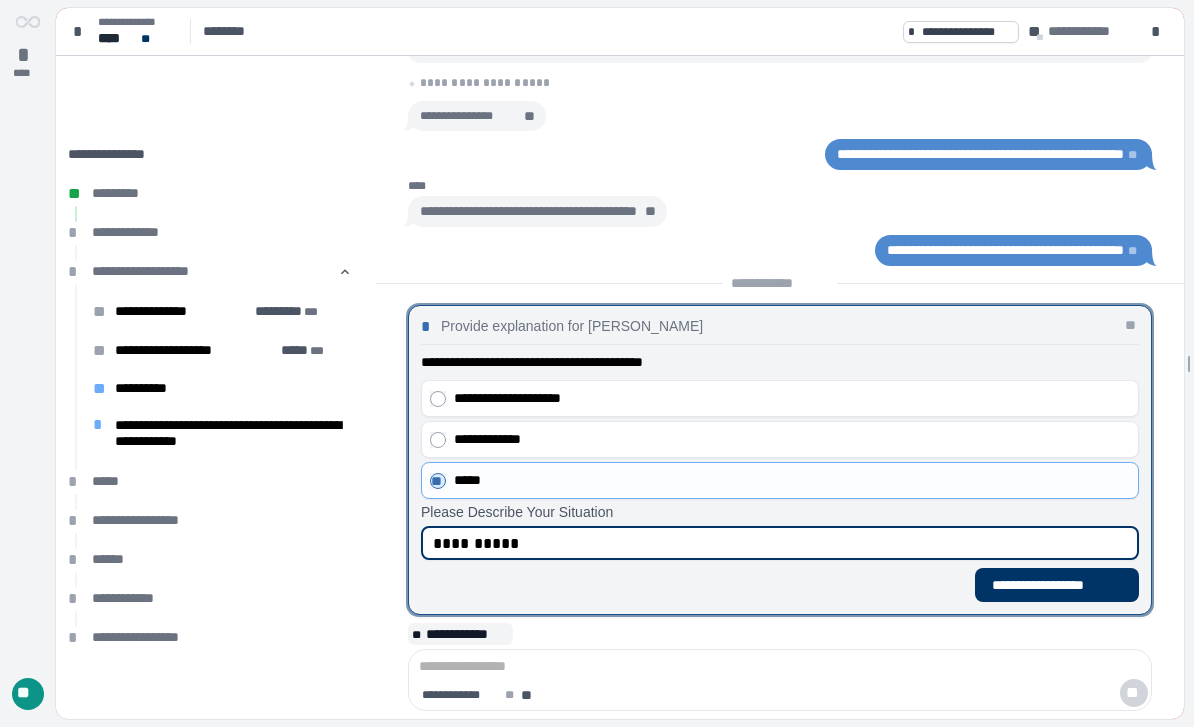 scroll, scrollTop: 0, scrollLeft: 0, axis: both 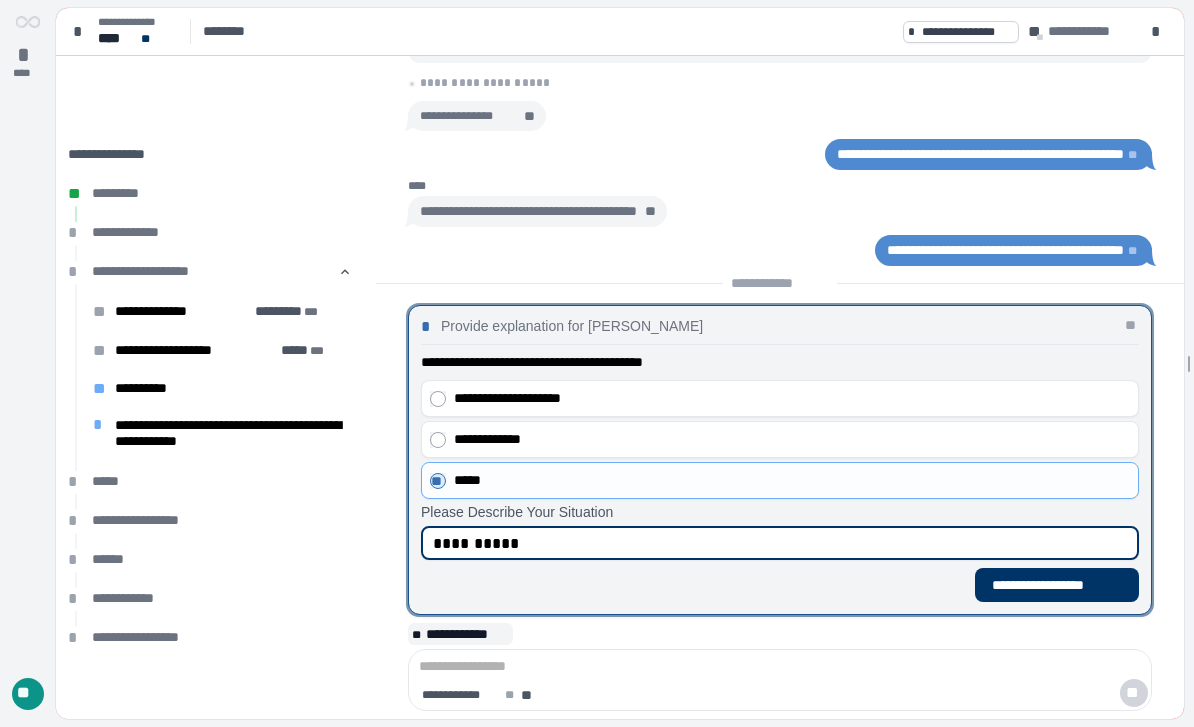 type on "**********" 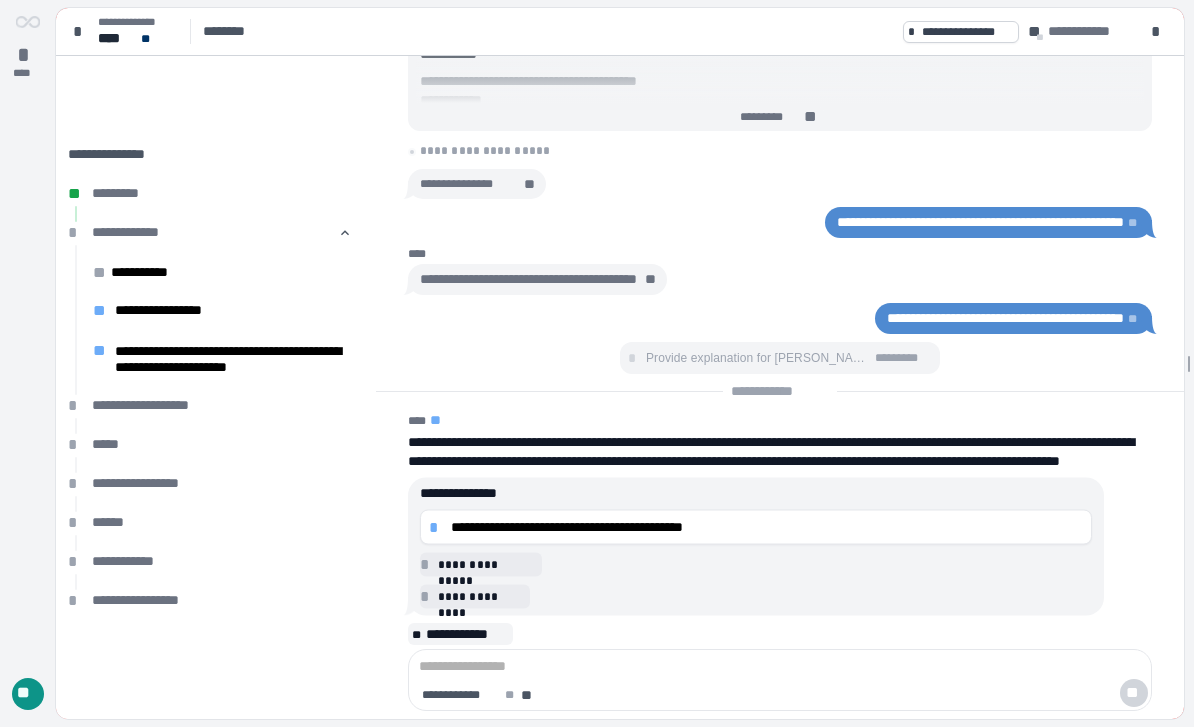 click on "**********" at bounding box center [1005, 319] 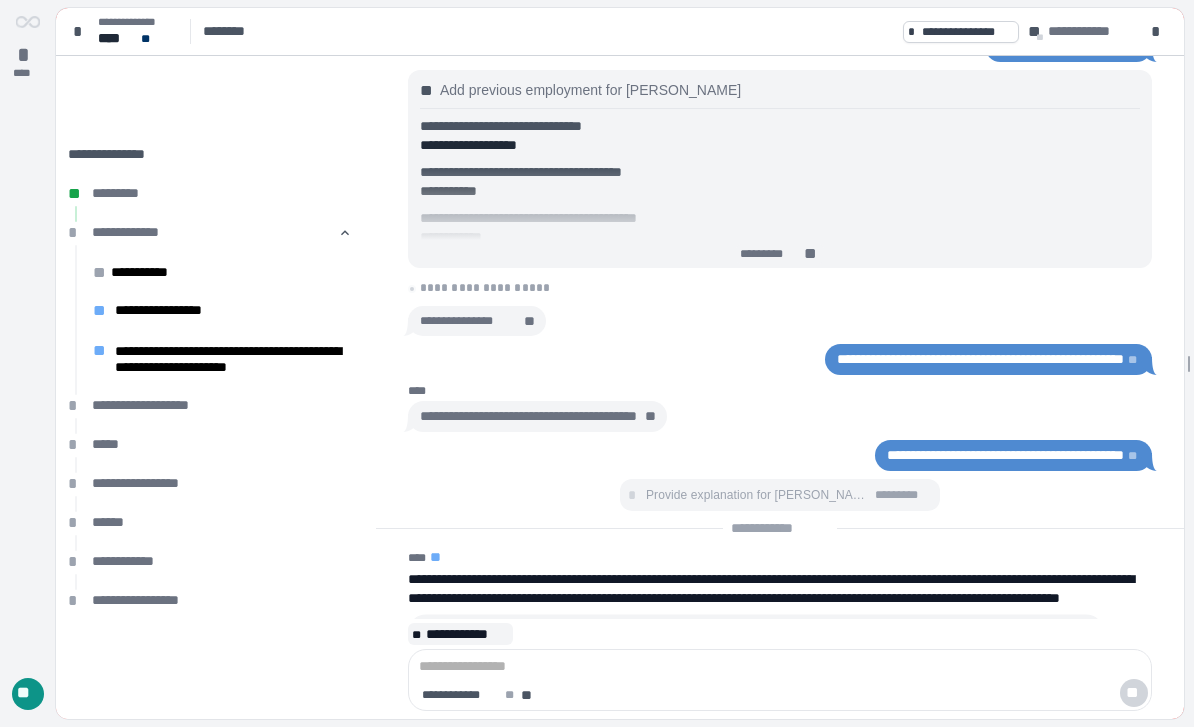 scroll, scrollTop: 138, scrollLeft: 0, axis: vertical 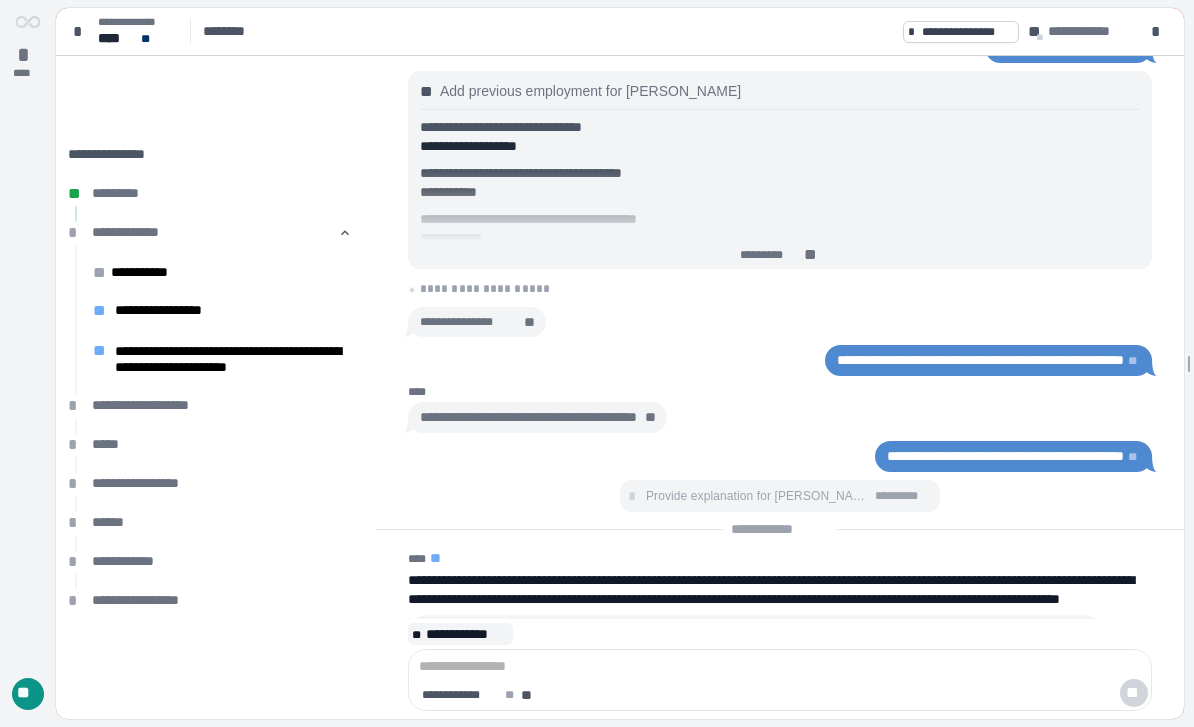click on "*********" at bounding box center [771, 256] 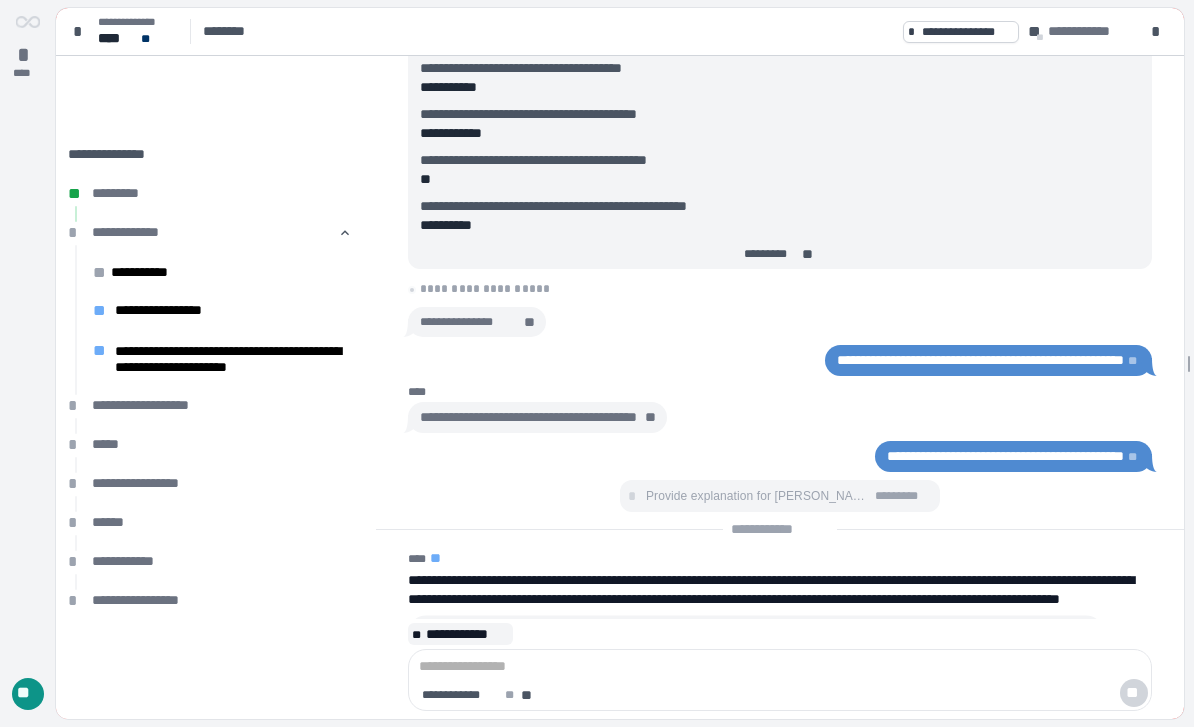 click on "**********" at bounding box center [1005, 457] 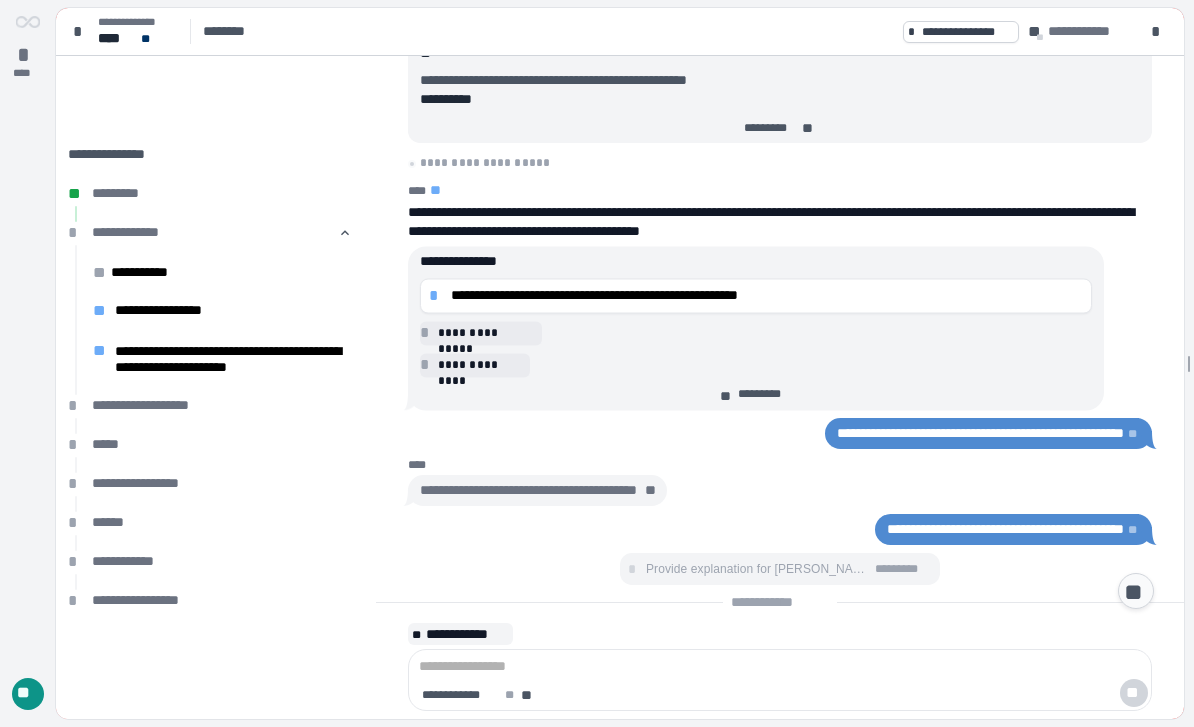 scroll, scrollTop: 217, scrollLeft: 0, axis: vertical 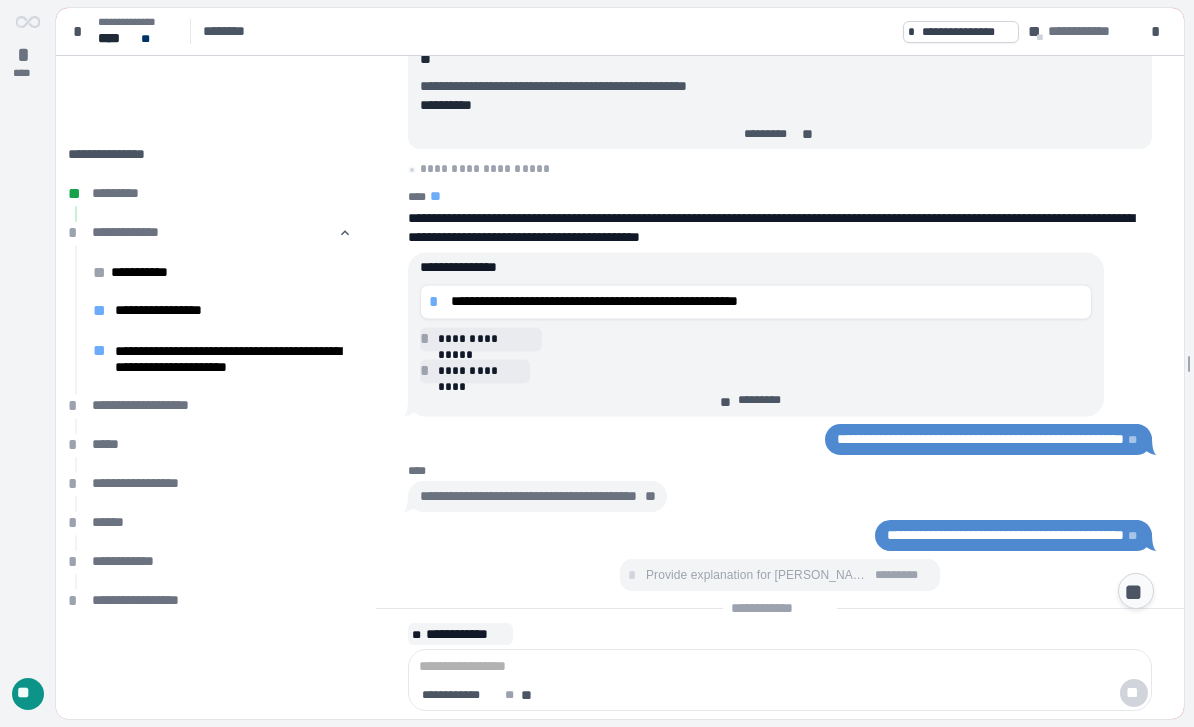 click on "**********" at bounding box center [980, 440] 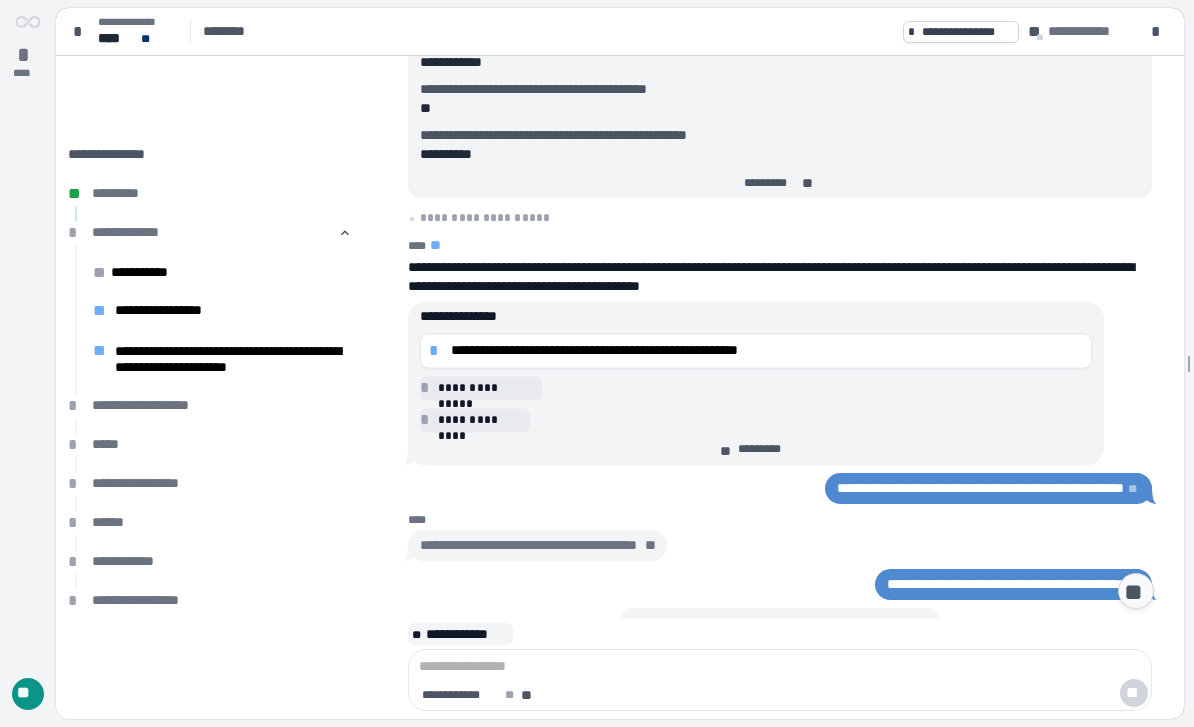 scroll, scrollTop: 266, scrollLeft: 0, axis: vertical 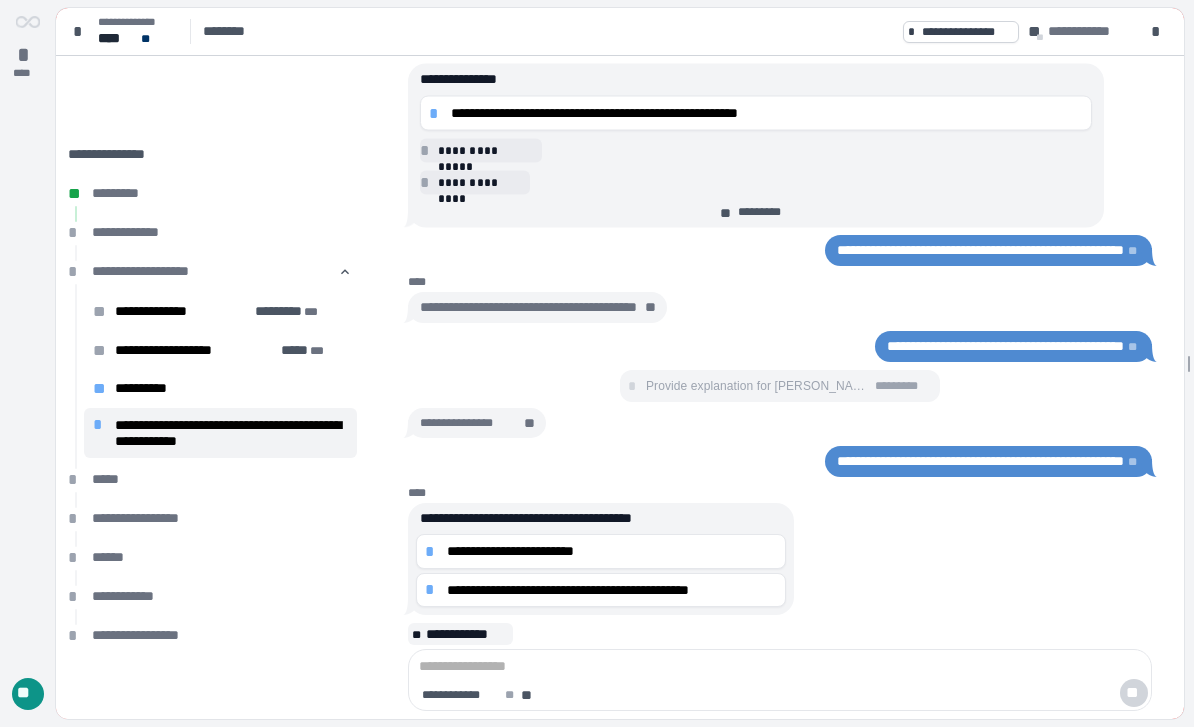 click on "**********" at bounding box center [612, 551] 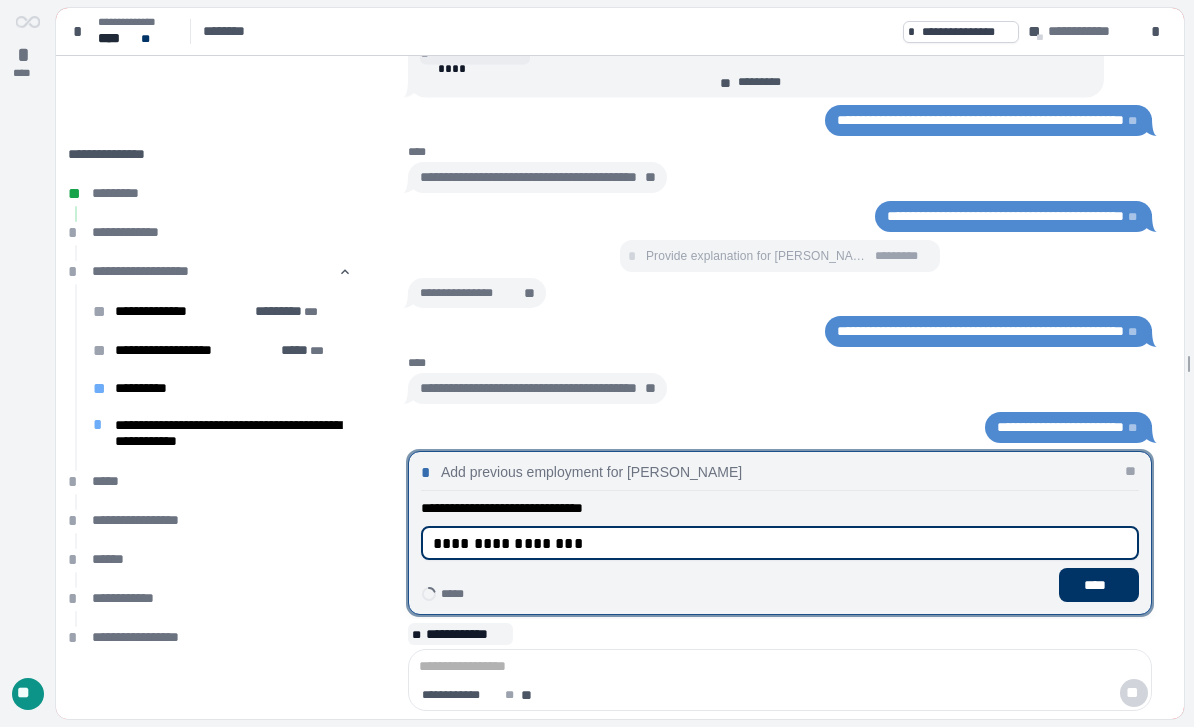 type on "**********" 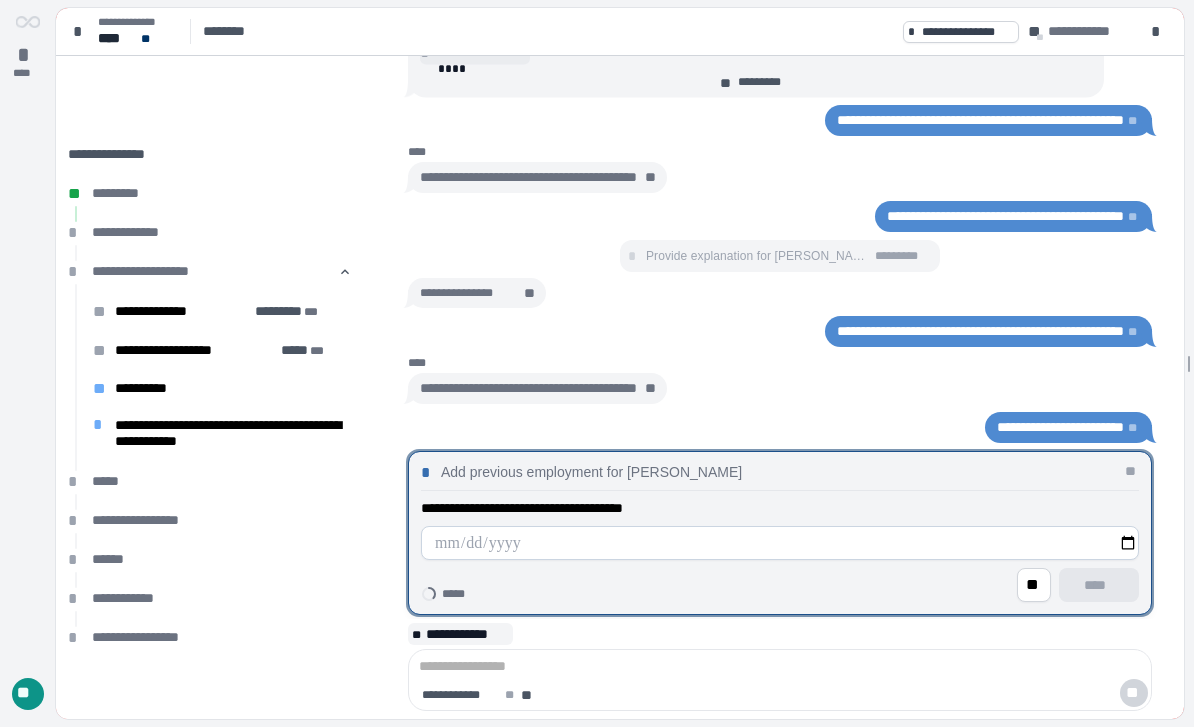 click at bounding box center (780, 543) 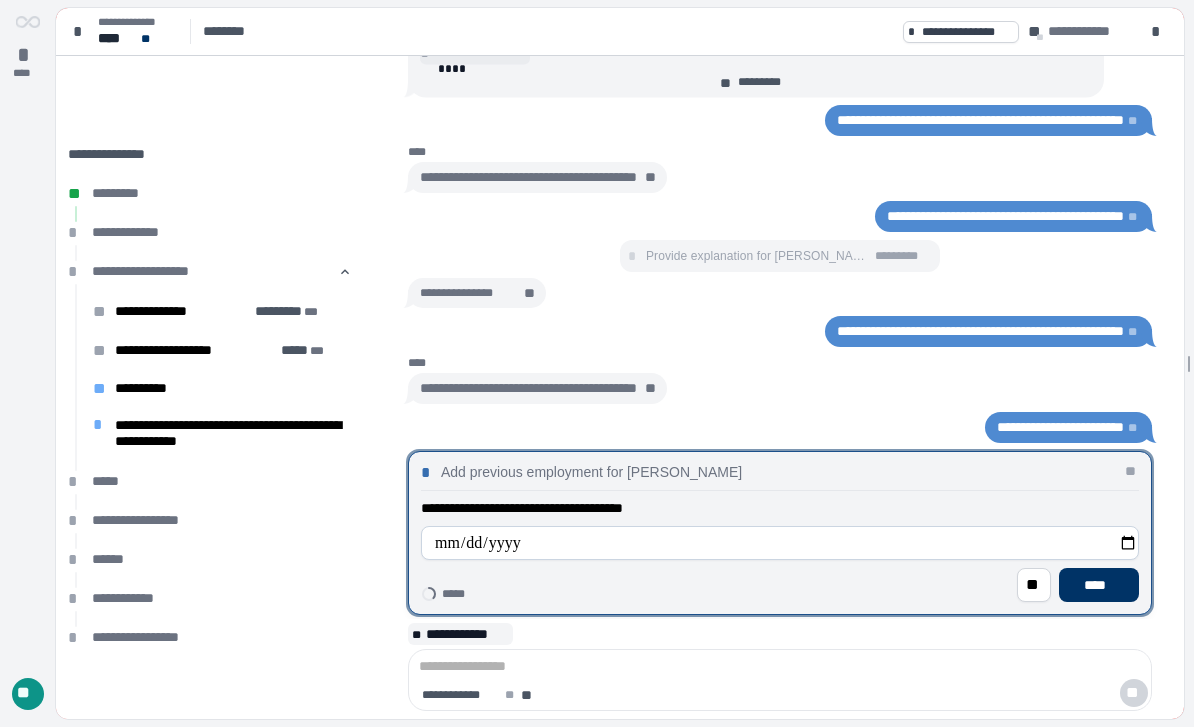 type on "**********" 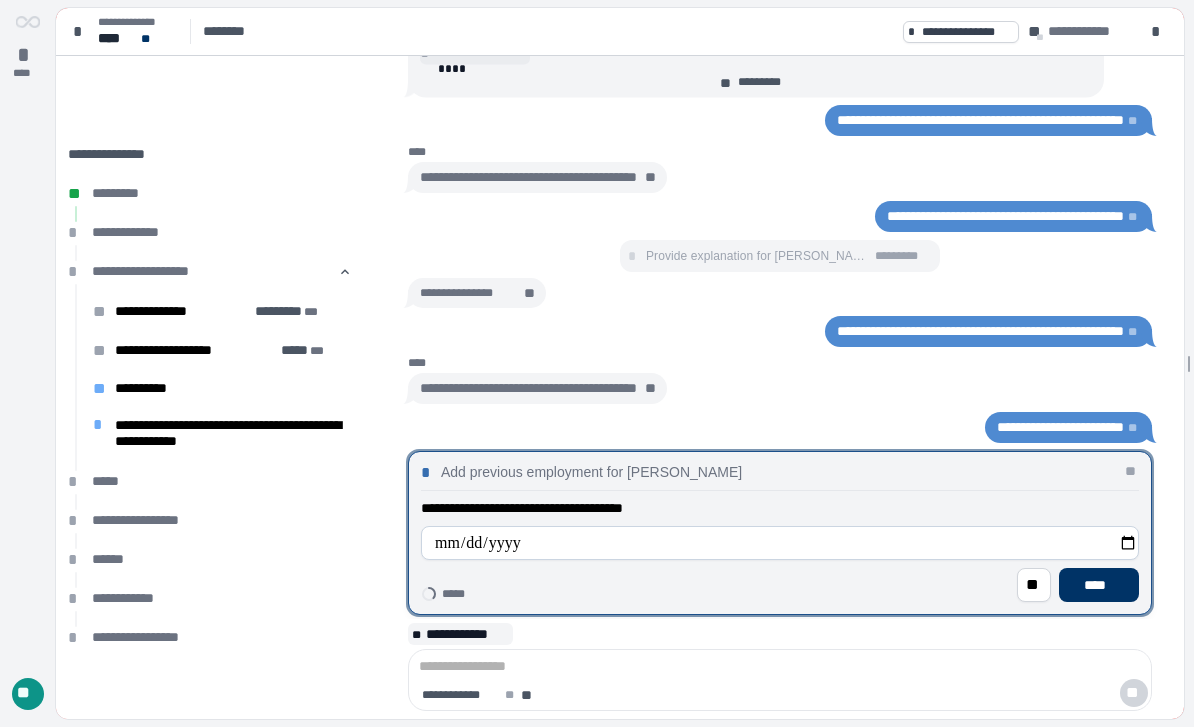 click on "****" at bounding box center [1099, 585] 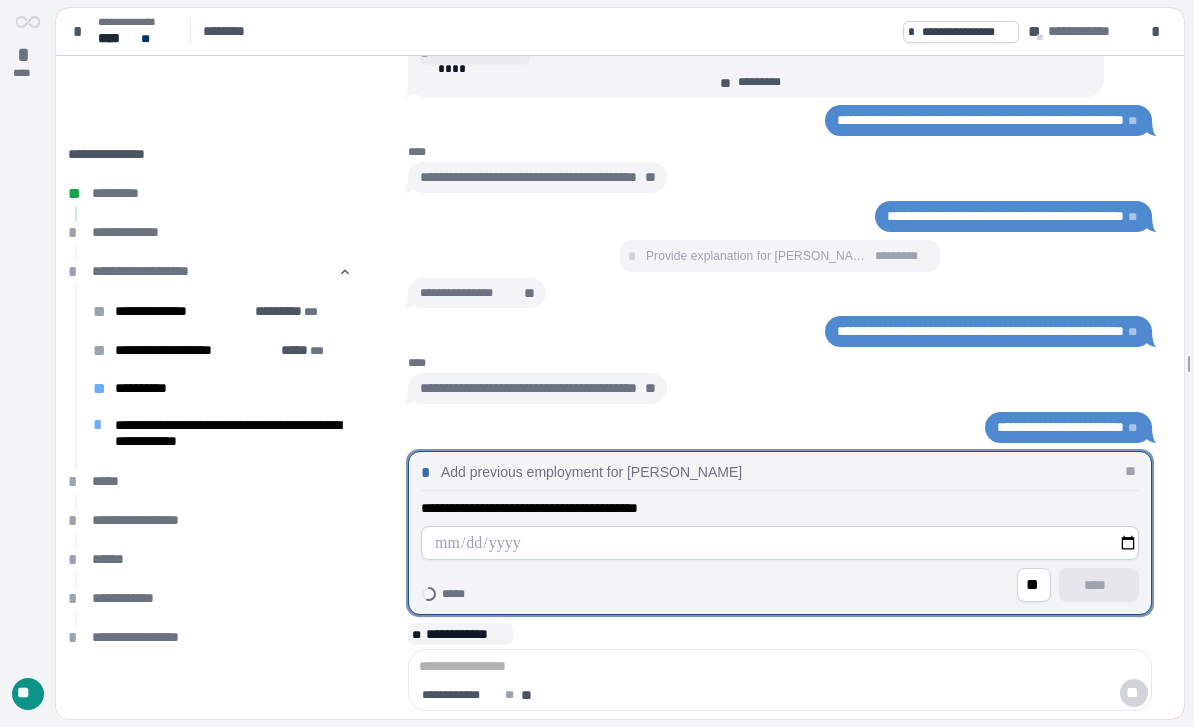 click at bounding box center [780, 543] 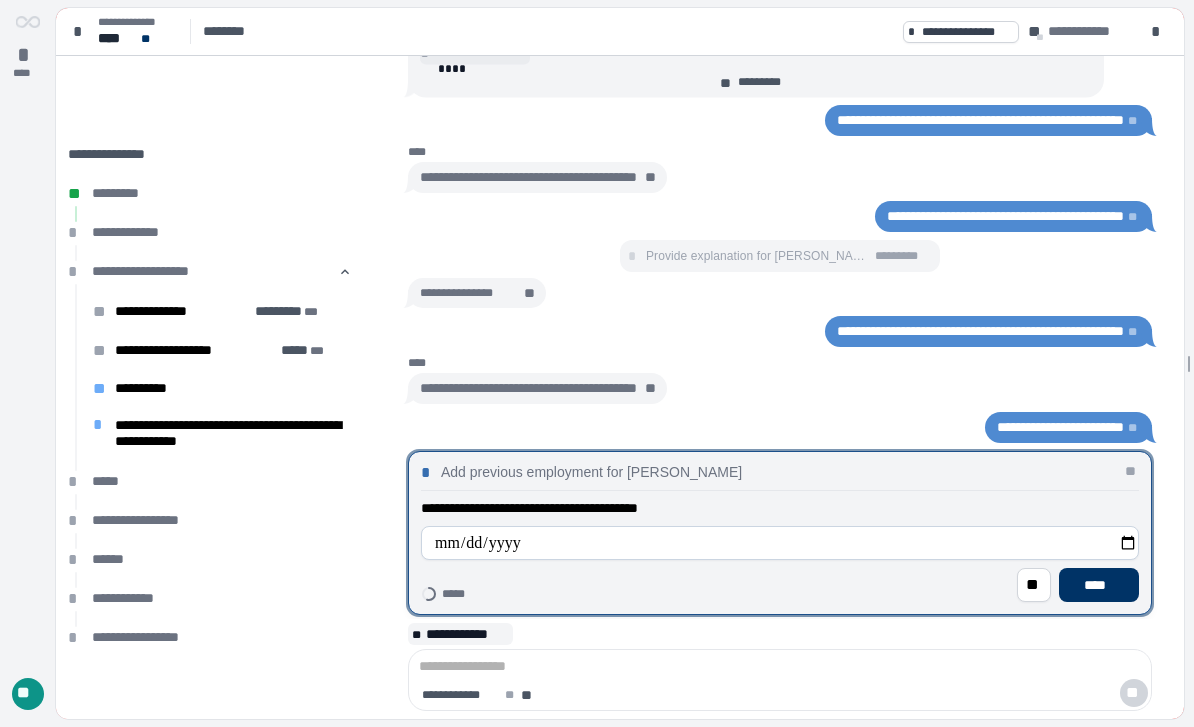 type on "**********" 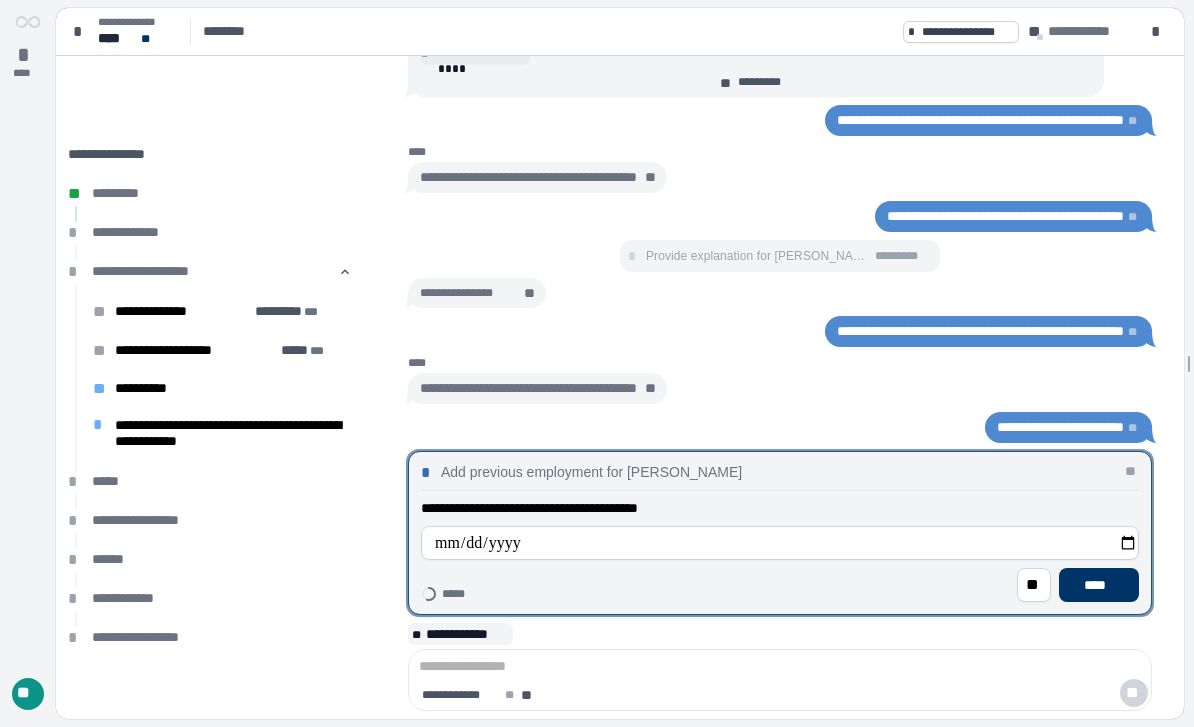 click on "****" at bounding box center (1099, 585) 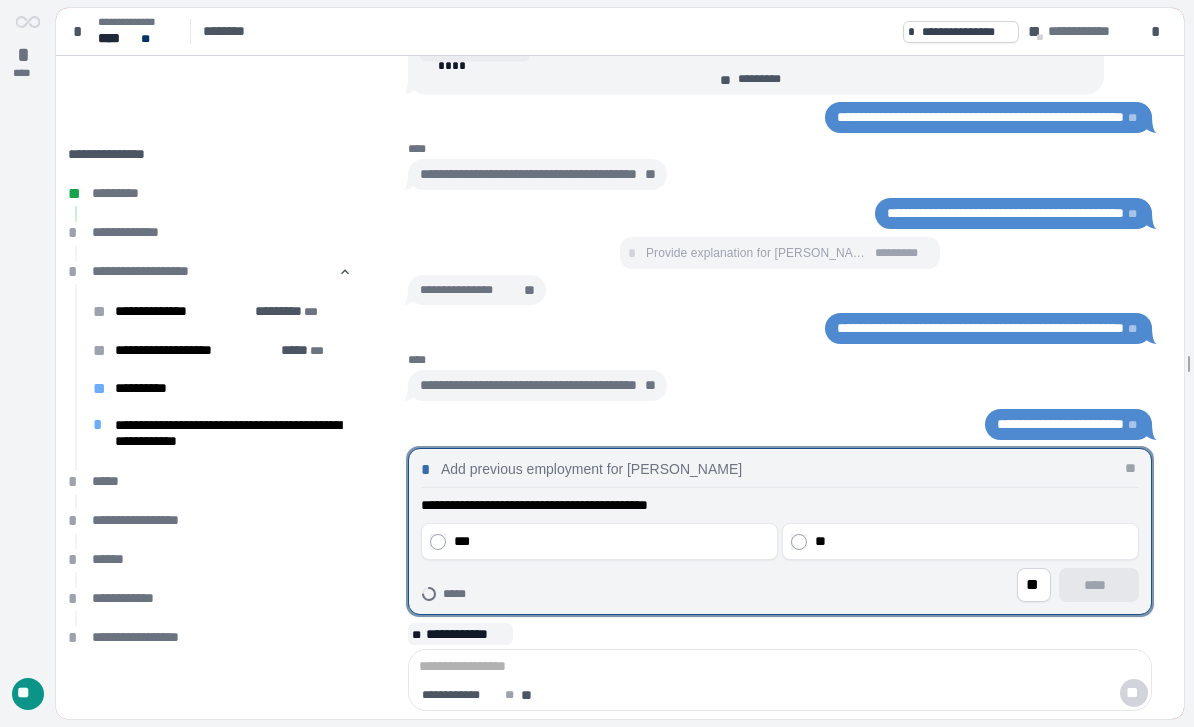 click on "***" at bounding box center [611, 541] 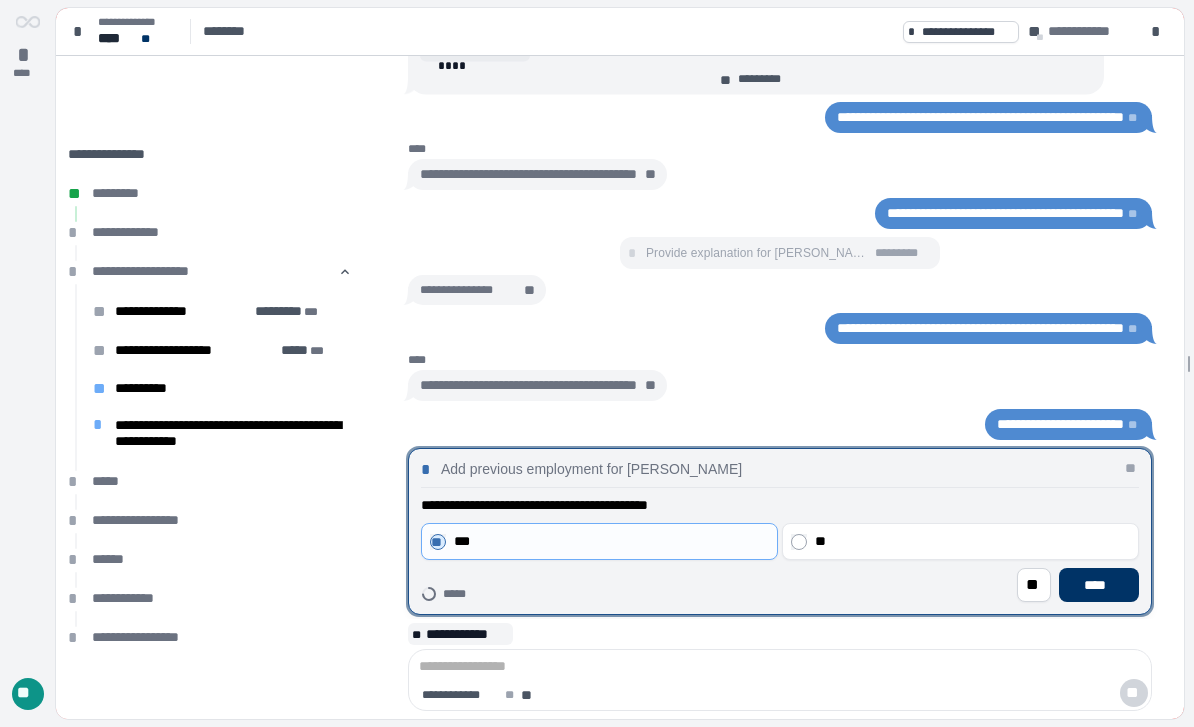 click on "****" at bounding box center [1099, 585] 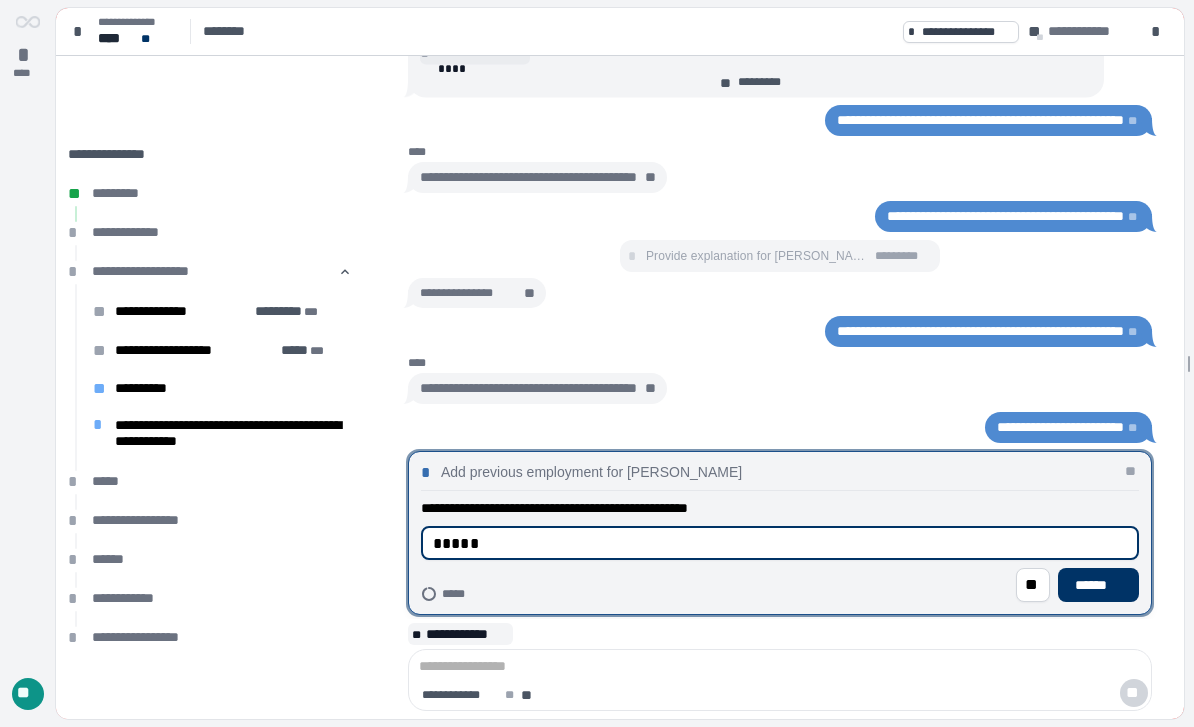 type on "*****" 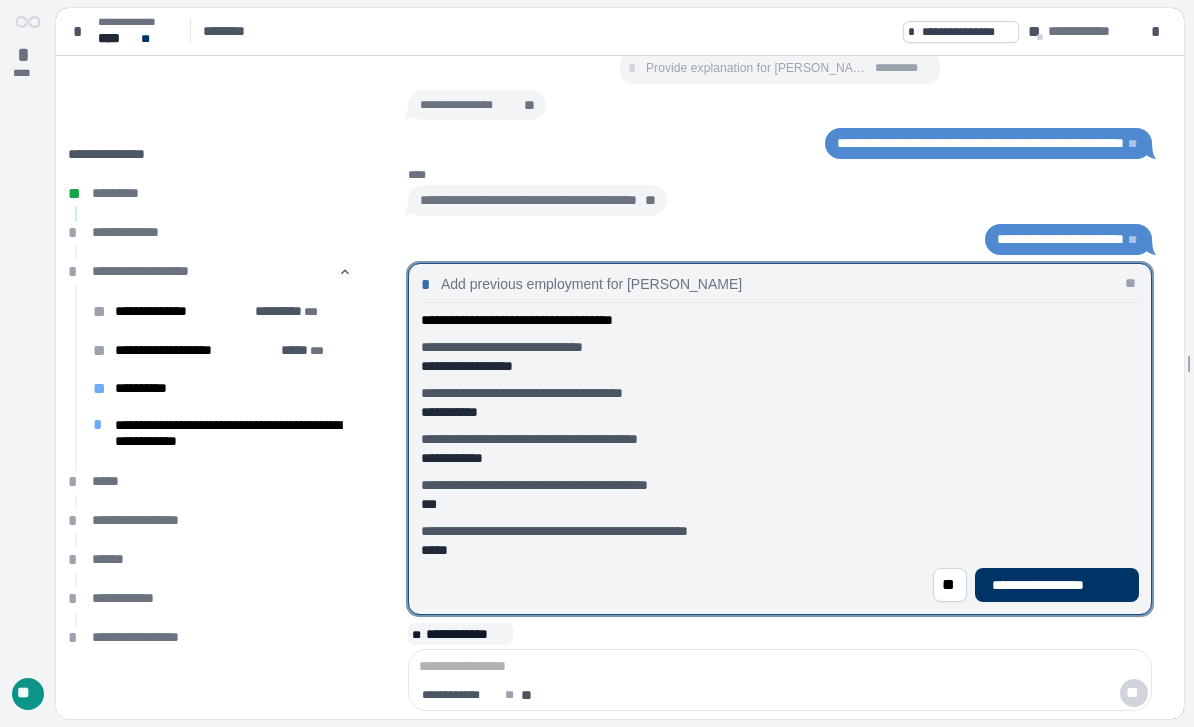 click on "**********" at bounding box center (1057, 585) 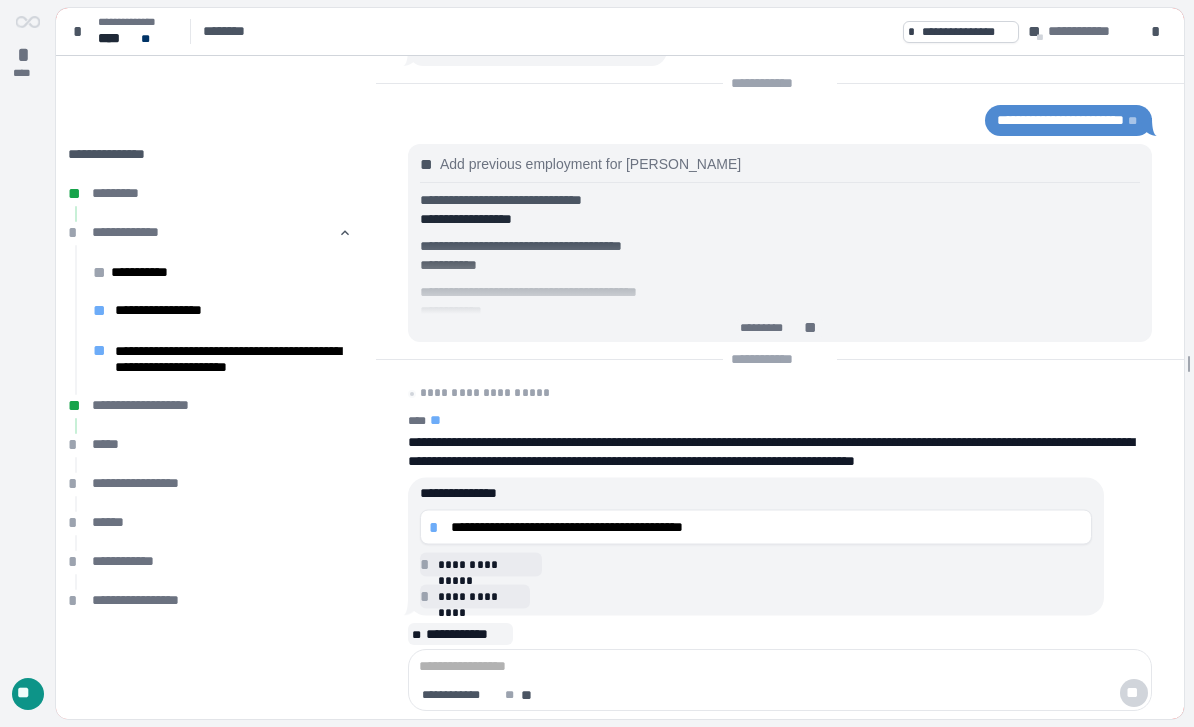 click on "**********" at bounding box center (767, 527) 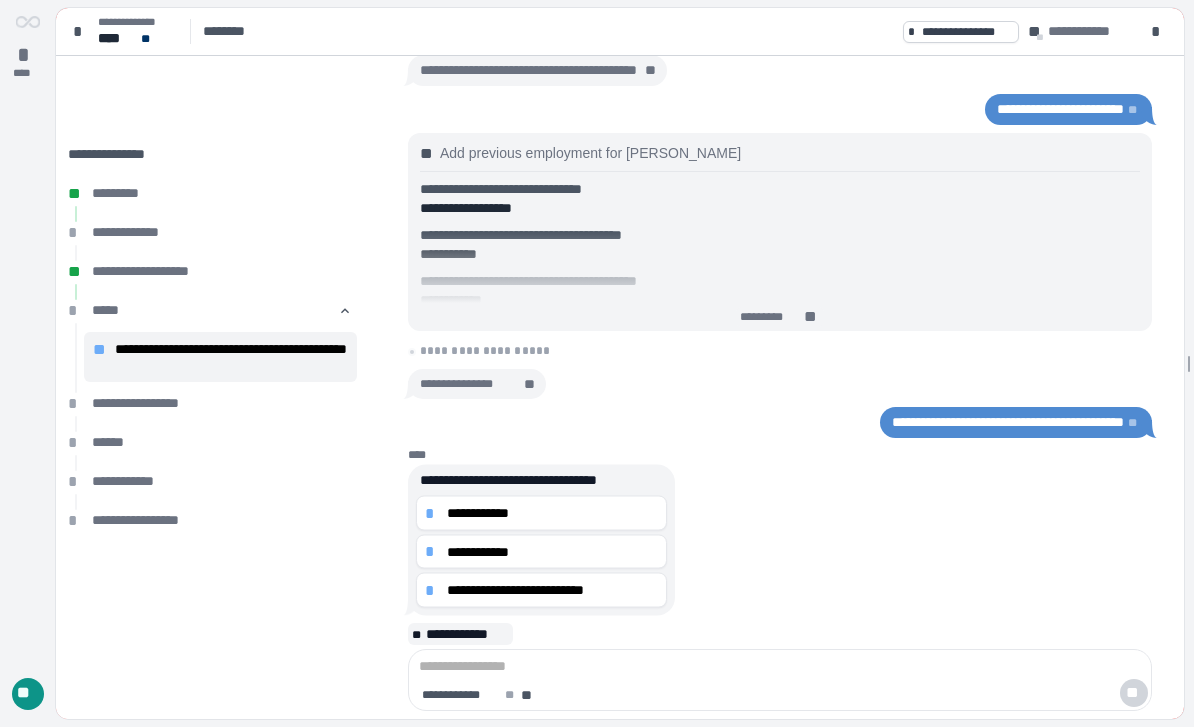 click on "**********" at bounding box center (552, 513) 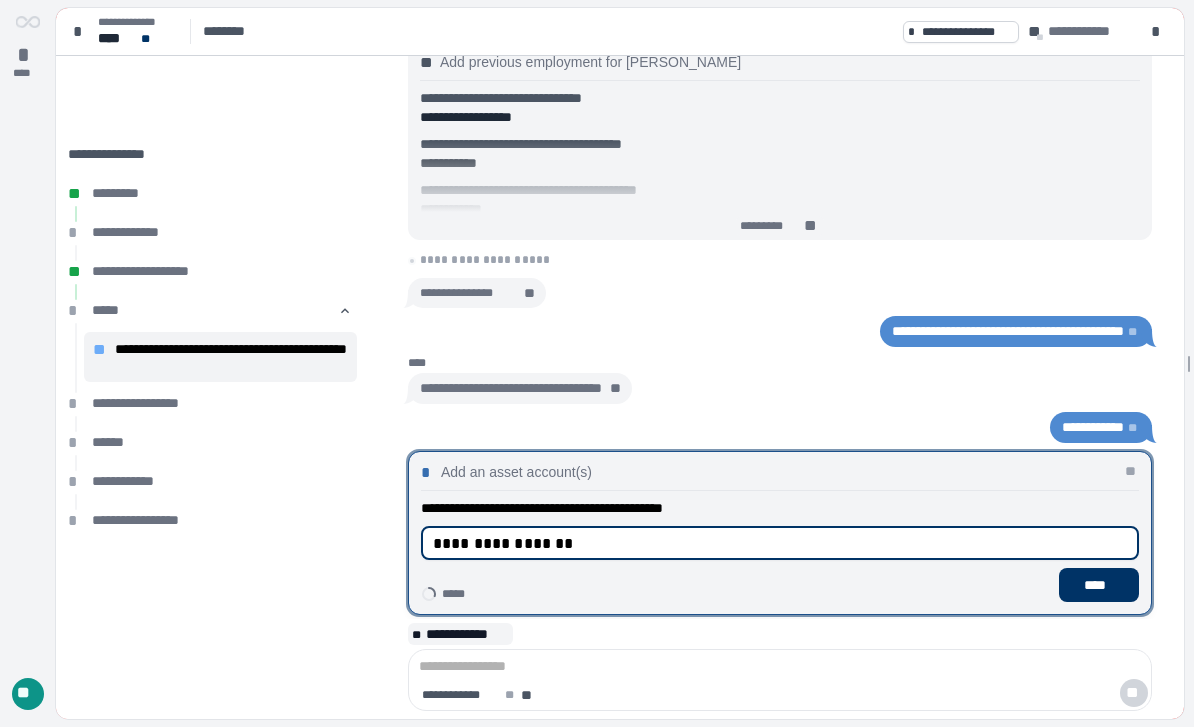 type on "**********" 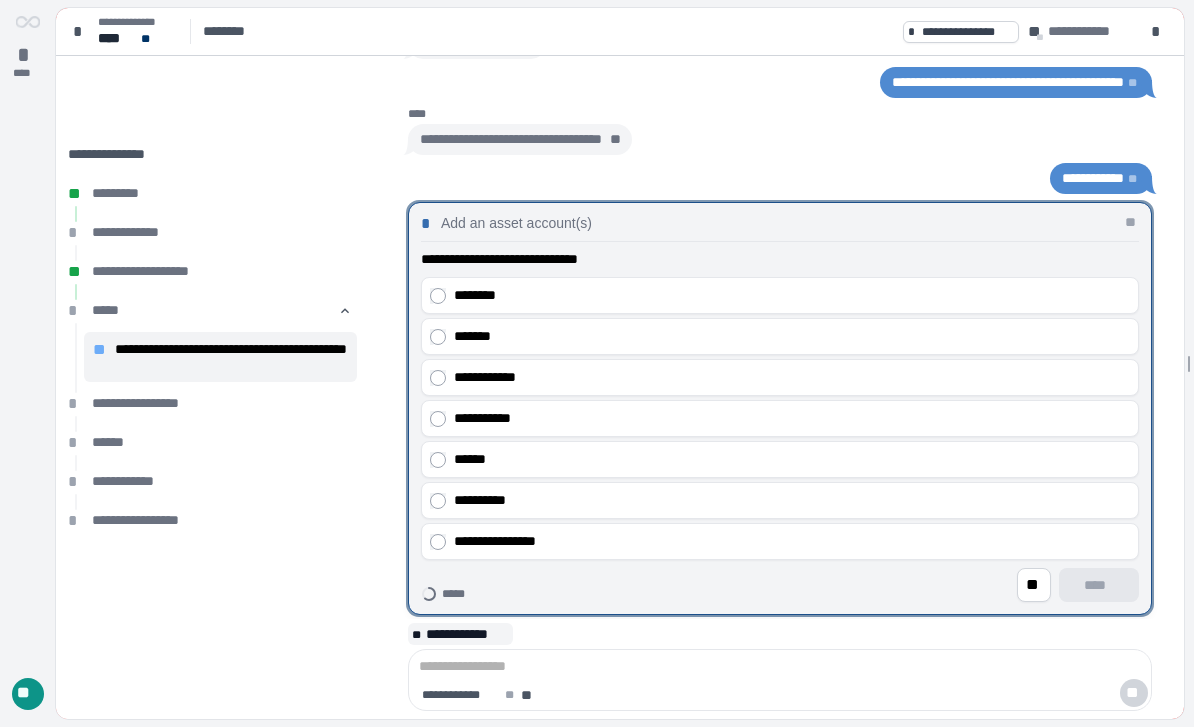 click on "*******" at bounding box center (792, 336) 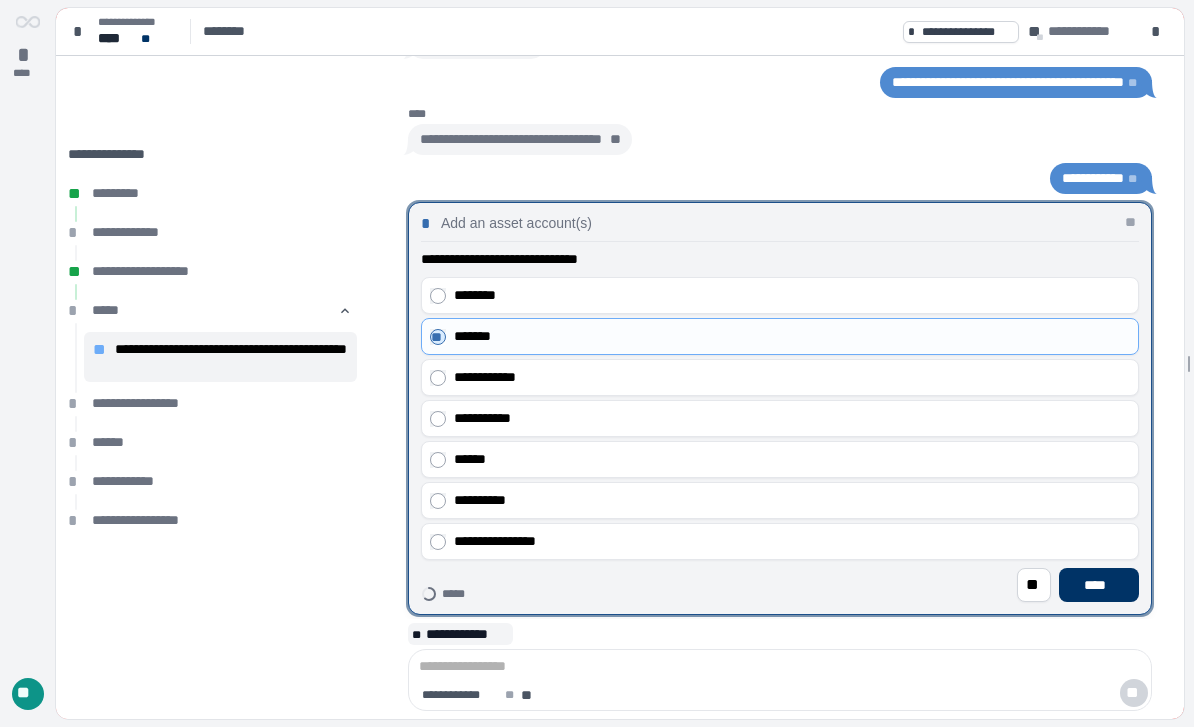 click on "****" at bounding box center (1099, 585) 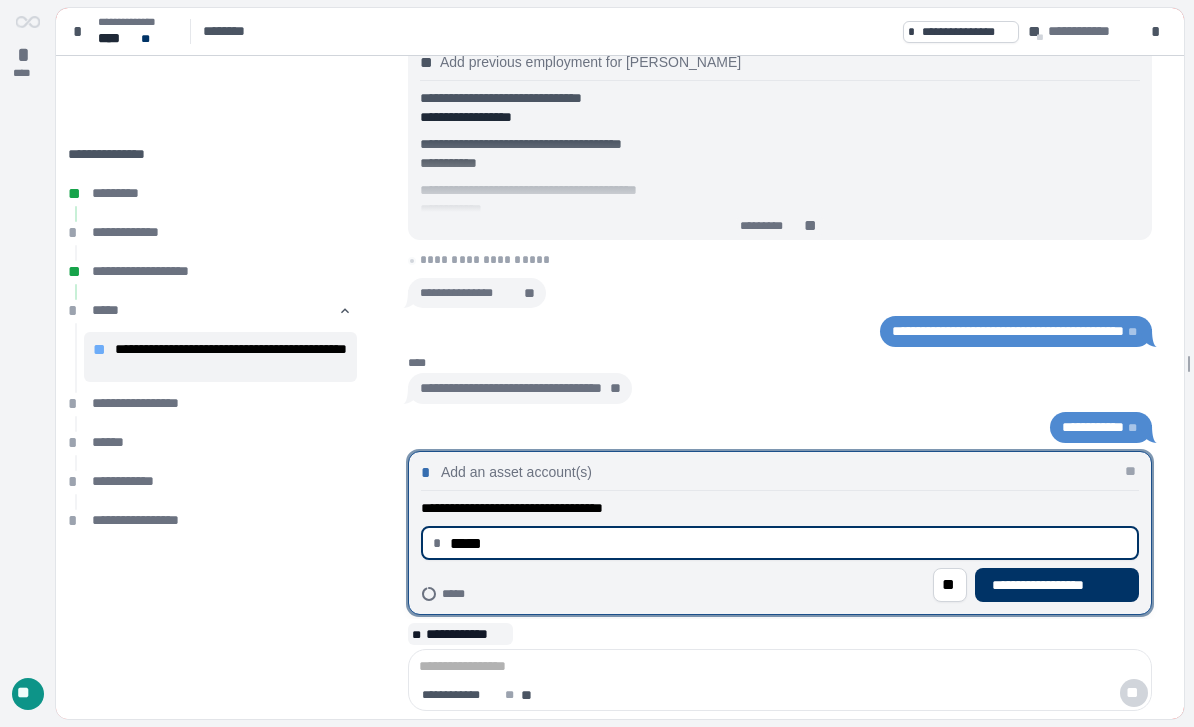 click on "**********" at bounding box center [1057, 585] 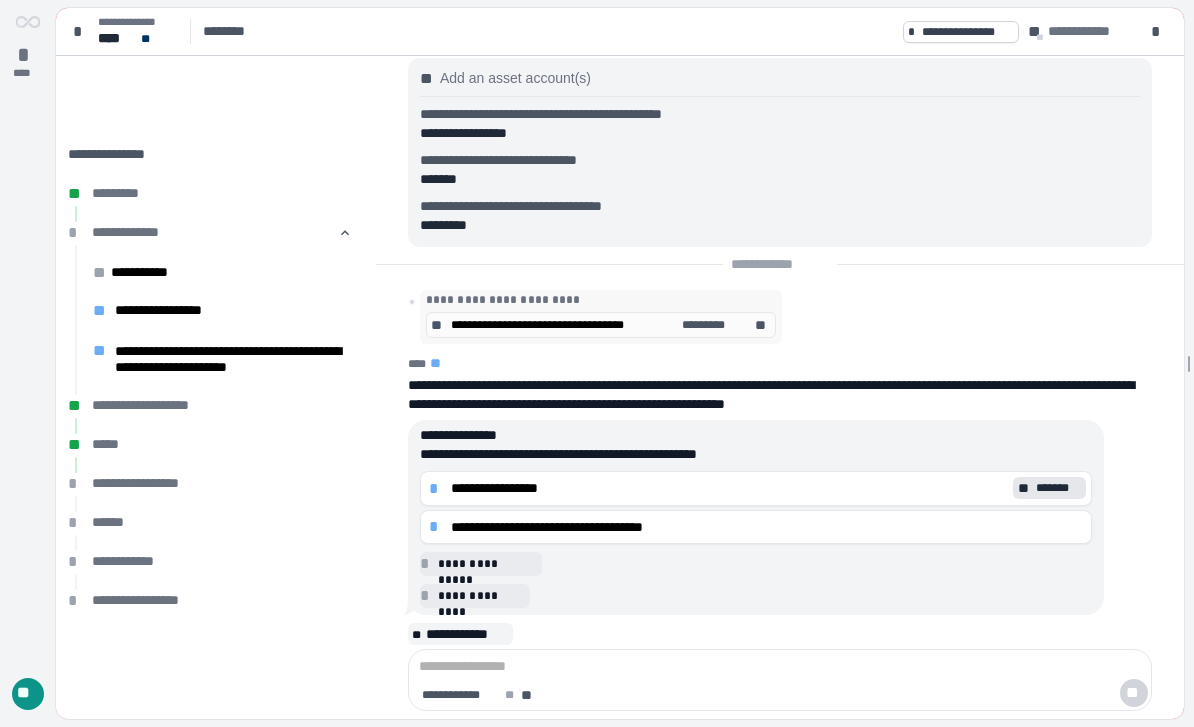click on "**********" at bounding box center (729, 488) 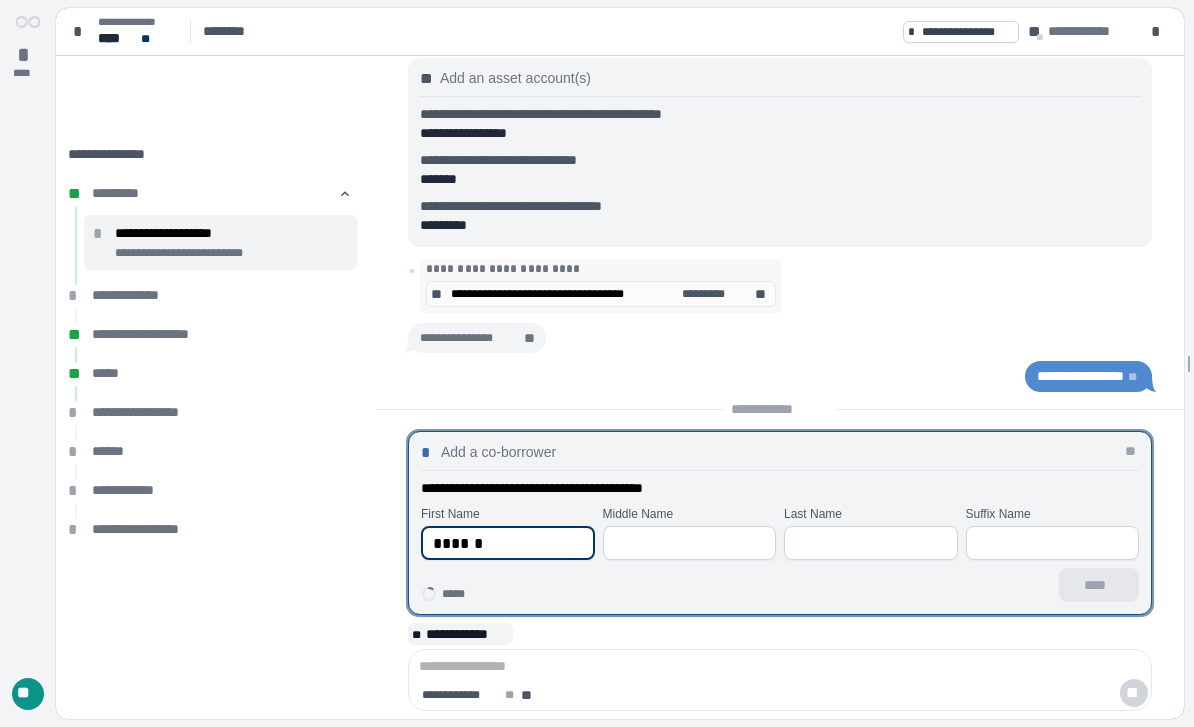 type on "******" 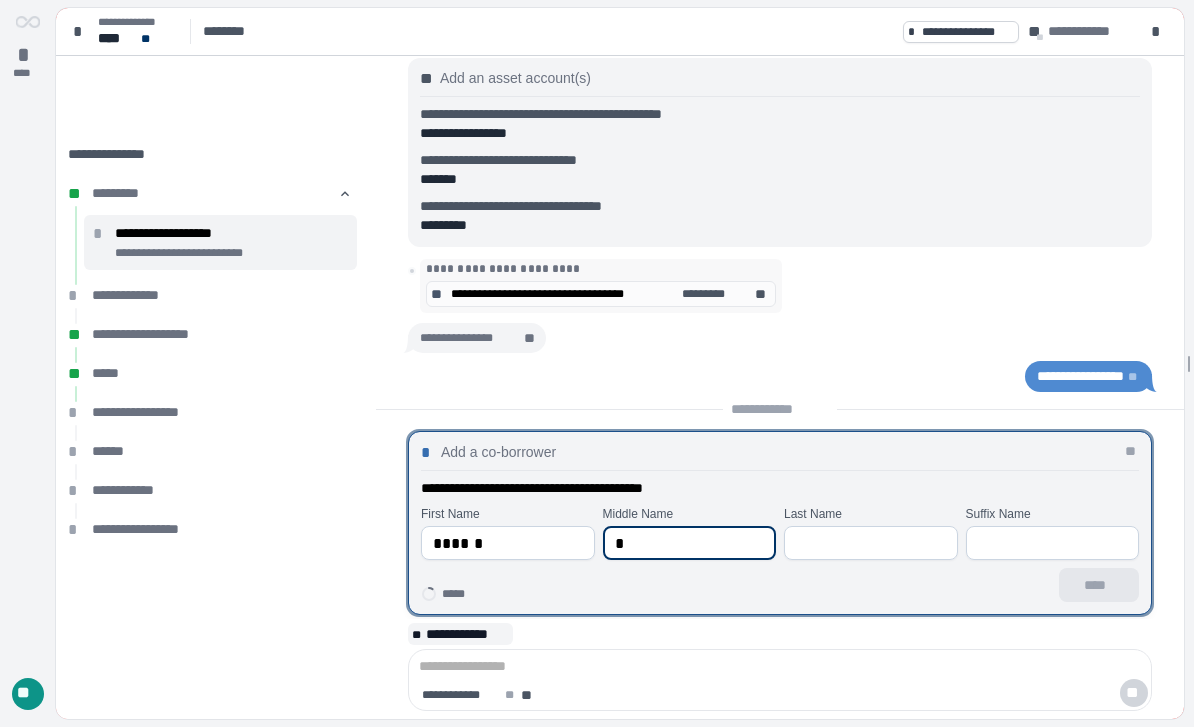 type on "*" 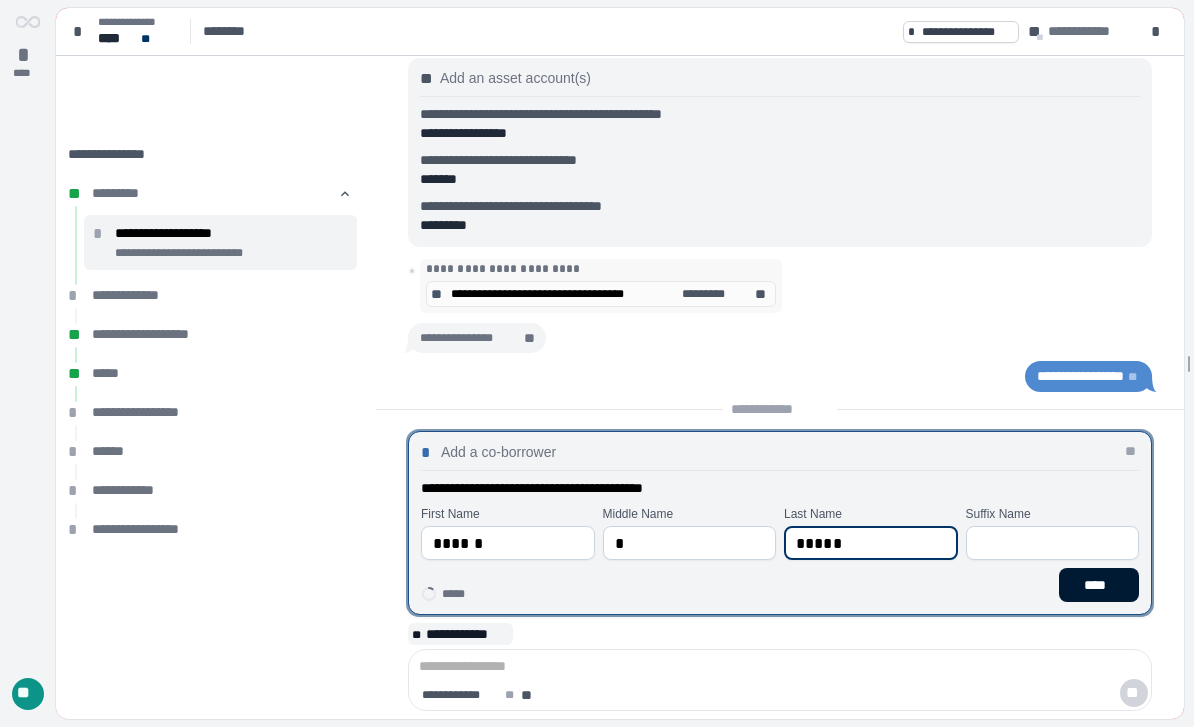 type on "*****" 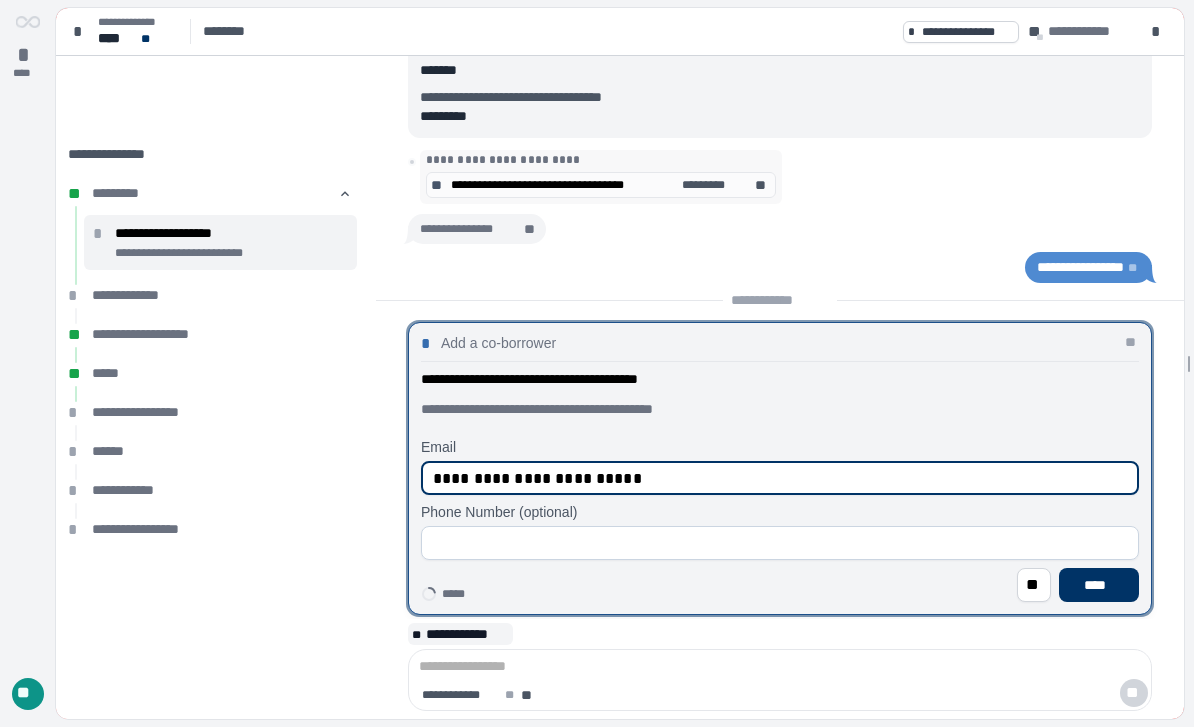 type on "**********" 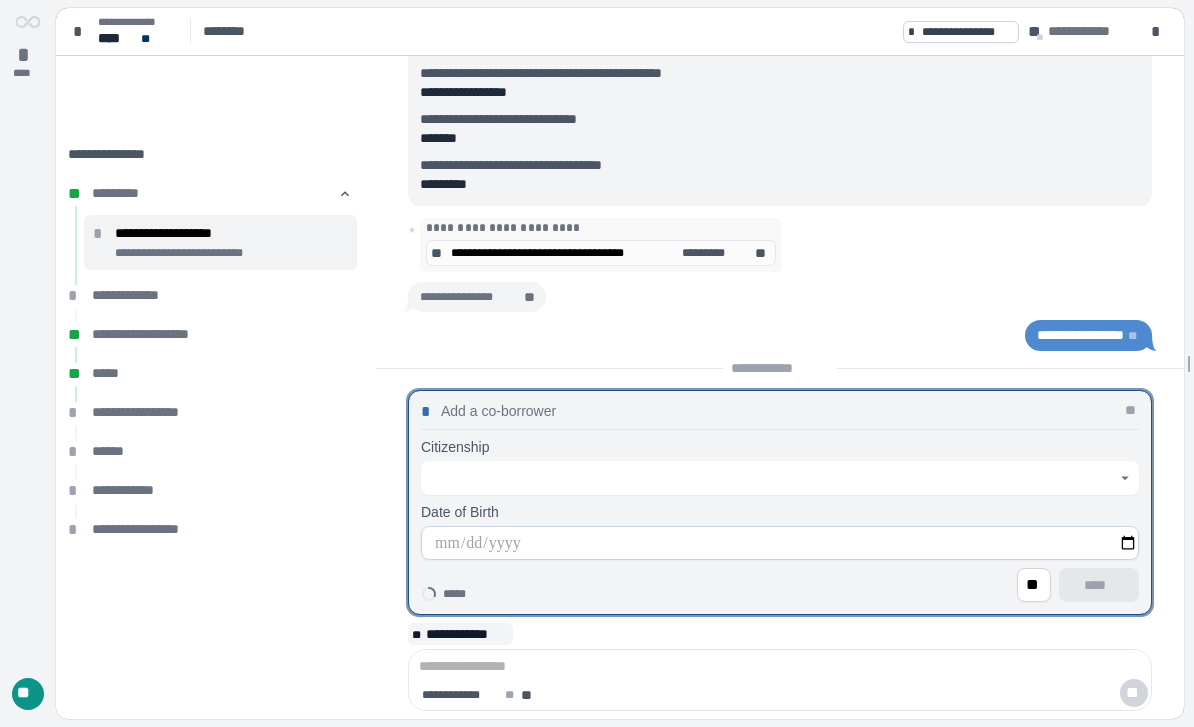click 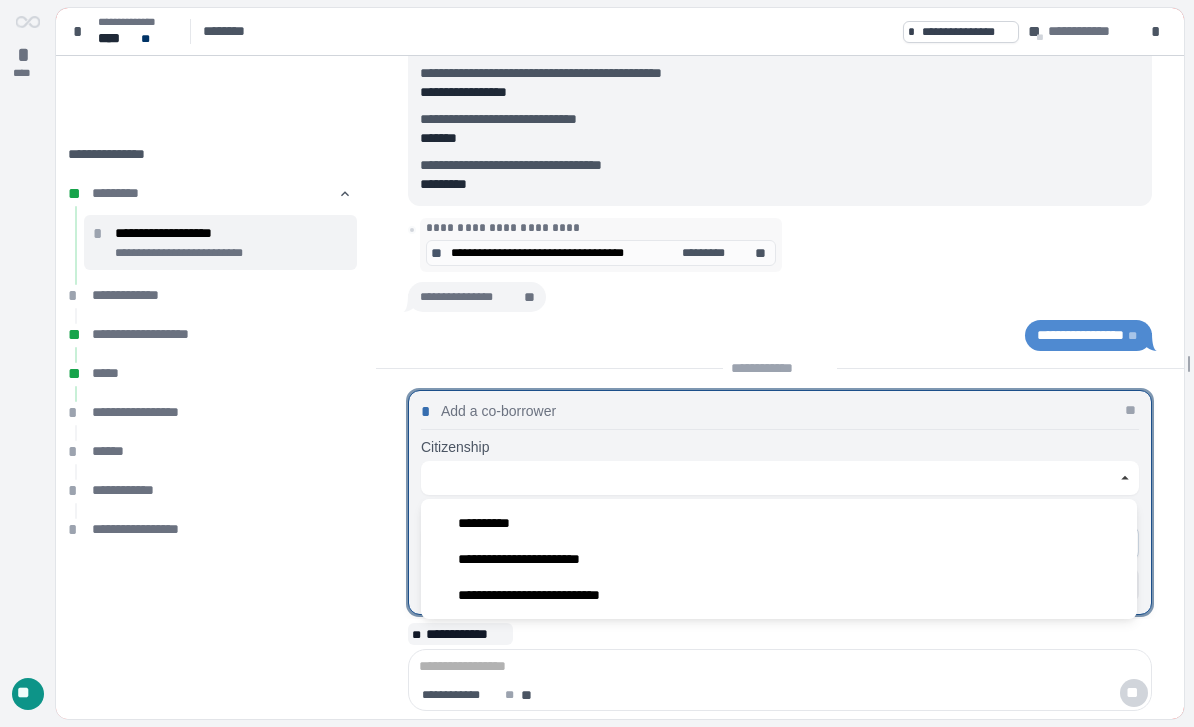 click on "**********" at bounding box center (779, 523) 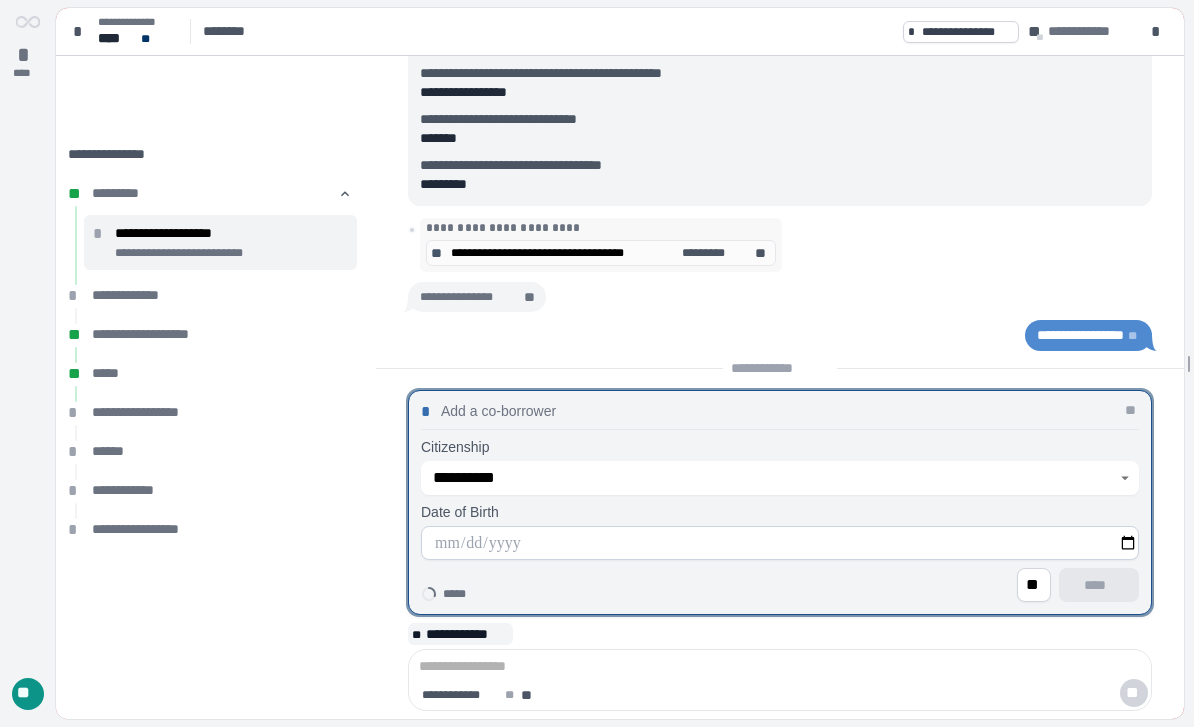 click at bounding box center [780, 543] 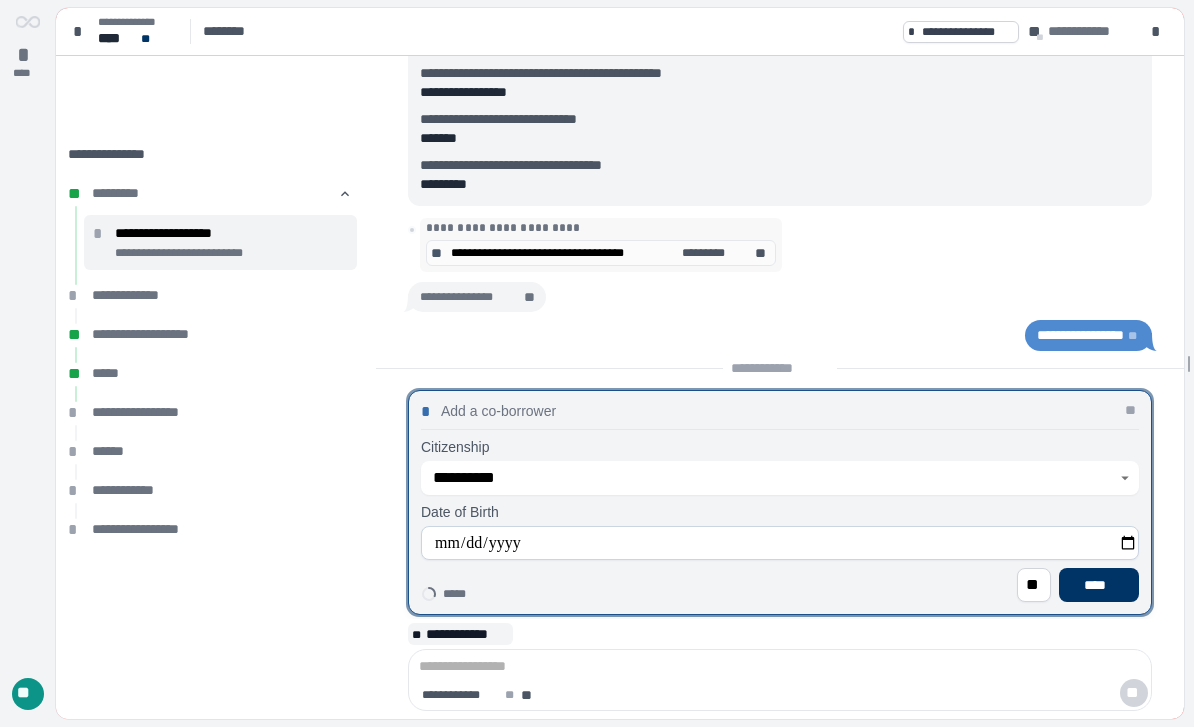 click on "**********" at bounding box center [780, 543] 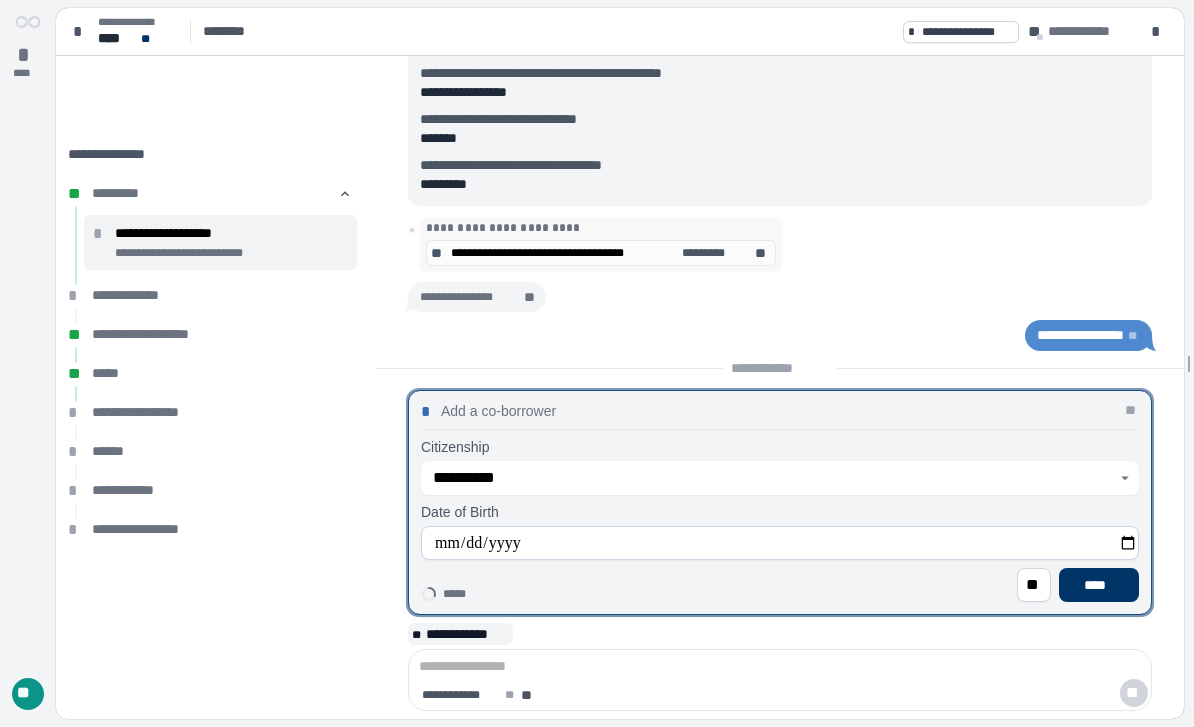 type on "**********" 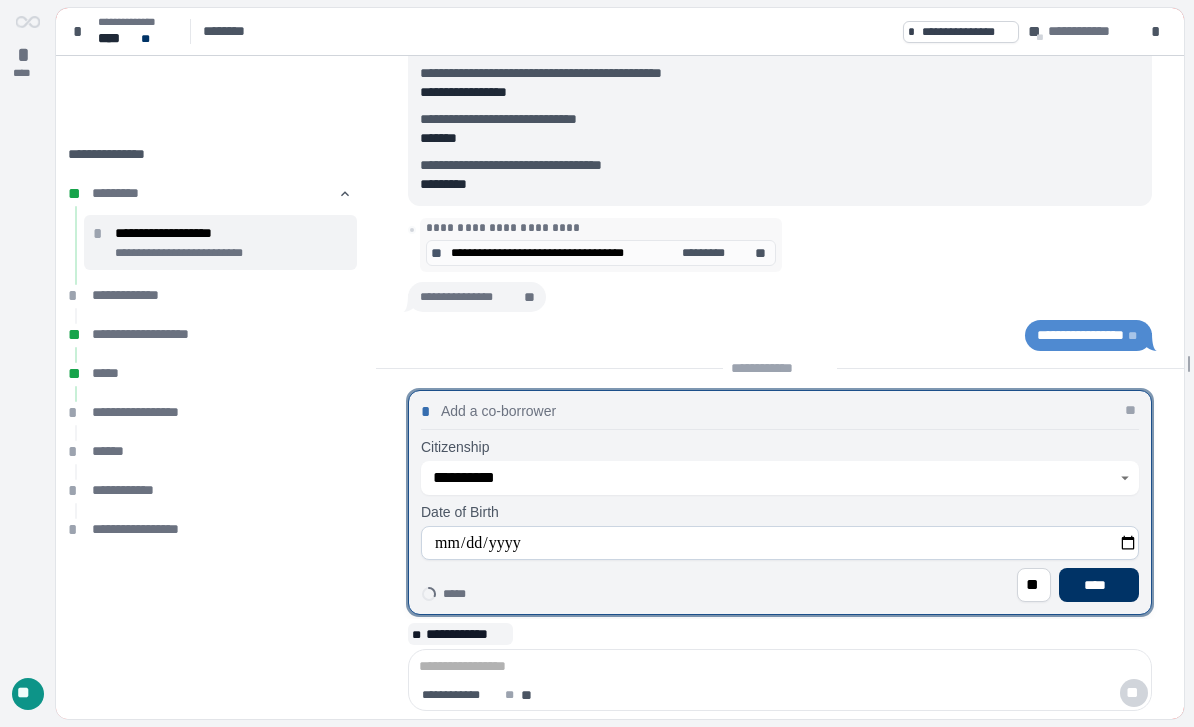click on "****" at bounding box center (1099, 585) 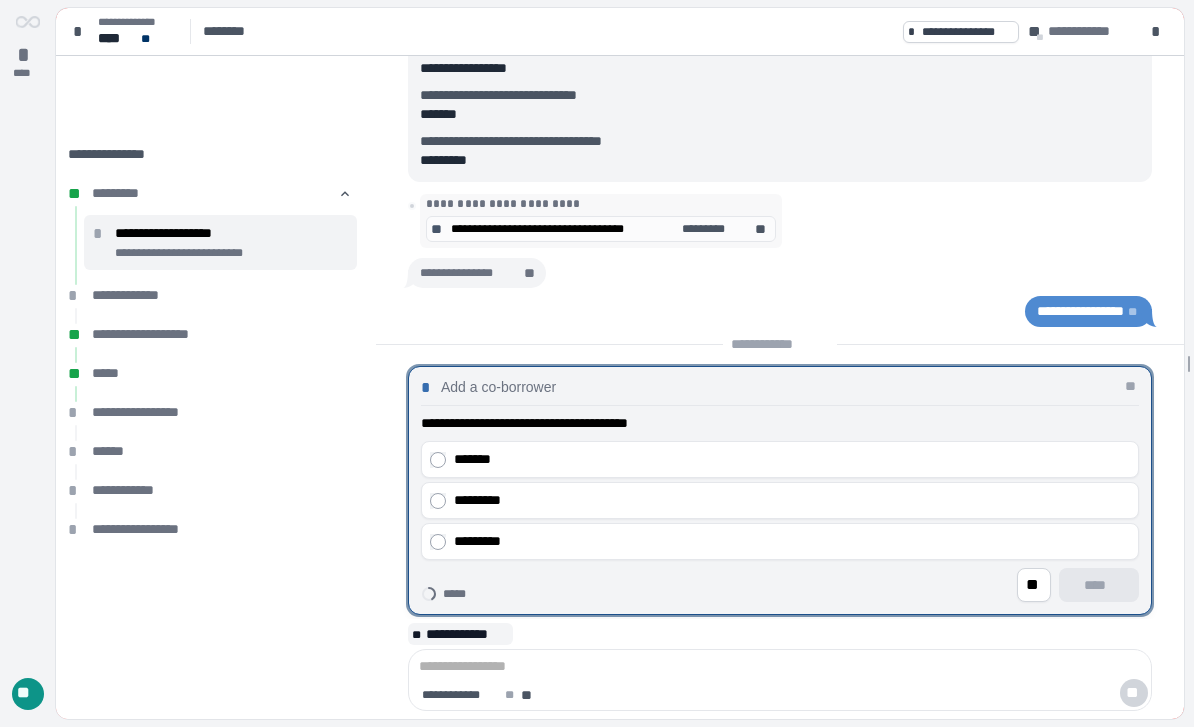 click on "*******" at bounding box center (792, 459) 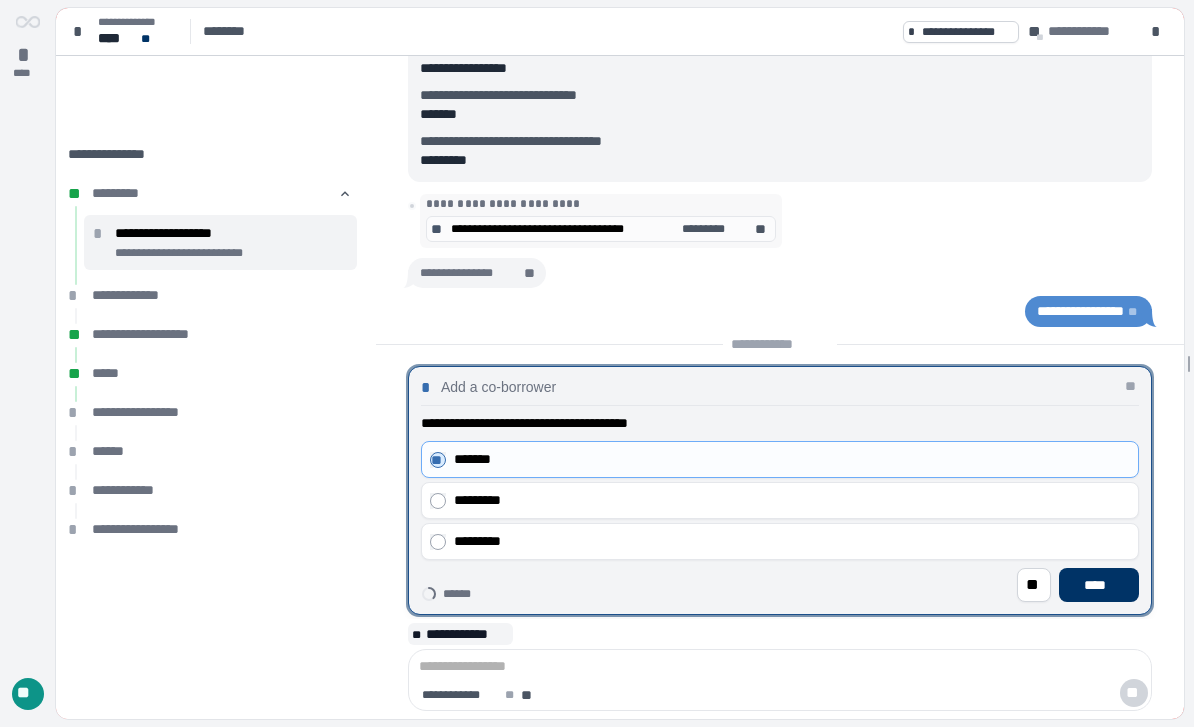 click on "****" at bounding box center [1099, 585] 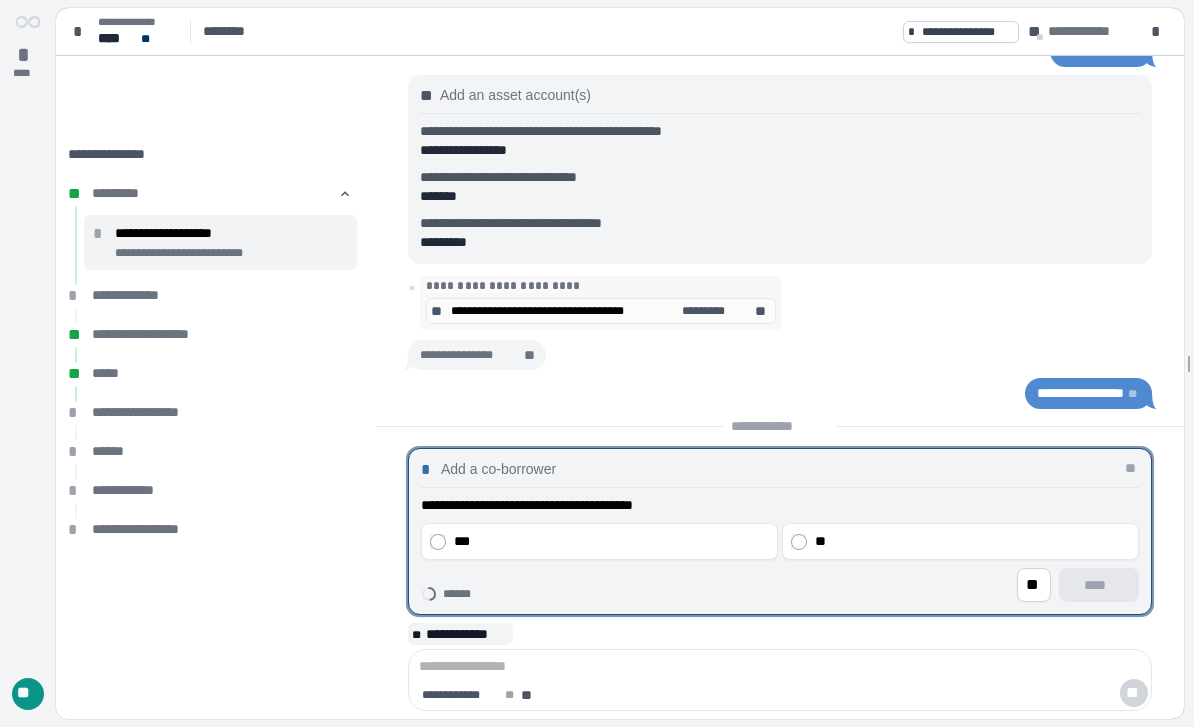 click on "***" at bounding box center [611, 541] 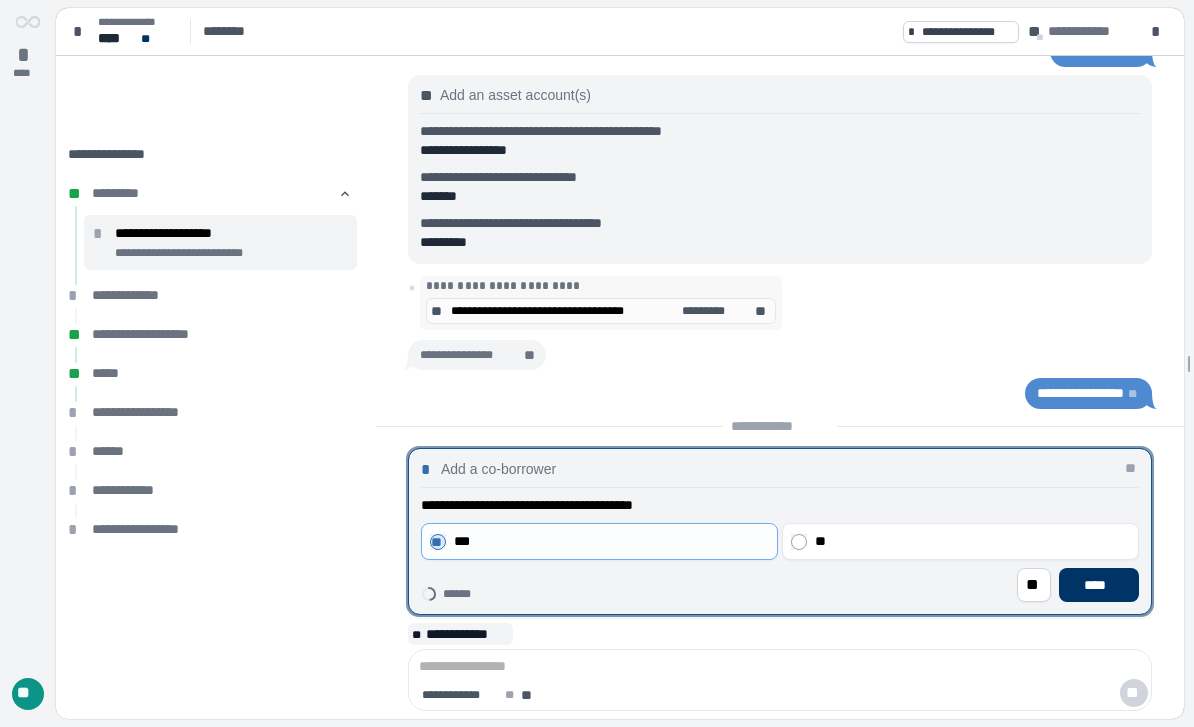 click on "****" at bounding box center [1099, 585] 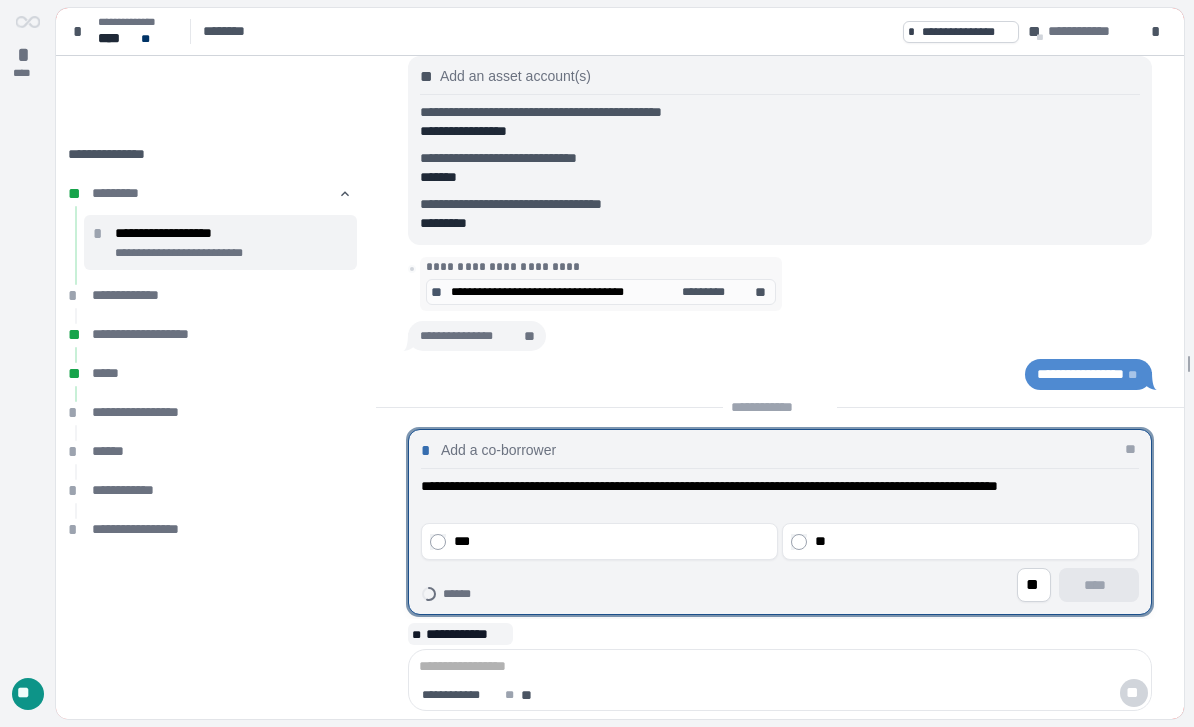 click on "**" at bounding box center [972, 541] 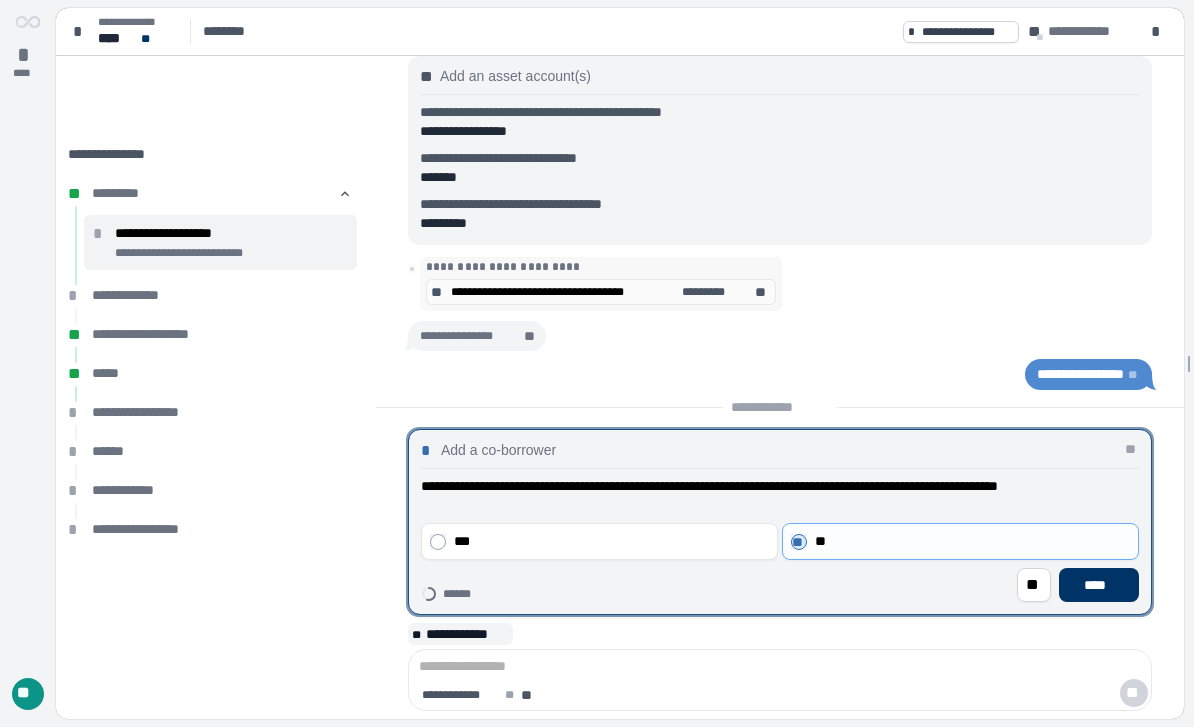 click on "****" at bounding box center (1099, 585) 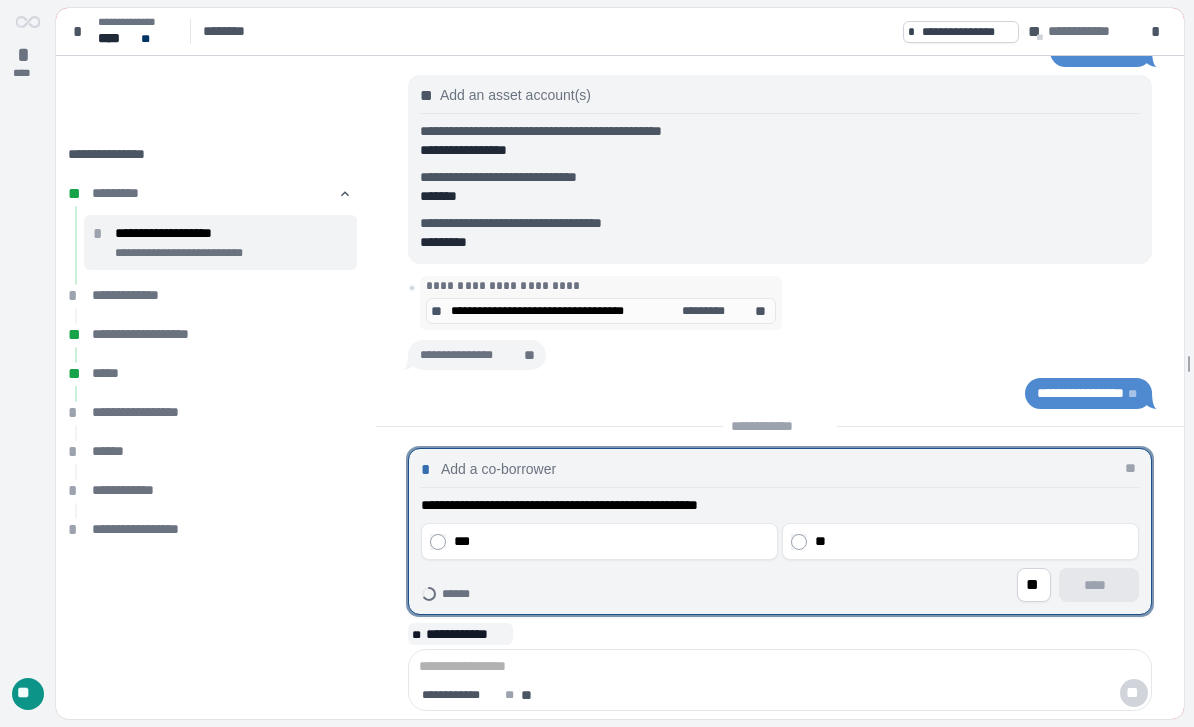 click on "***" at bounding box center [611, 541] 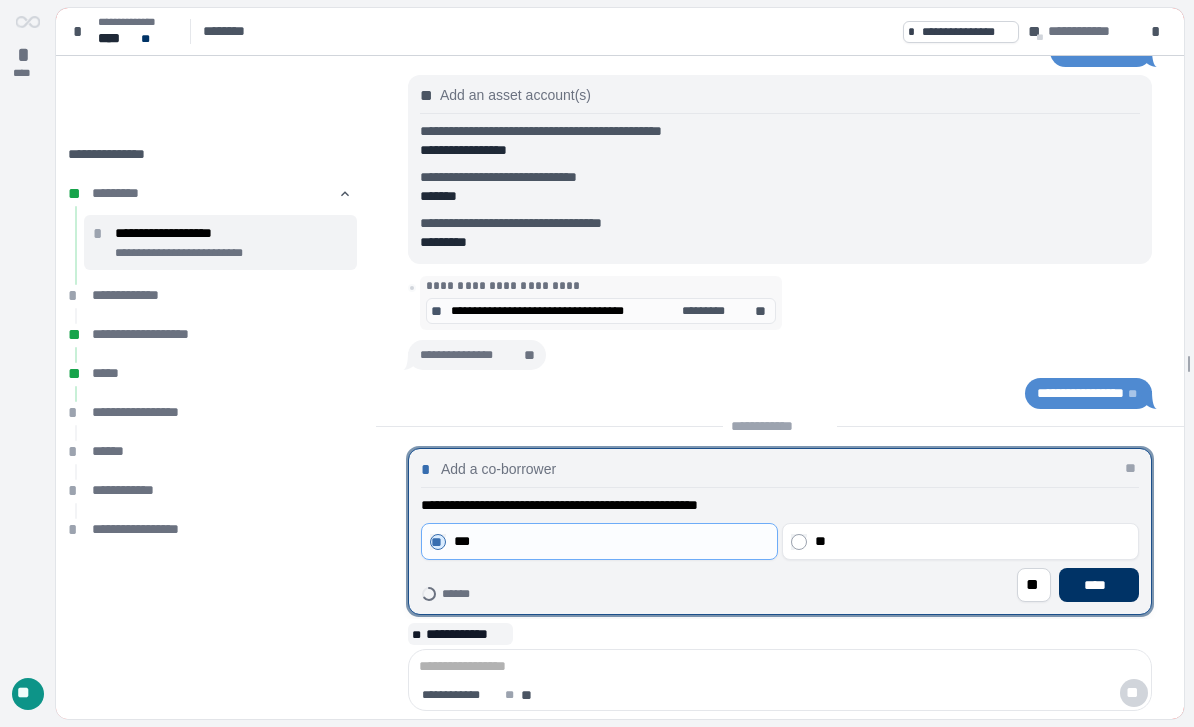 click on "****" at bounding box center [1099, 585] 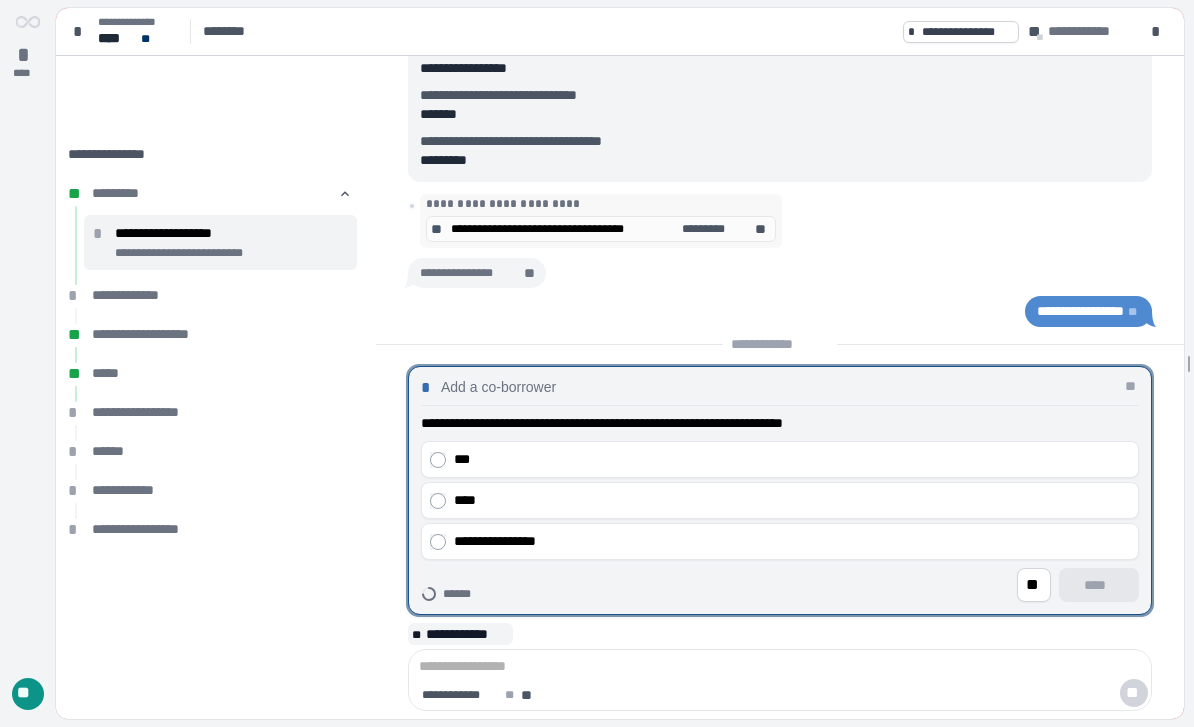 click on "****" at bounding box center (792, 500) 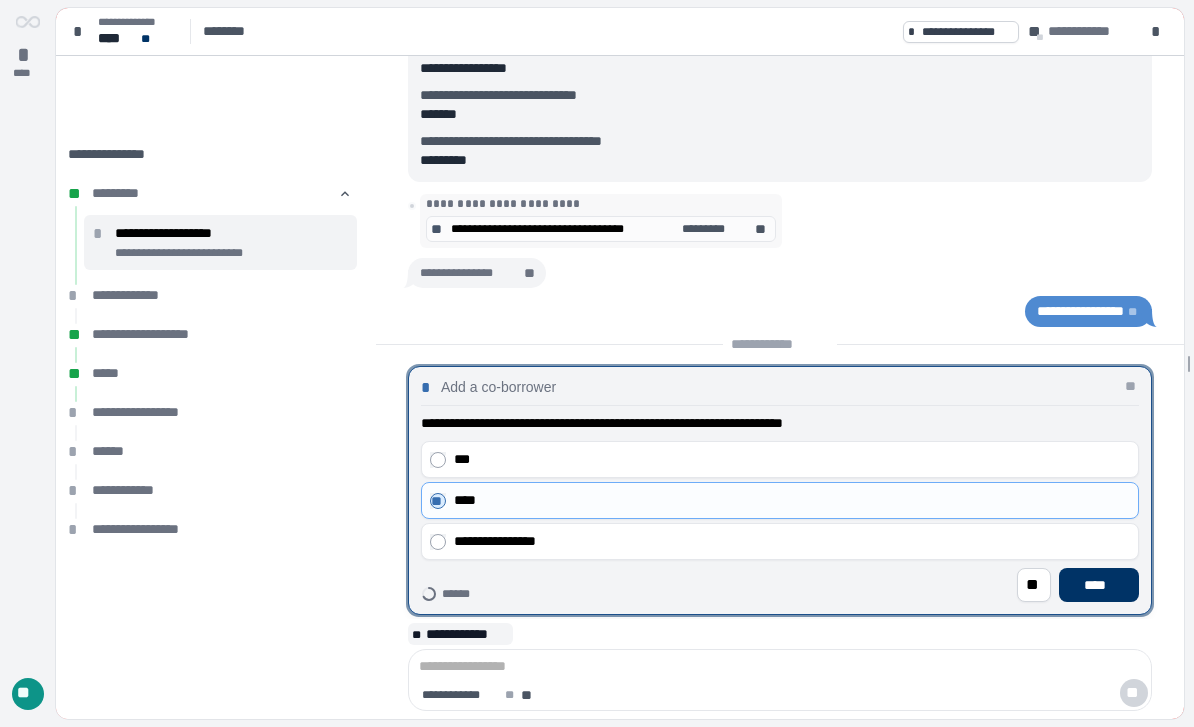 click on "****" at bounding box center (1099, 585) 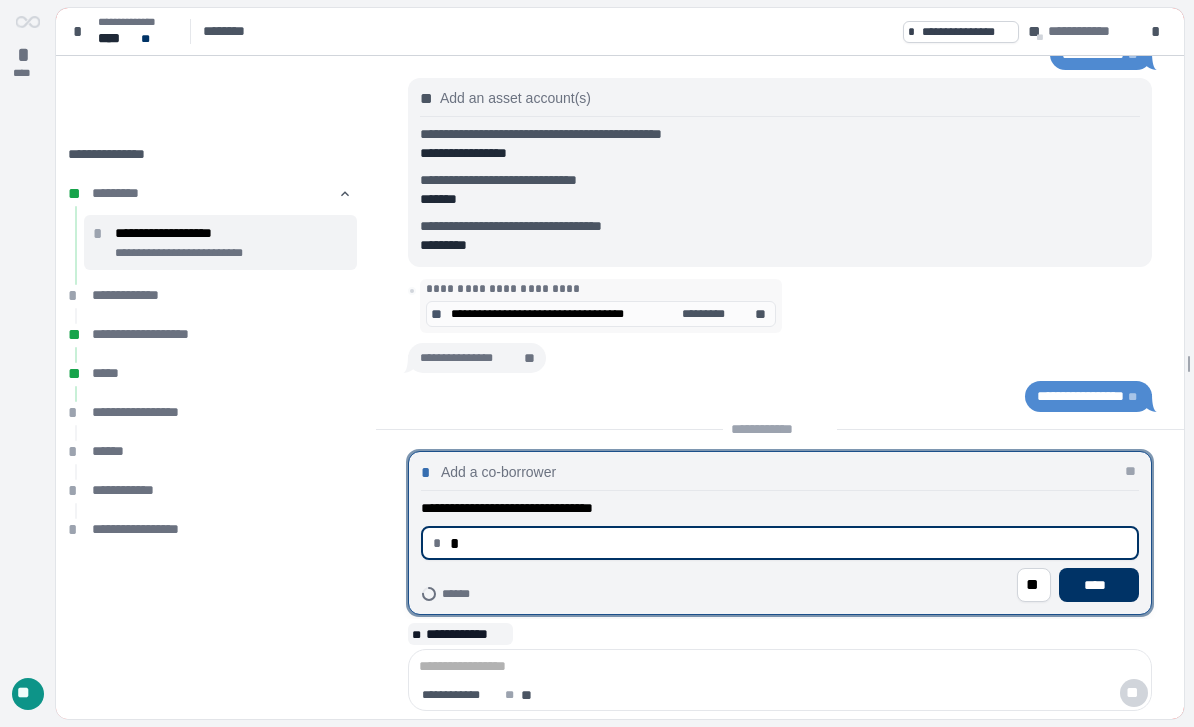 click on "****" at bounding box center (1099, 585) 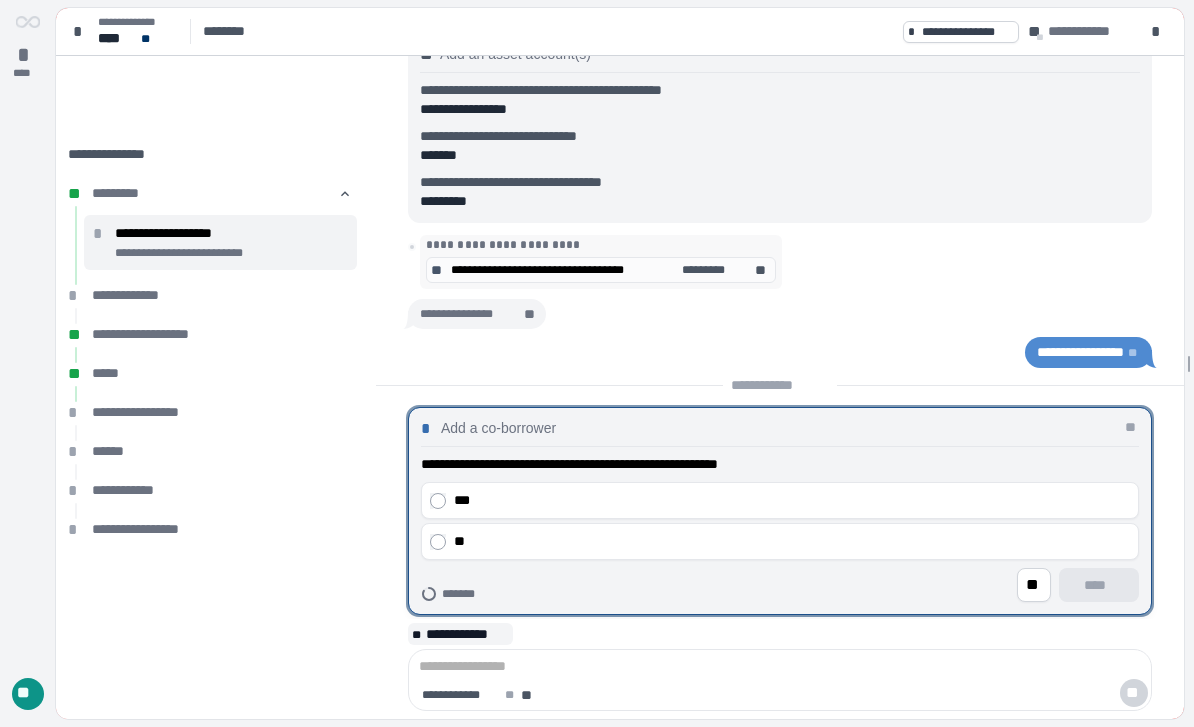 click on "***" at bounding box center [792, 500] 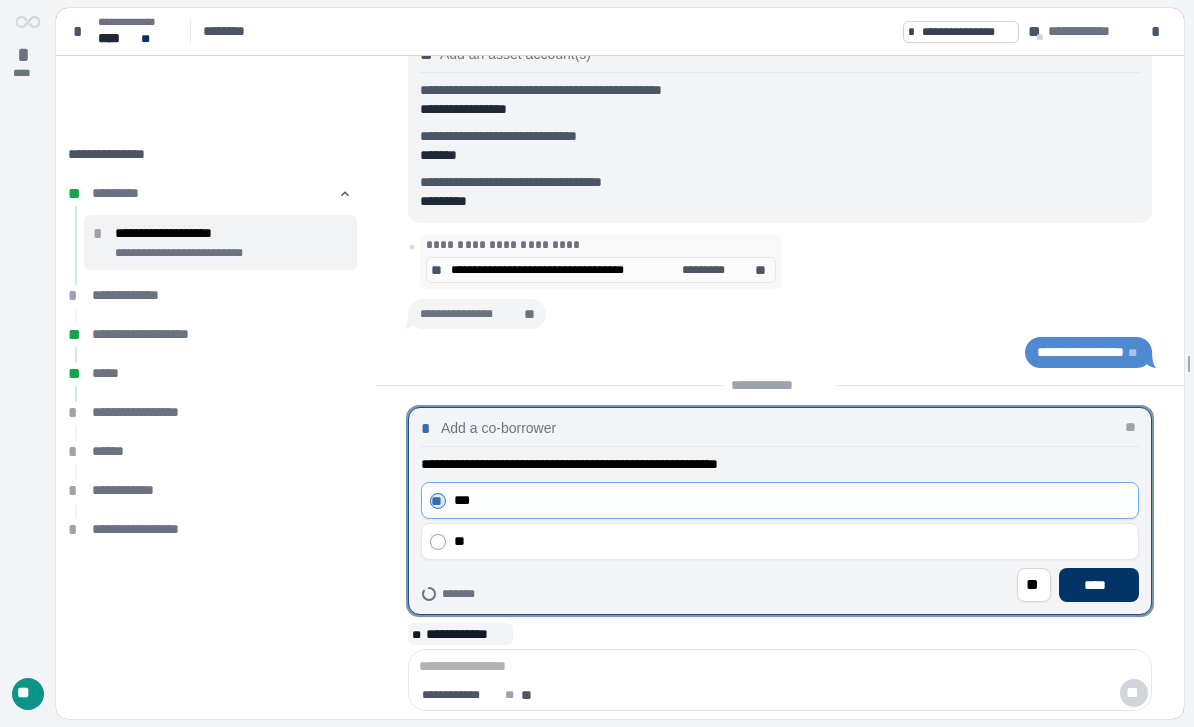 click on "****" at bounding box center [1099, 585] 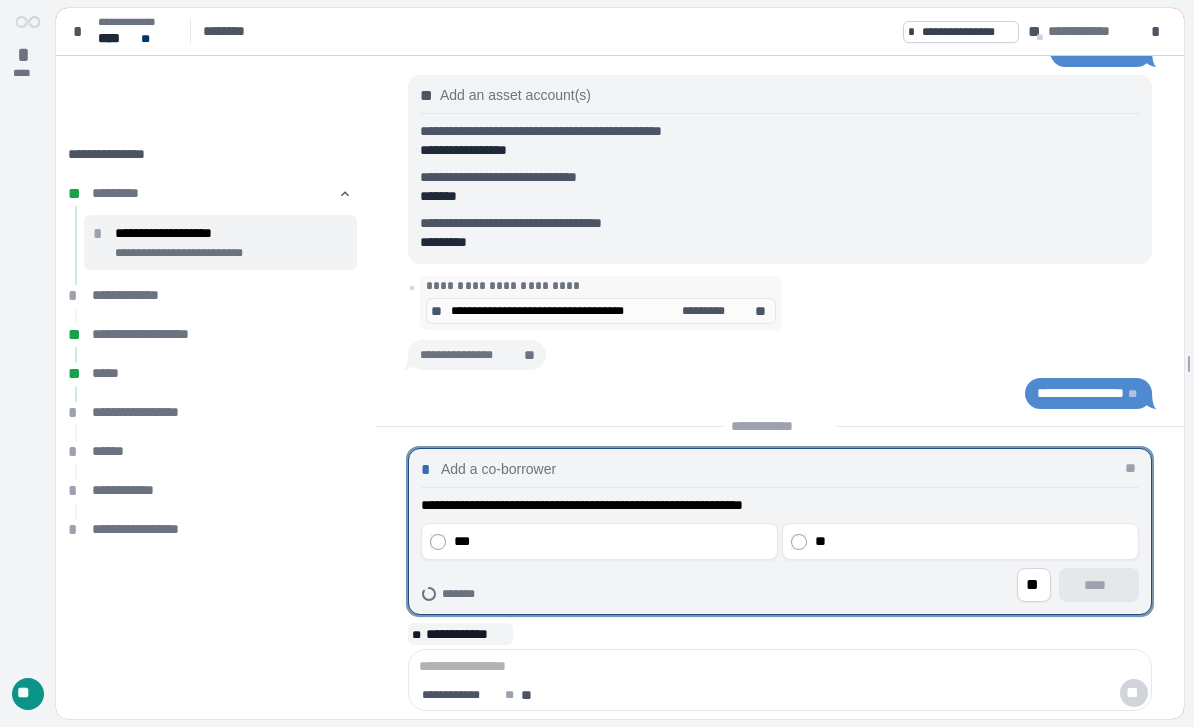 click on "**" at bounding box center (960, 541) 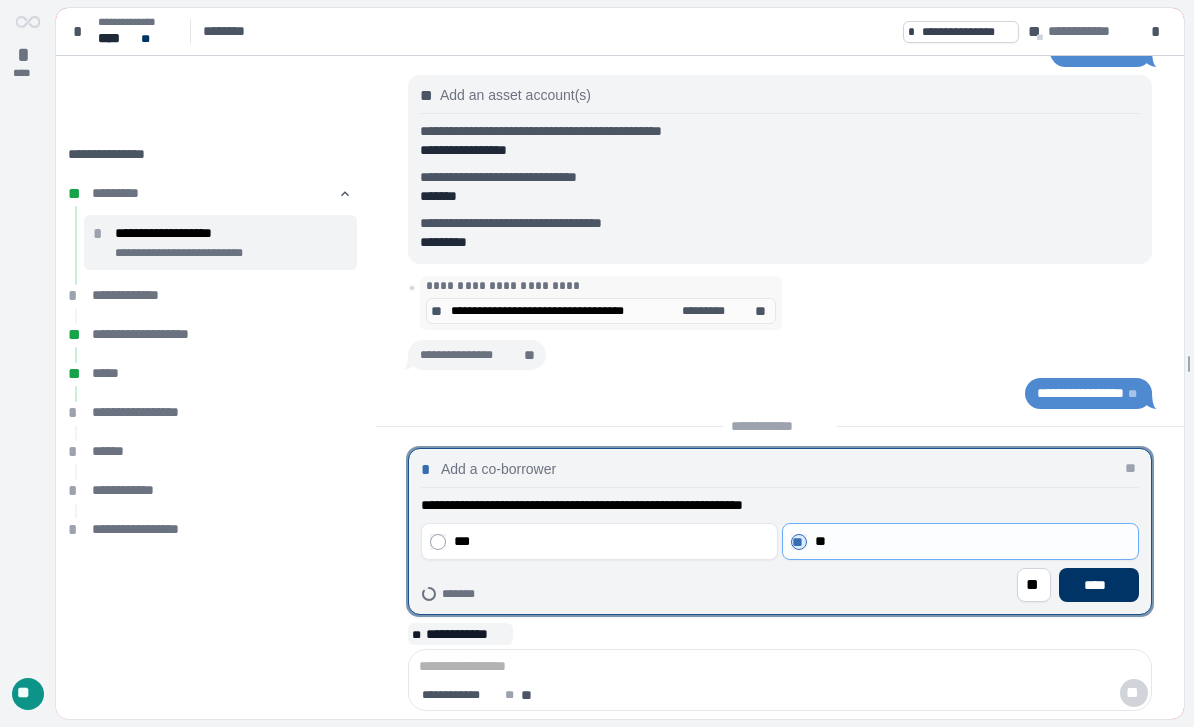 click on "****" at bounding box center [1099, 585] 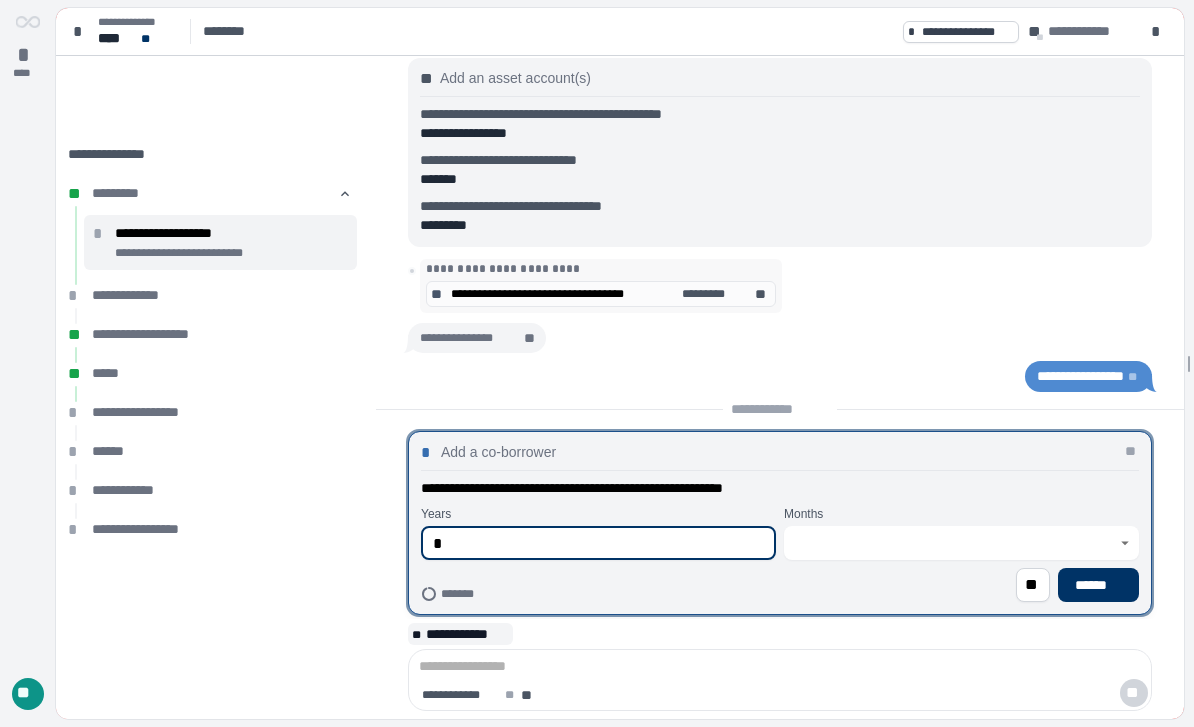 type on "*" 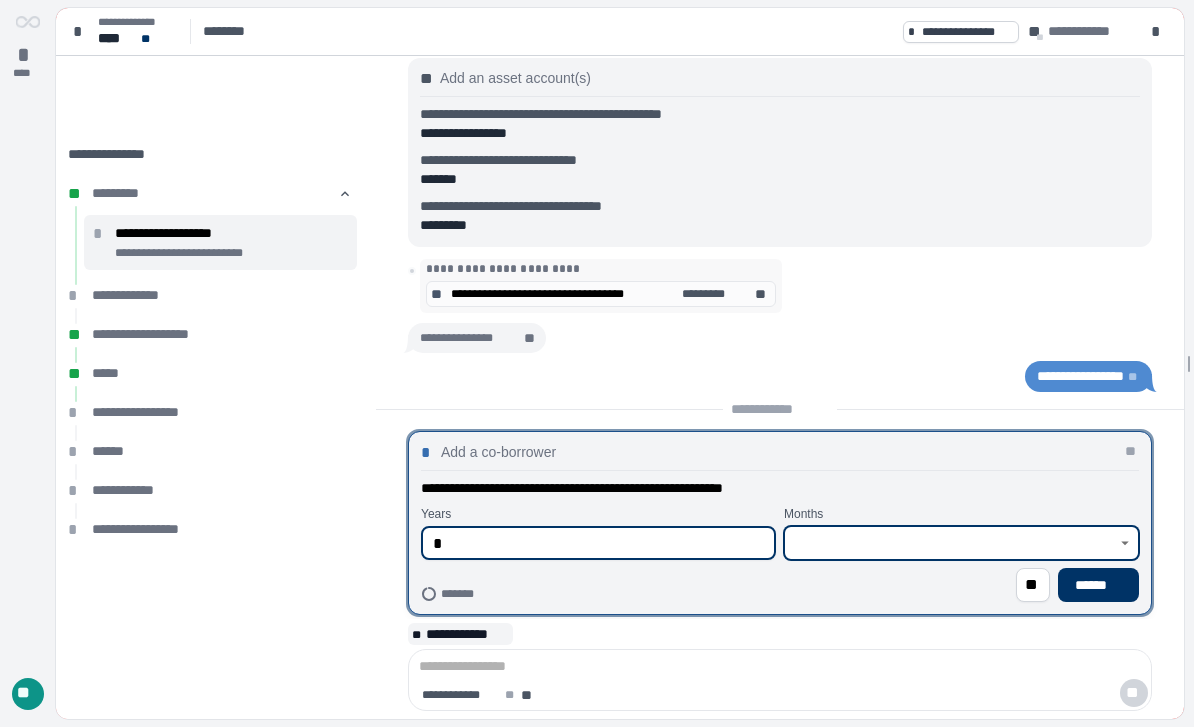 click at bounding box center [950, 543] 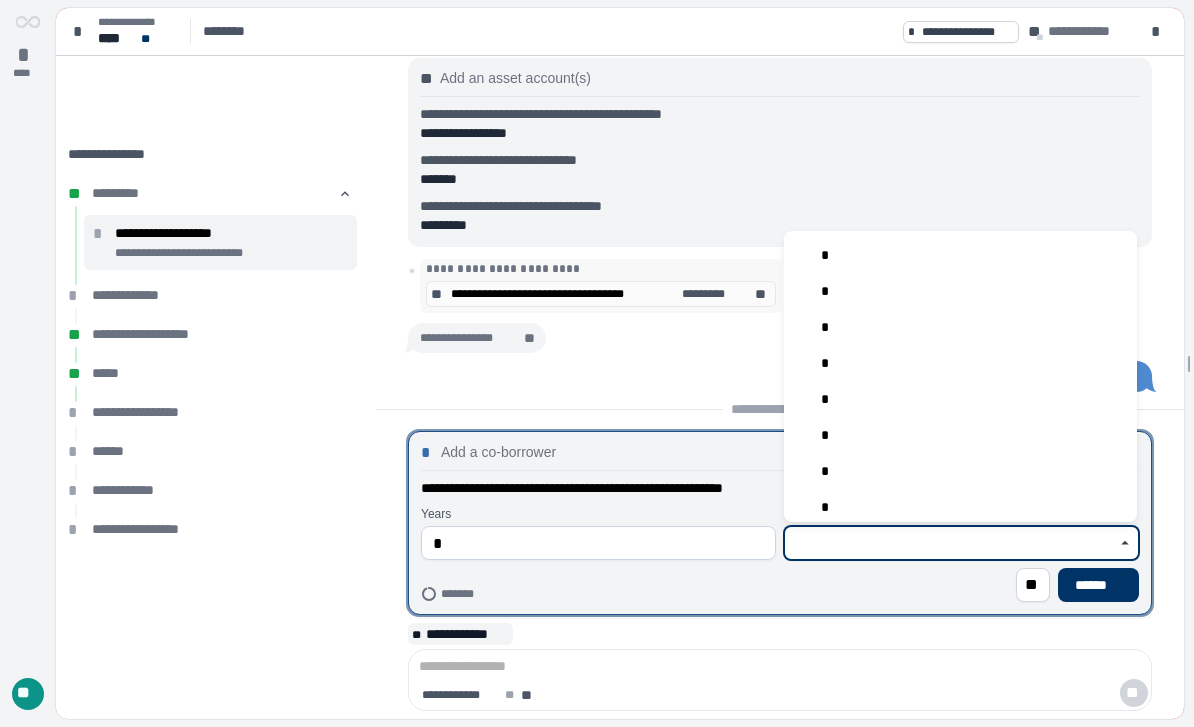 type on "*" 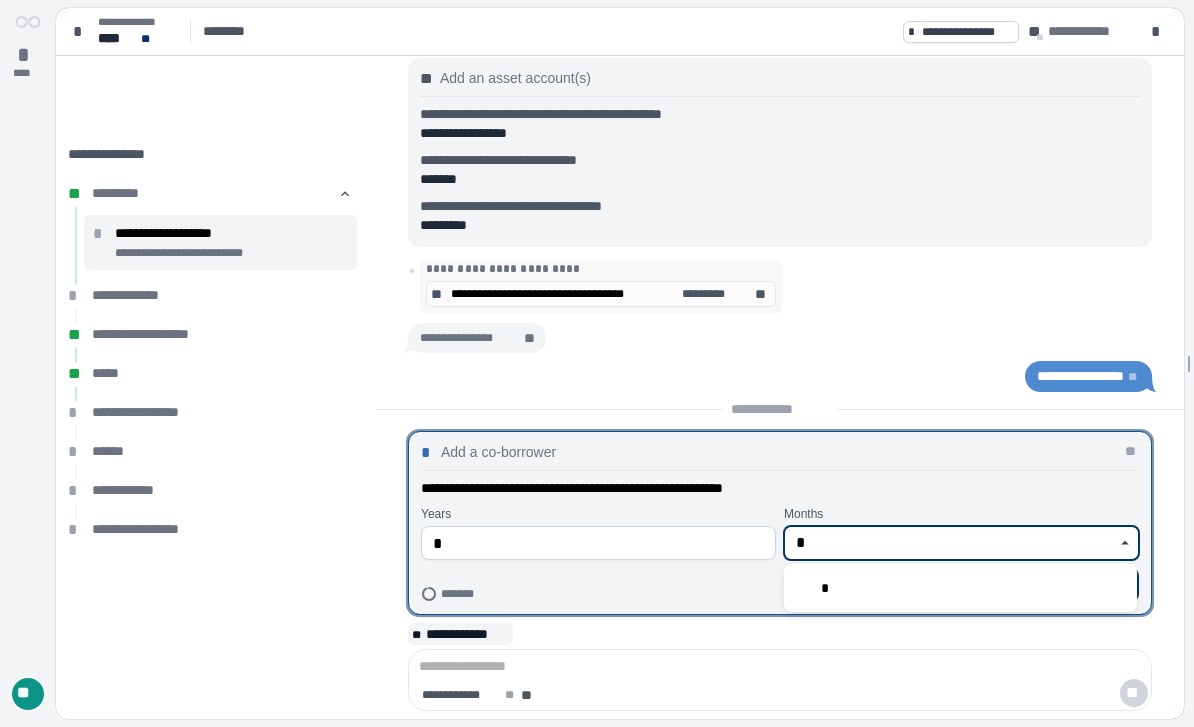 click on "*" at bounding box center [960, 588] 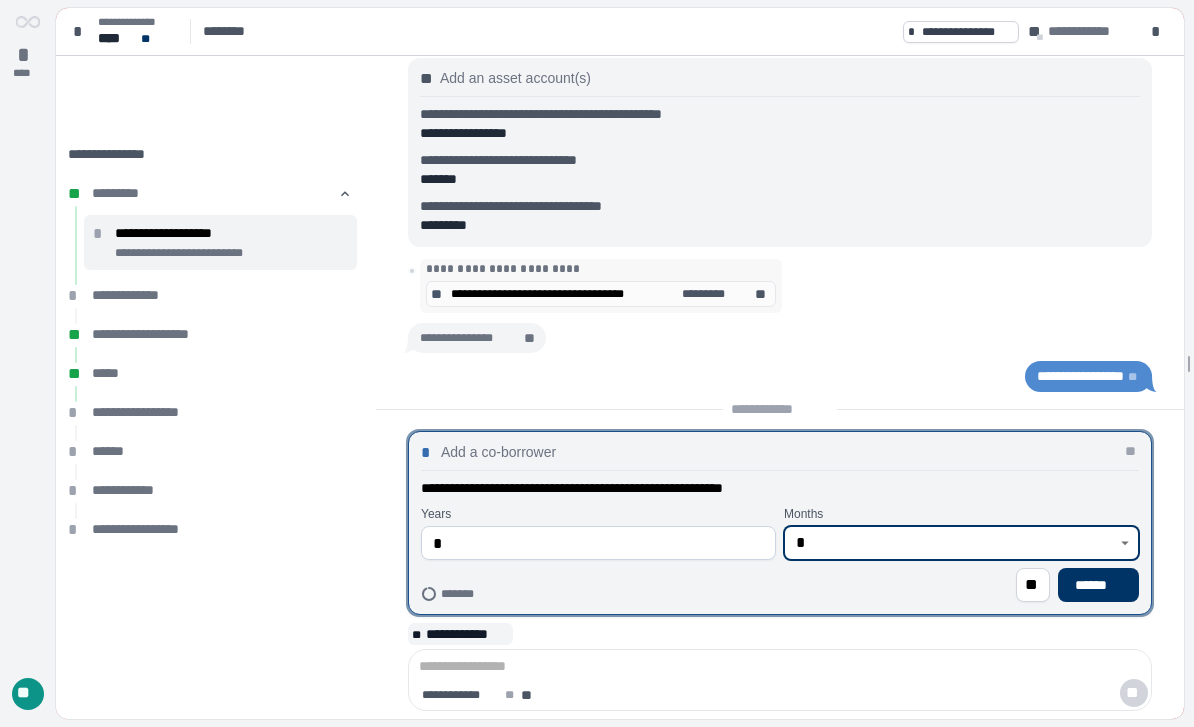 type on "*" 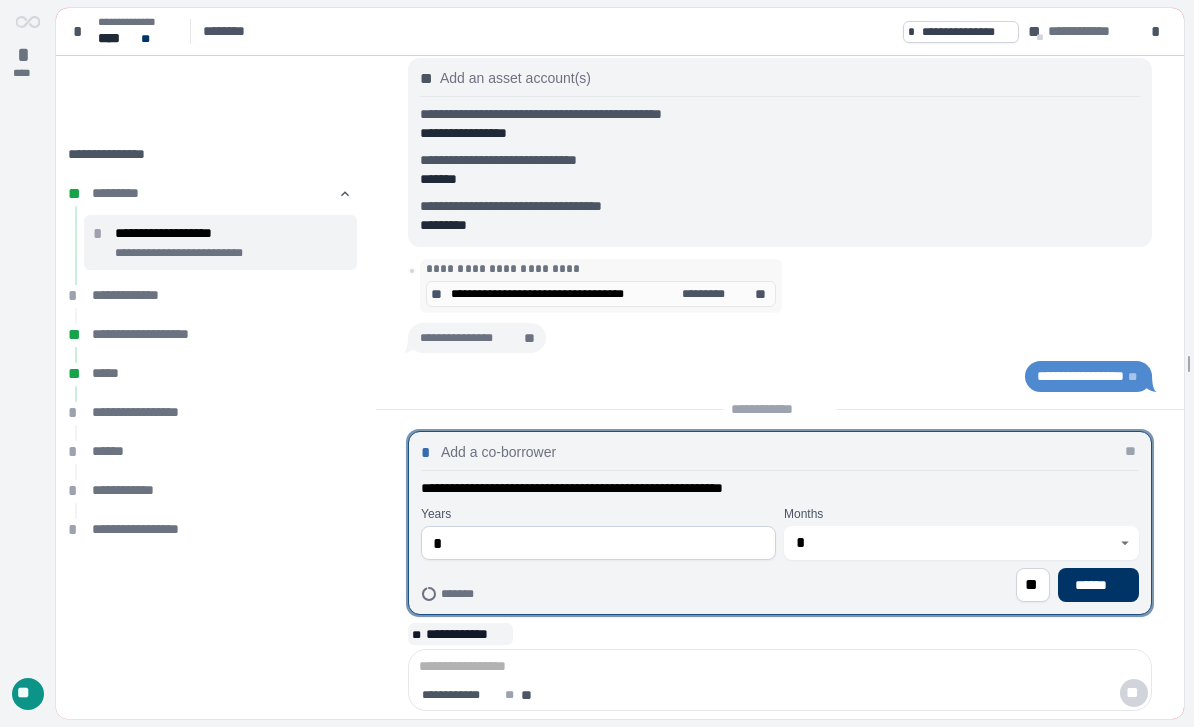 click on "******" at bounding box center [1098, 585] 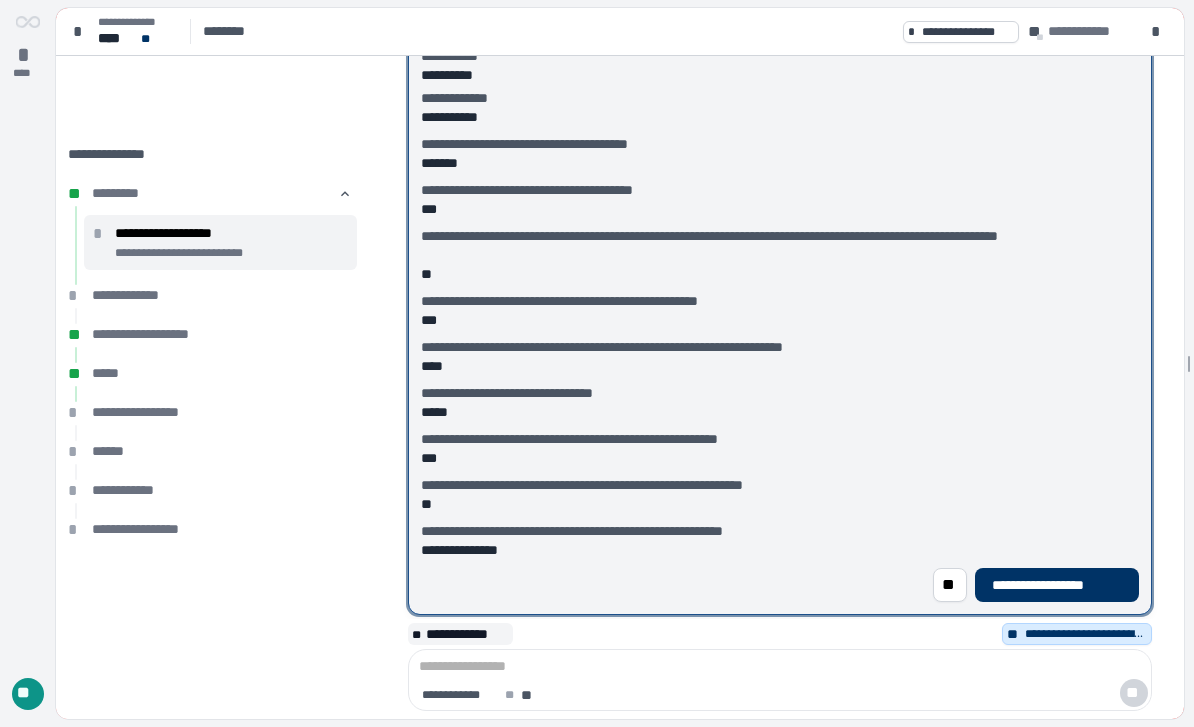 click on "**********" at bounding box center (1057, 585) 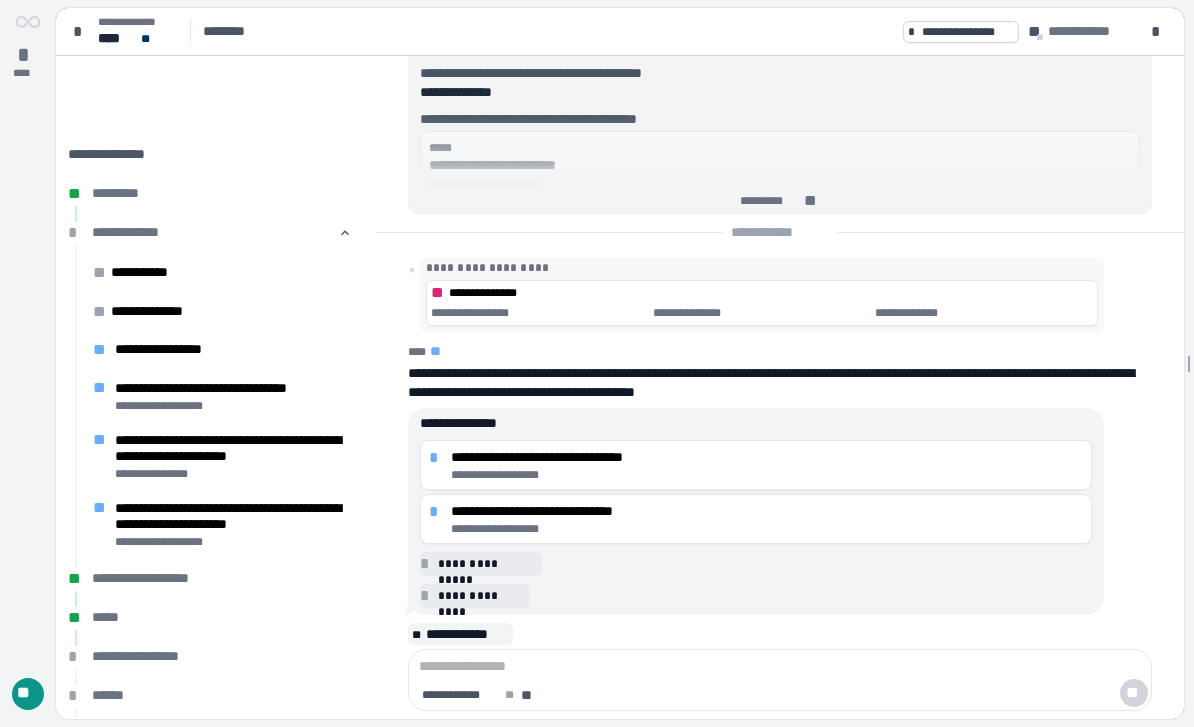 click on "**********" at bounding box center [767, 457] 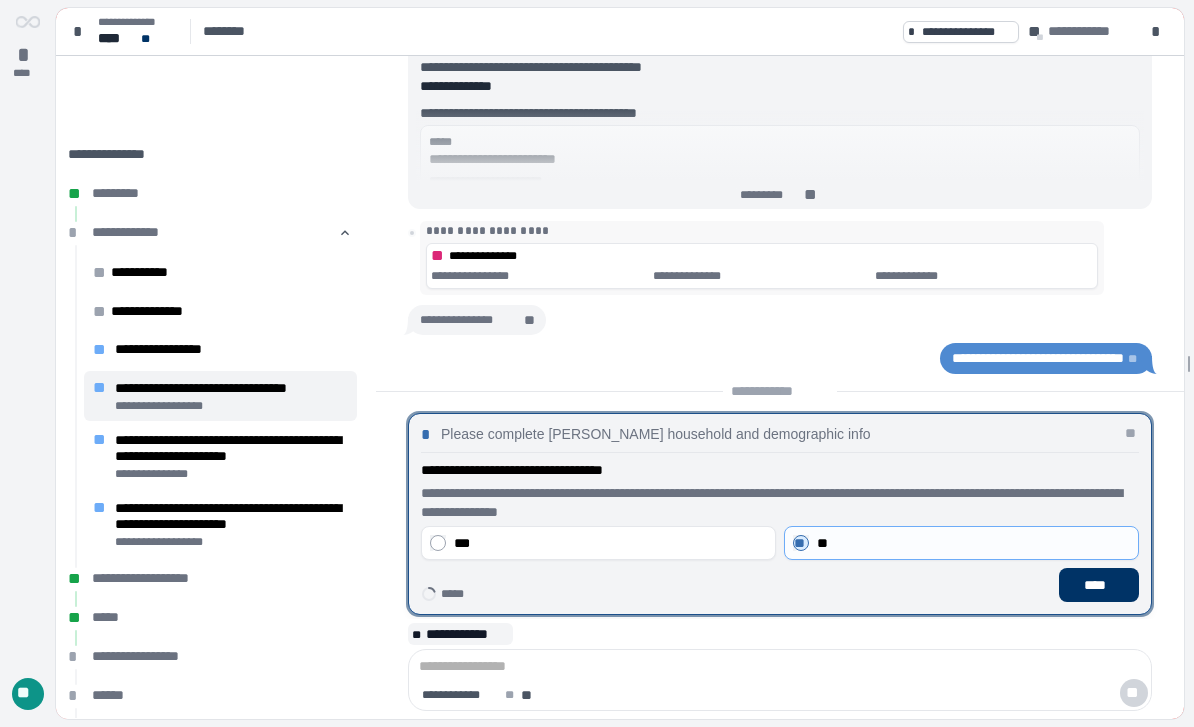 click on "****" at bounding box center [1099, 585] 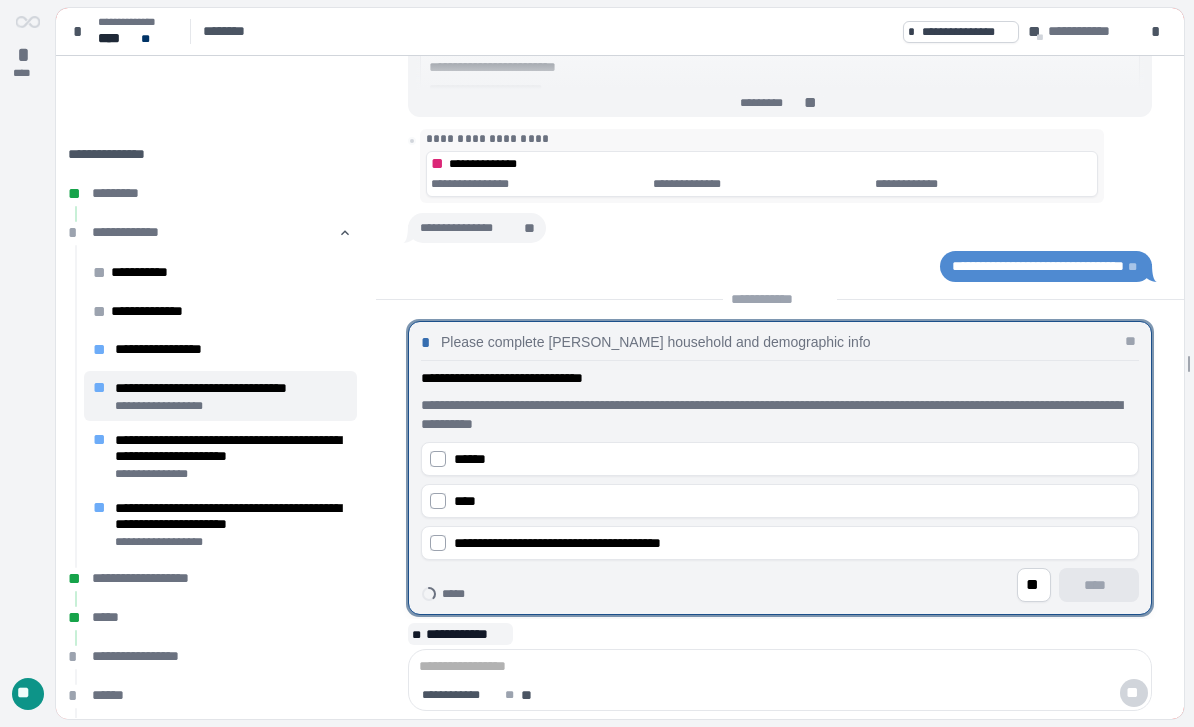 click on "**" at bounding box center (1034, 585) 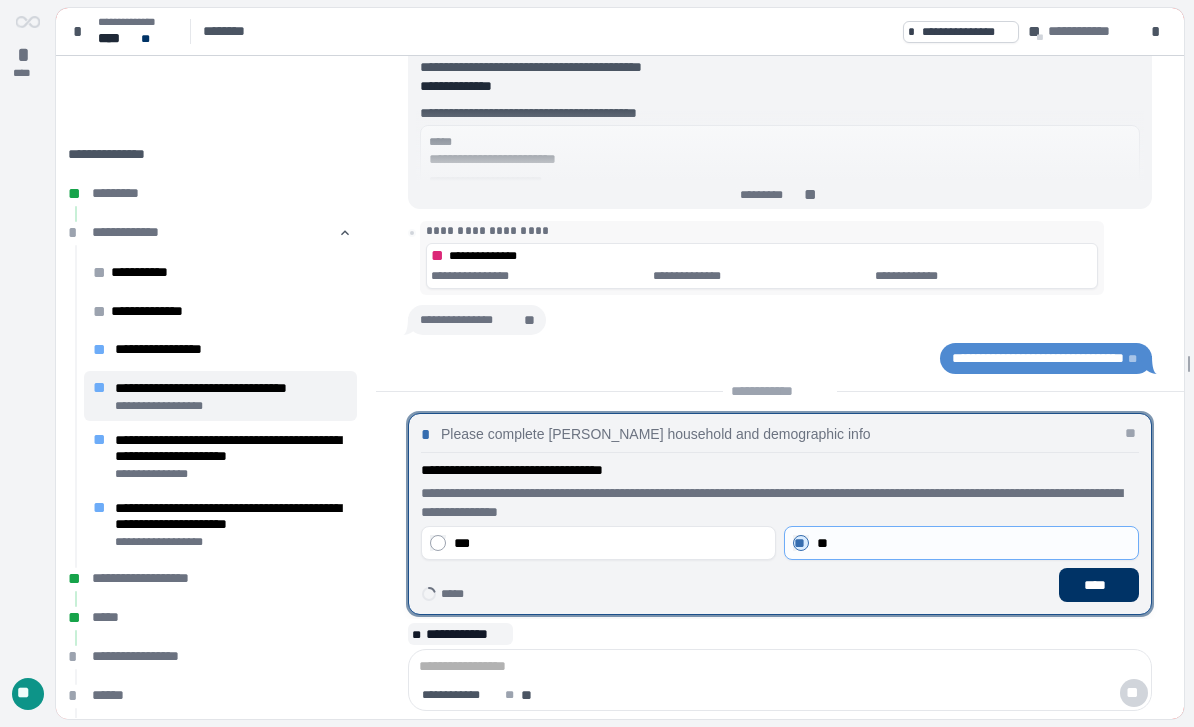 click on "***" at bounding box center [610, 543] 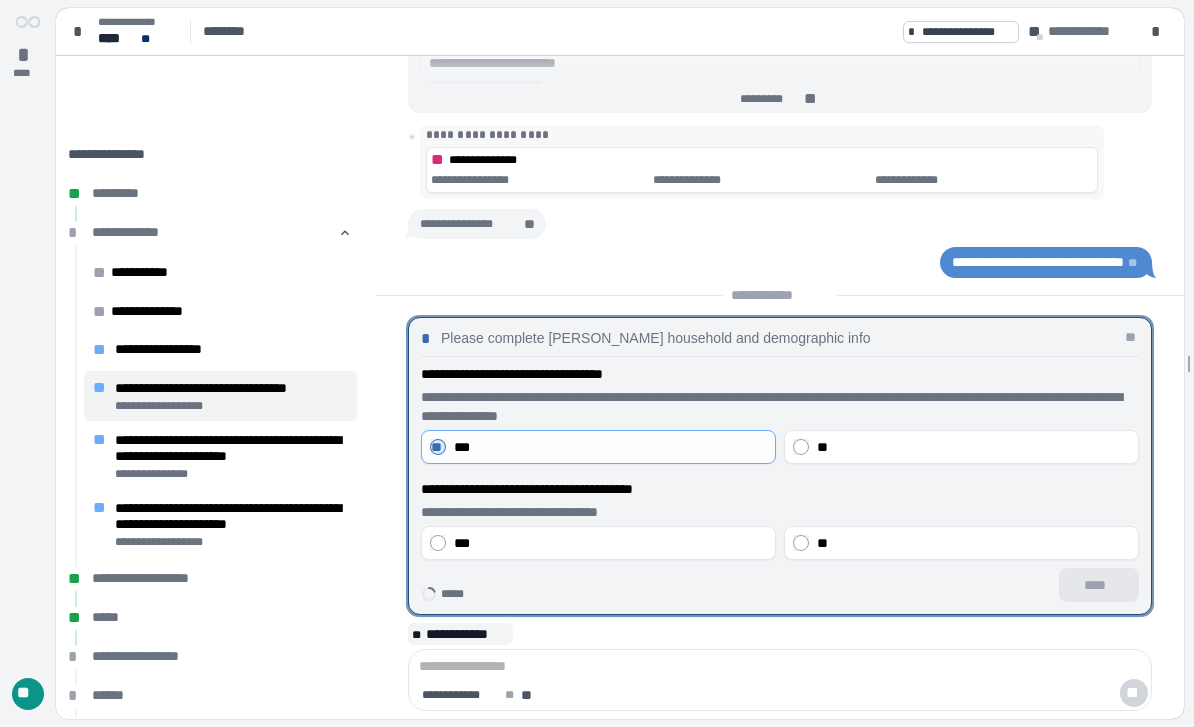 click on "***" at bounding box center [610, 543] 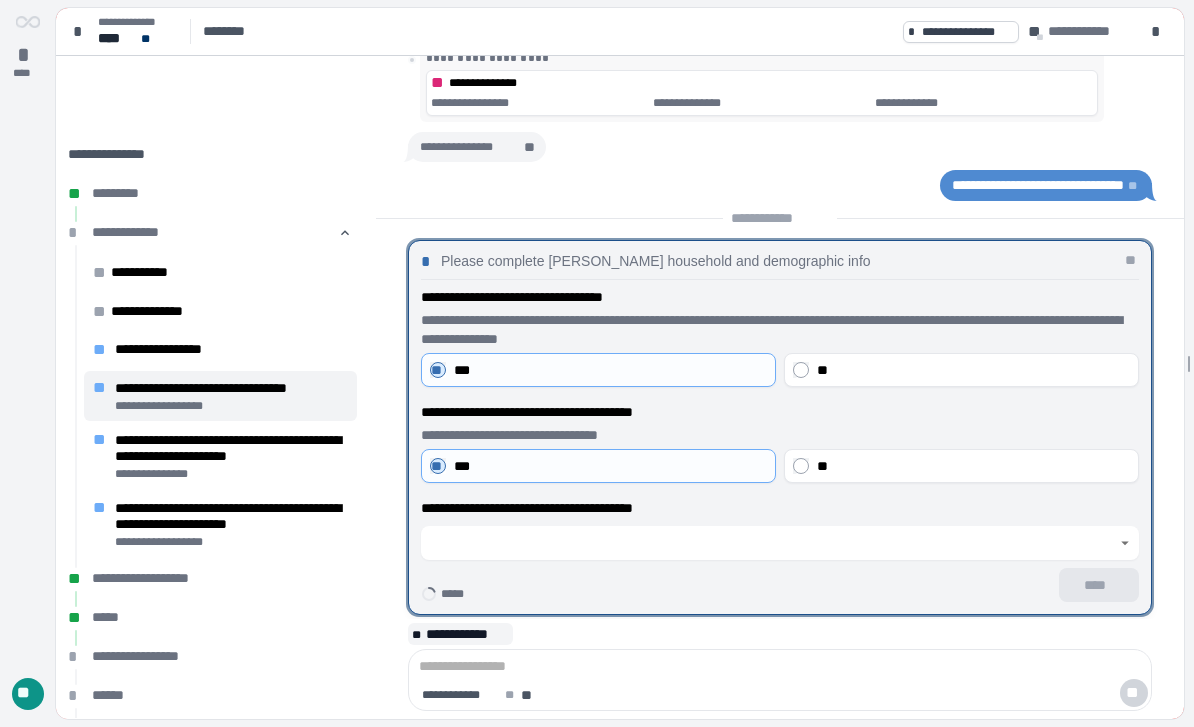 click 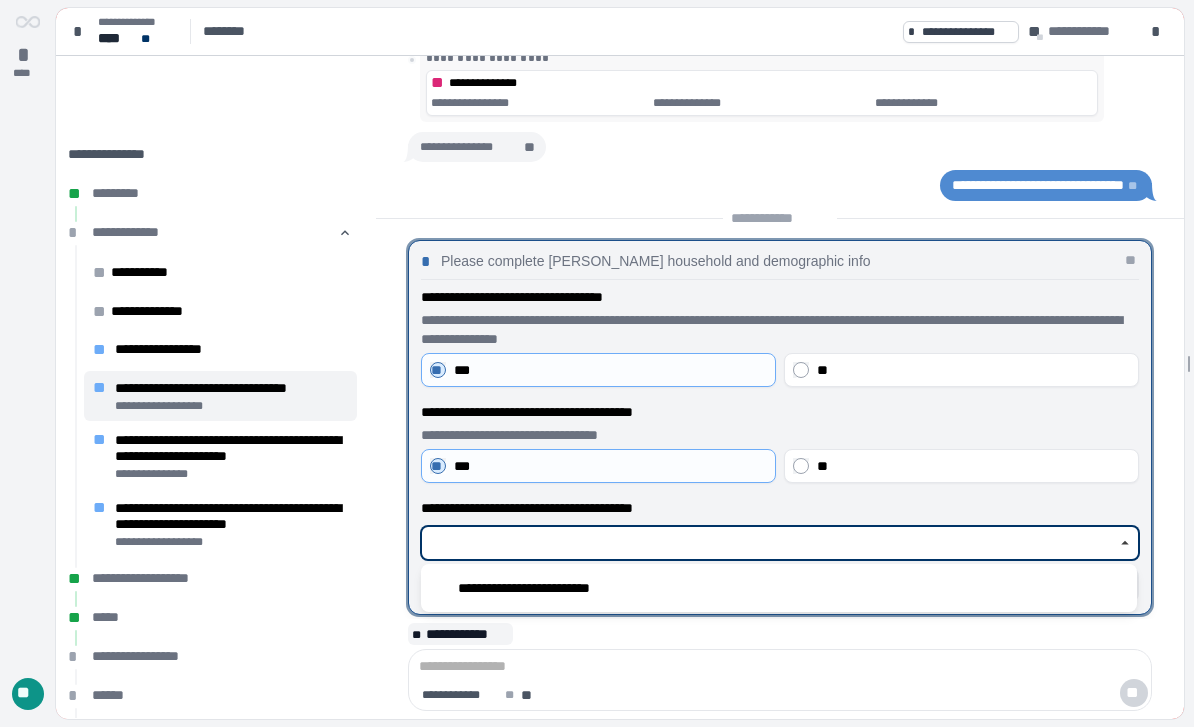 click on "**********" at bounding box center [779, 588] 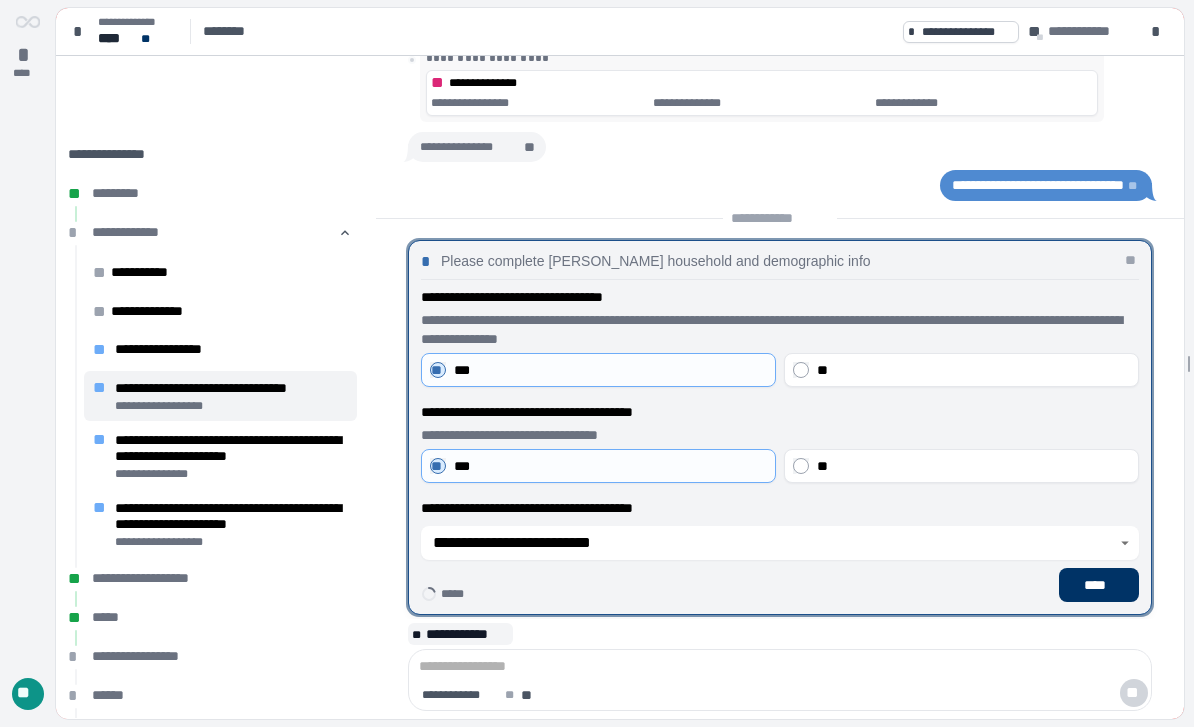 click on "**" at bounding box center (973, 370) 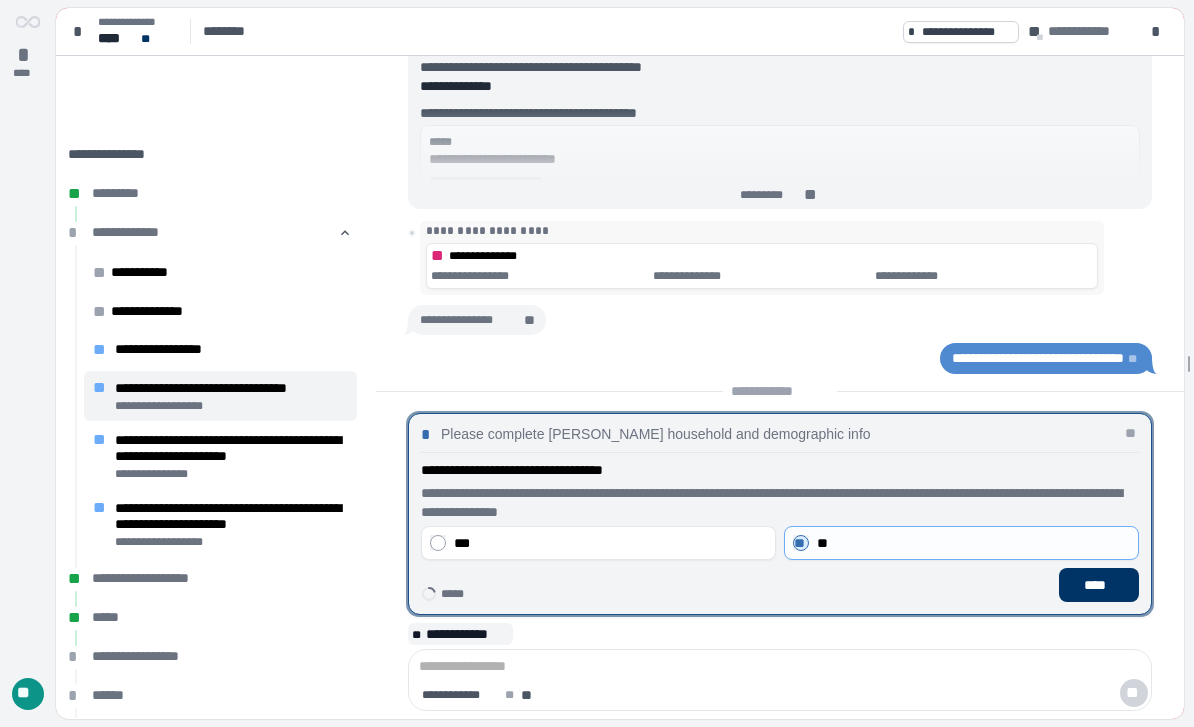 click on "****" at bounding box center (1099, 585) 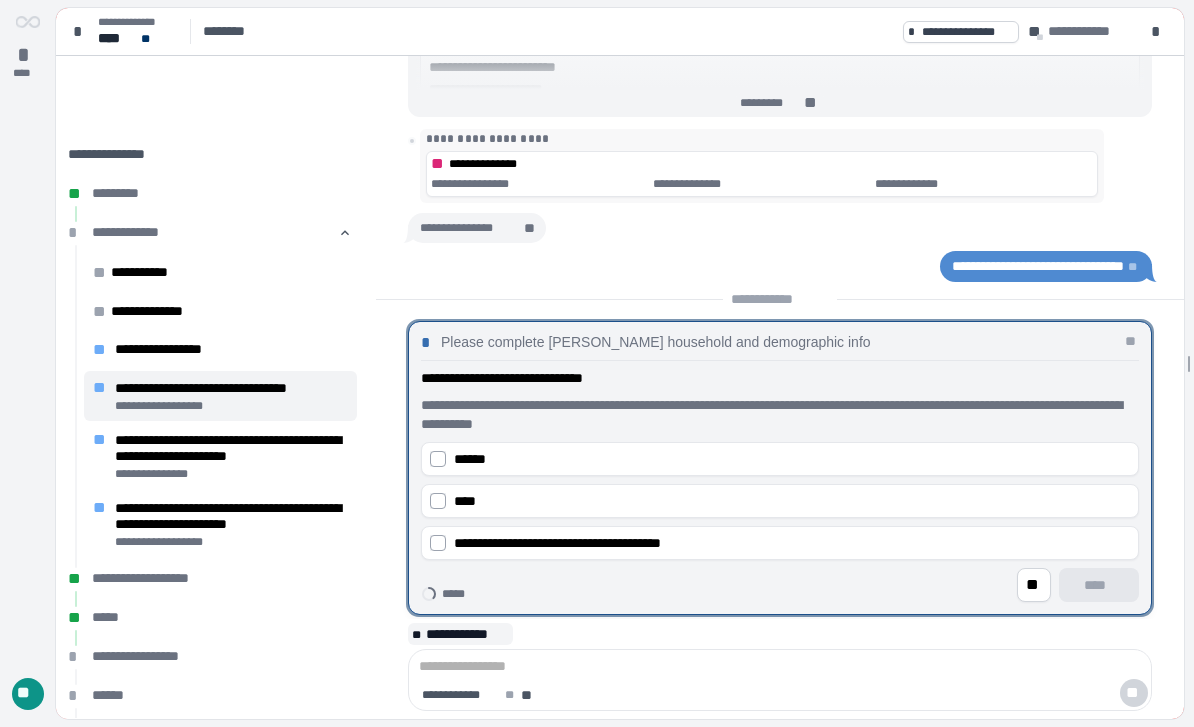 click on "**" at bounding box center (1034, 585) 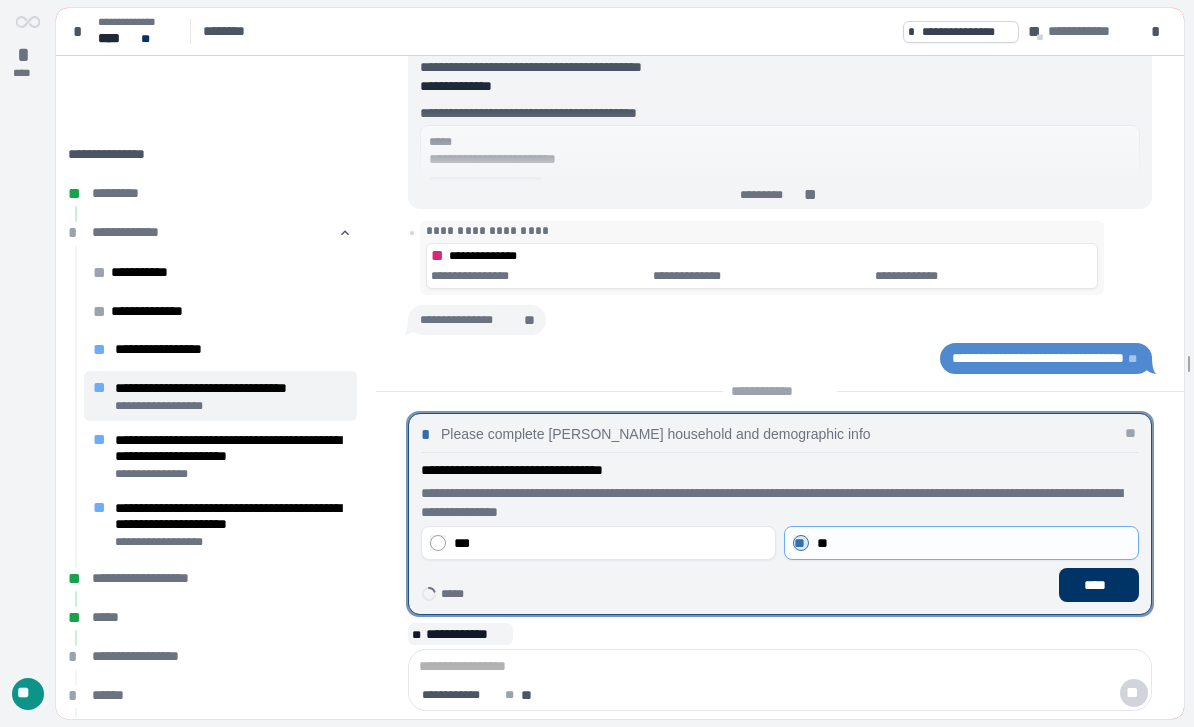 click on "***" at bounding box center [610, 543] 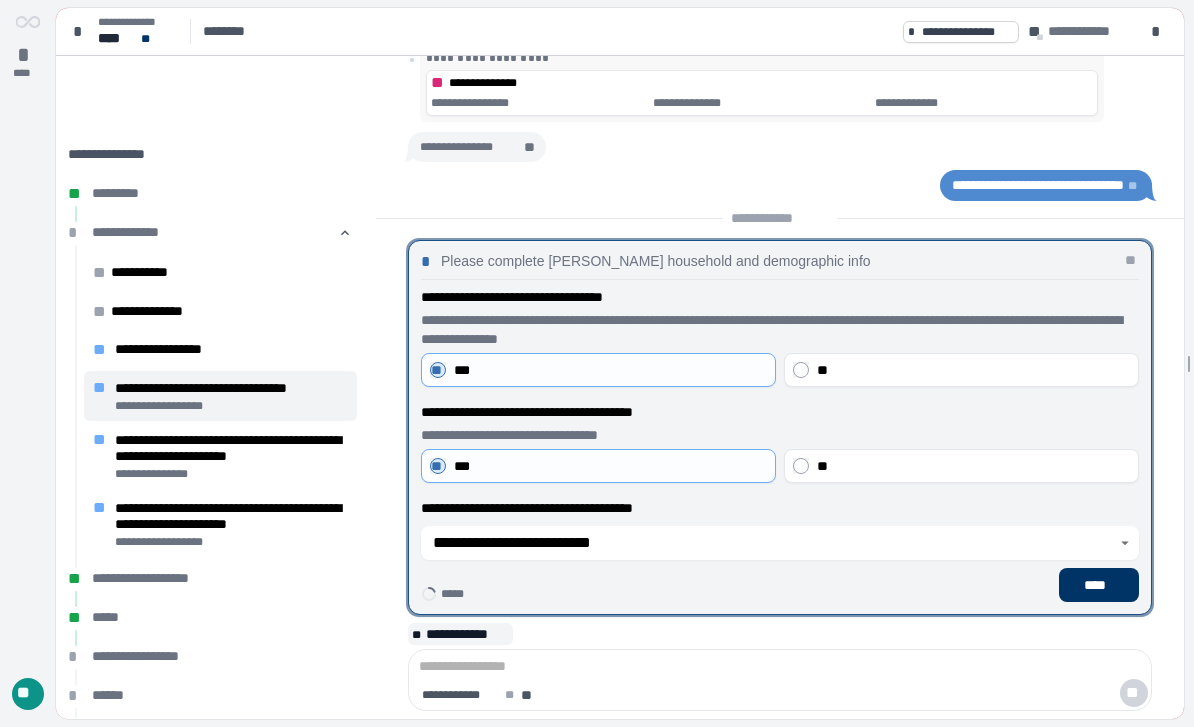 click on "****" at bounding box center [1099, 585] 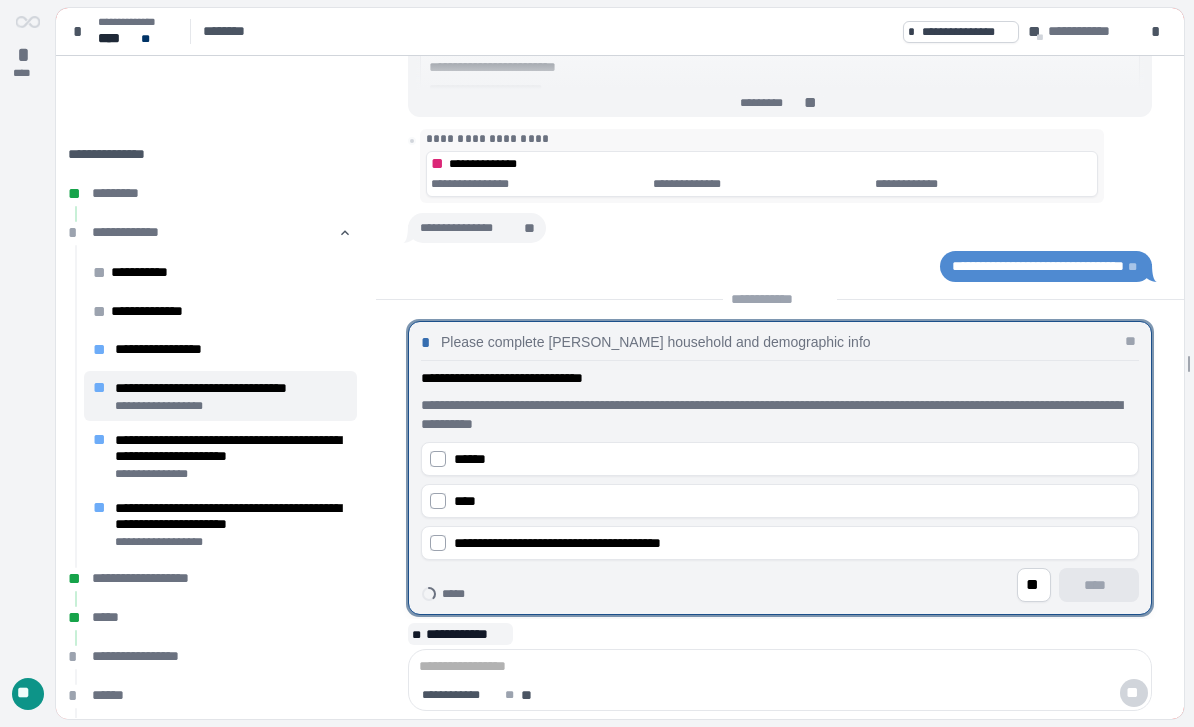 click on "**" at bounding box center [1034, 585] 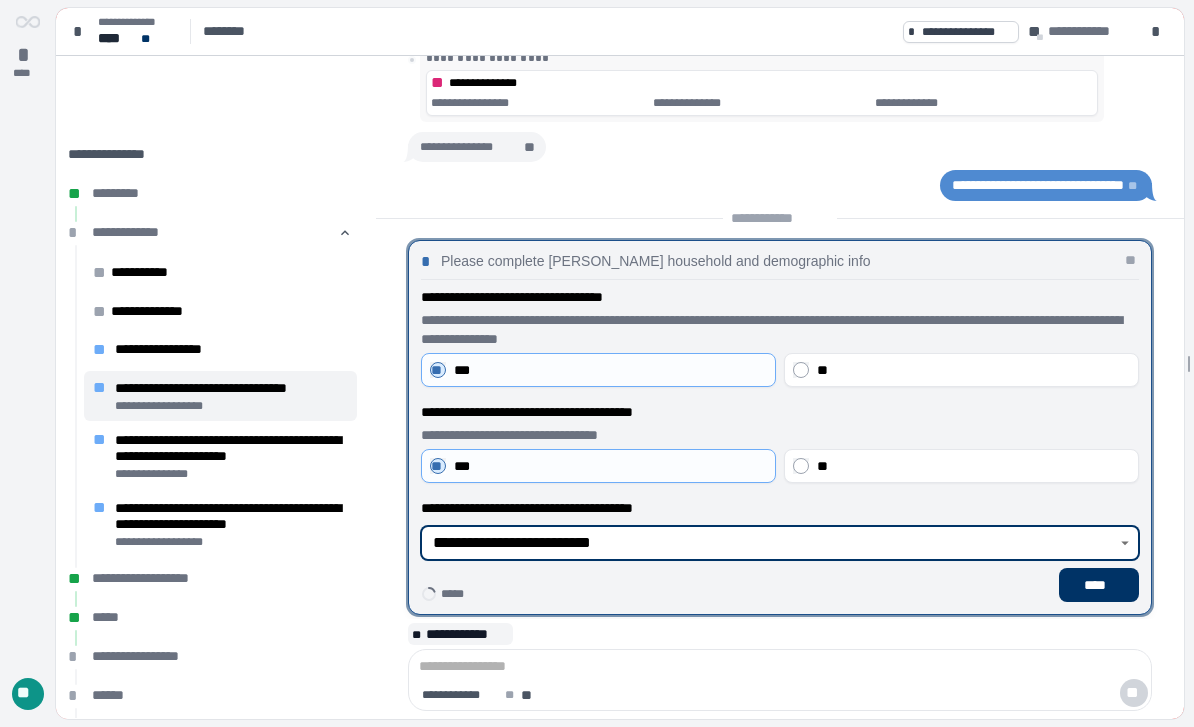 click on "**********" at bounding box center [769, 543] 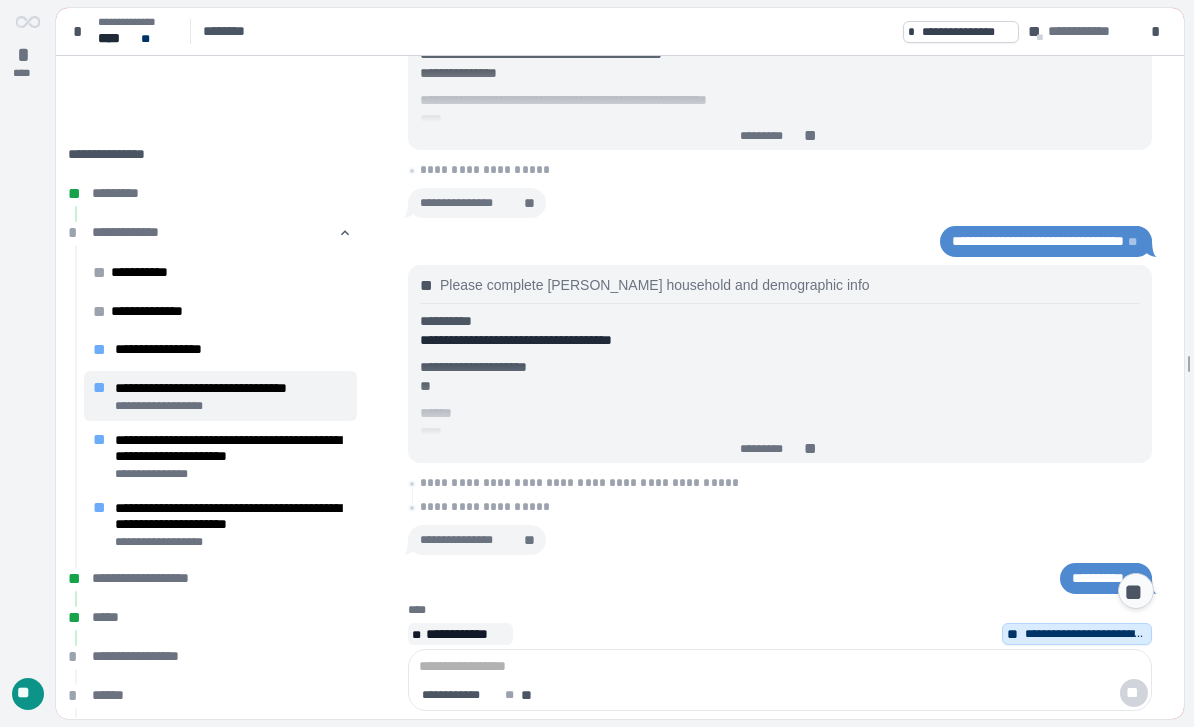 scroll, scrollTop: 2847, scrollLeft: 0, axis: vertical 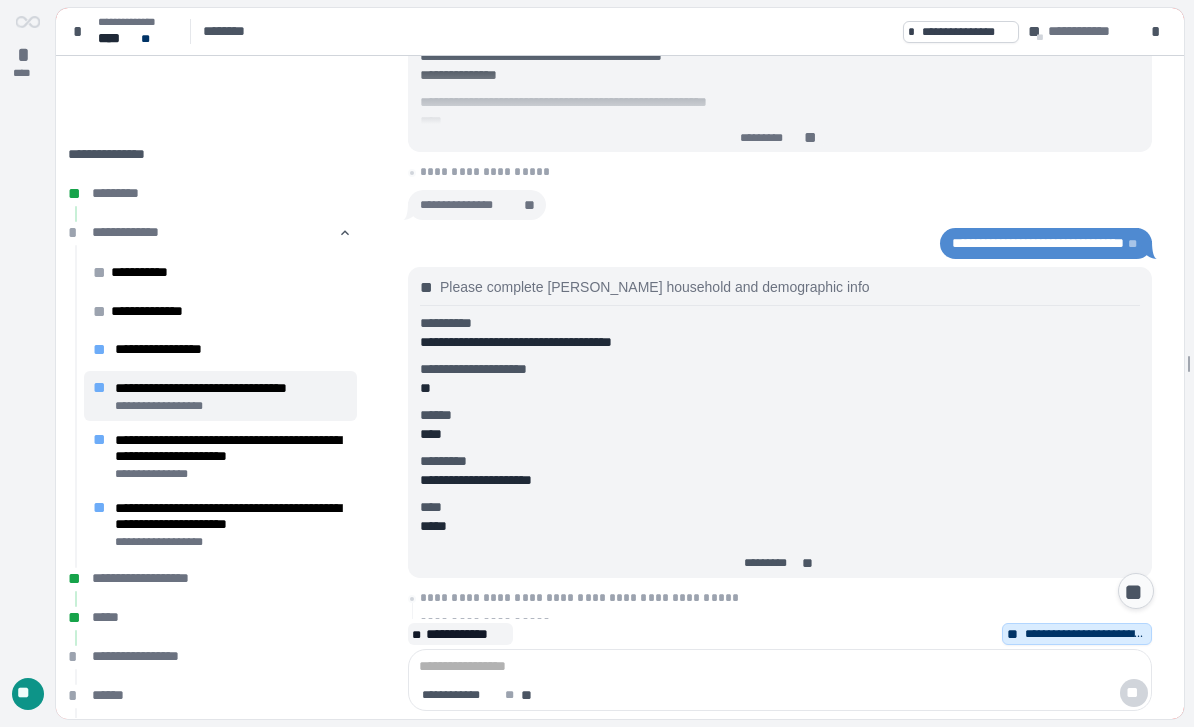click on "******" at bounding box center [780, 416] 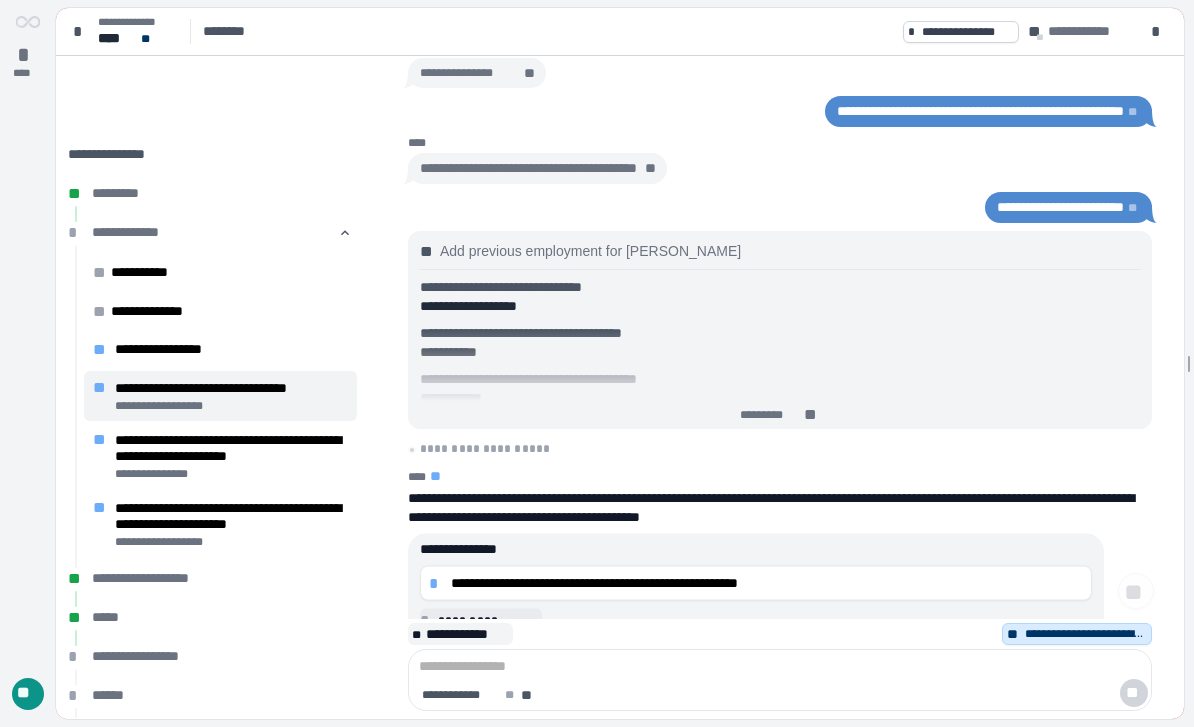 click on "**" at bounding box center [1136, 592] 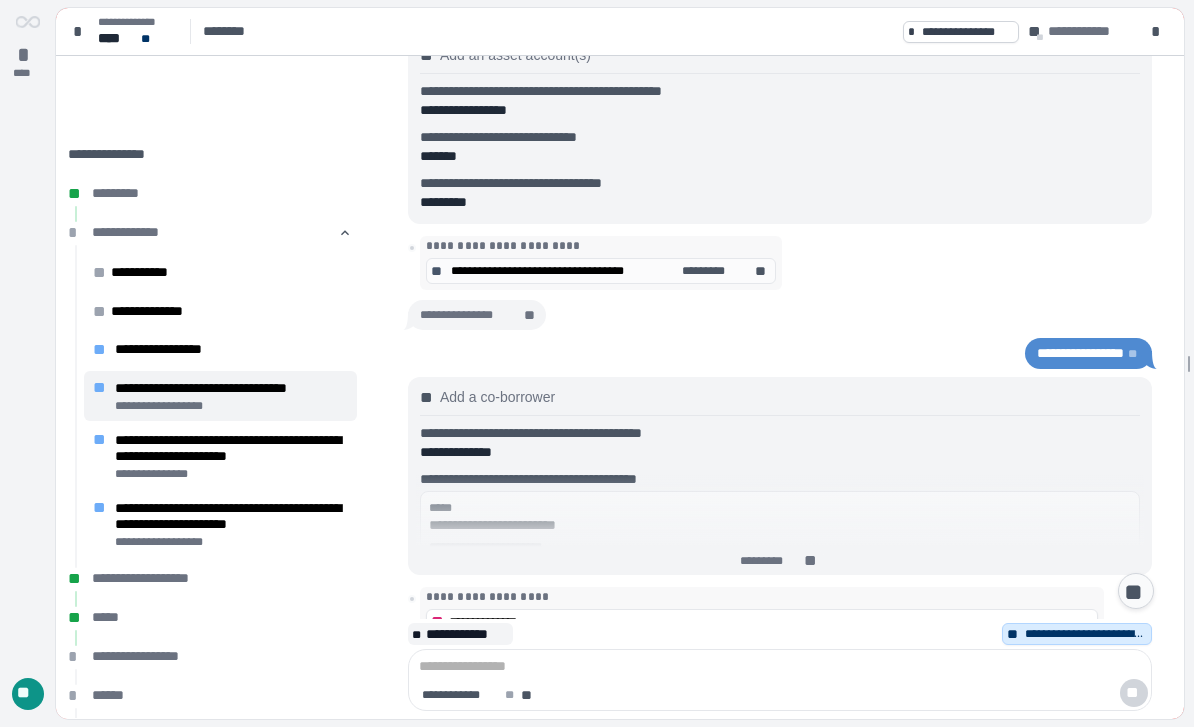 scroll, scrollTop: 0, scrollLeft: 0, axis: both 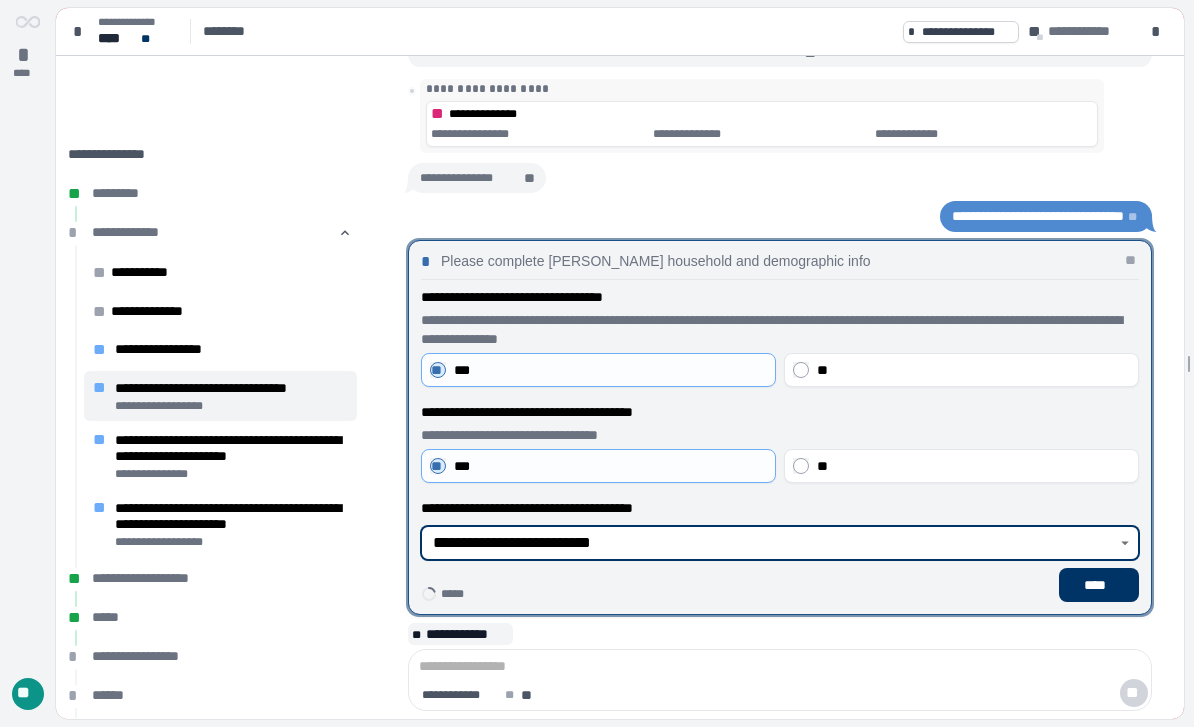 click on "**********" at bounding box center (769, 543) 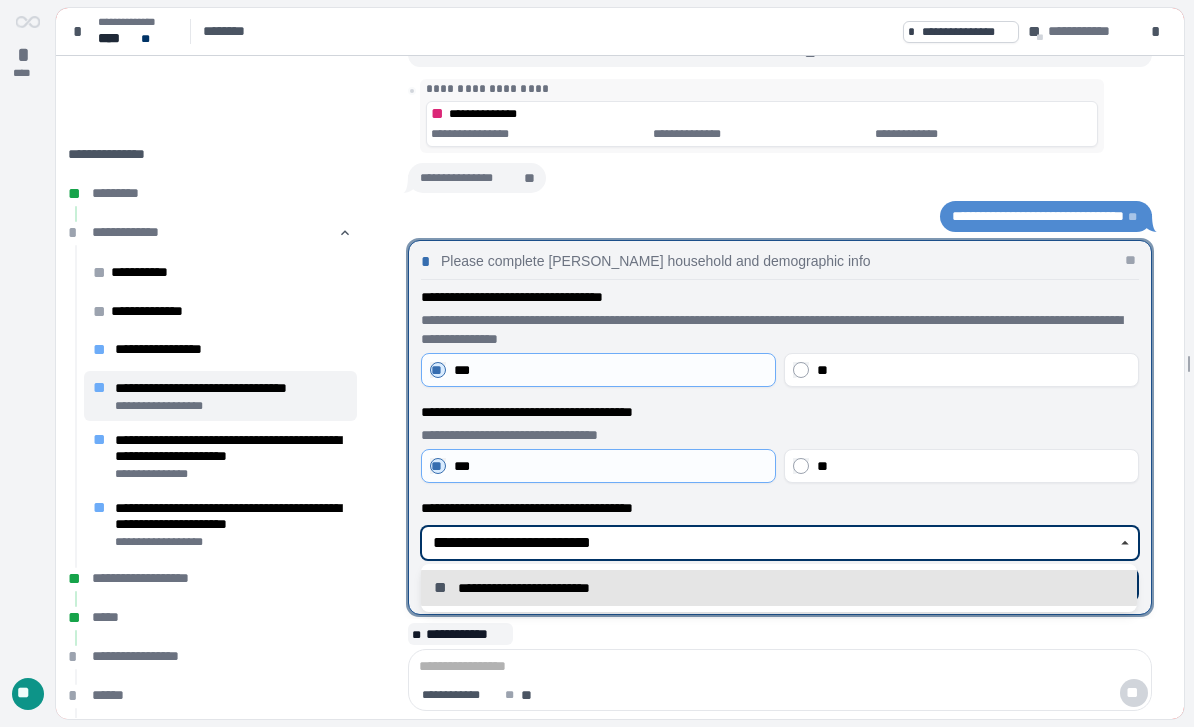 click on "**********" at bounding box center (769, 543) 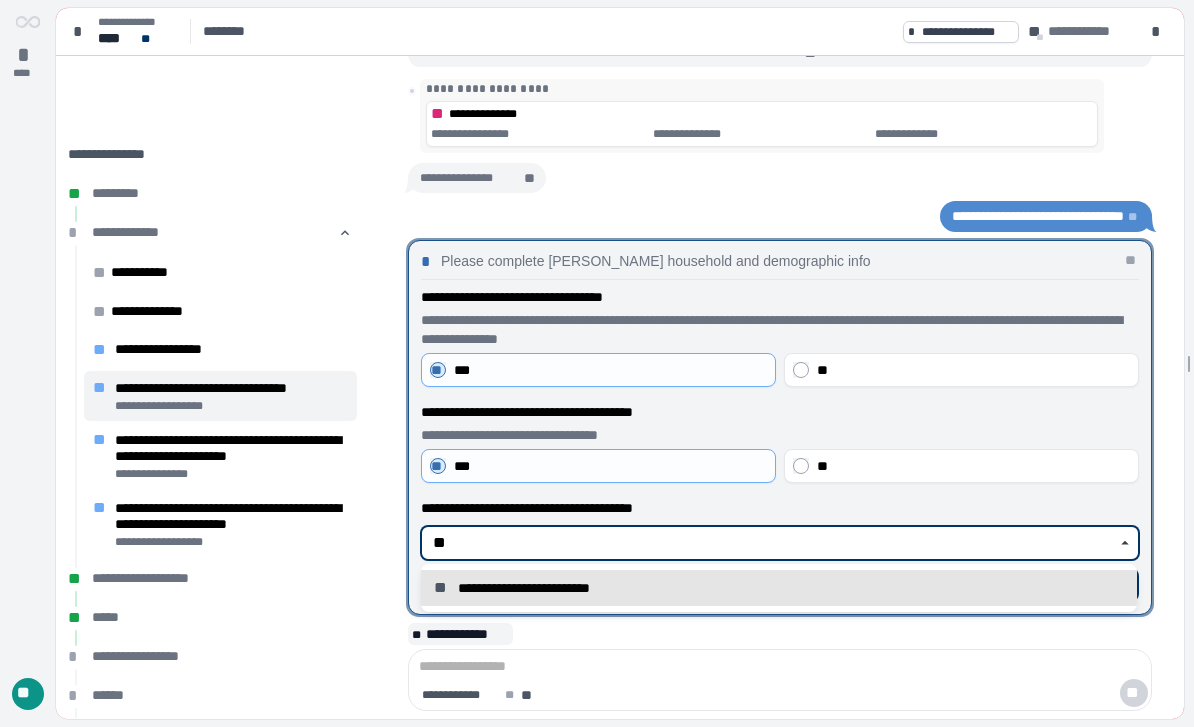 type on "*" 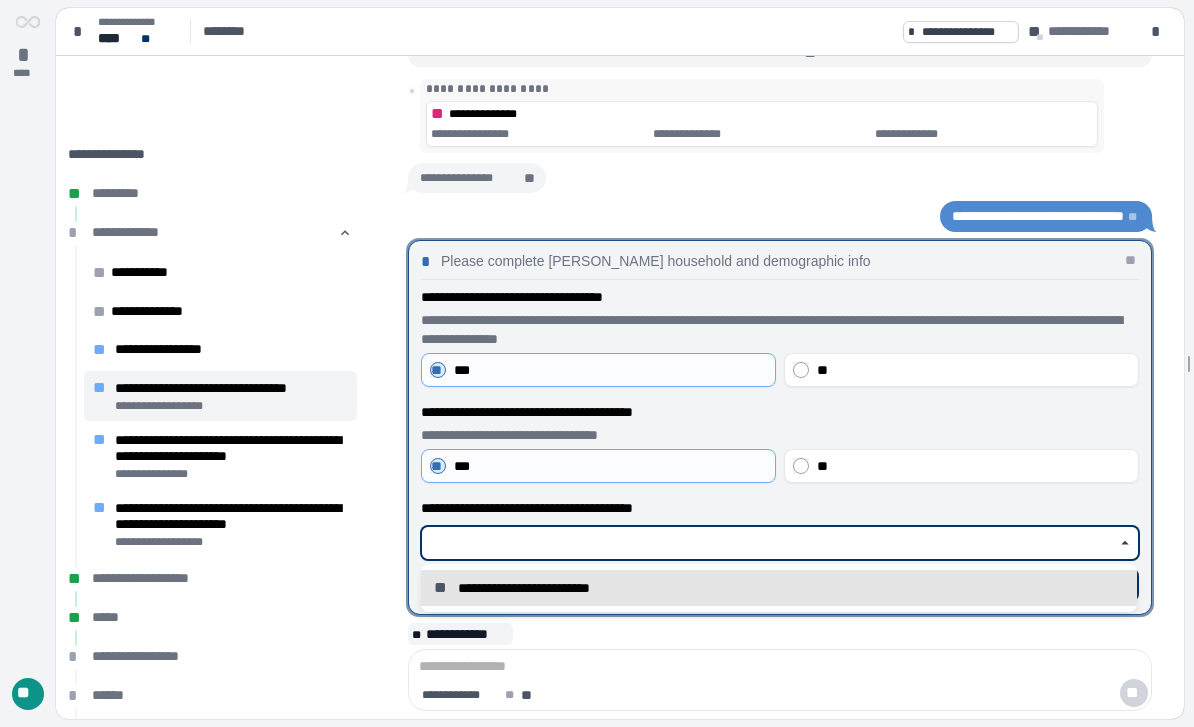 click on "**********" at bounding box center [779, 588] 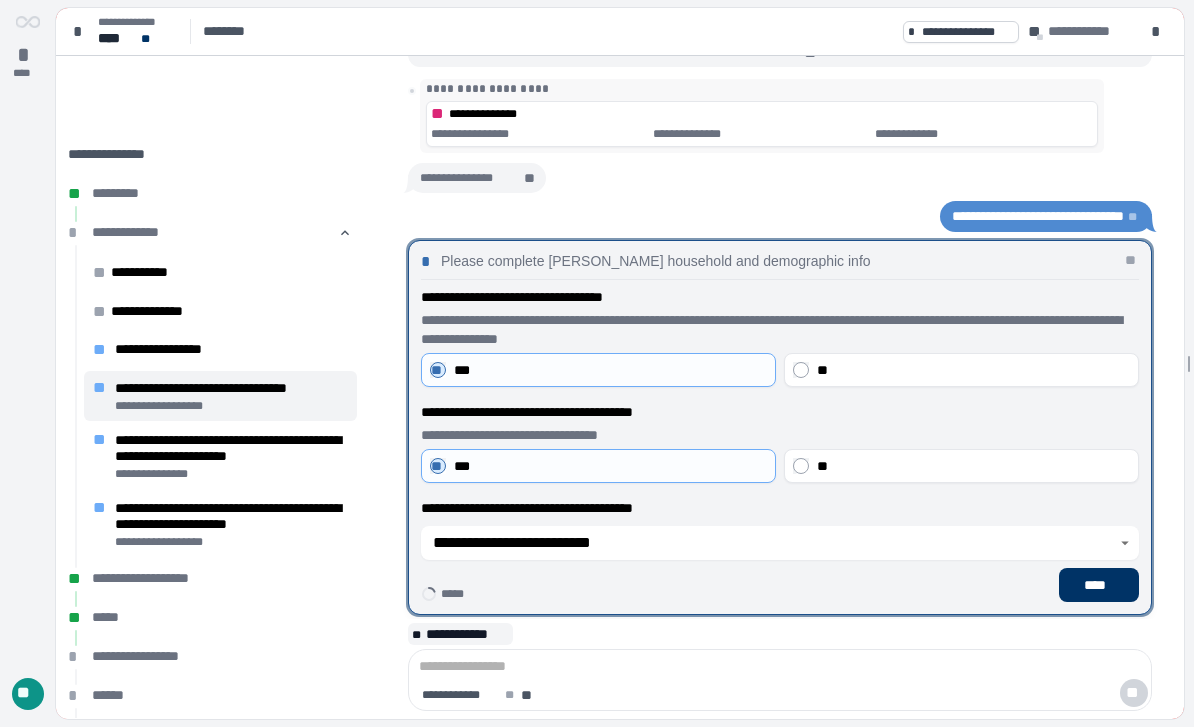 click on "****" at bounding box center (1099, 585) 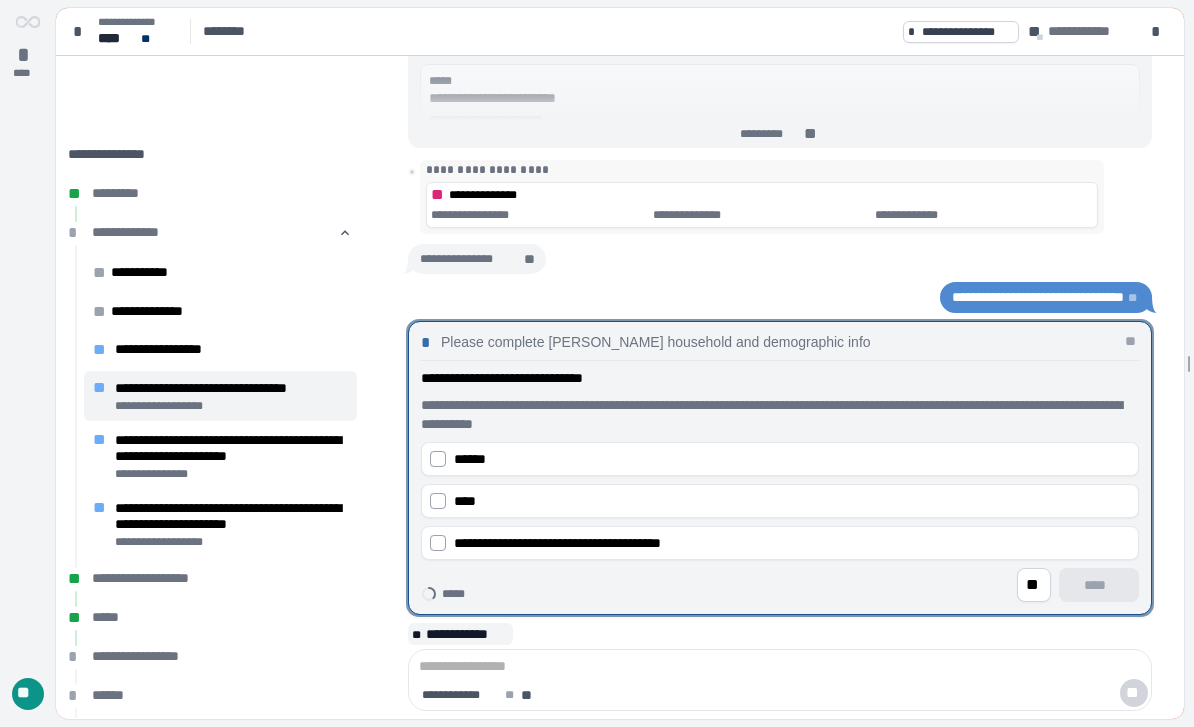 click on "******" at bounding box center (792, 459) 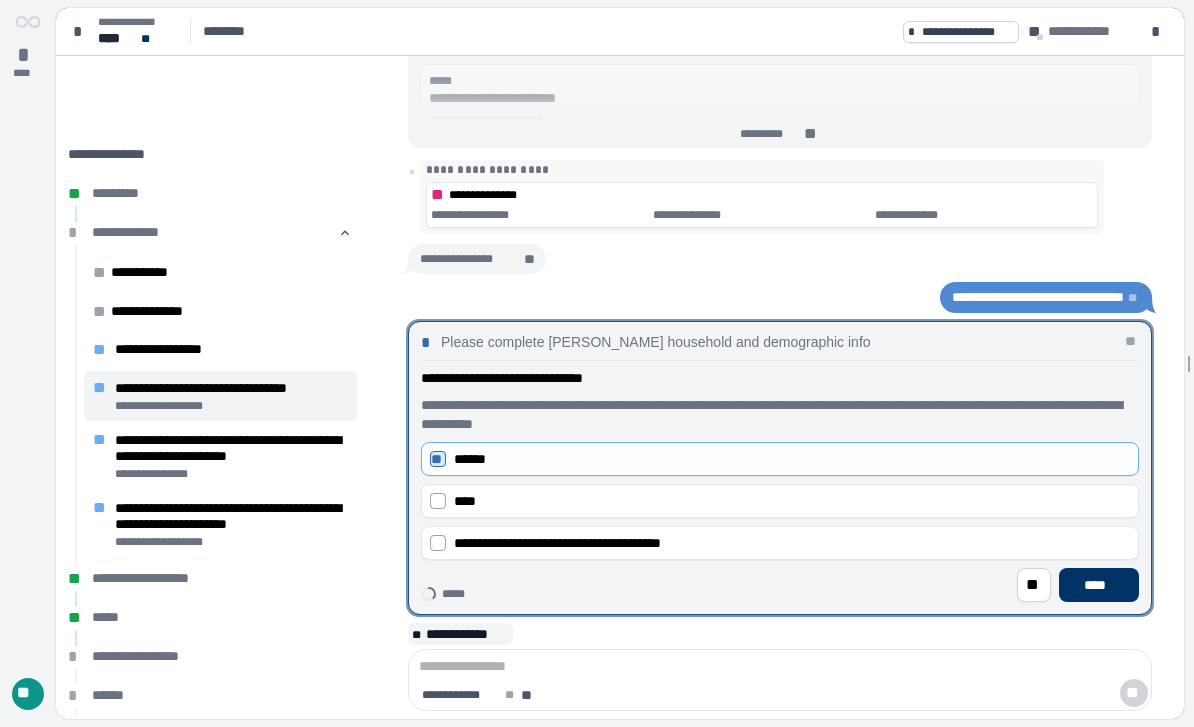 click on "****" at bounding box center (1099, 585) 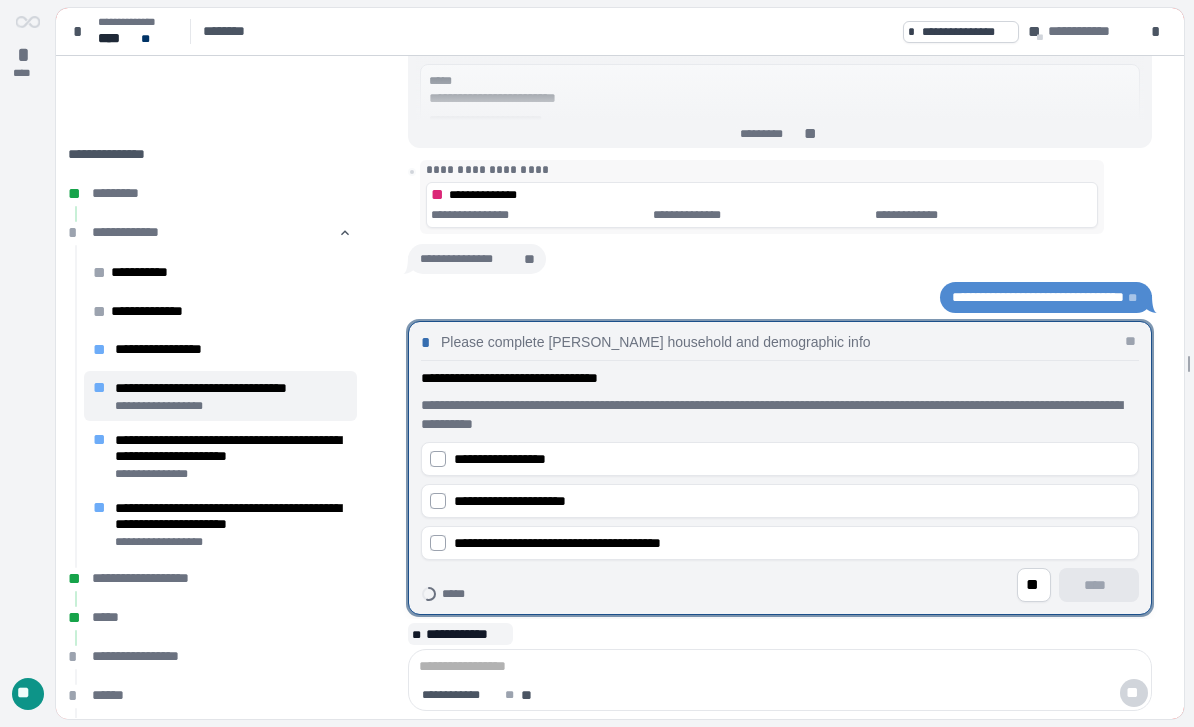 click on "**********" at bounding box center [792, 501] 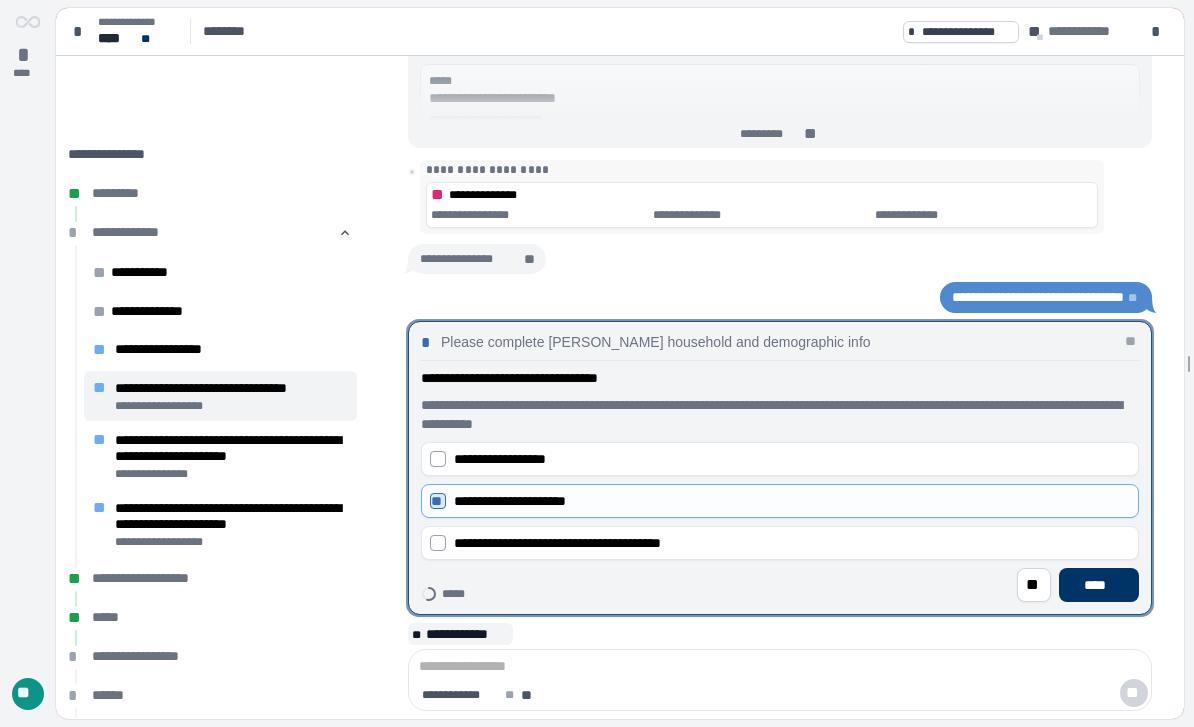 click on "****" at bounding box center (1099, 585) 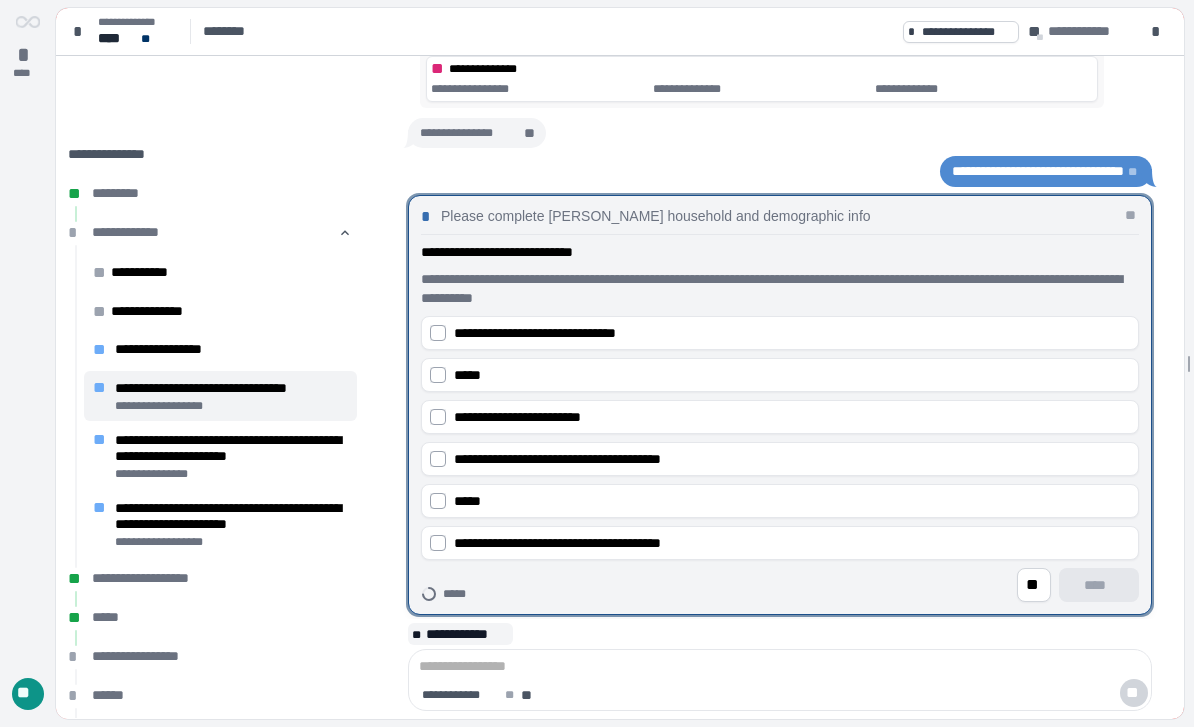 click on "*****" at bounding box center [792, 501] 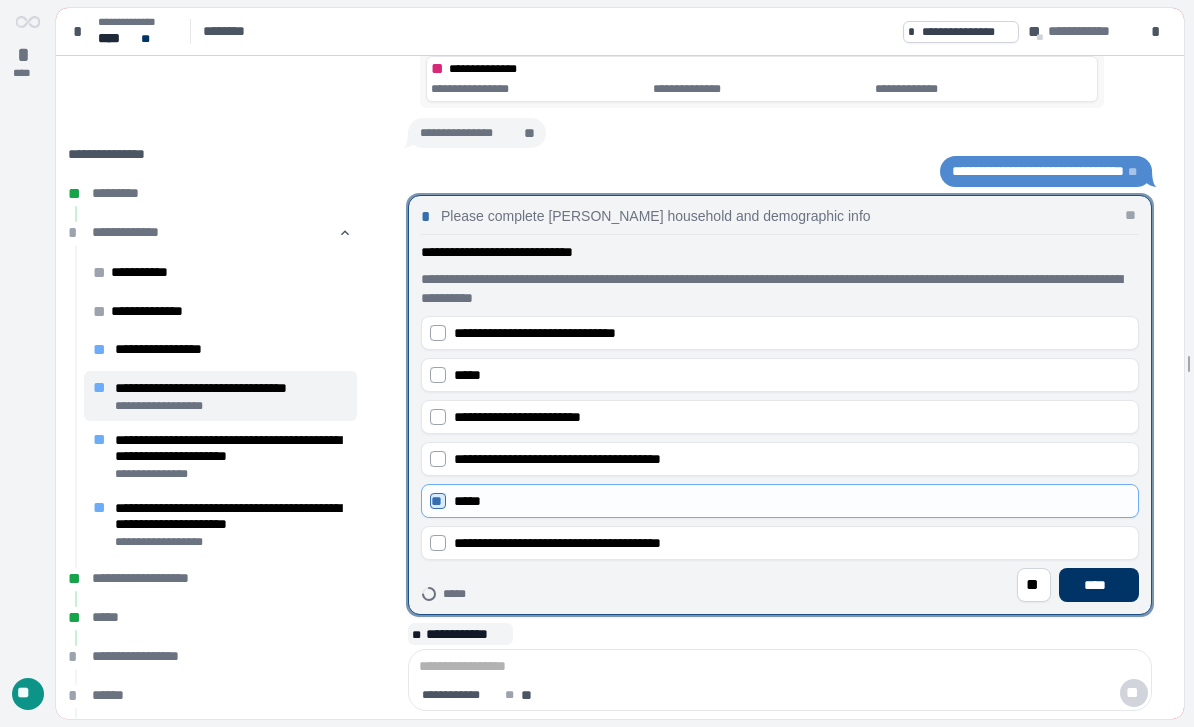 click on "****" at bounding box center (1099, 585) 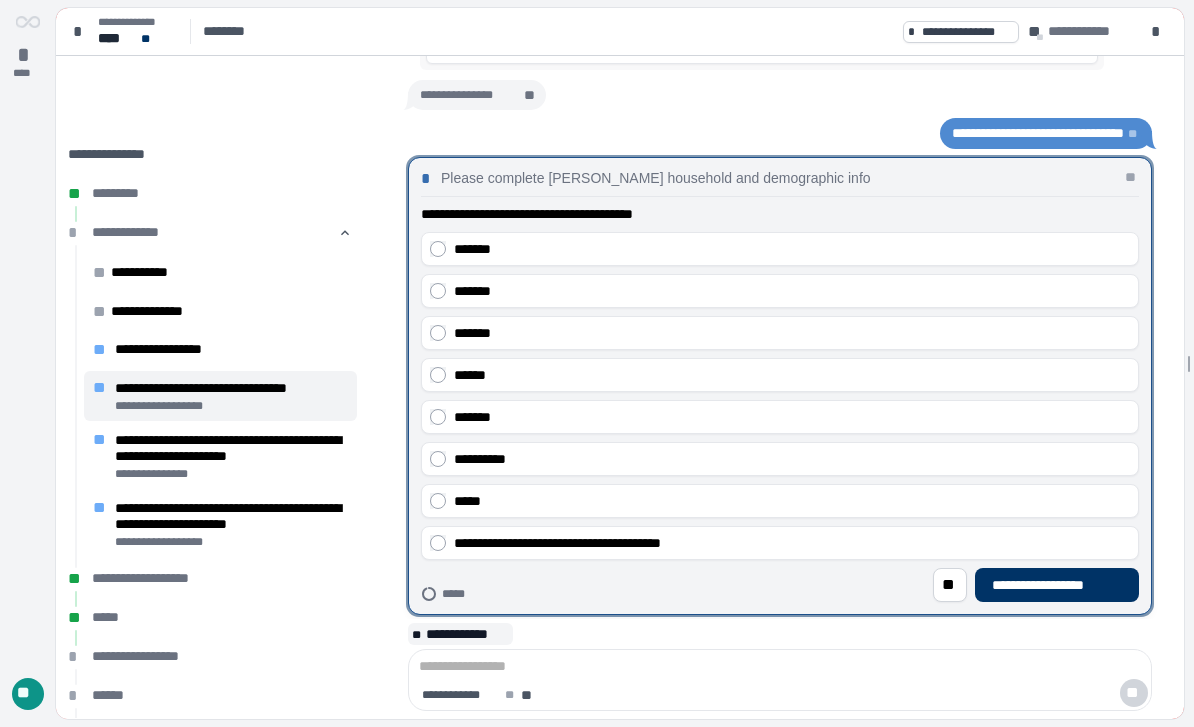 click on "*******" at bounding box center [792, 249] 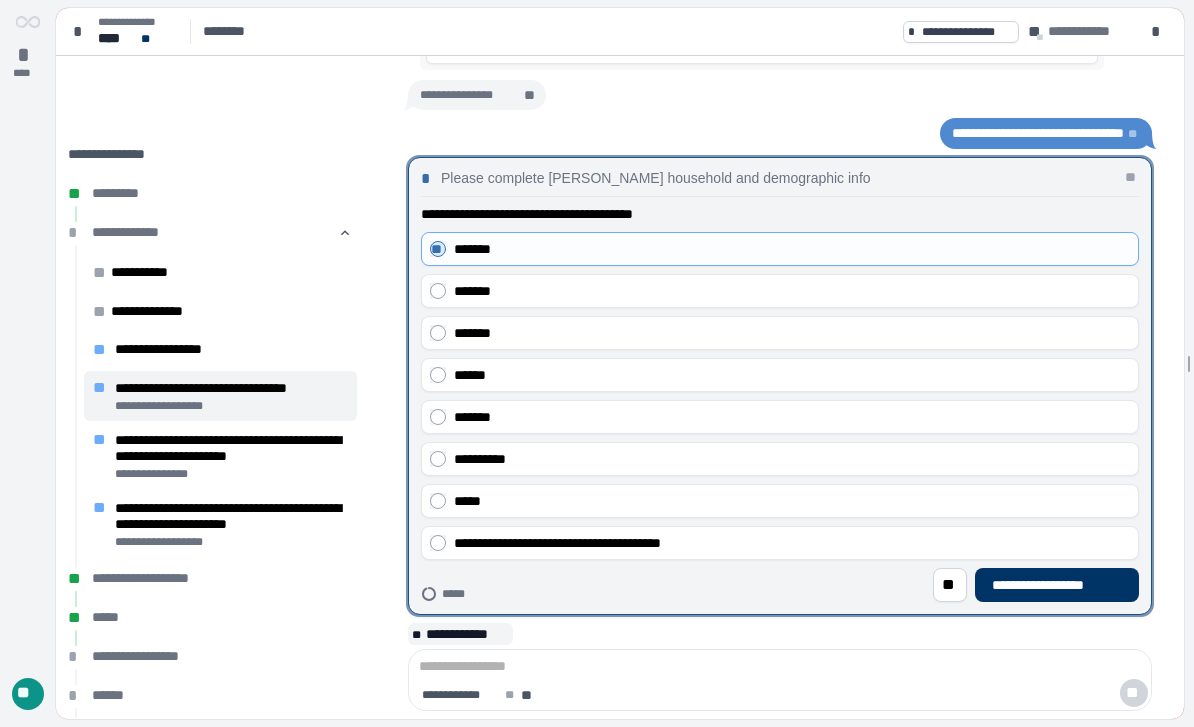 click on "**********" at bounding box center (1057, 585) 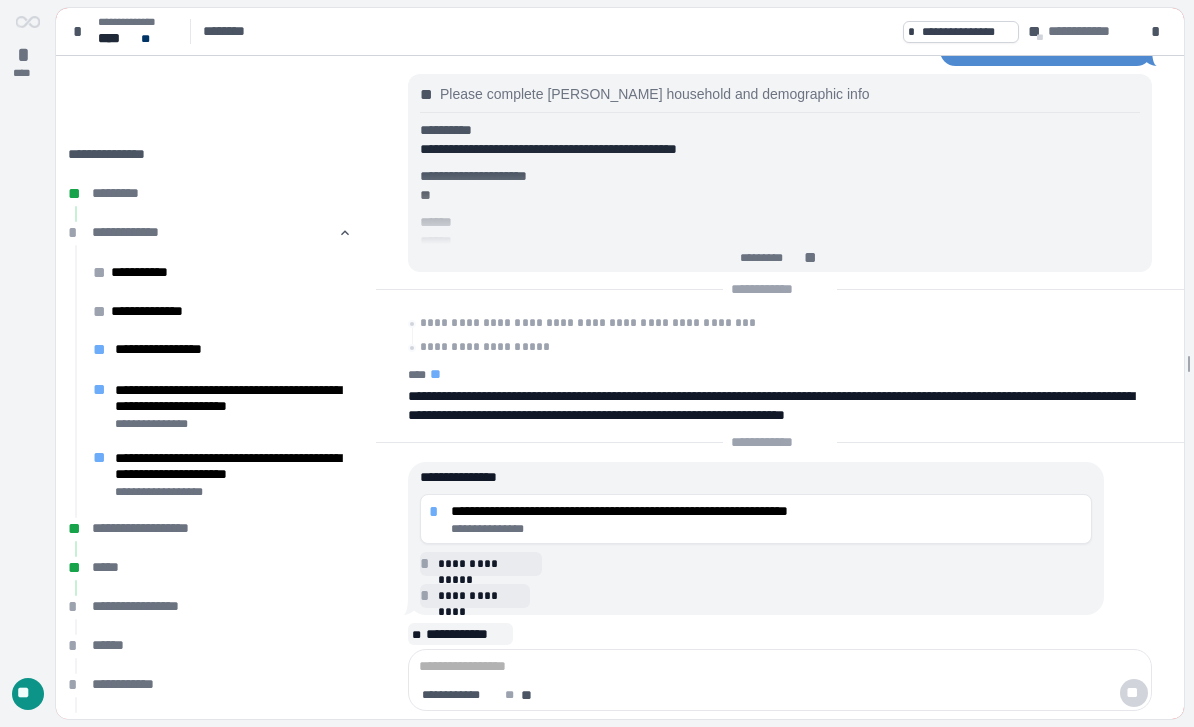 click on "**********" at bounding box center (767, 529) 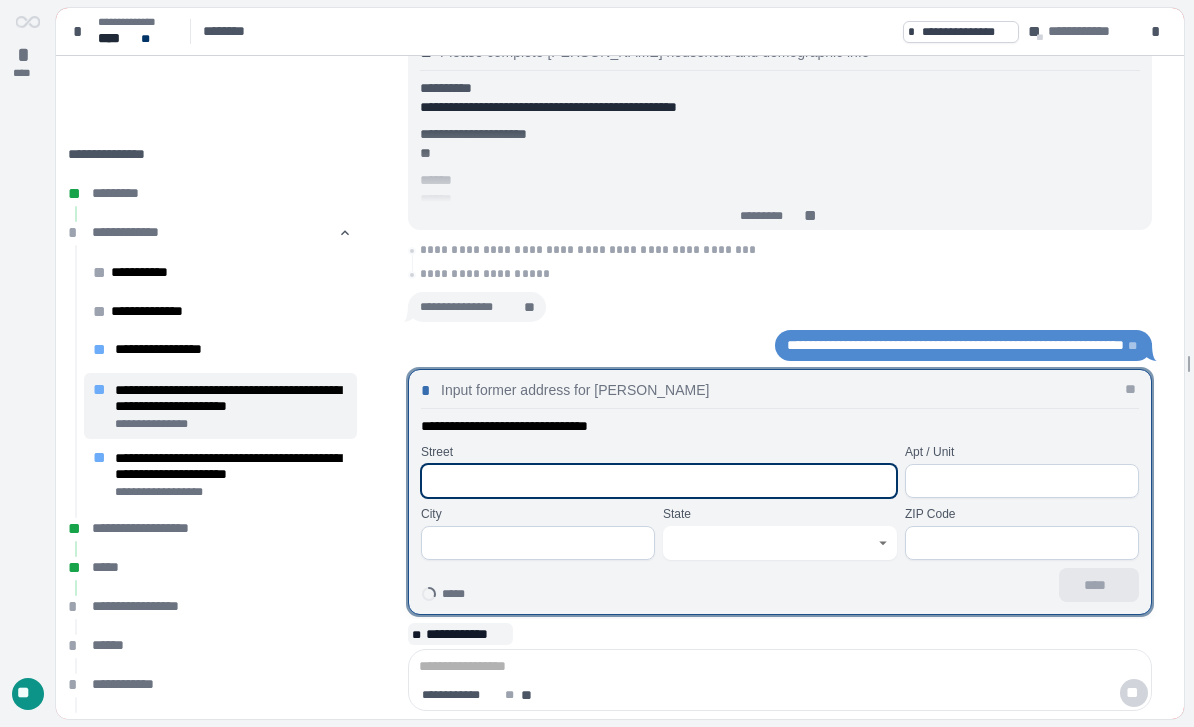 click at bounding box center (659, 481) 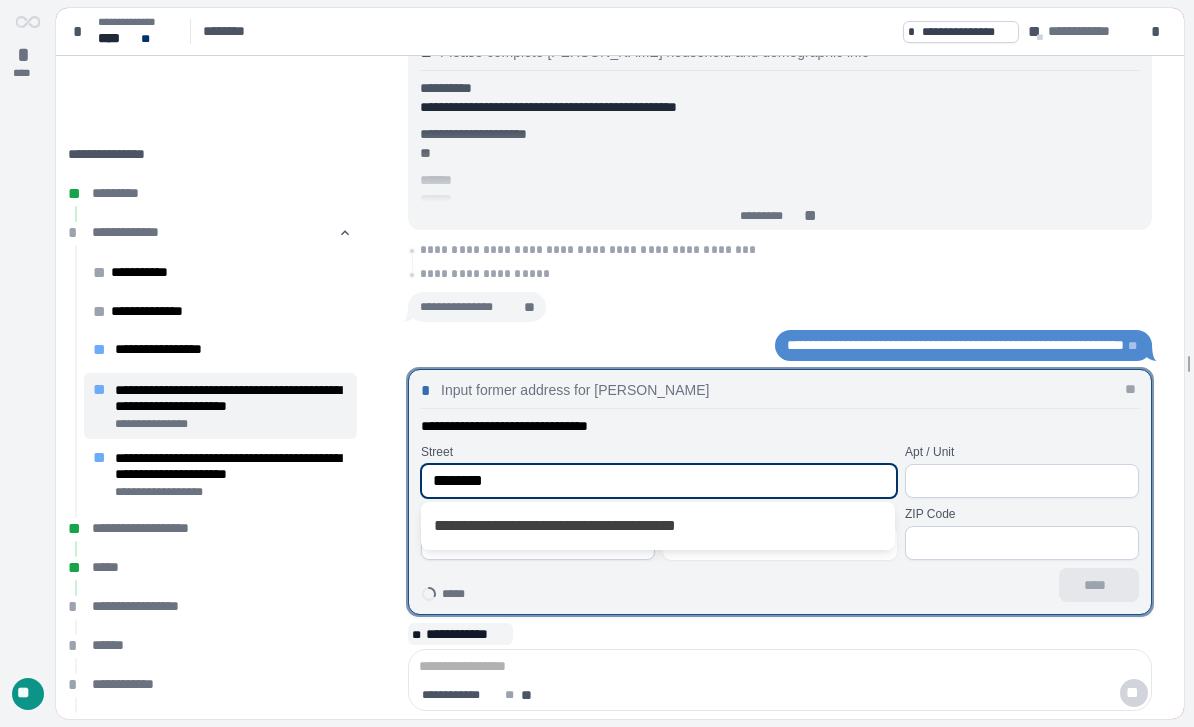 click on "**********" at bounding box center [657, 526] 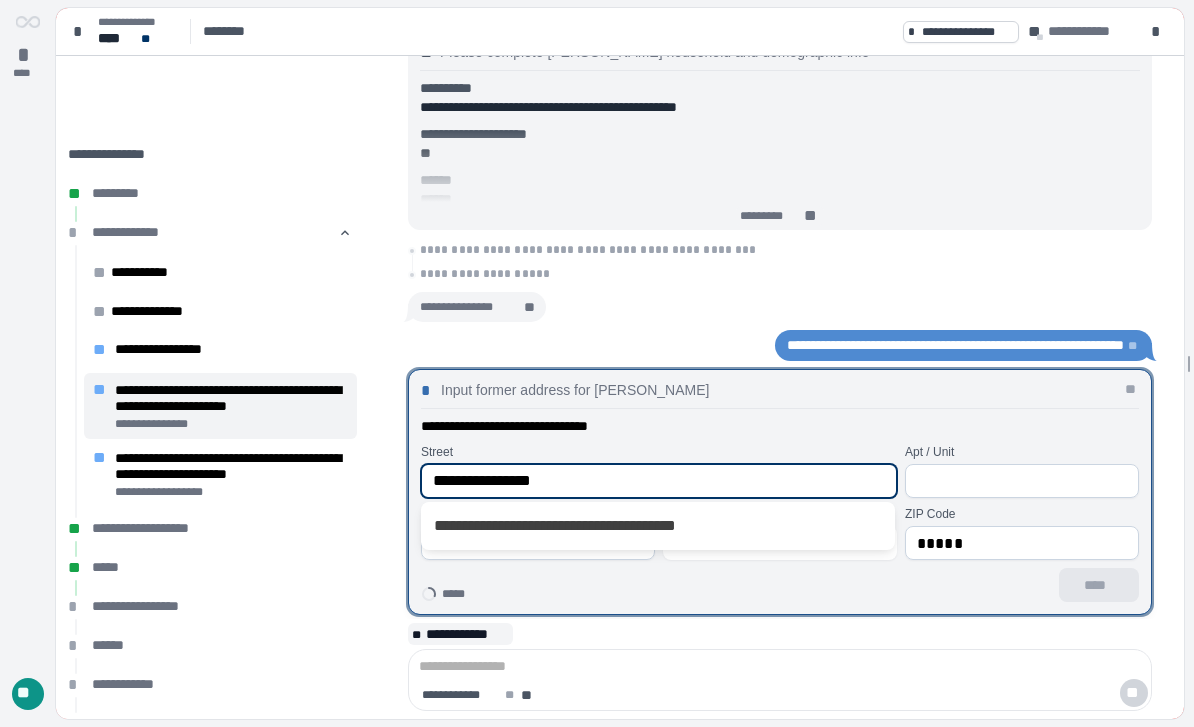 type on "*******" 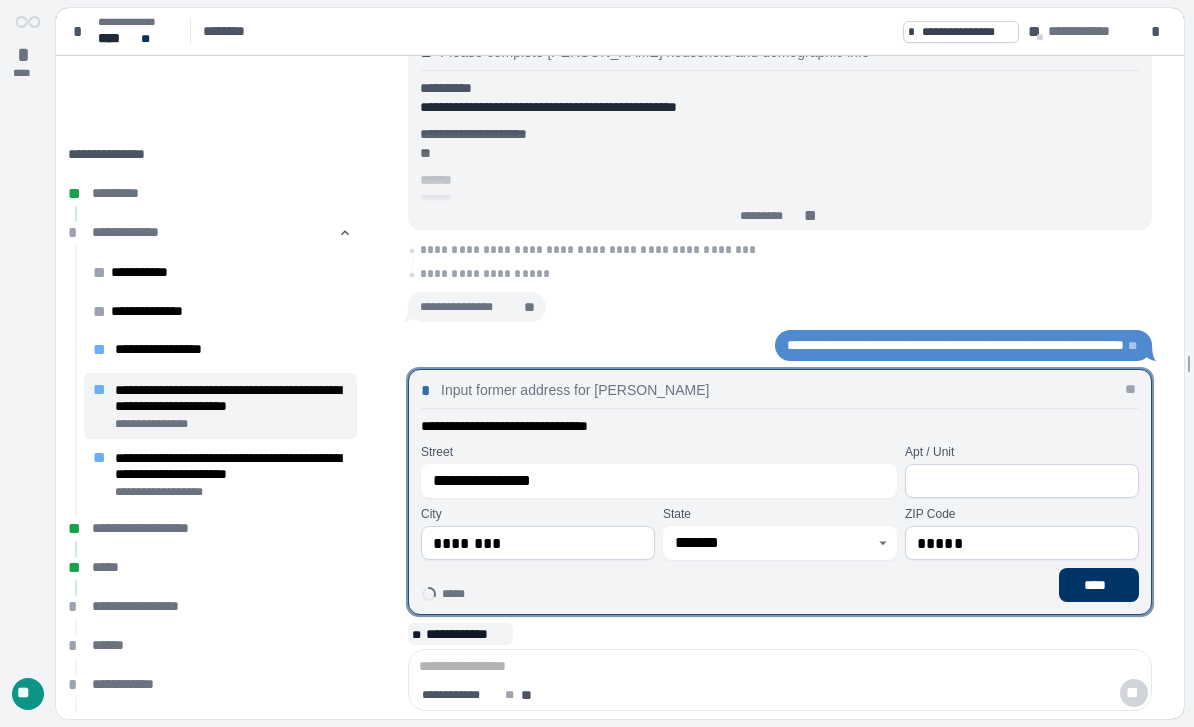 click on "****" at bounding box center (1099, 585) 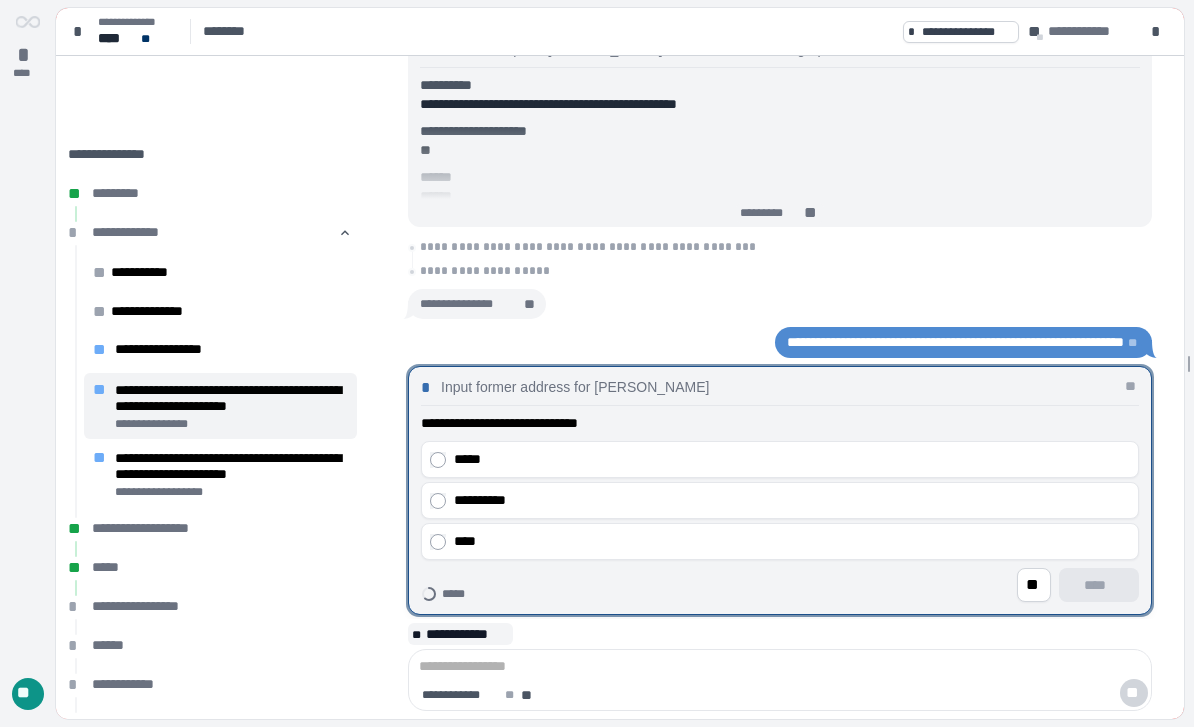 click on "*****" at bounding box center (792, 459) 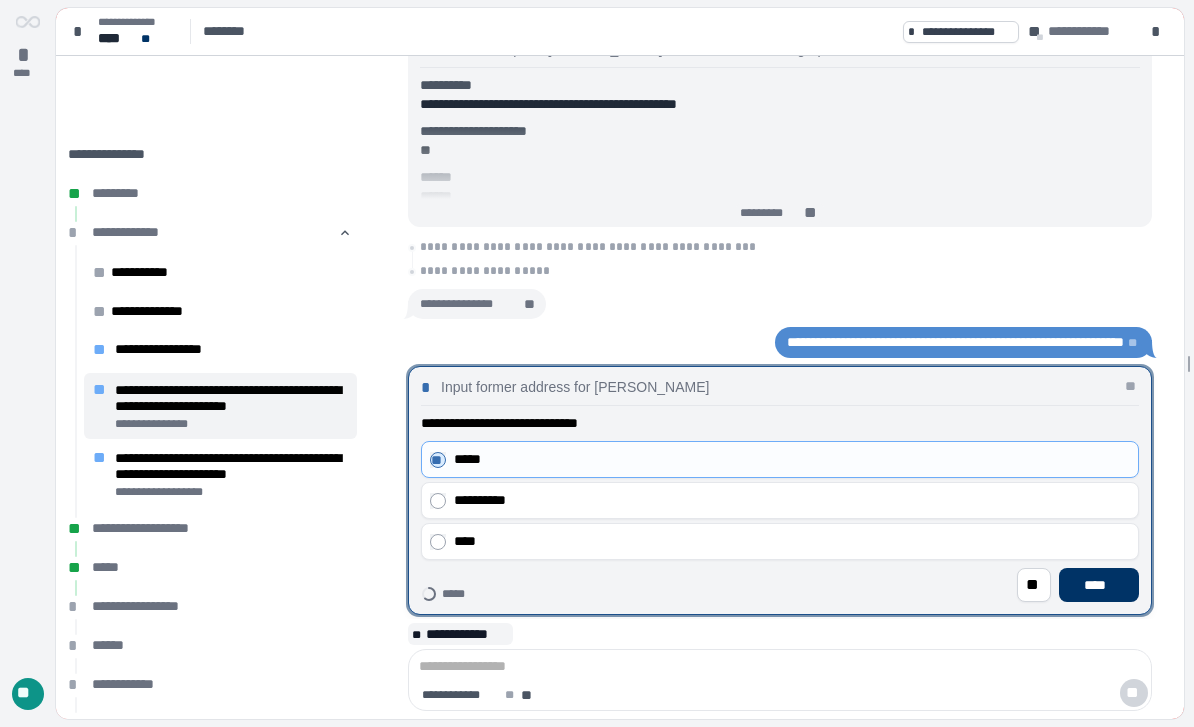 click on "****" at bounding box center (1099, 585) 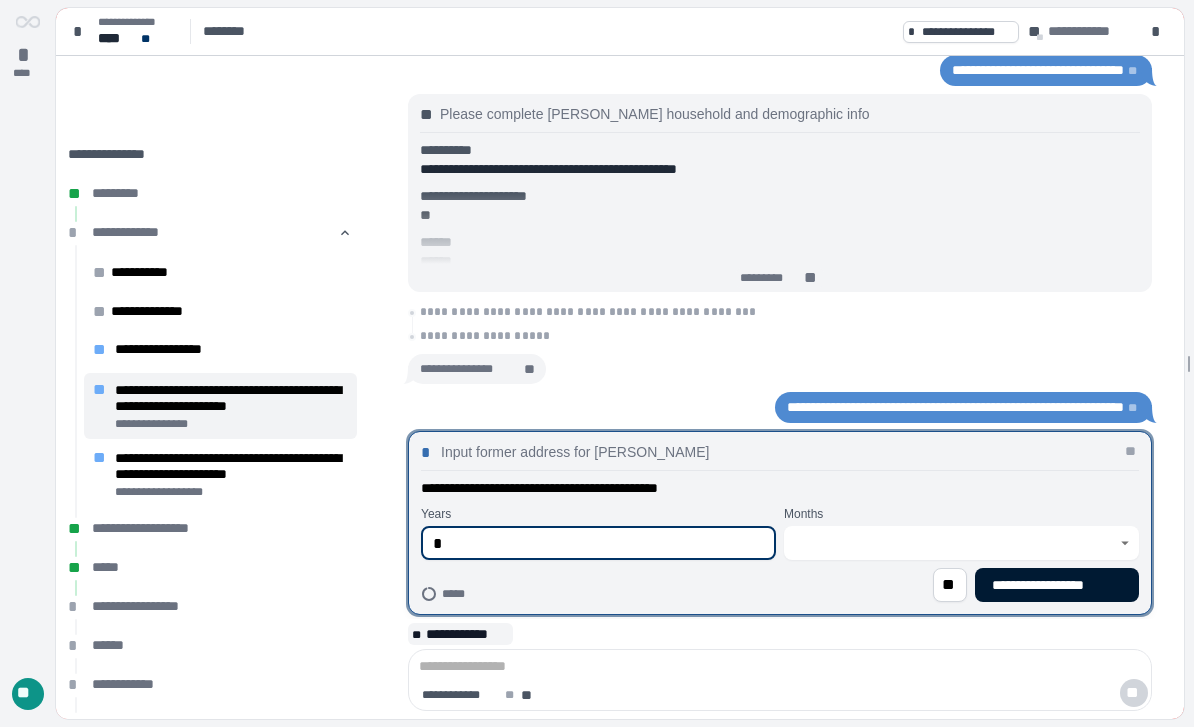 type on "*" 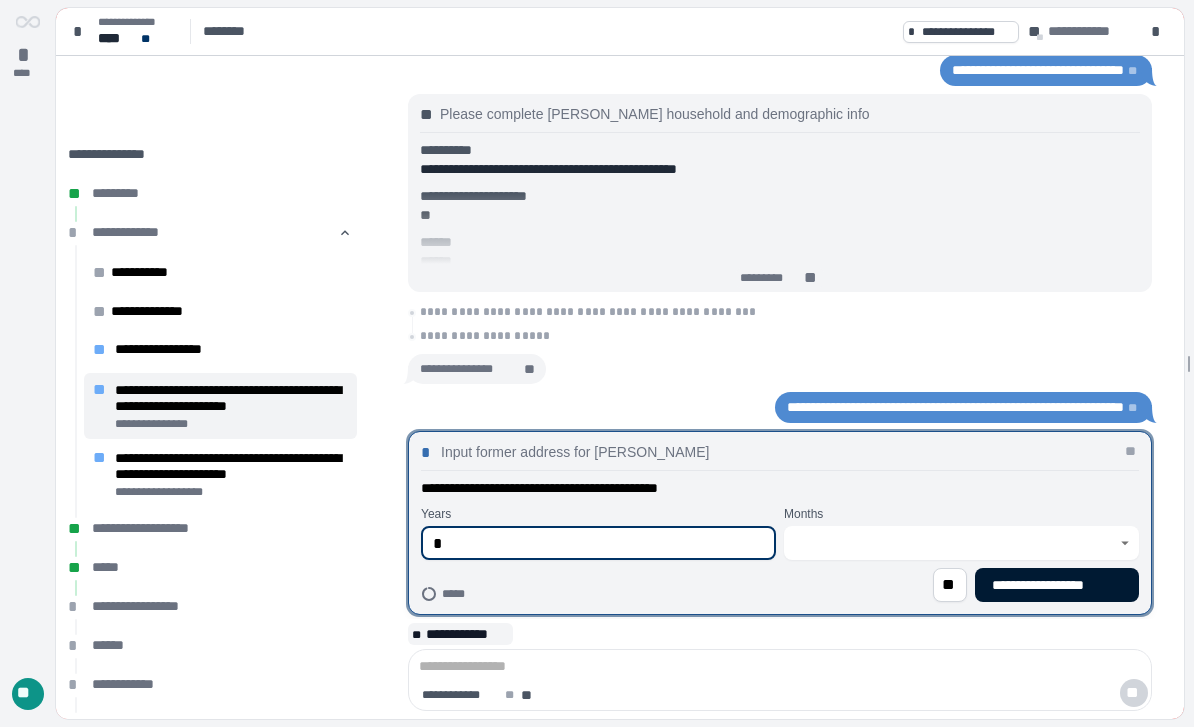 click on "**********" at bounding box center [1057, 585] 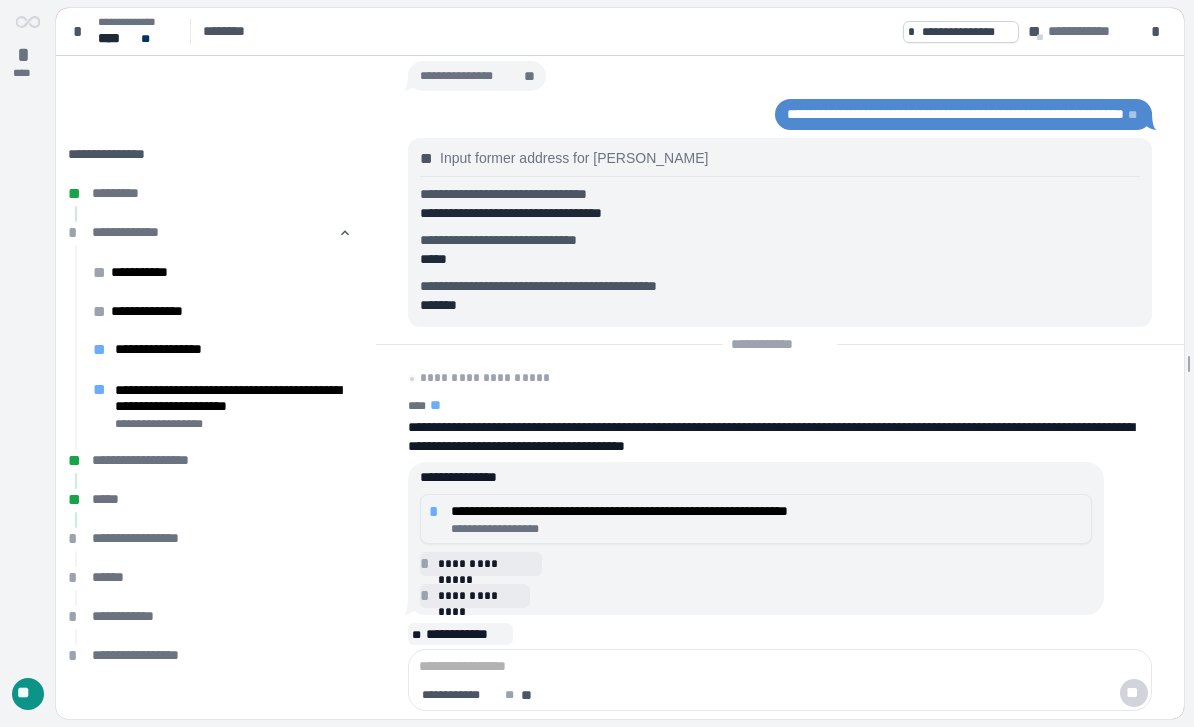 click on "**********" at bounding box center (767, 529) 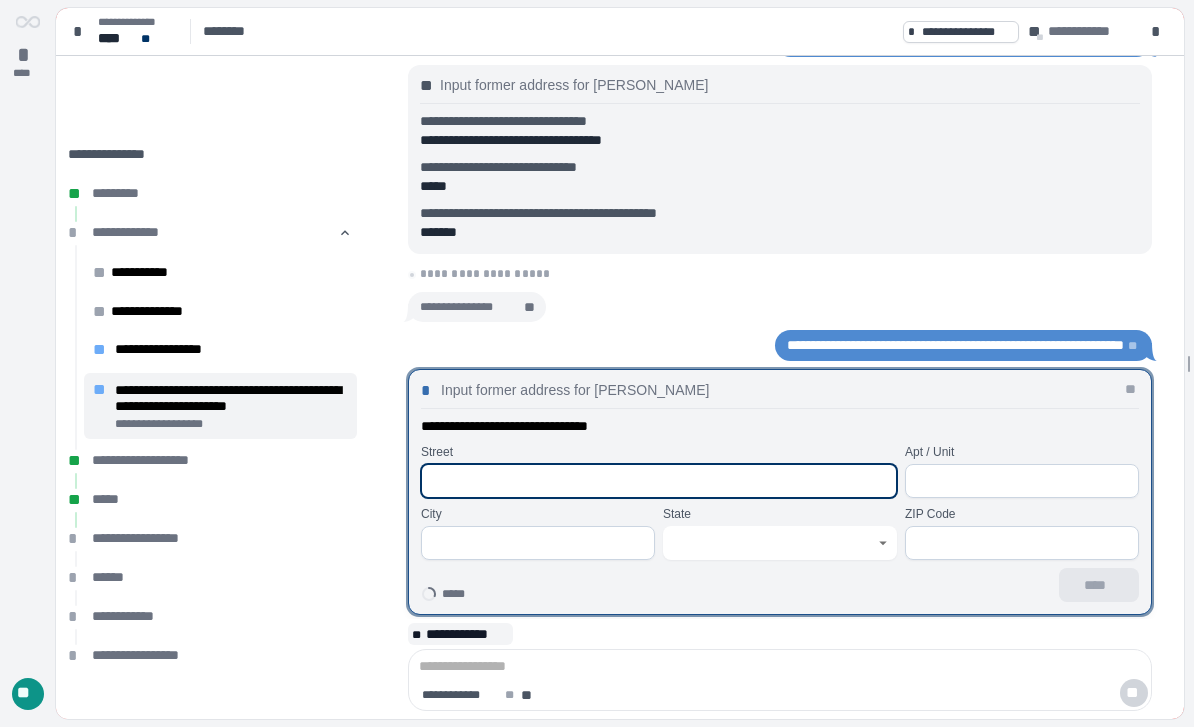 click at bounding box center [659, 481] 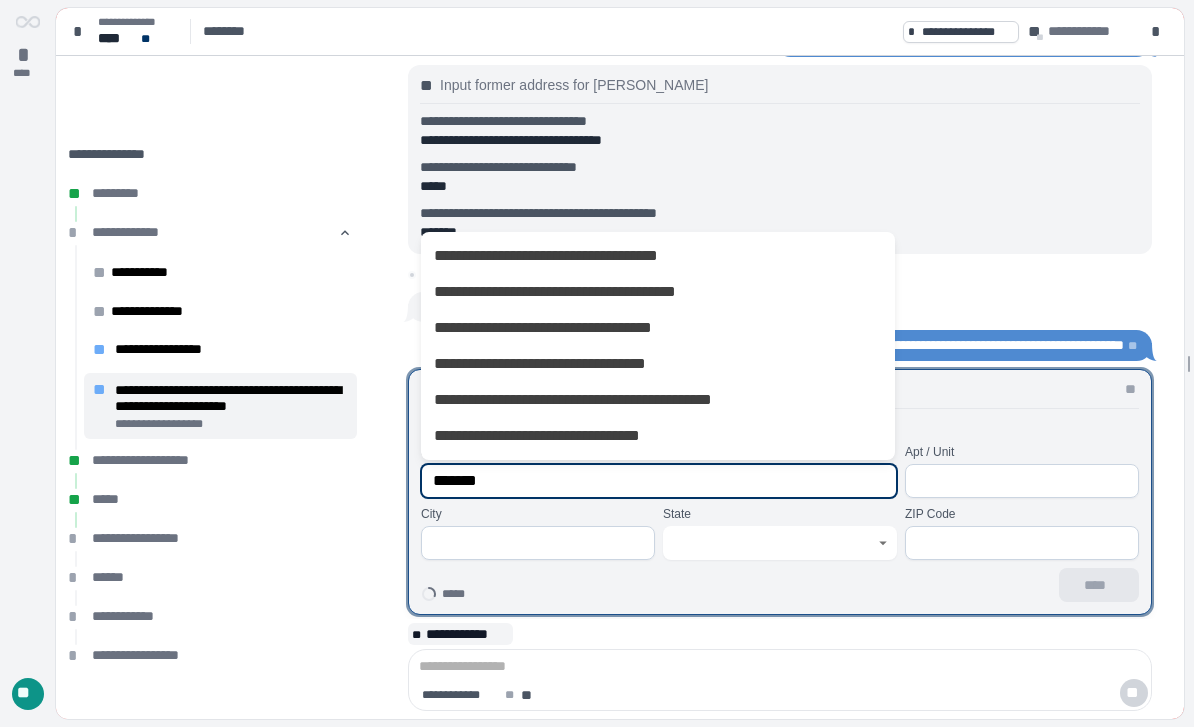 click on "**********" at bounding box center [657, 292] 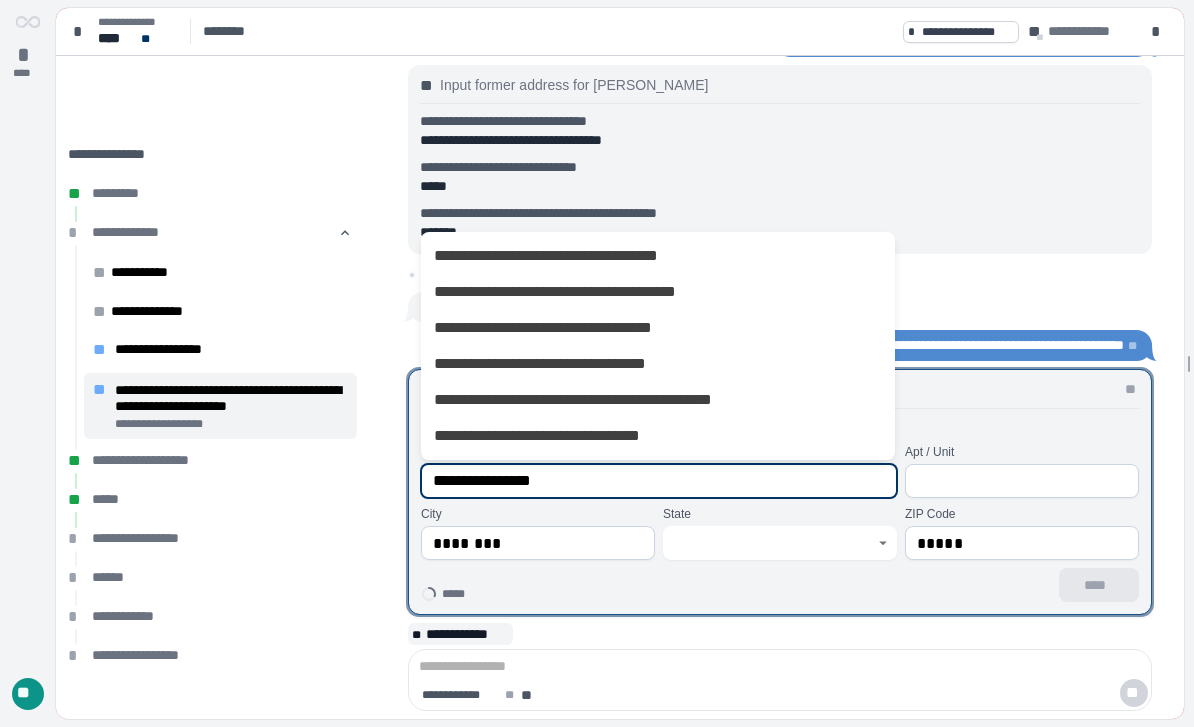 type on "*******" 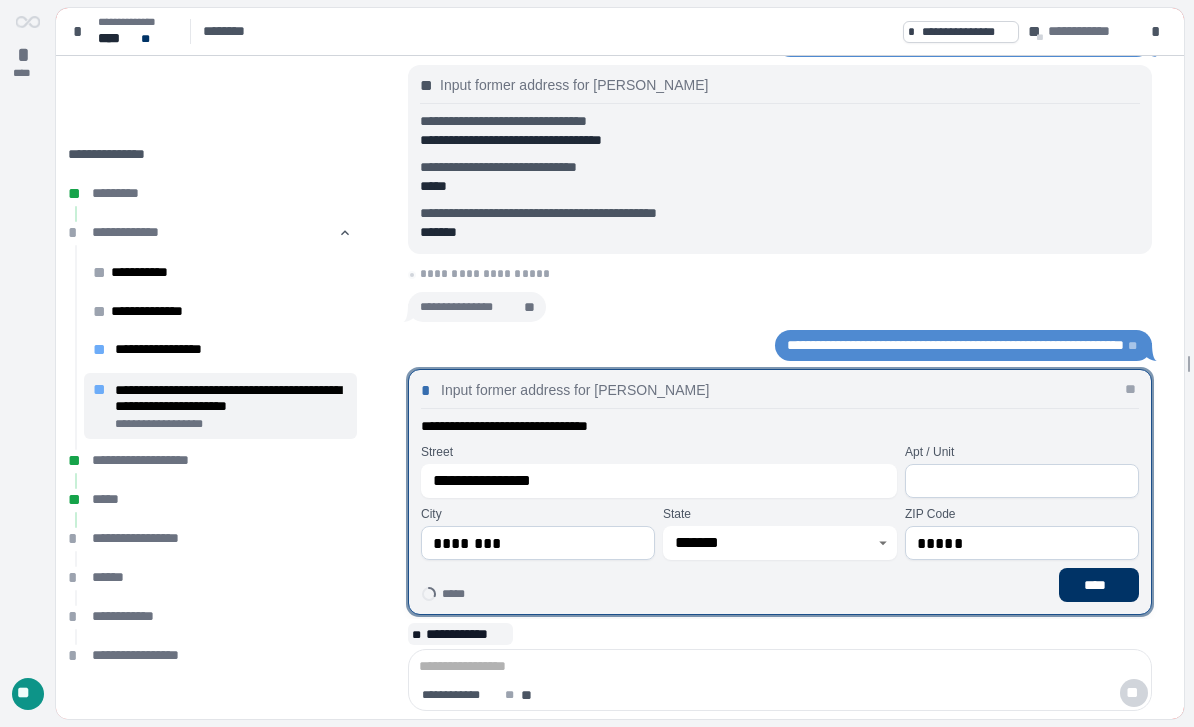click on "****" at bounding box center (1099, 585) 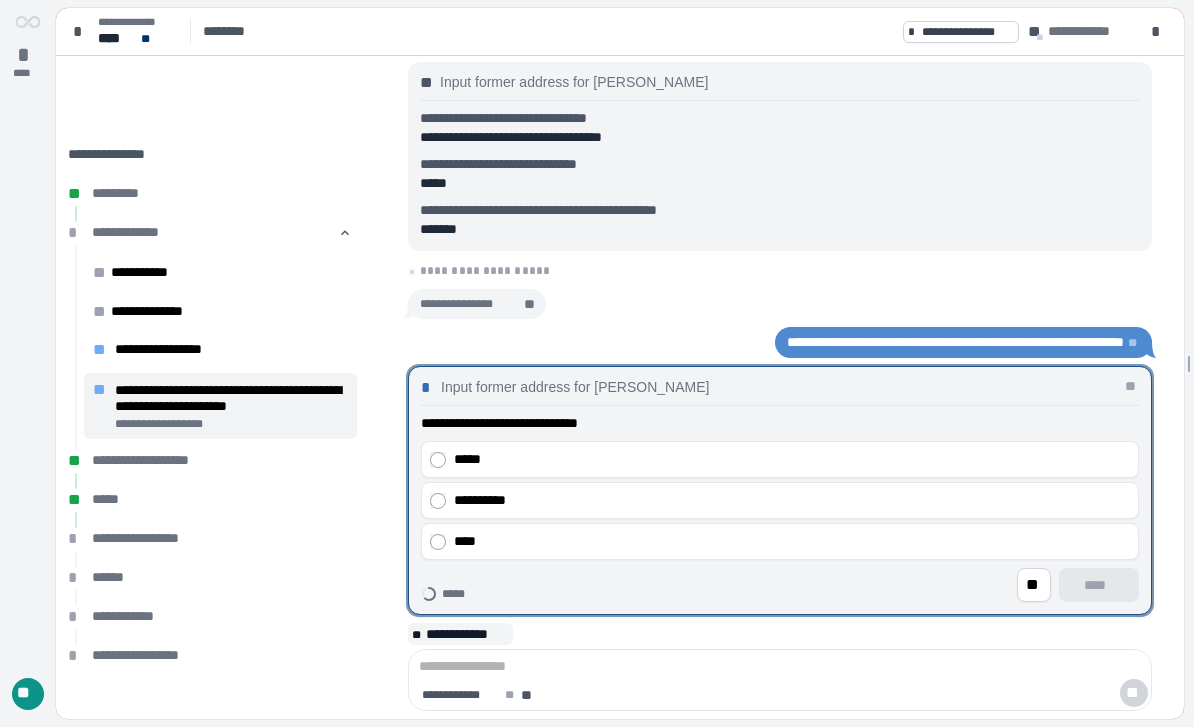 click on "*****" at bounding box center [792, 459] 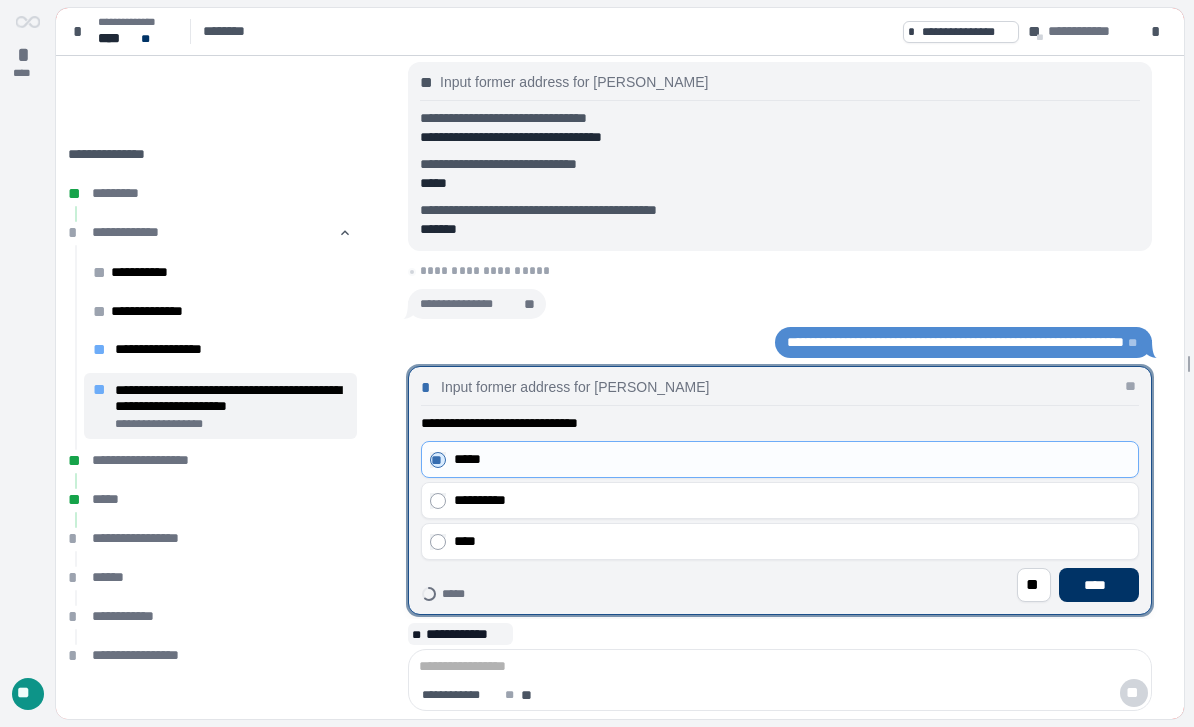 click on "****" at bounding box center (1099, 585) 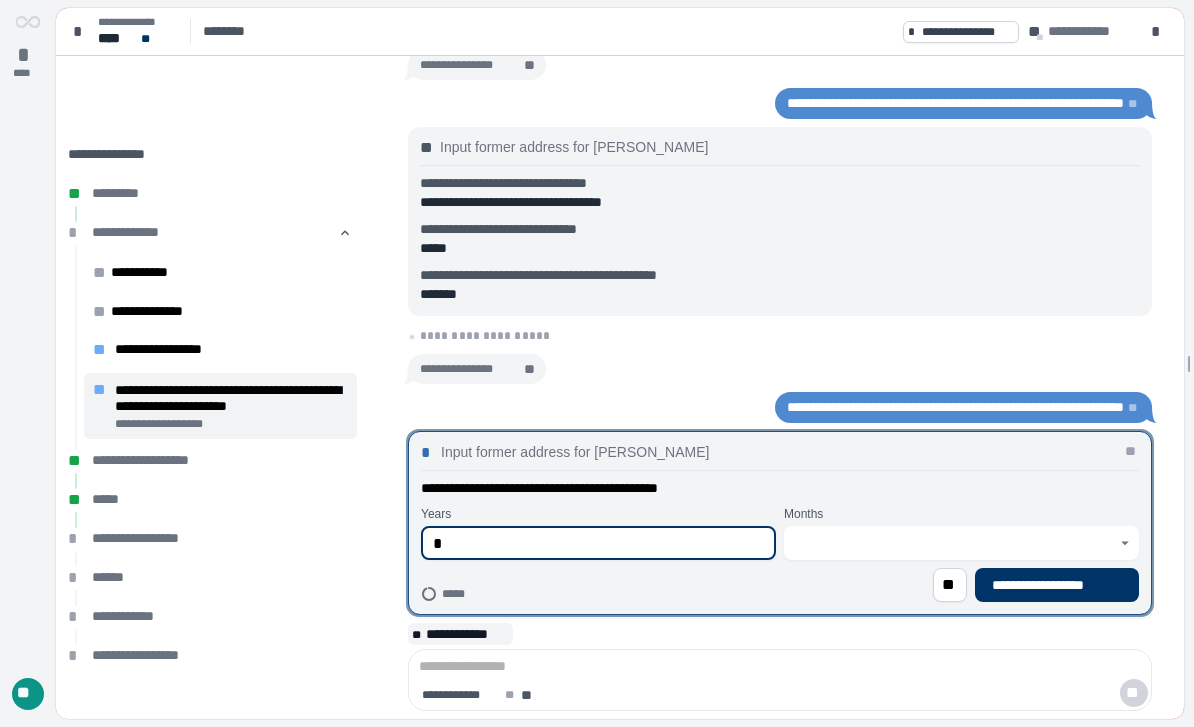 type on "*" 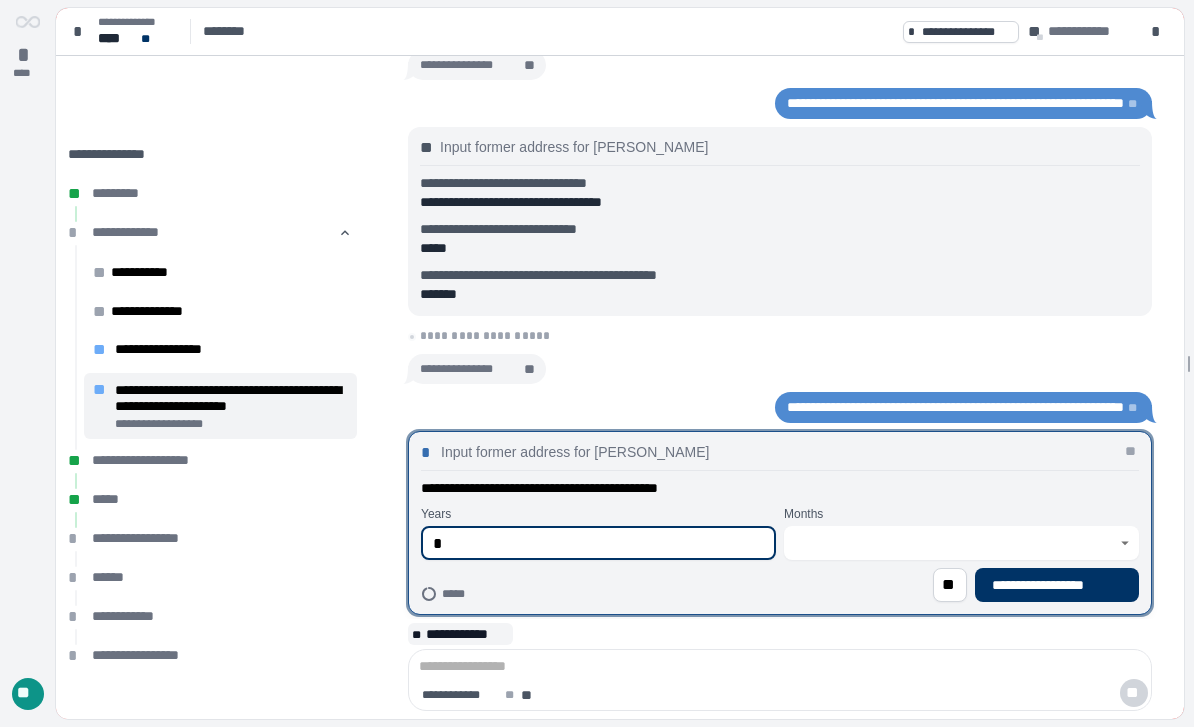 click on "**********" at bounding box center (1057, 585) 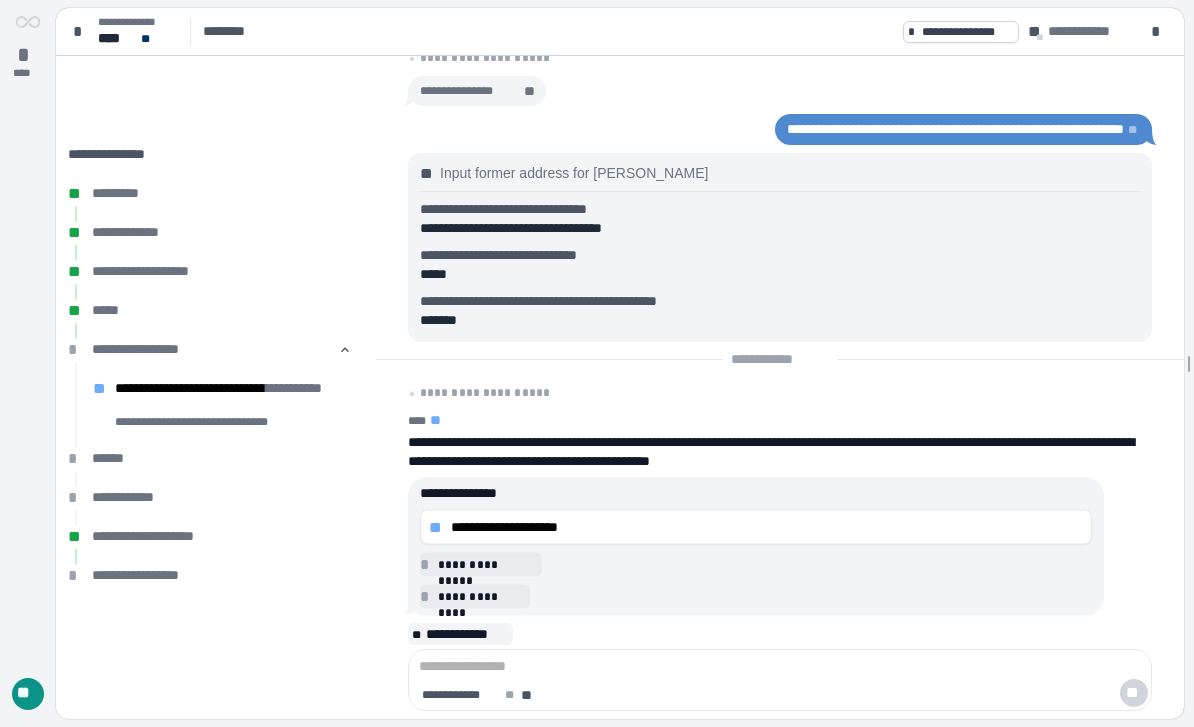 click on "**********" at bounding box center (767, 527) 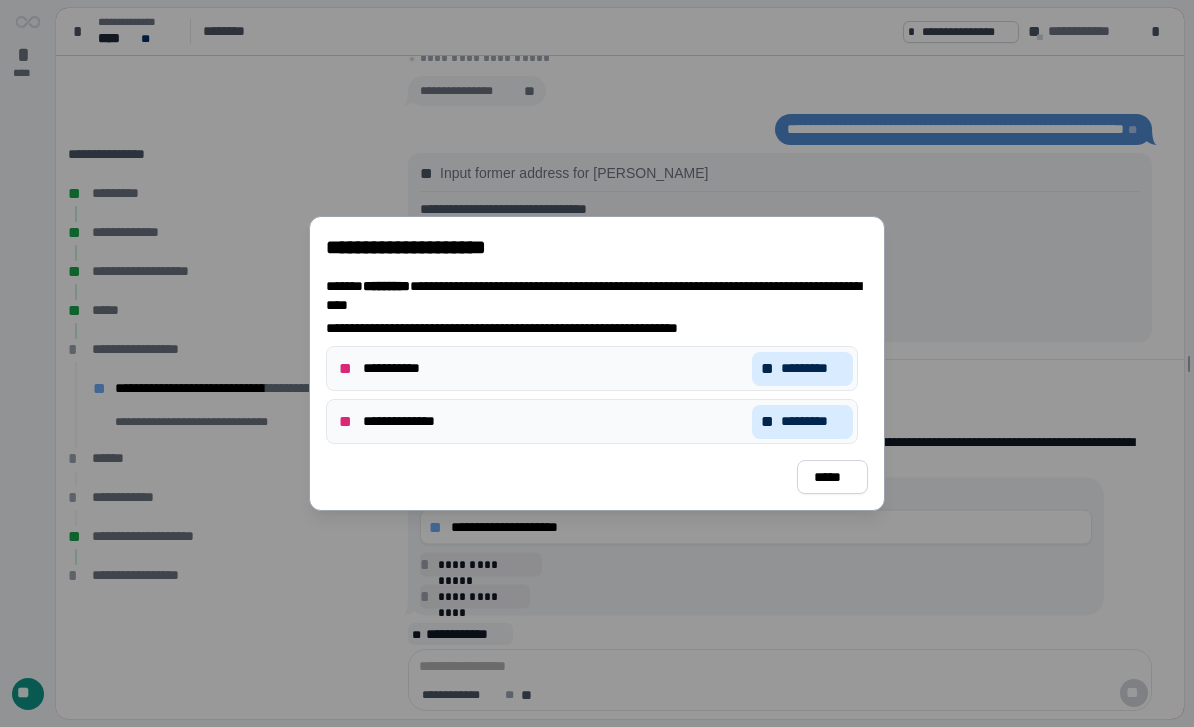 click on "*********" at bounding box center (812, 368) 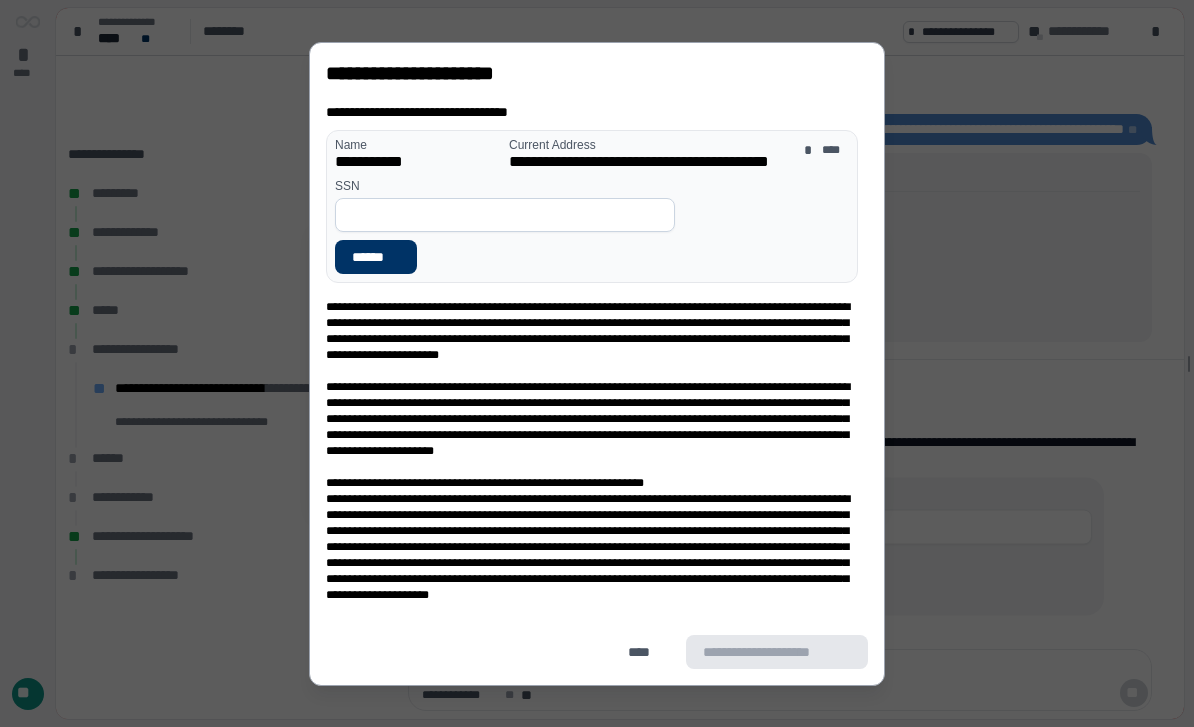 click at bounding box center (505, 215) 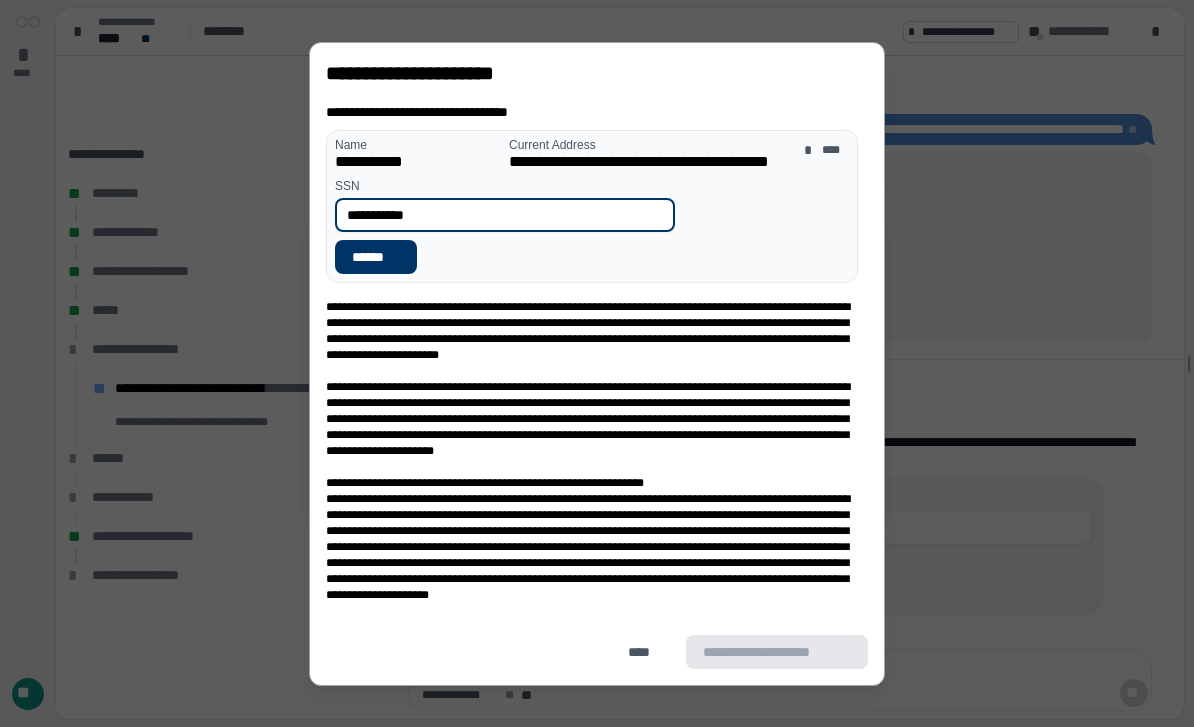 click on "******" at bounding box center [376, 257] 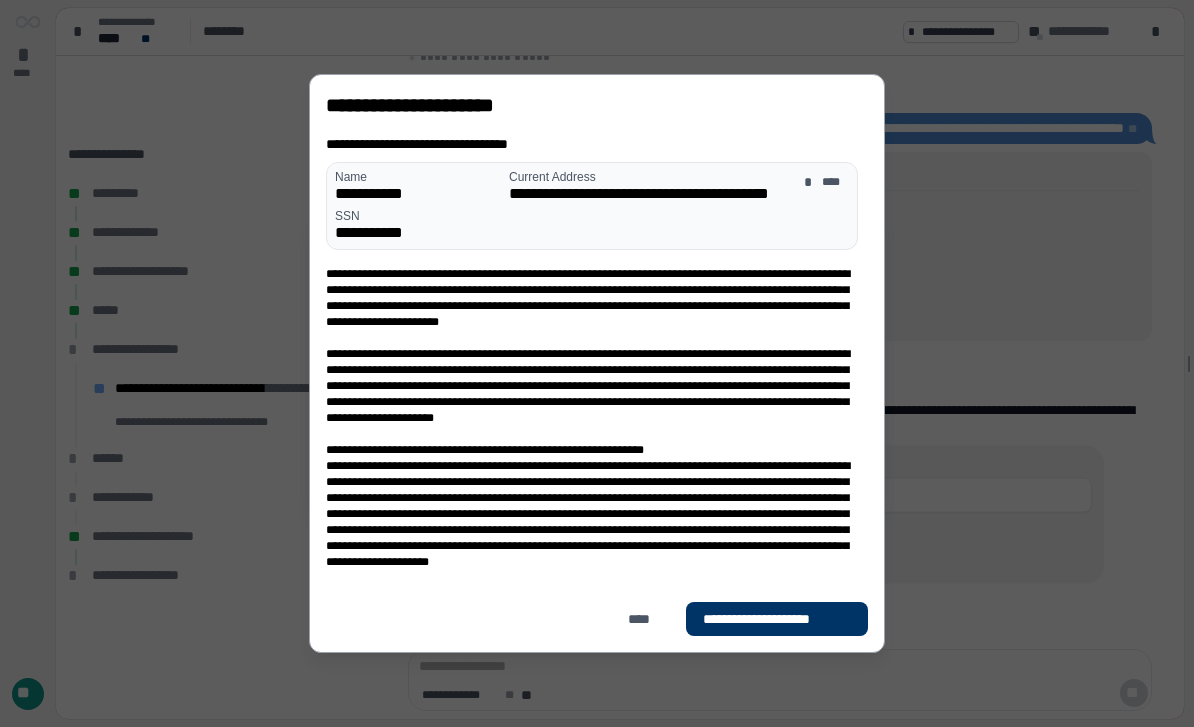 click on "**********" at bounding box center [777, 619] 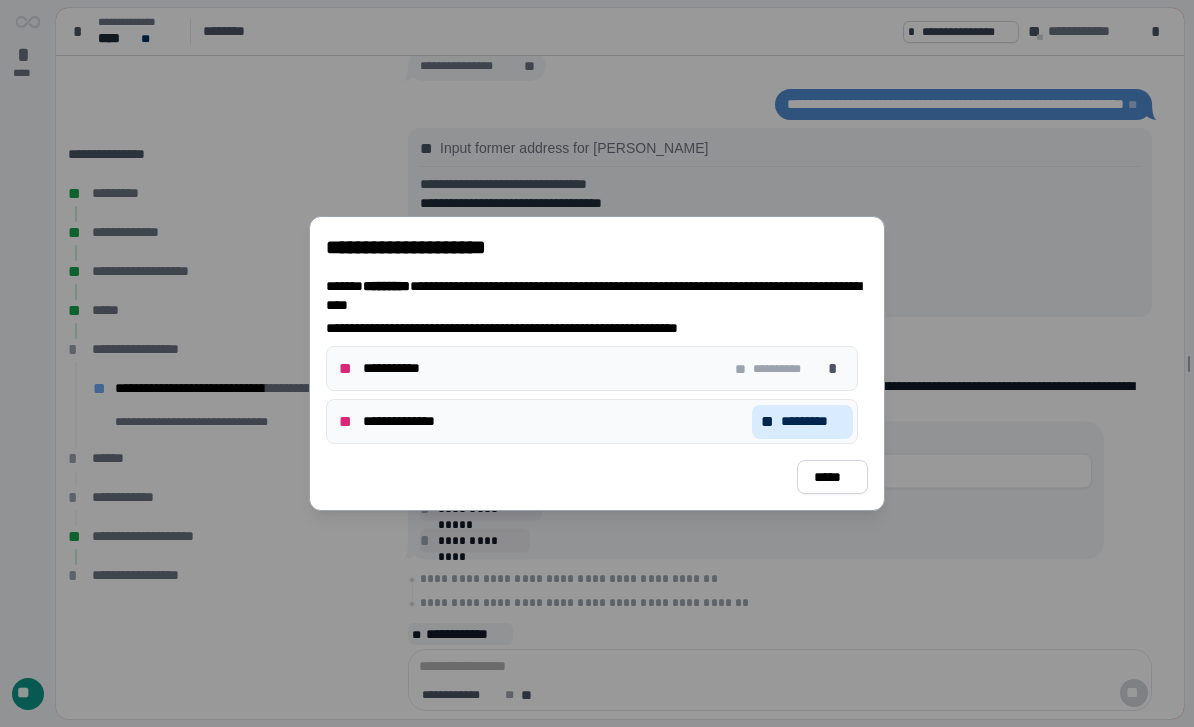 click on "** *********" at bounding box center (802, 422) 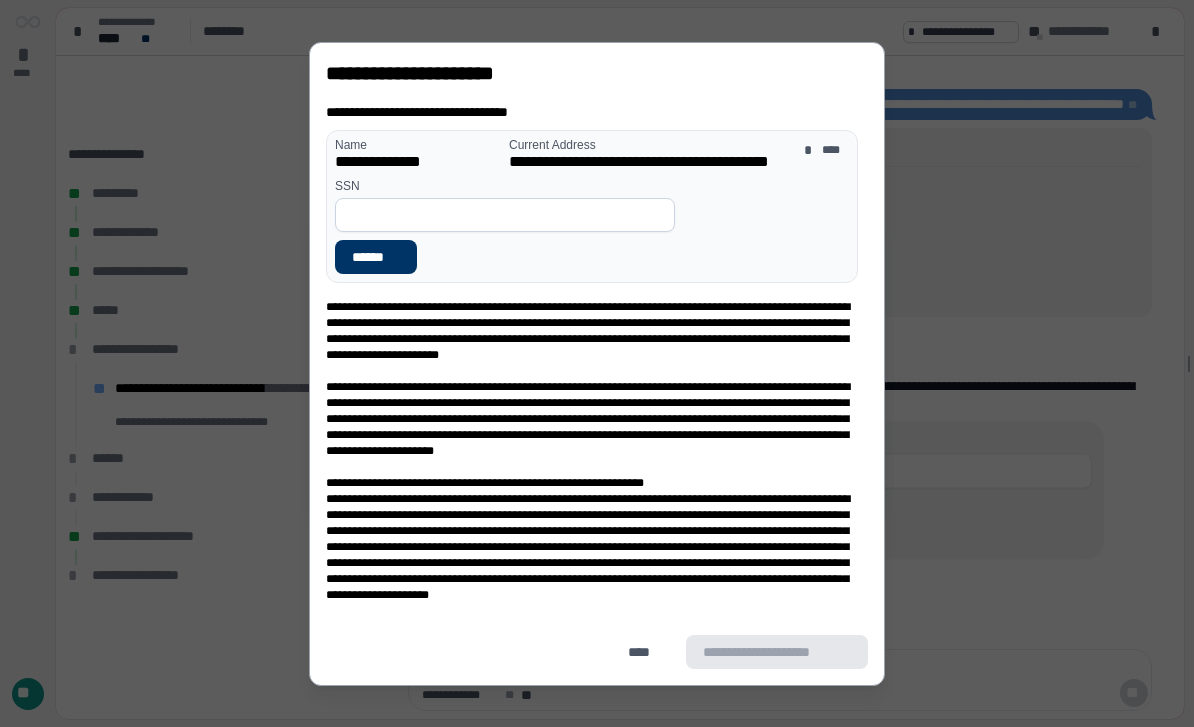 click at bounding box center [505, 215] 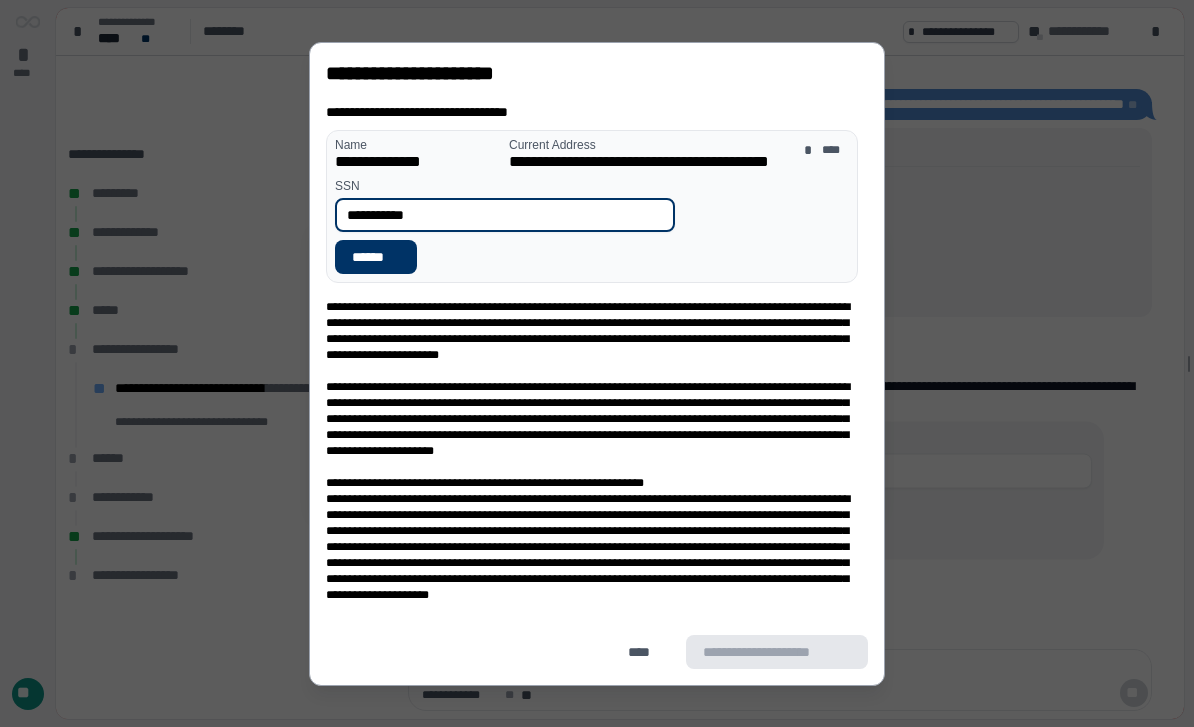 click on "******" at bounding box center [376, 257] 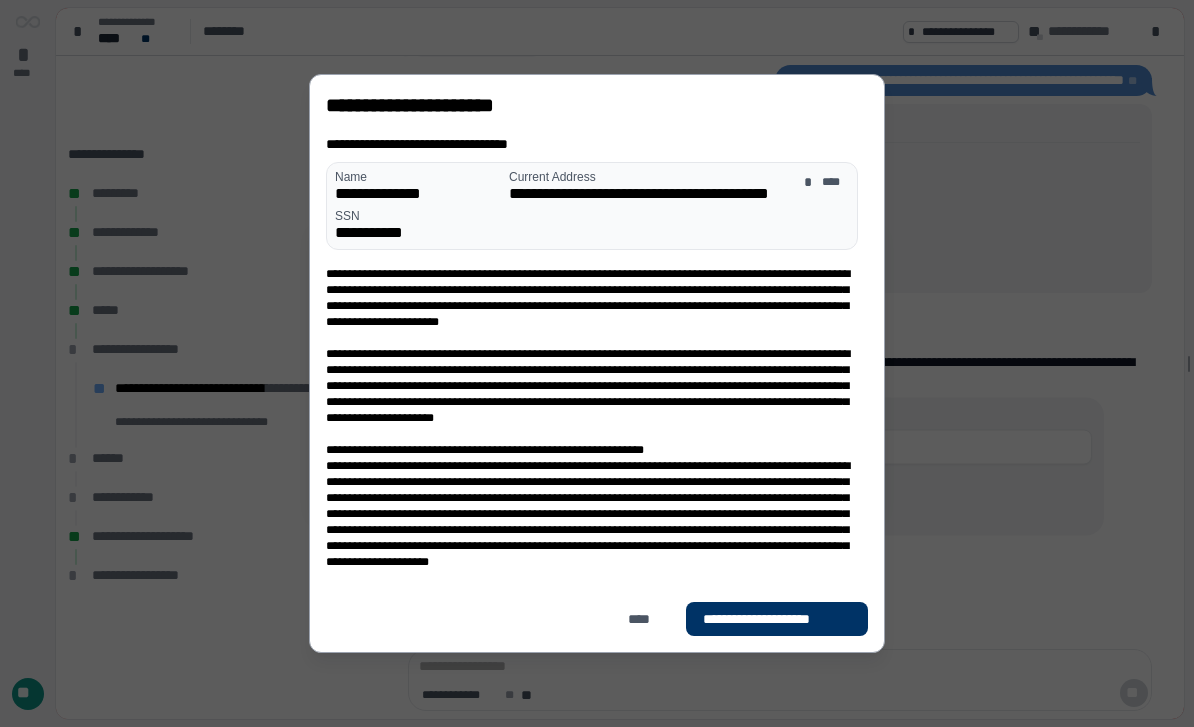 click on "**********" at bounding box center (777, 619) 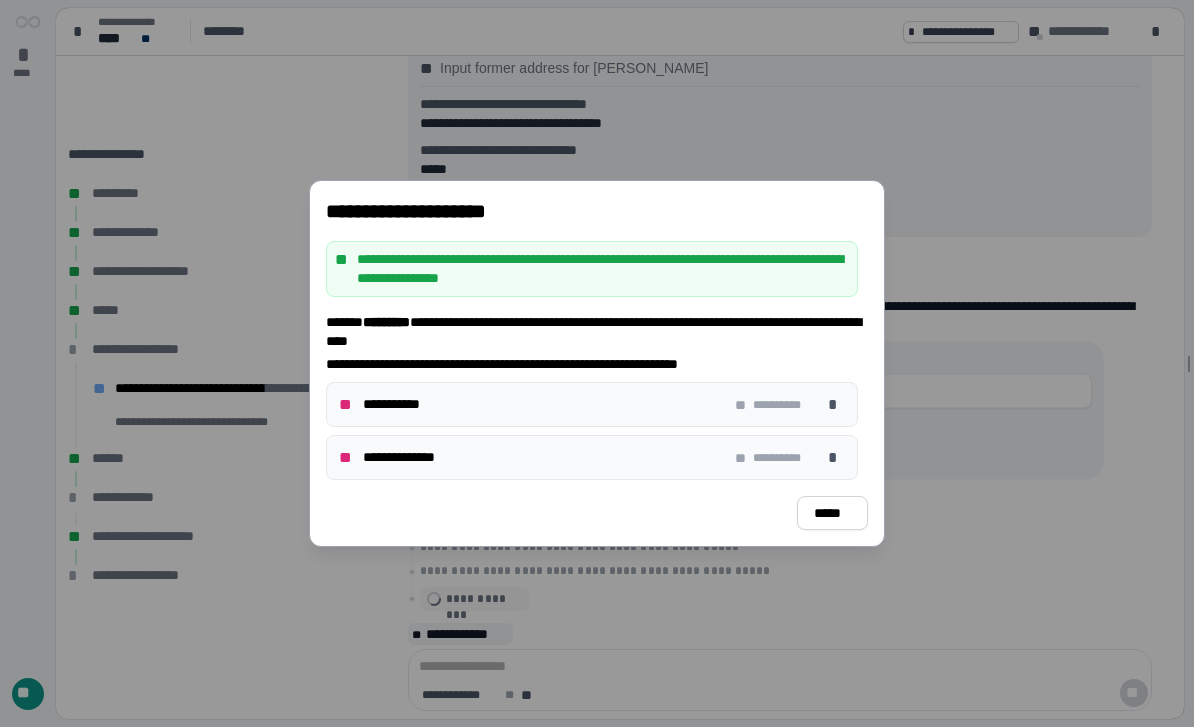 click on "*****" at bounding box center (832, 513) 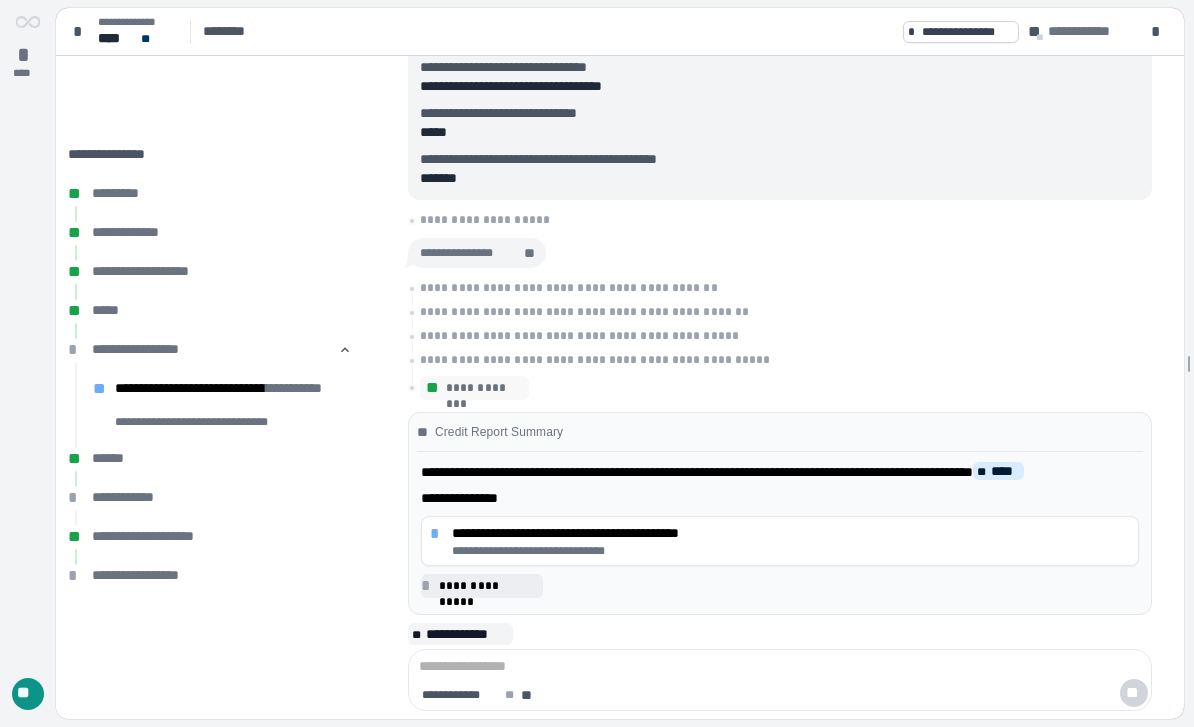 click on "**********" at bounding box center (791, 551) 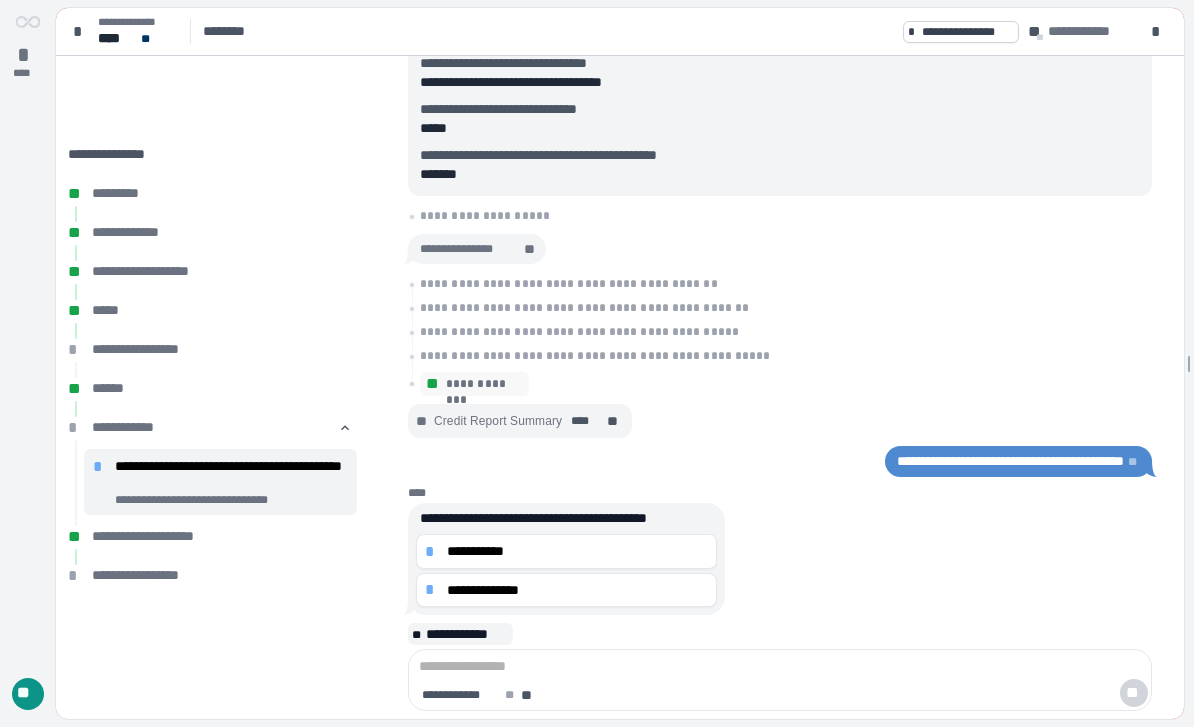click on "**********" at bounding box center (577, 551) 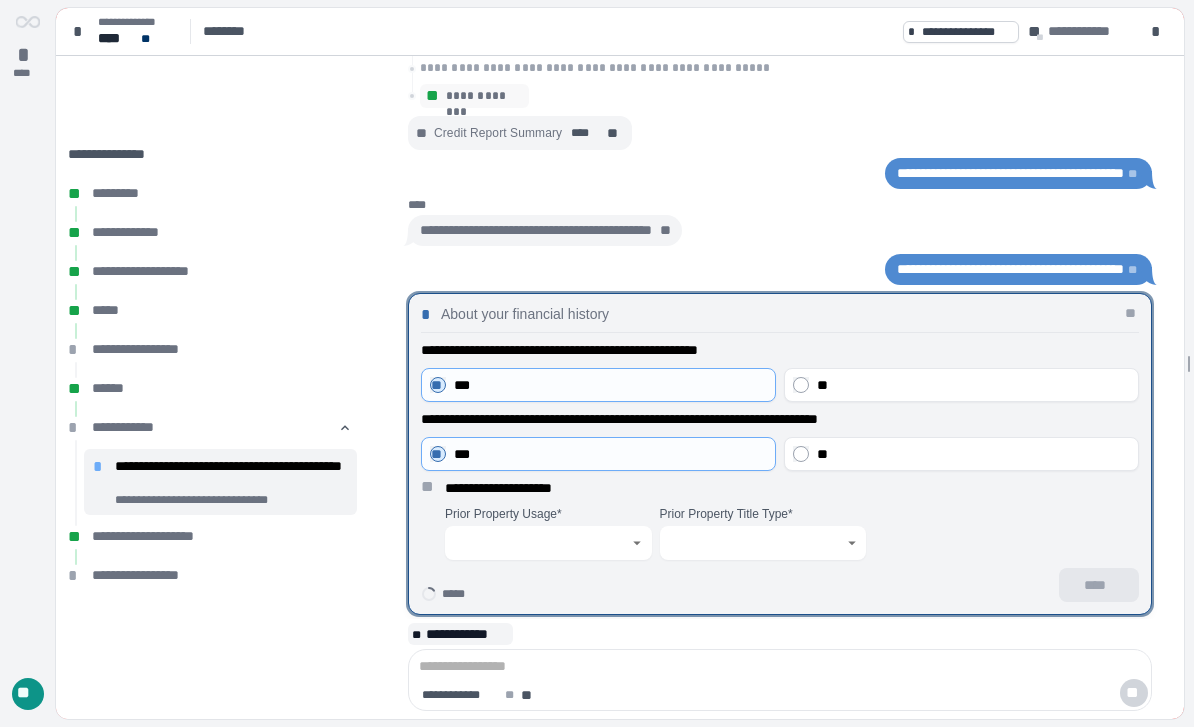 click 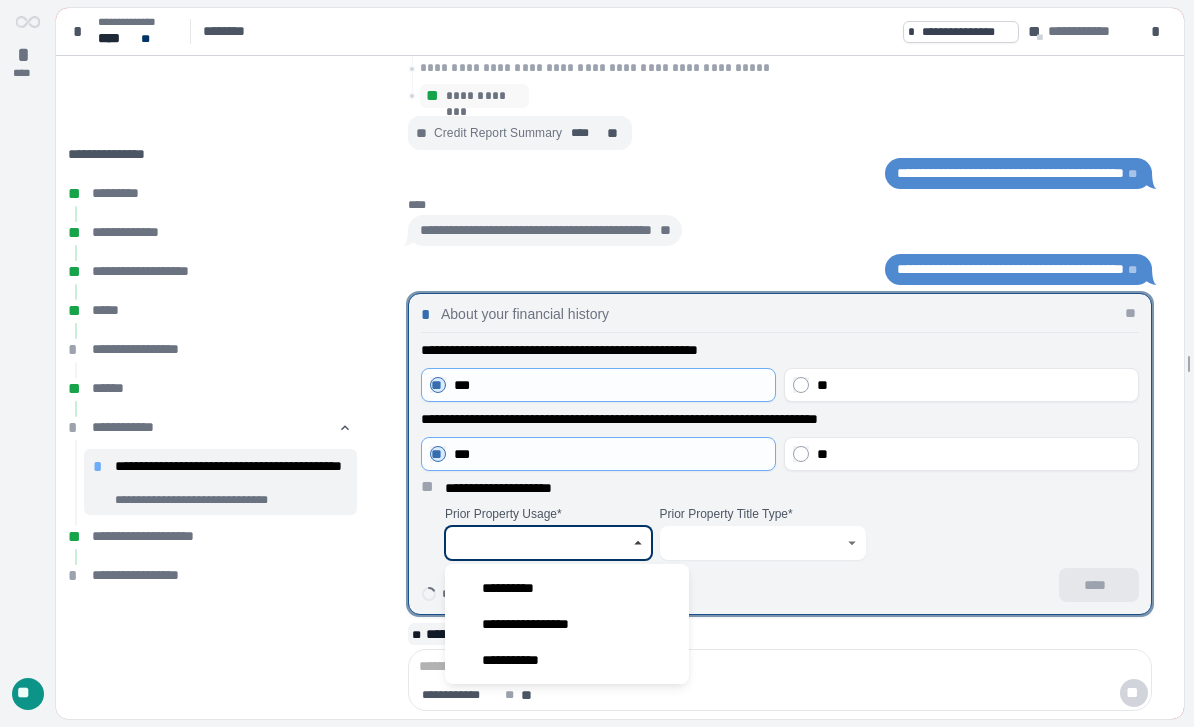 click on "**********" at bounding box center [567, 624] 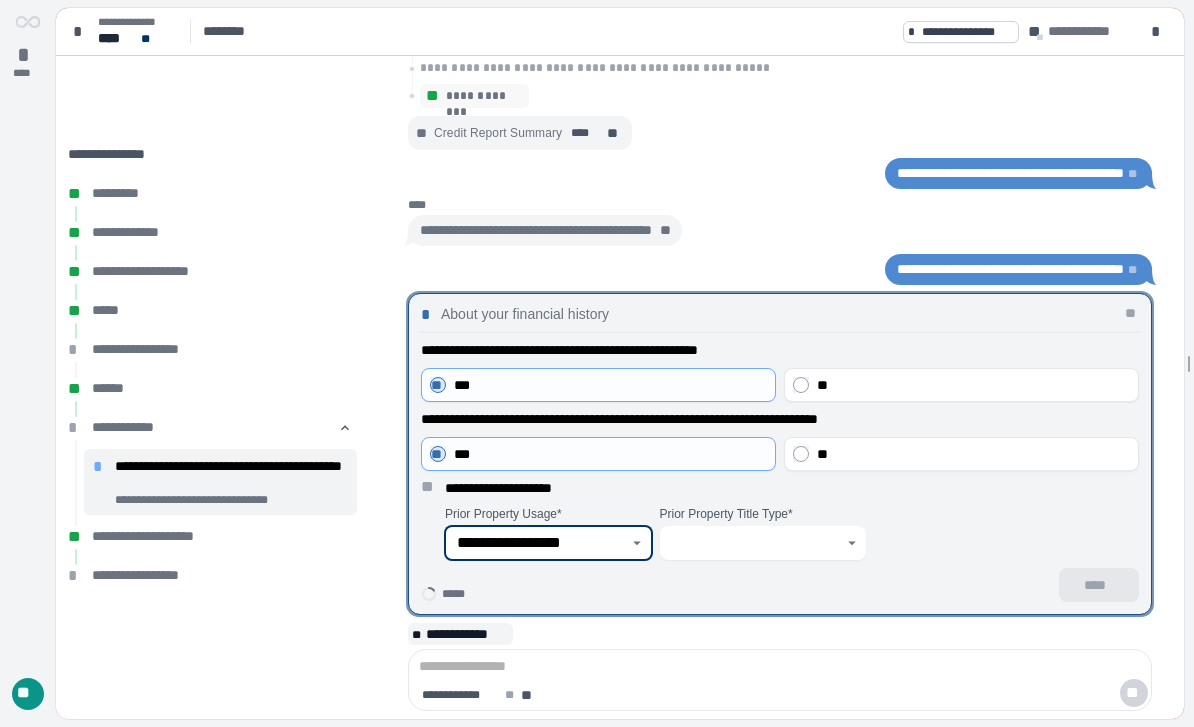 click 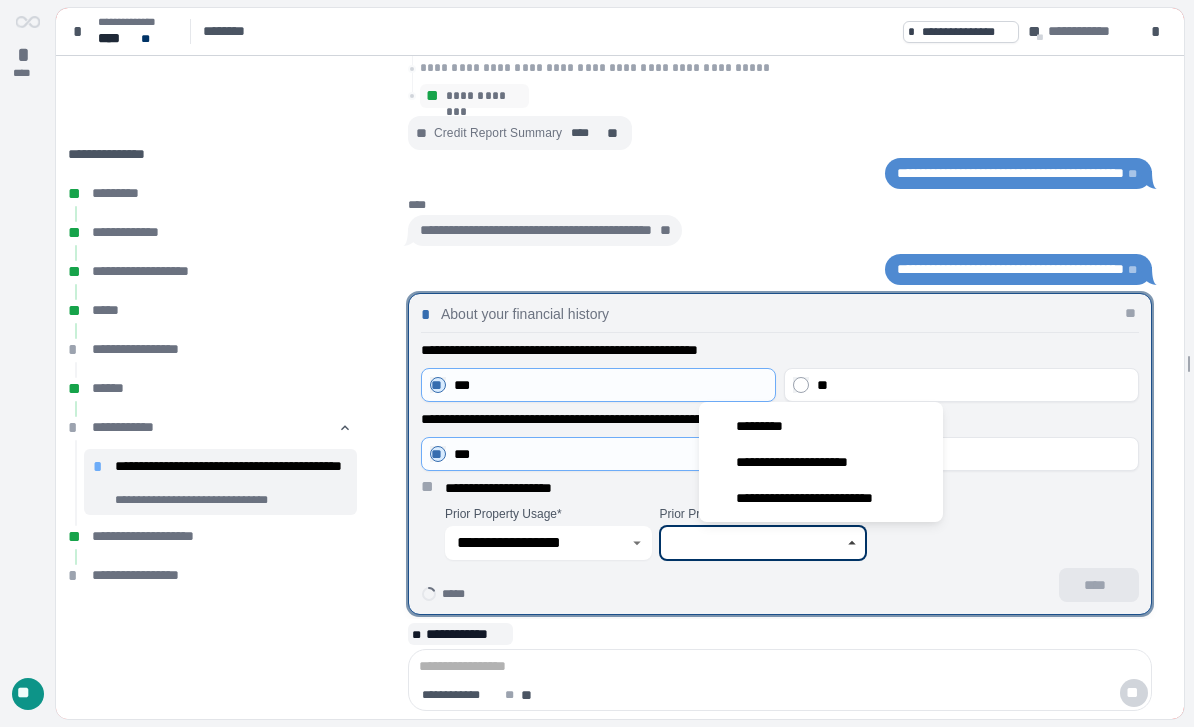 click on "**********" at bounding box center (821, 462) 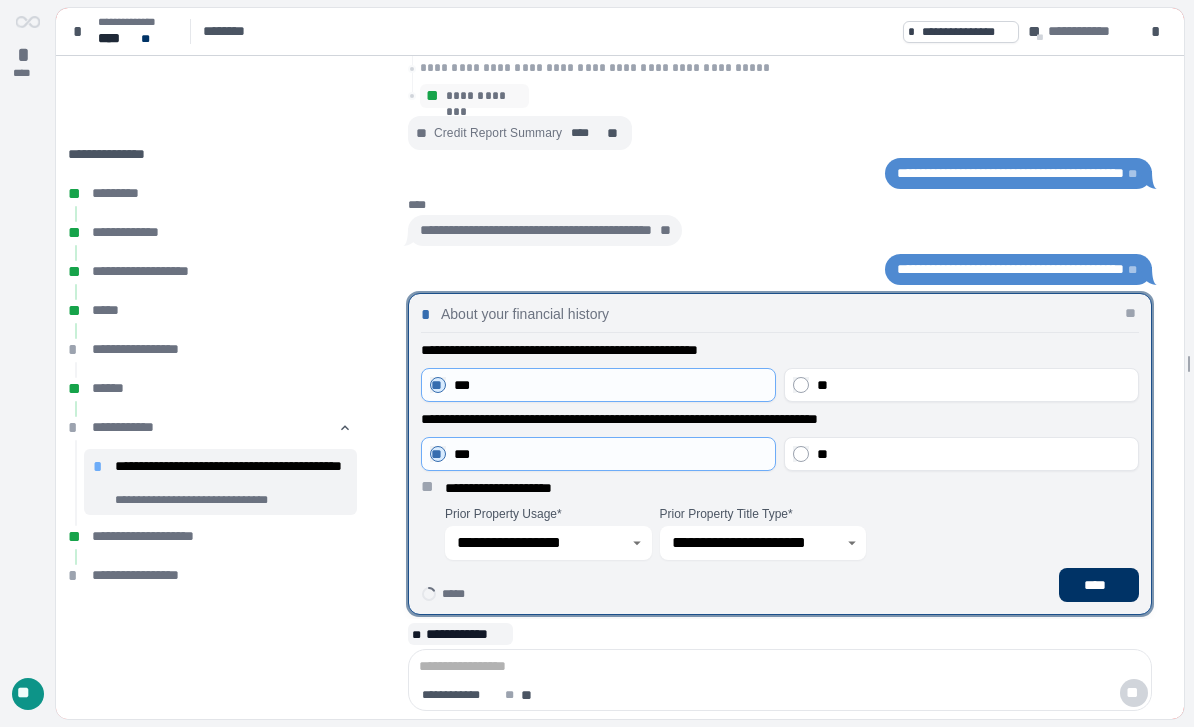 click on "****" at bounding box center (1099, 585) 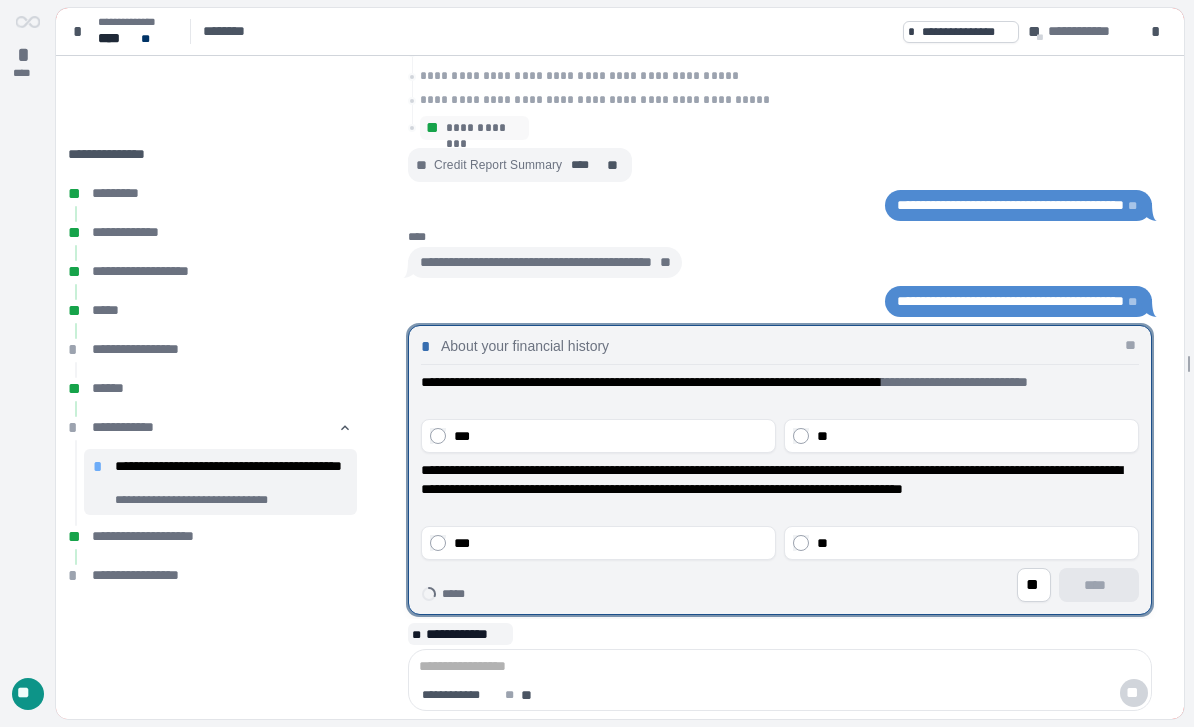 click on "**" at bounding box center [973, 436] 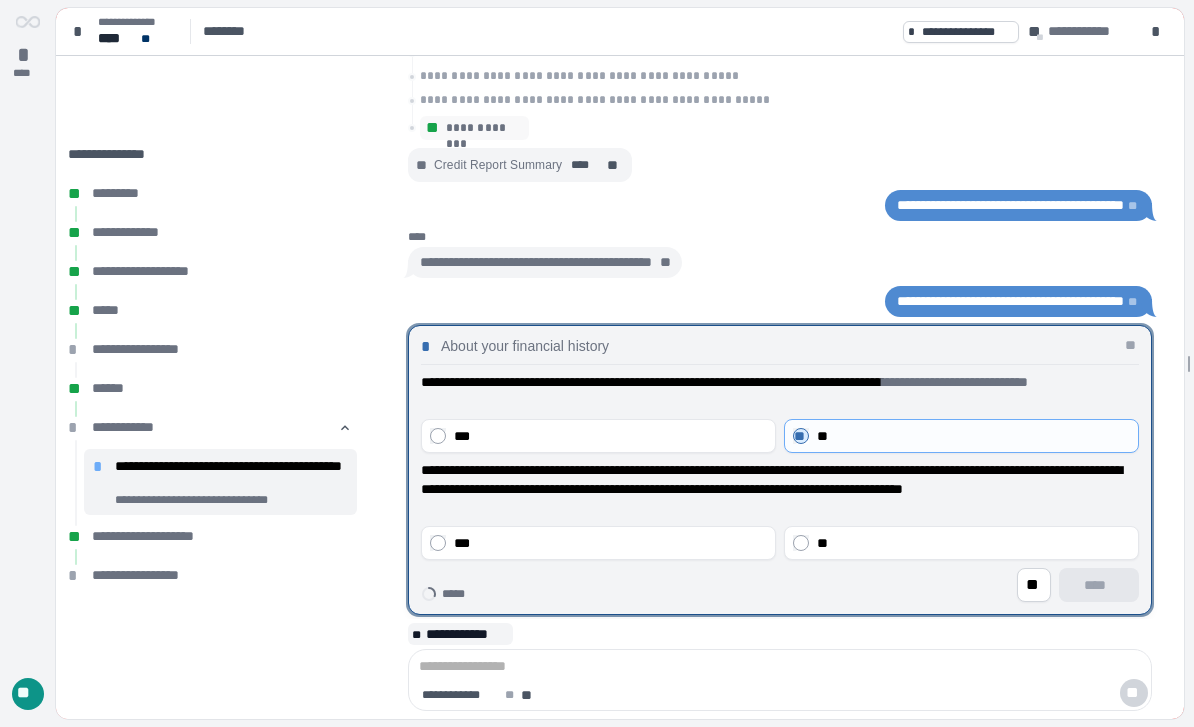 click on "**" at bounding box center [973, 543] 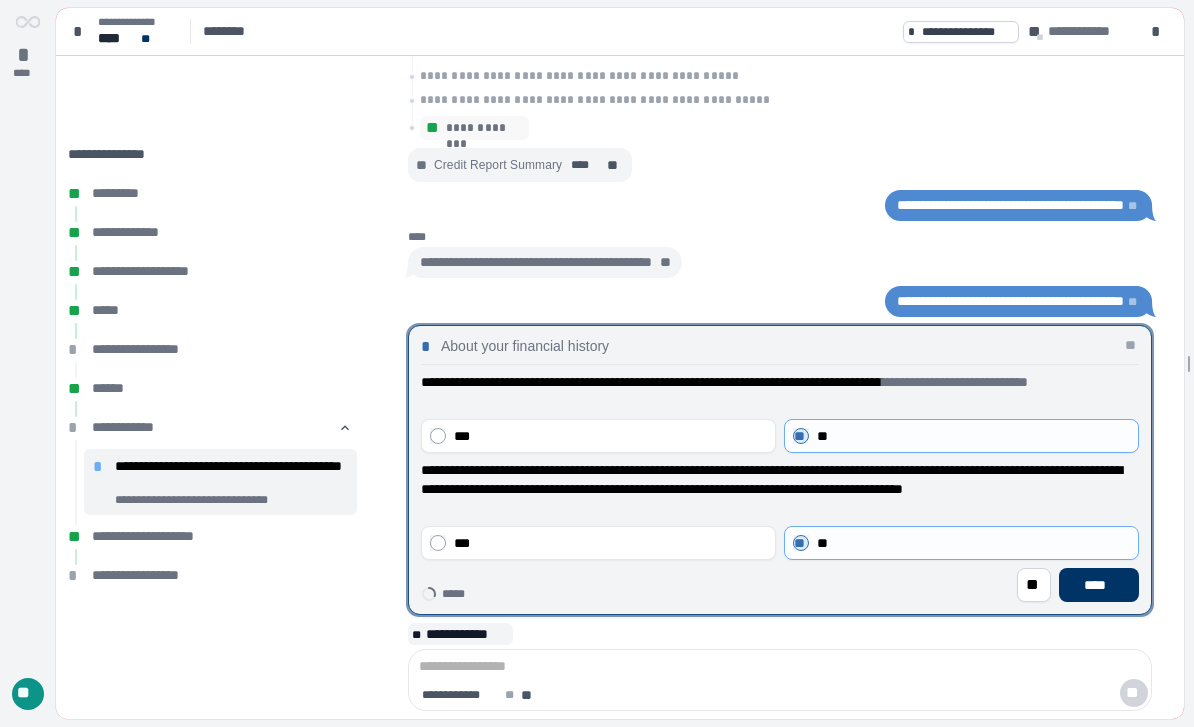 click on "****" at bounding box center (1099, 585) 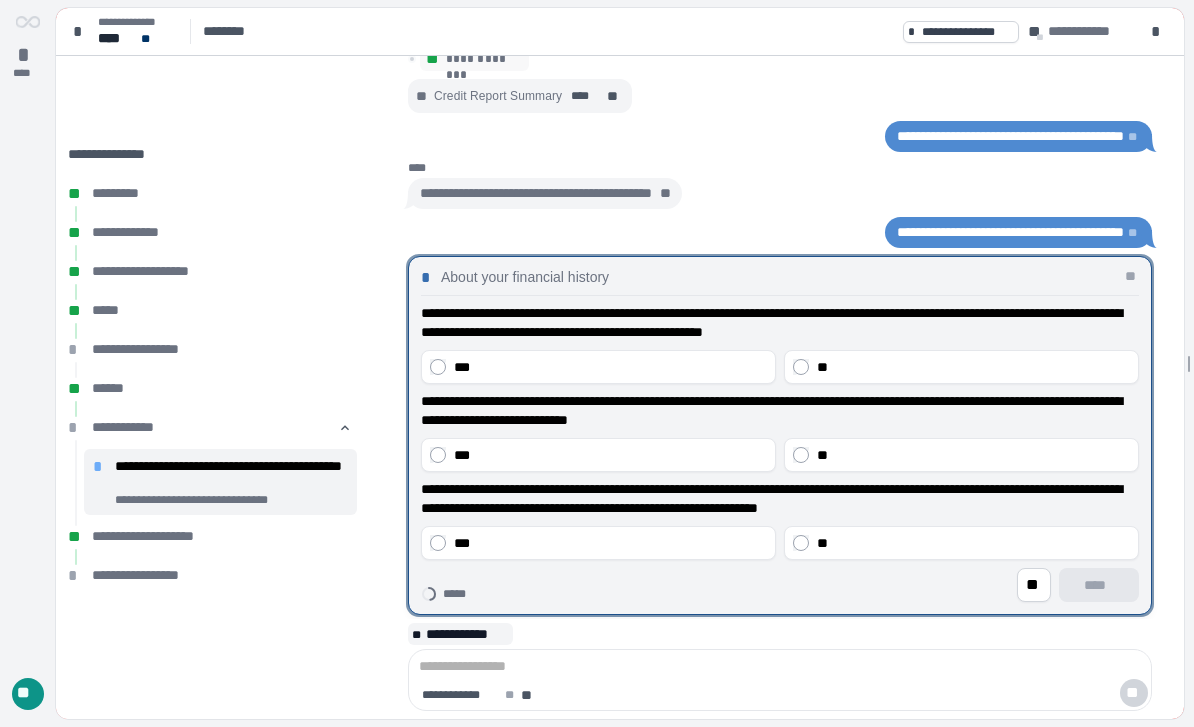 click on "**" at bounding box center (973, 367) 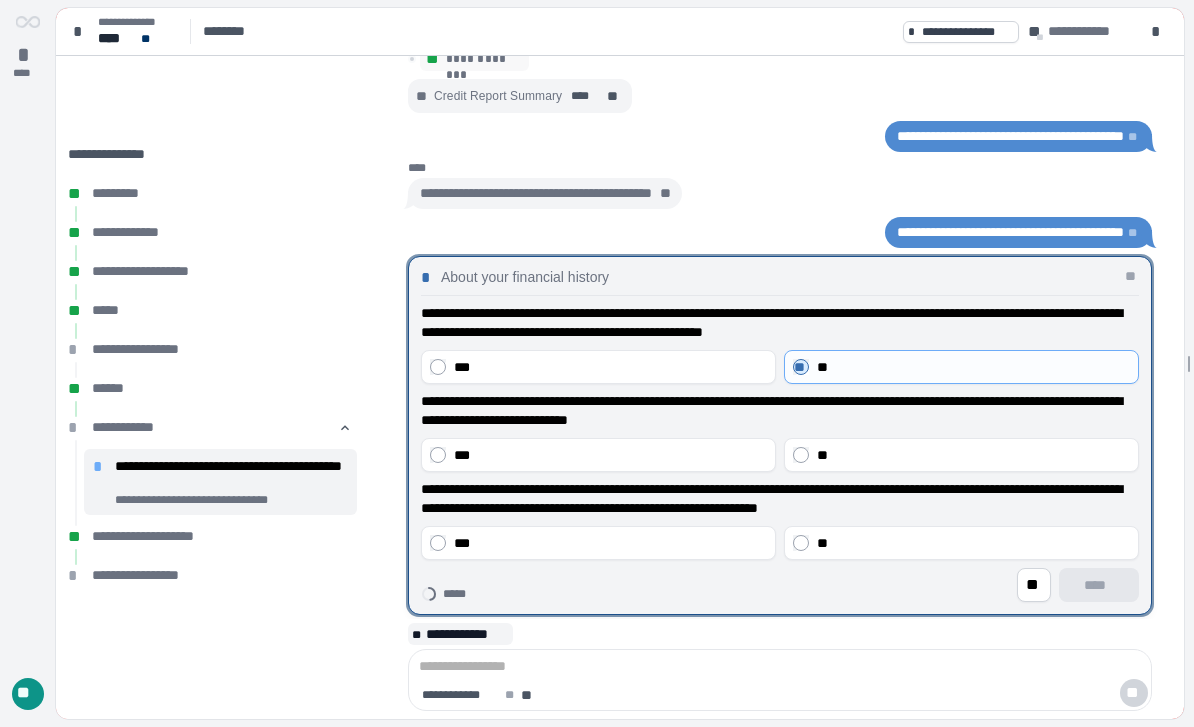 click on "**" at bounding box center (973, 455) 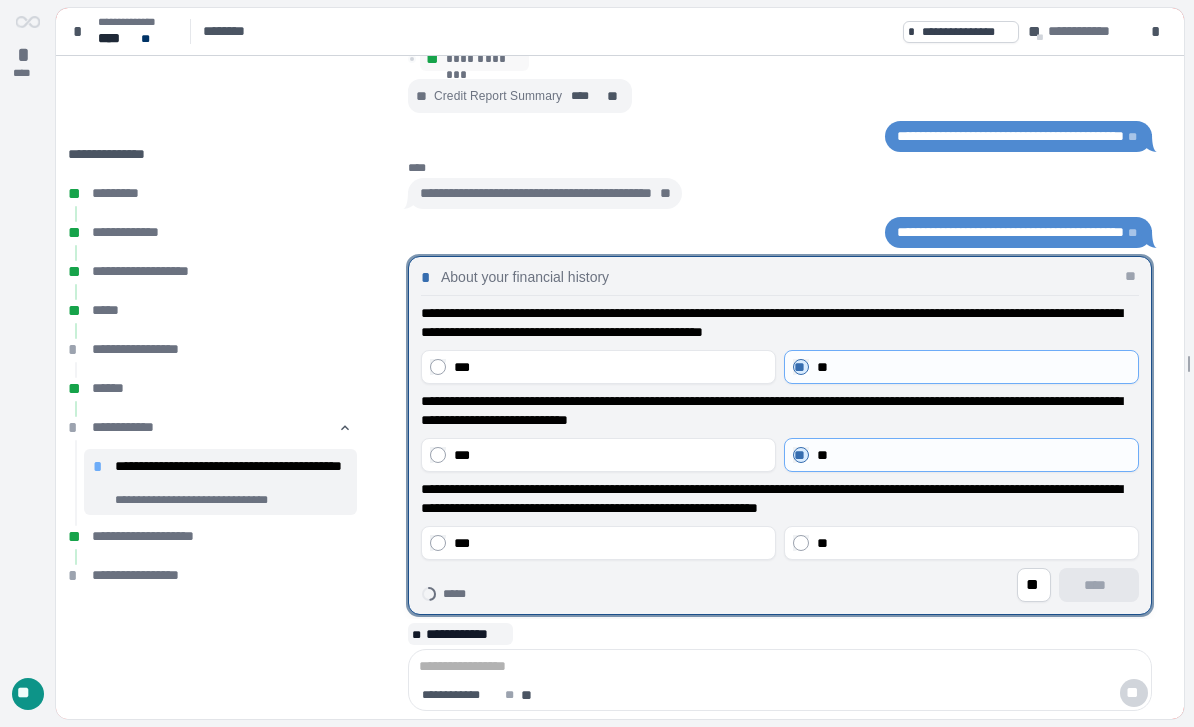 click on "**" at bounding box center [973, 543] 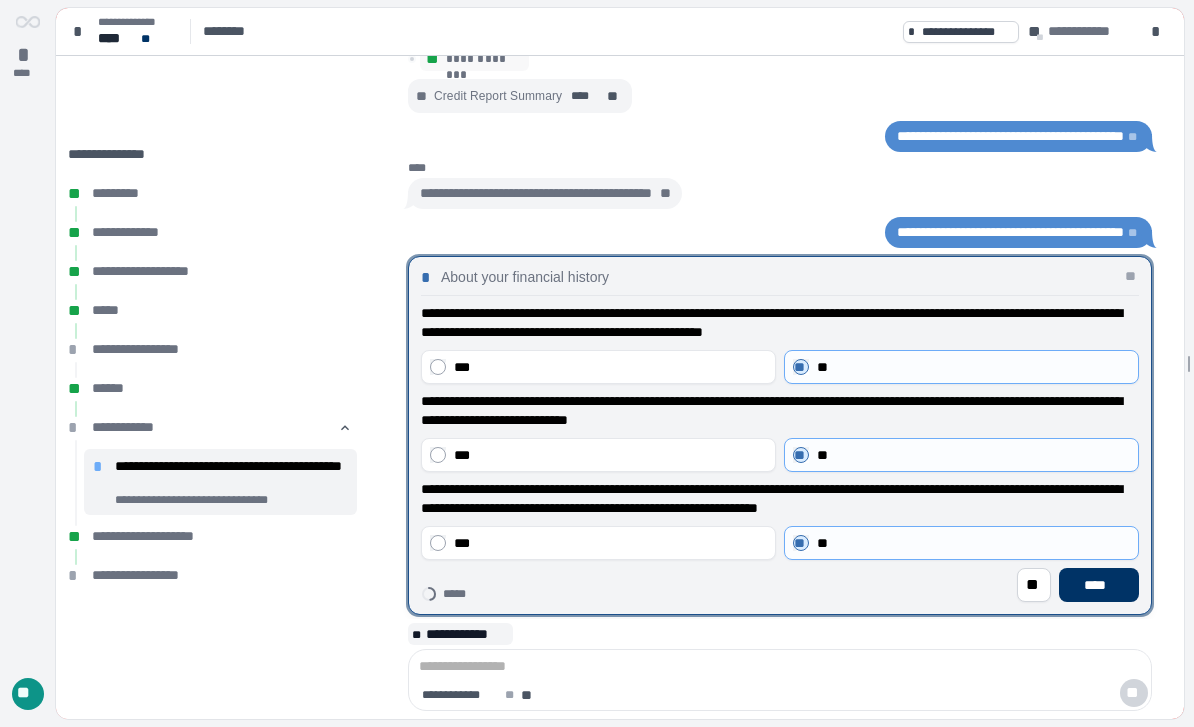 click on "****" at bounding box center [1099, 585] 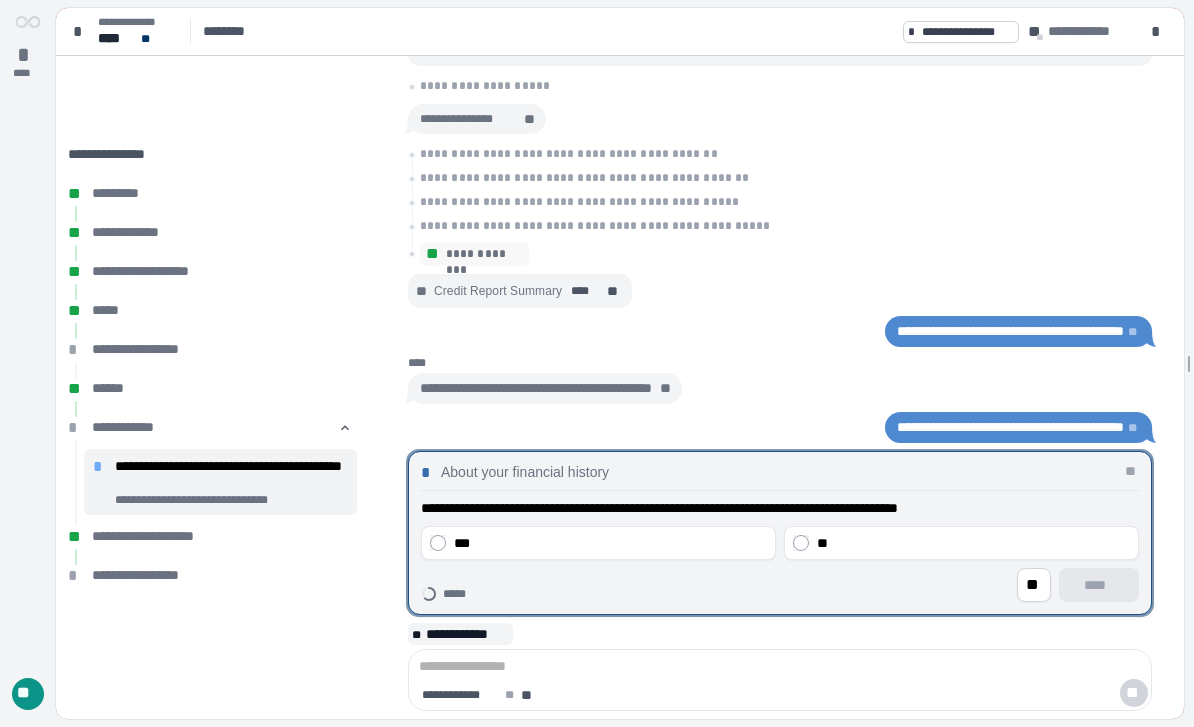 click on "**" at bounding box center (973, 543) 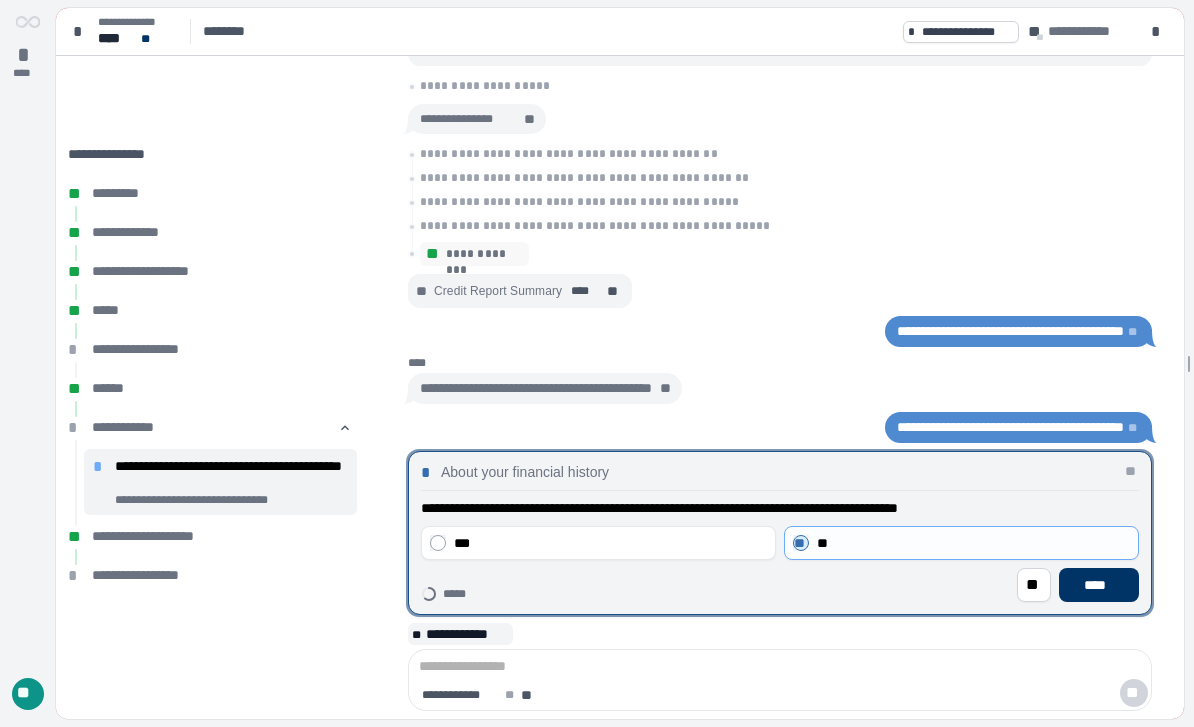 click on "****" at bounding box center (1099, 585) 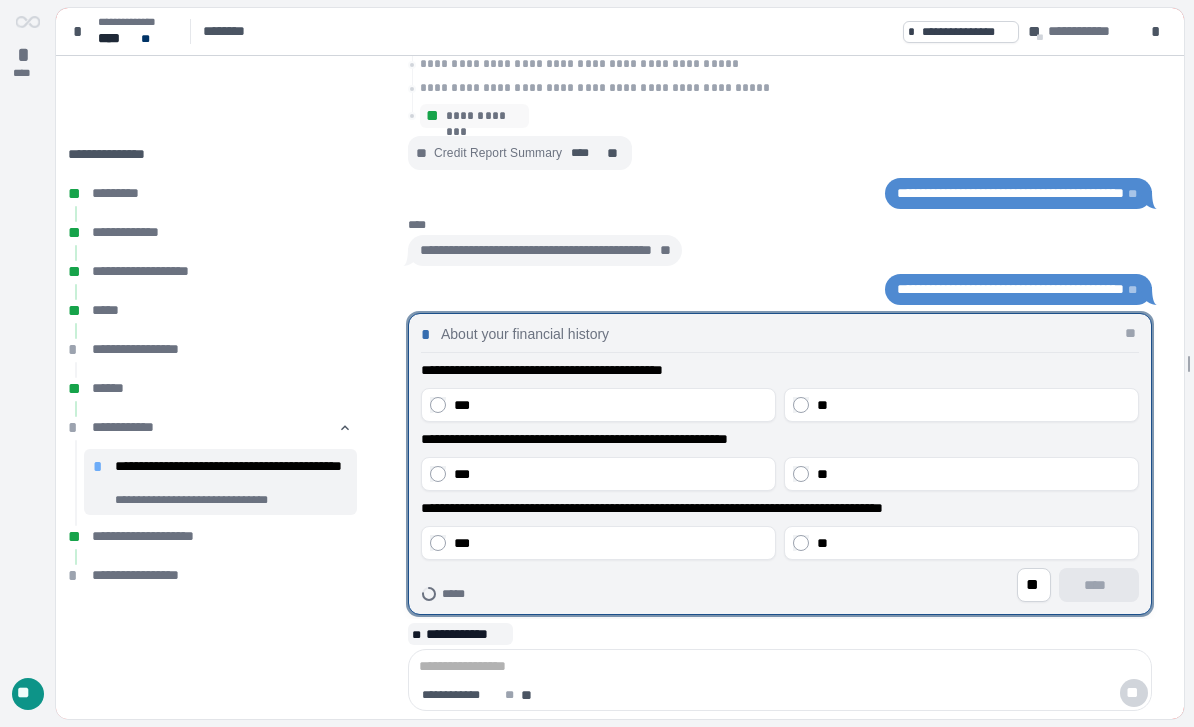 click on "**" at bounding box center [973, 405] 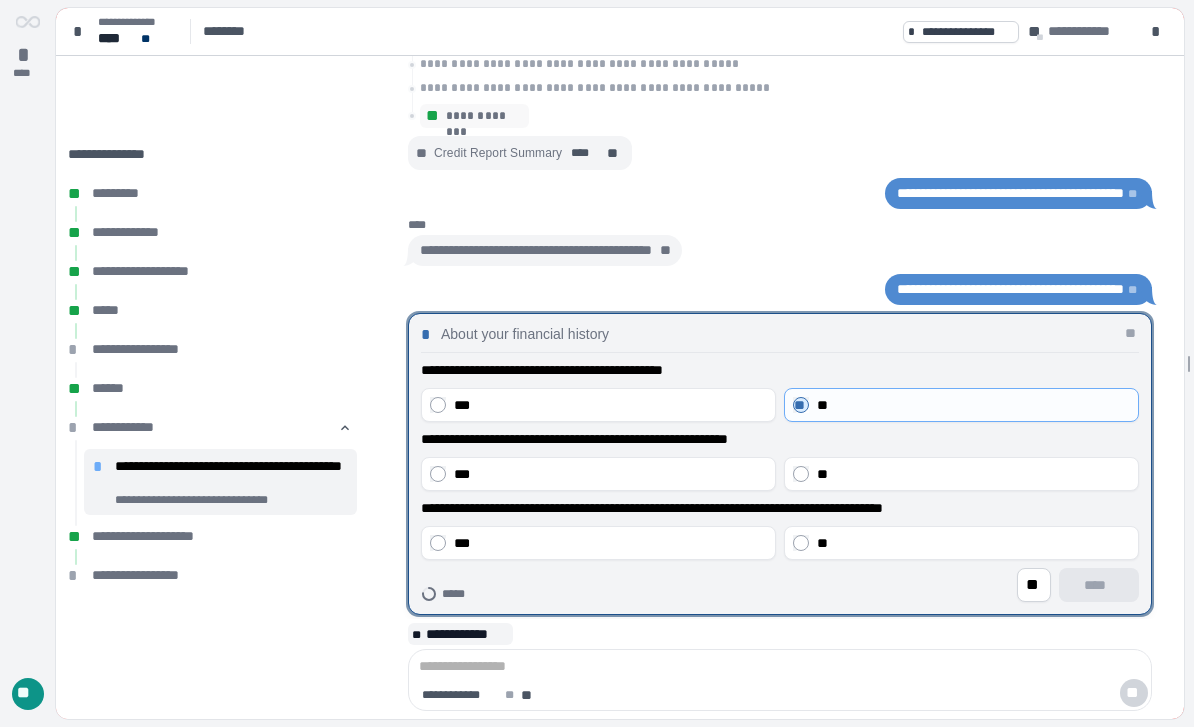 click on "**" at bounding box center (973, 474) 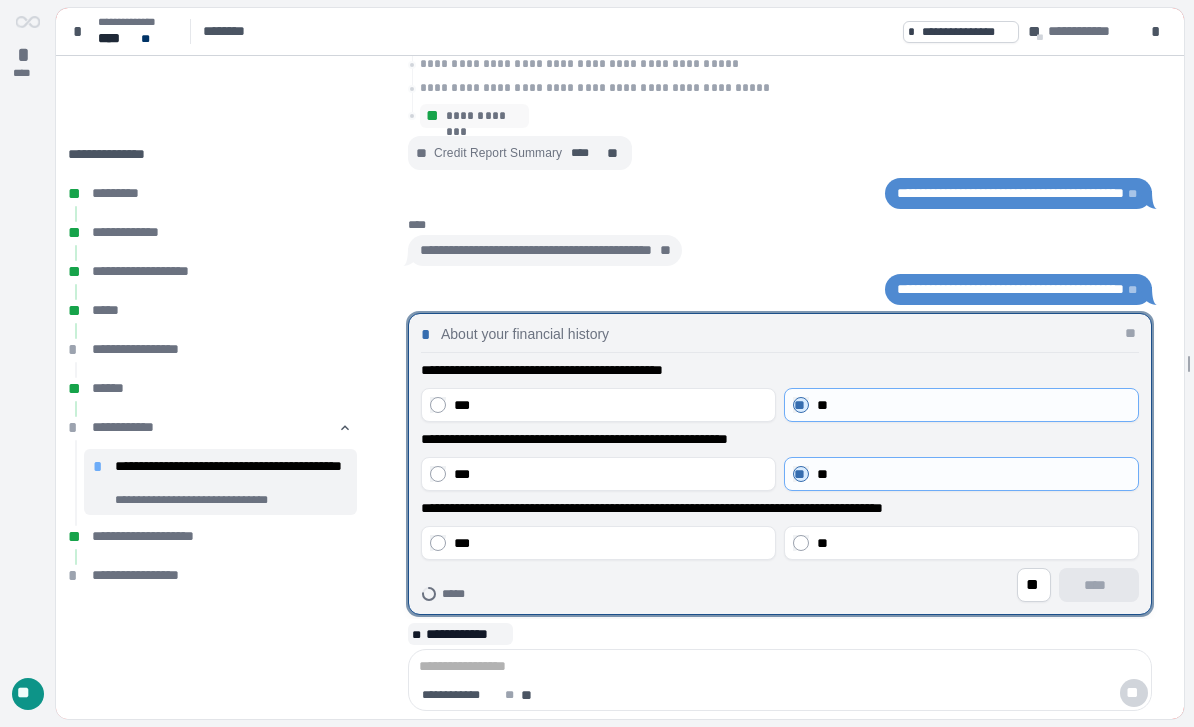 click on "**" at bounding box center [973, 543] 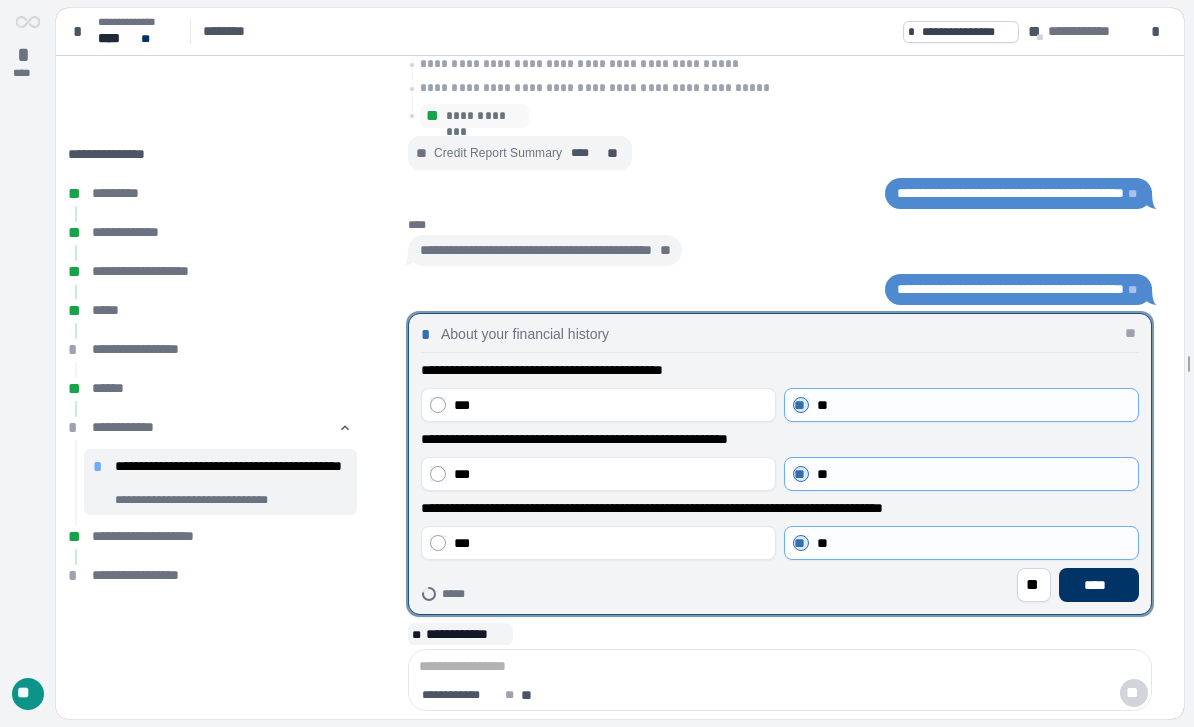 click on "****" at bounding box center (1099, 585) 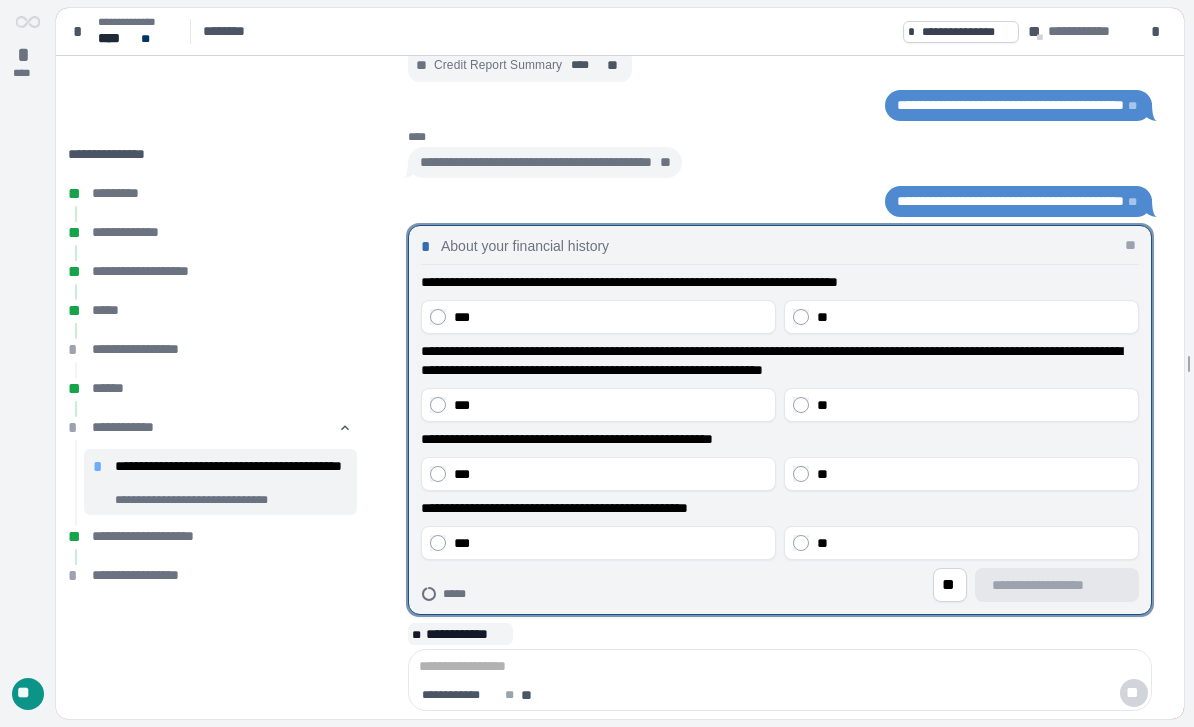 click on "**" at bounding box center [973, 317] 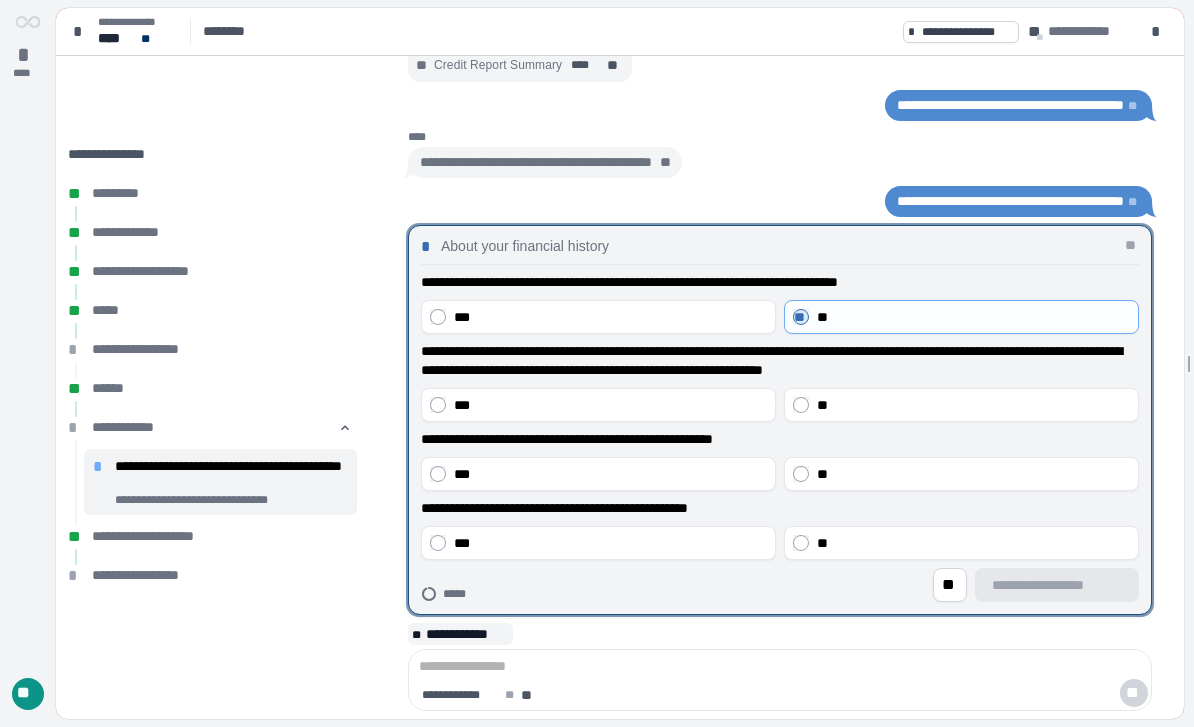 click on "**" at bounding box center [973, 405] 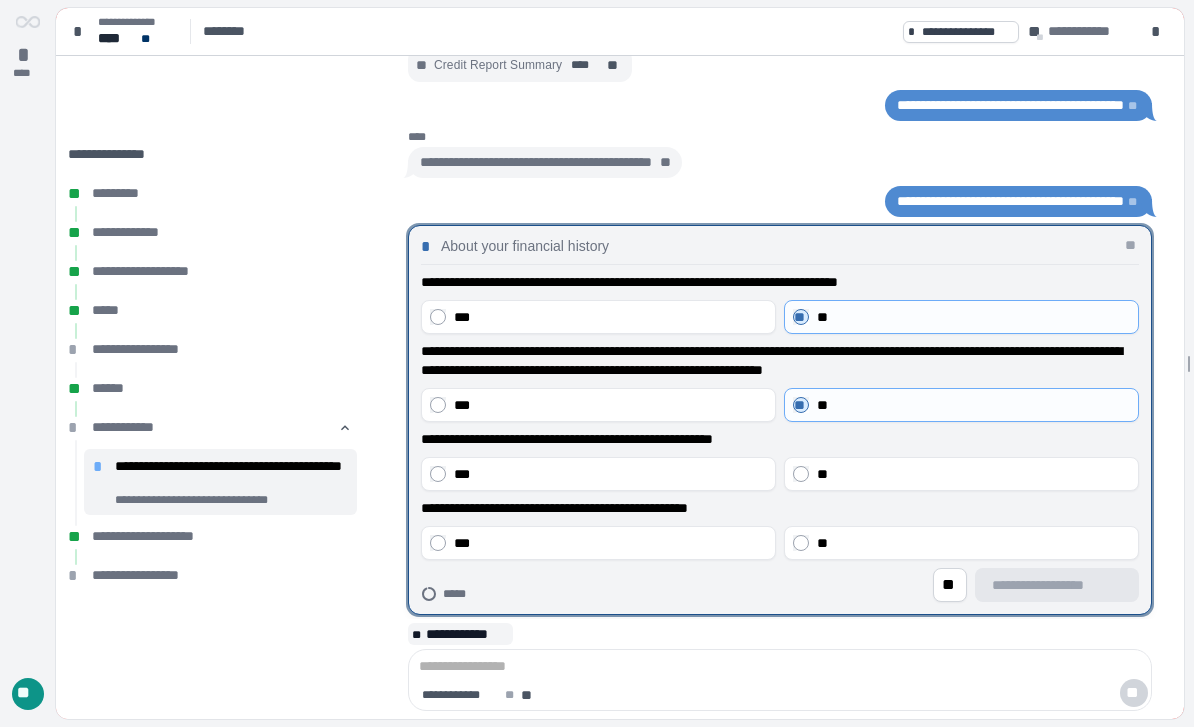 click on "**" at bounding box center [973, 474] 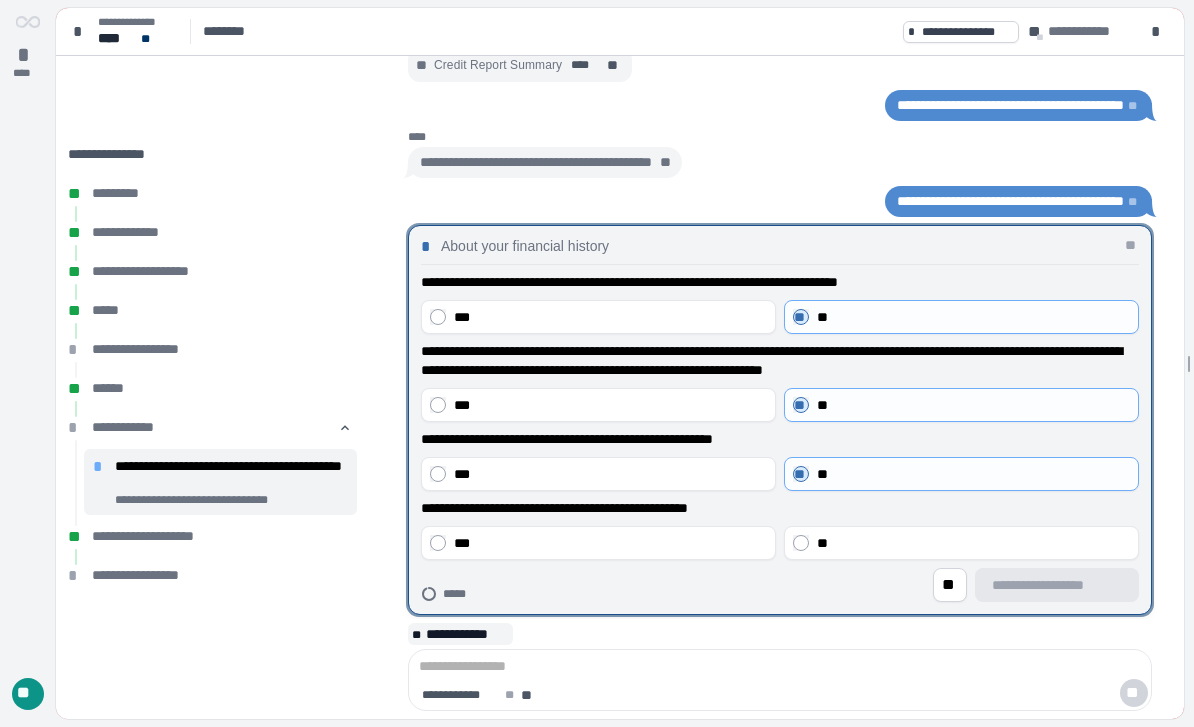 click on "**" at bounding box center [973, 543] 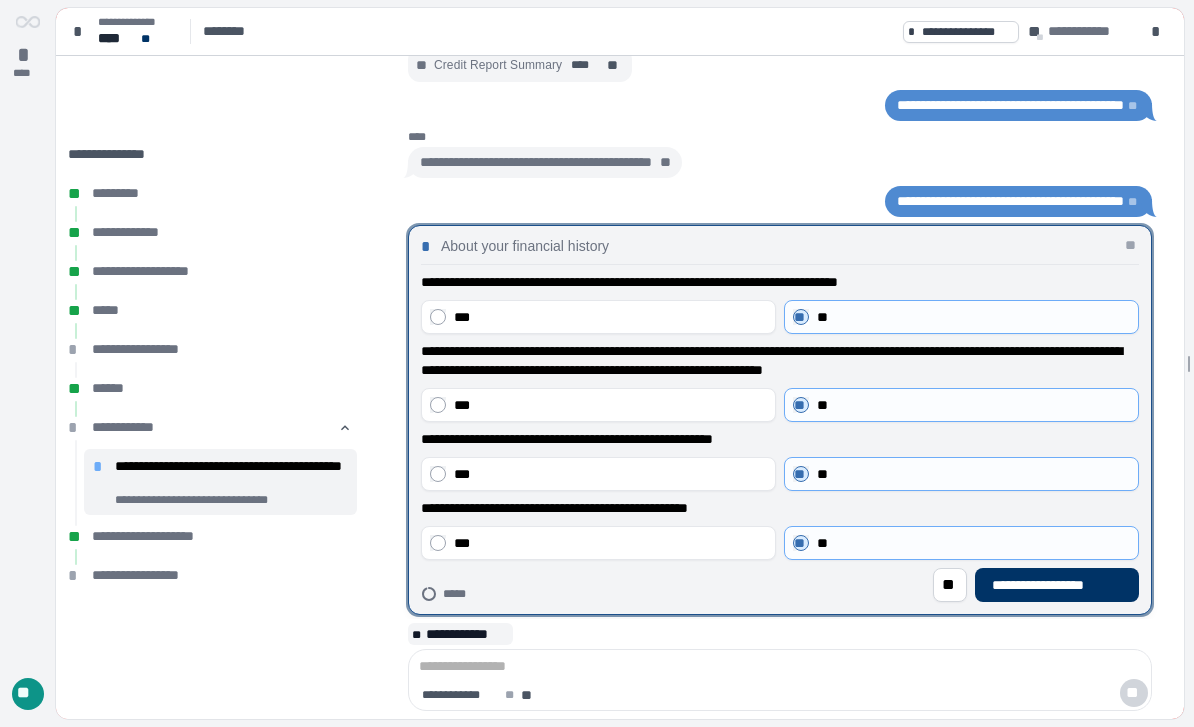 click on "**********" at bounding box center (1057, 585) 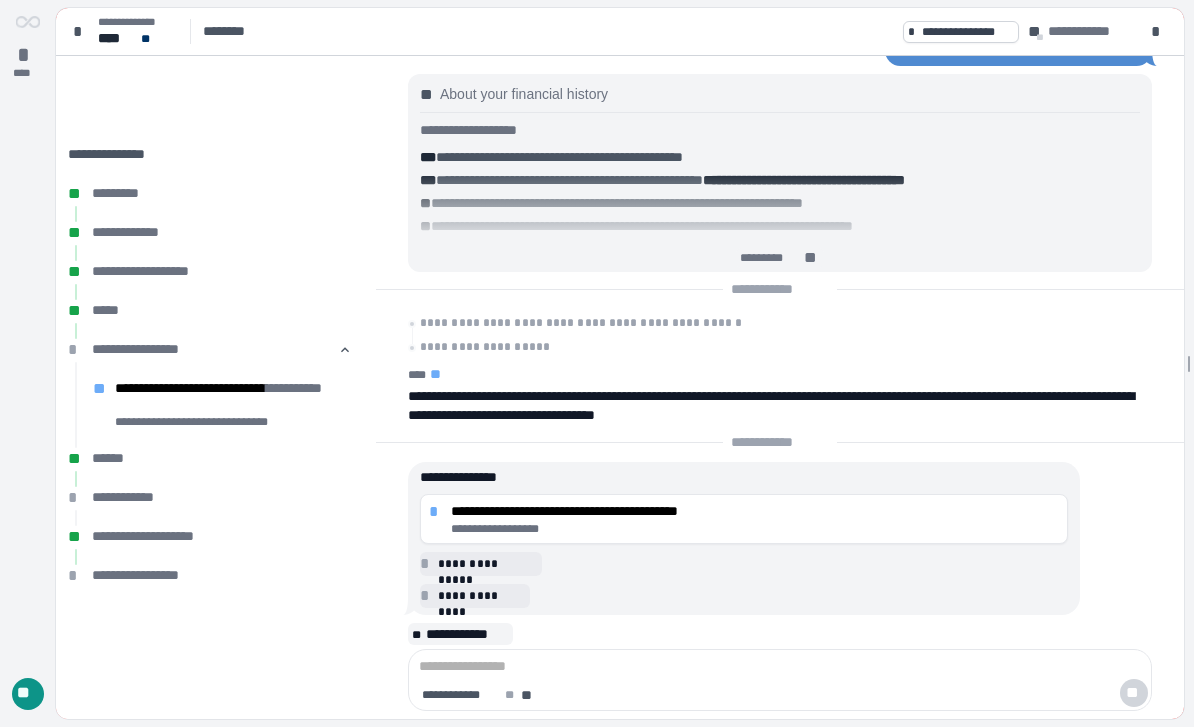 click on "**********" at bounding box center [755, 519] 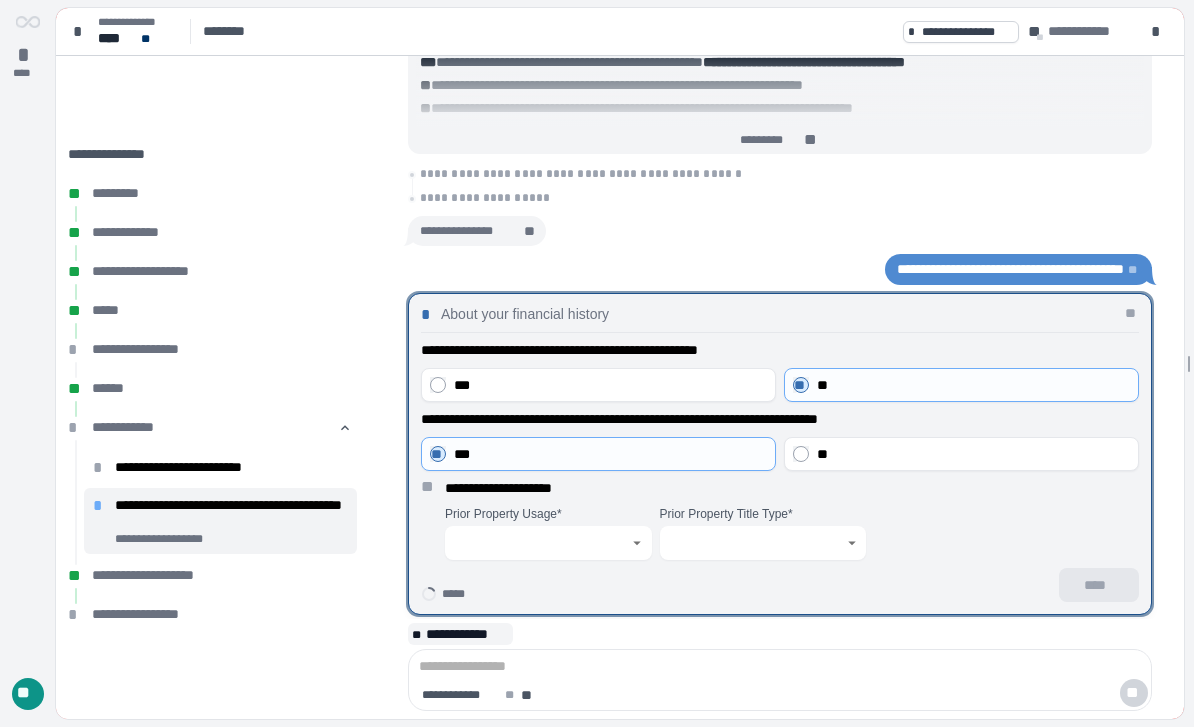 click 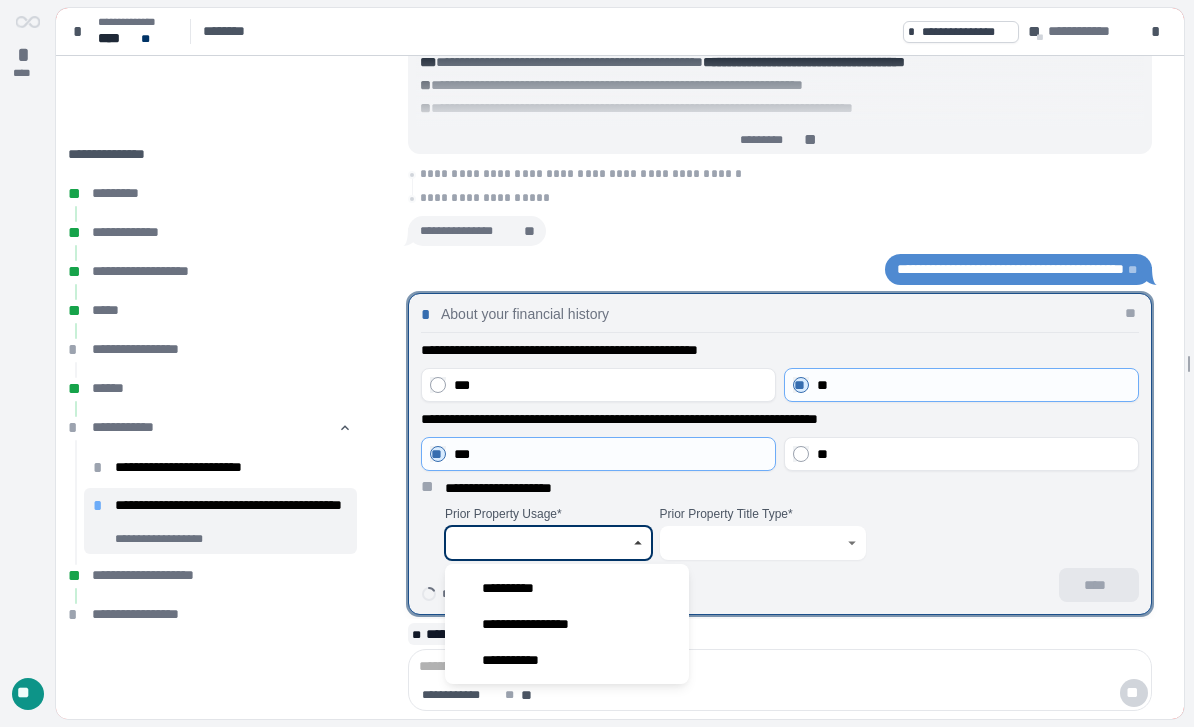 click on "**********" at bounding box center (567, 624) 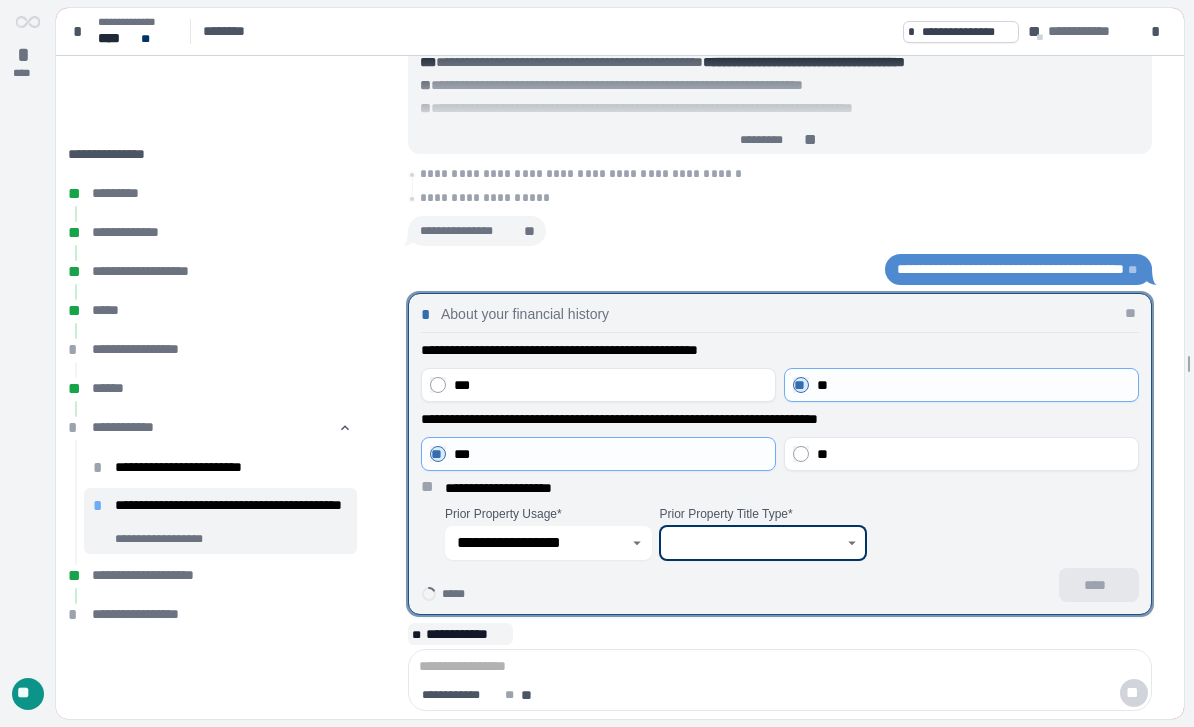 click at bounding box center (752, 543) 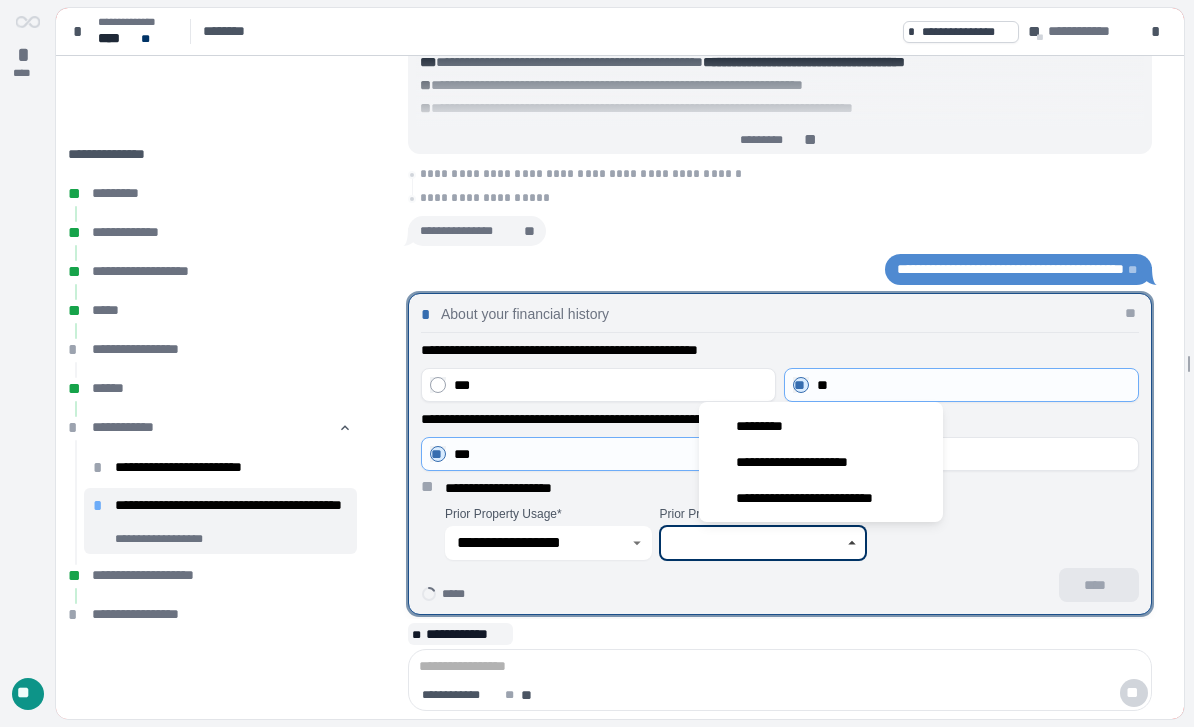 click on "**********" at bounding box center [821, 462] 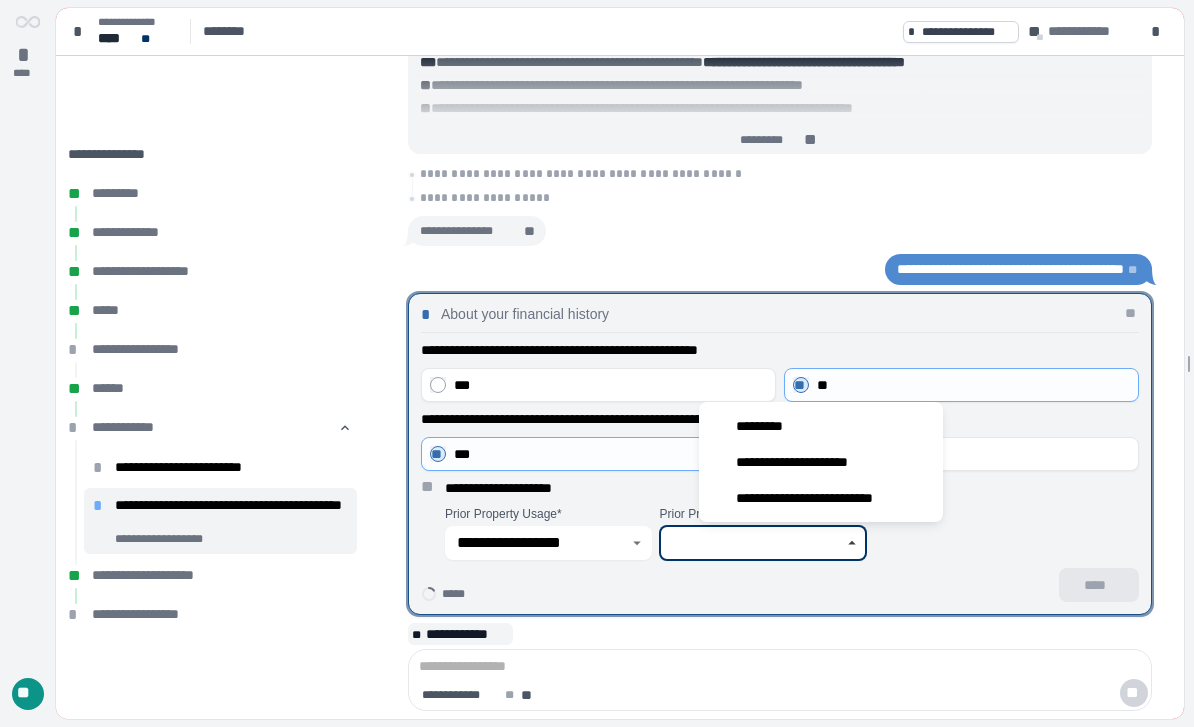 type on "**********" 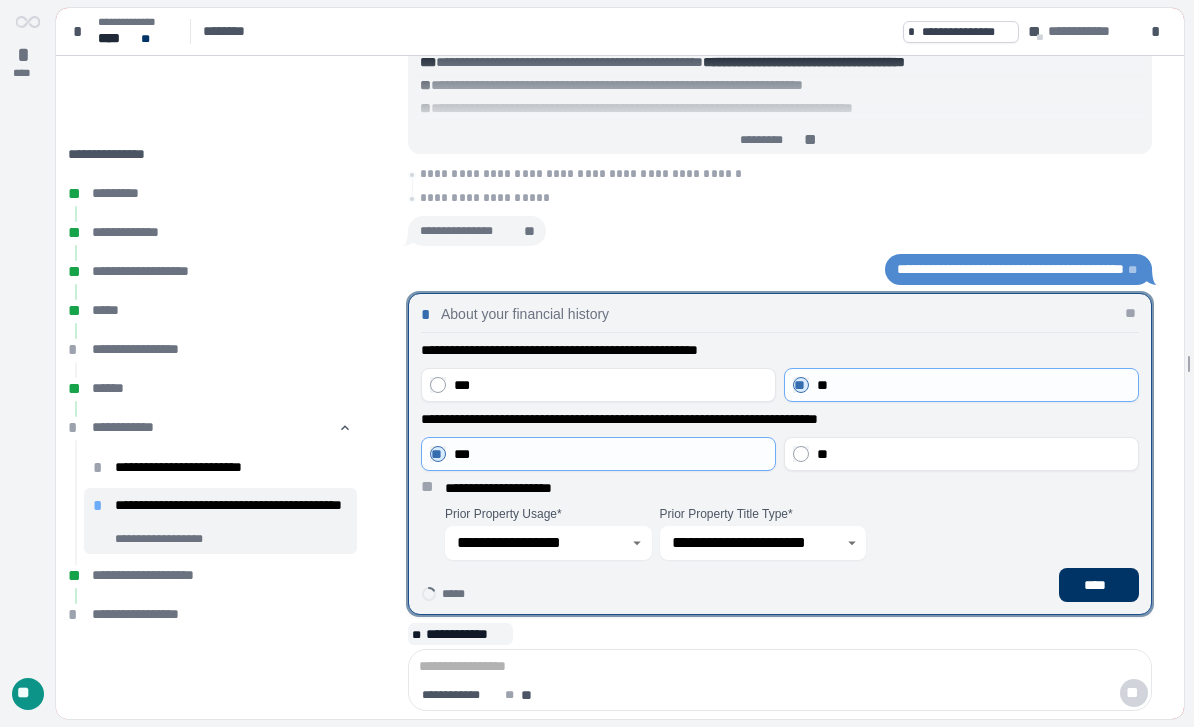 click on "****" at bounding box center [1099, 585] 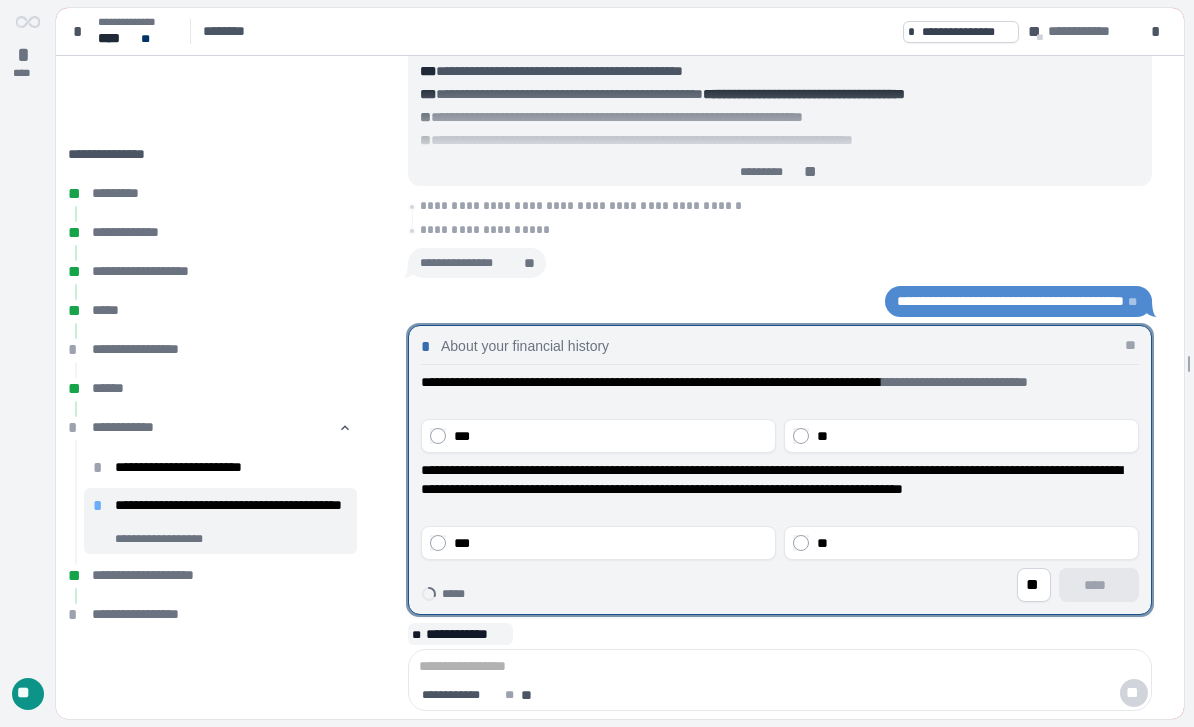 click on "**" at bounding box center (973, 436) 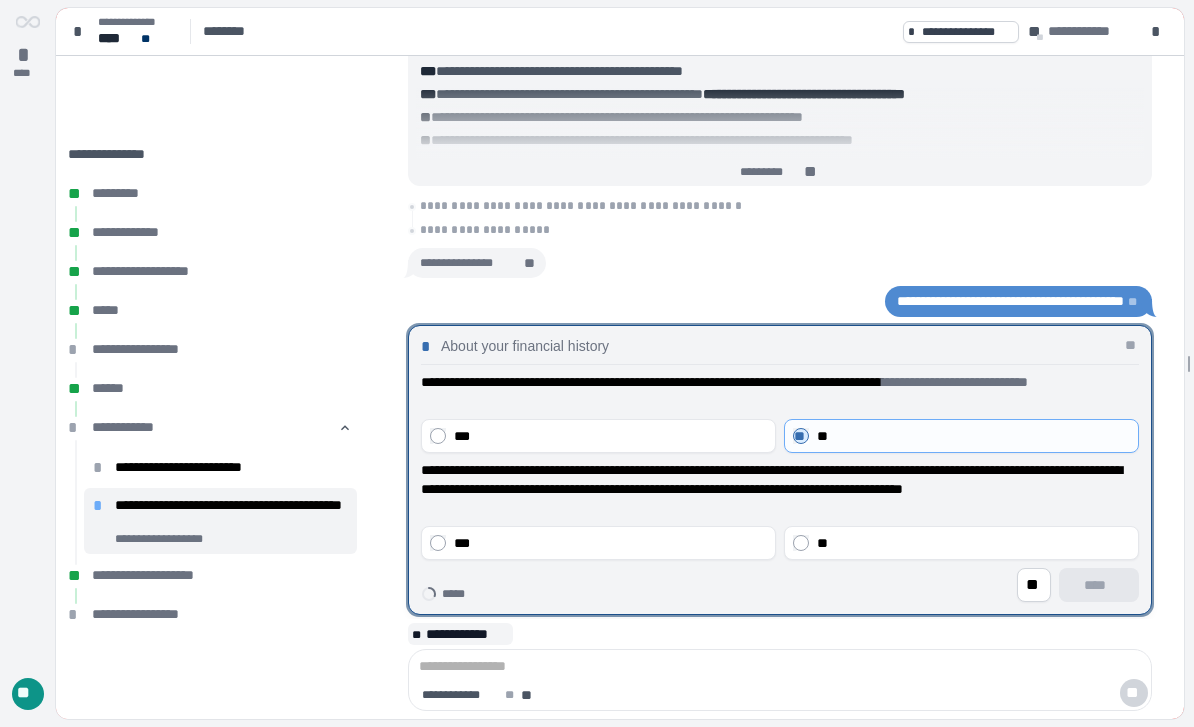 click on "**" at bounding box center (973, 543) 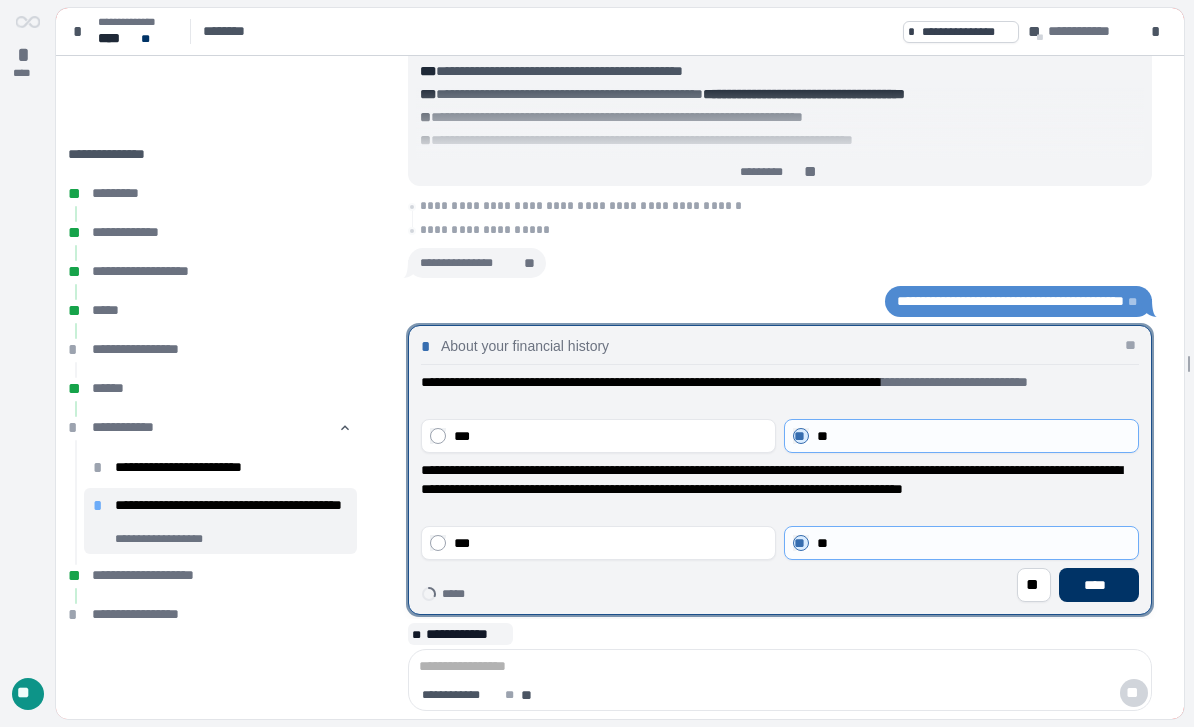 click on "****" at bounding box center [1099, 585] 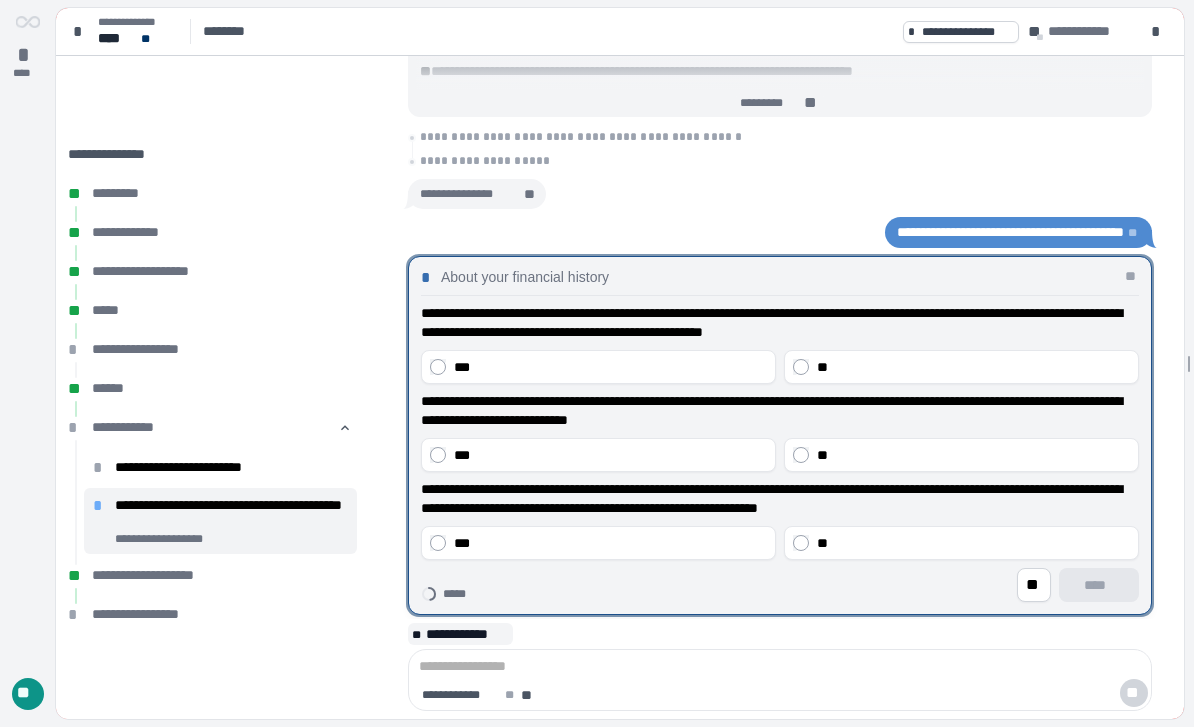 click on "**" at bounding box center (973, 367) 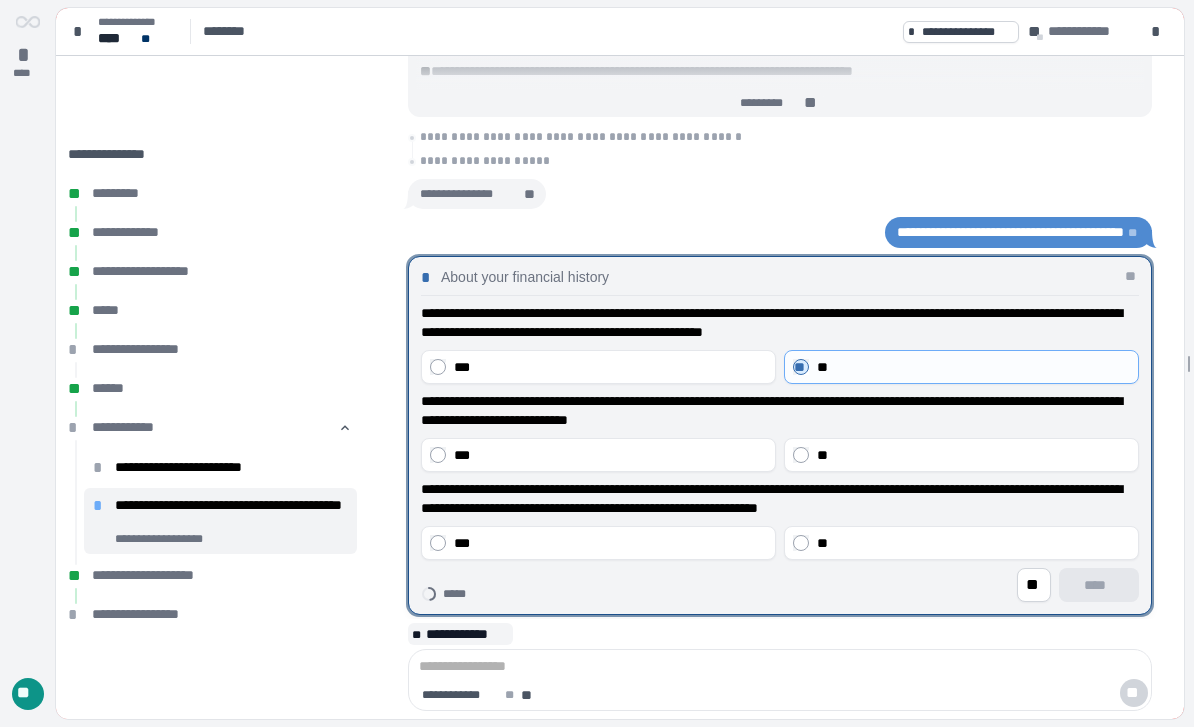click on "**" at bounding box center (973, 455) 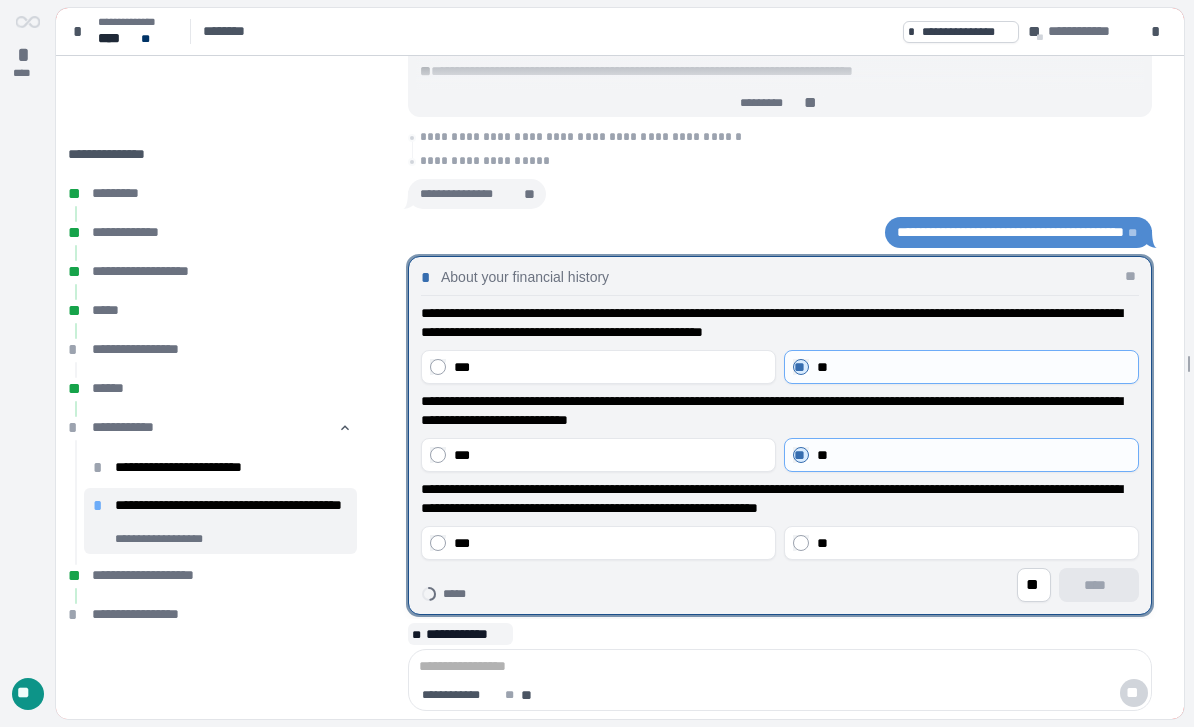 click on "**" at bounding box center (973, 543) 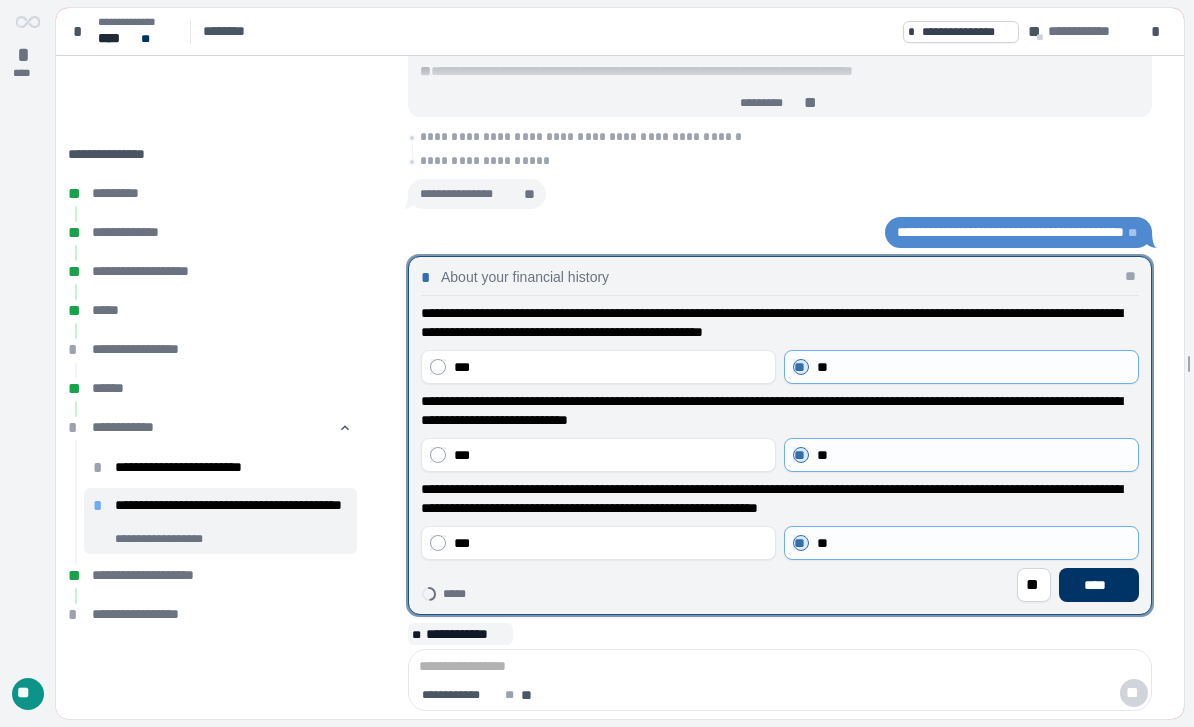 click on "****" at bounding box center (1099, 585) 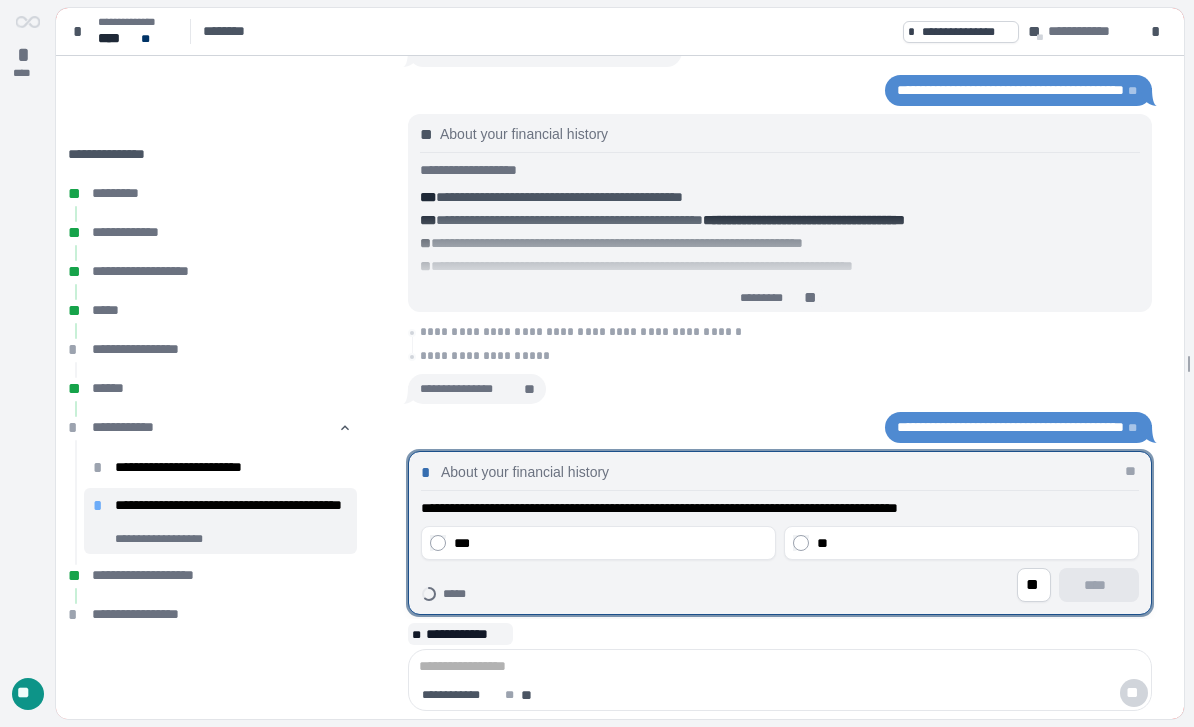 click on "**" at bounding box center [973, 543] 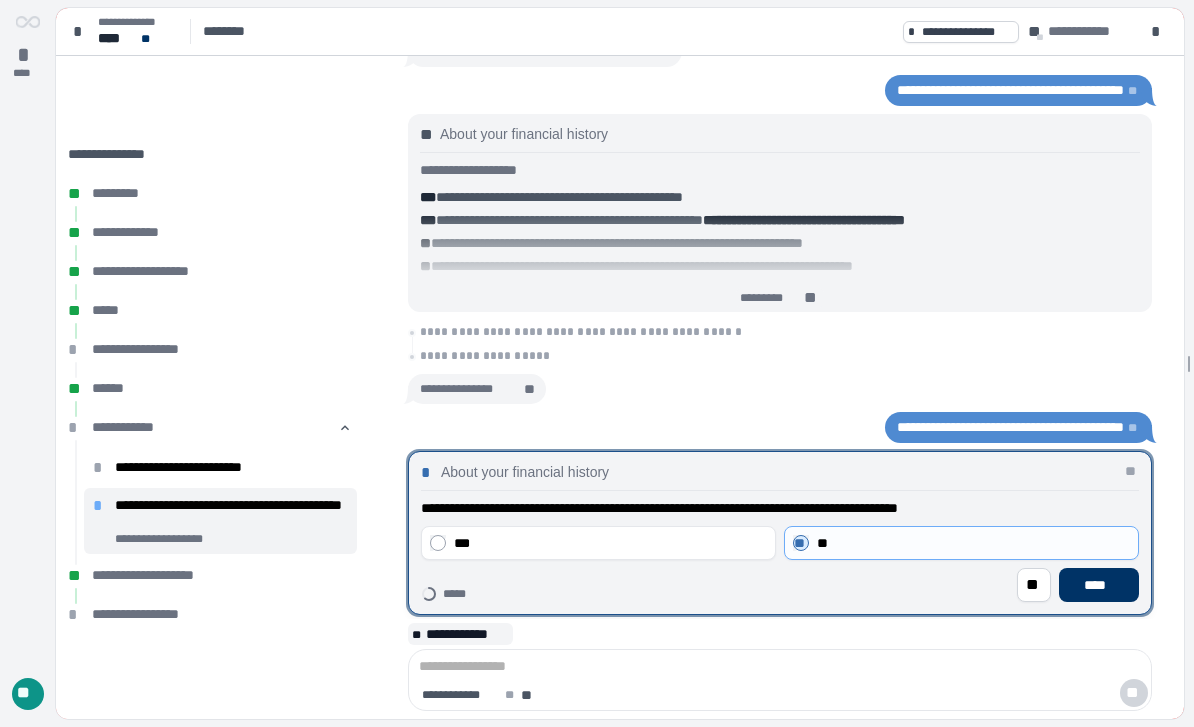 click on "****" at bounding box center [1099, 585] 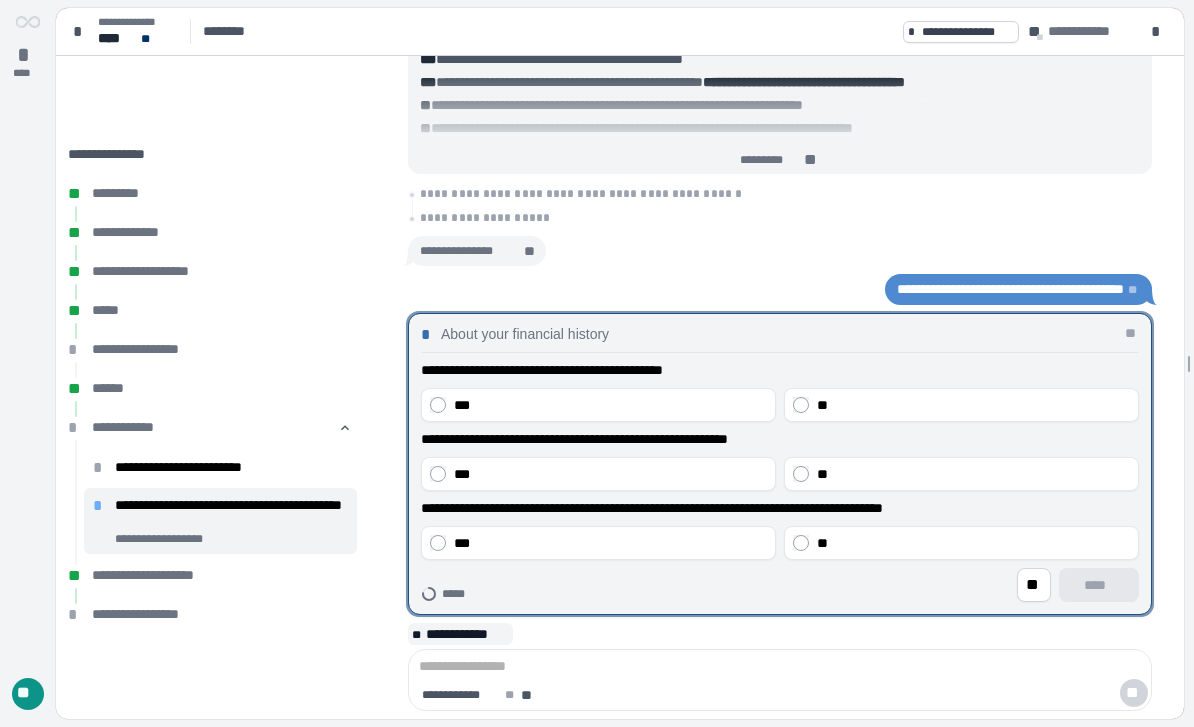 click on "**" at bounding box center (973, 405) 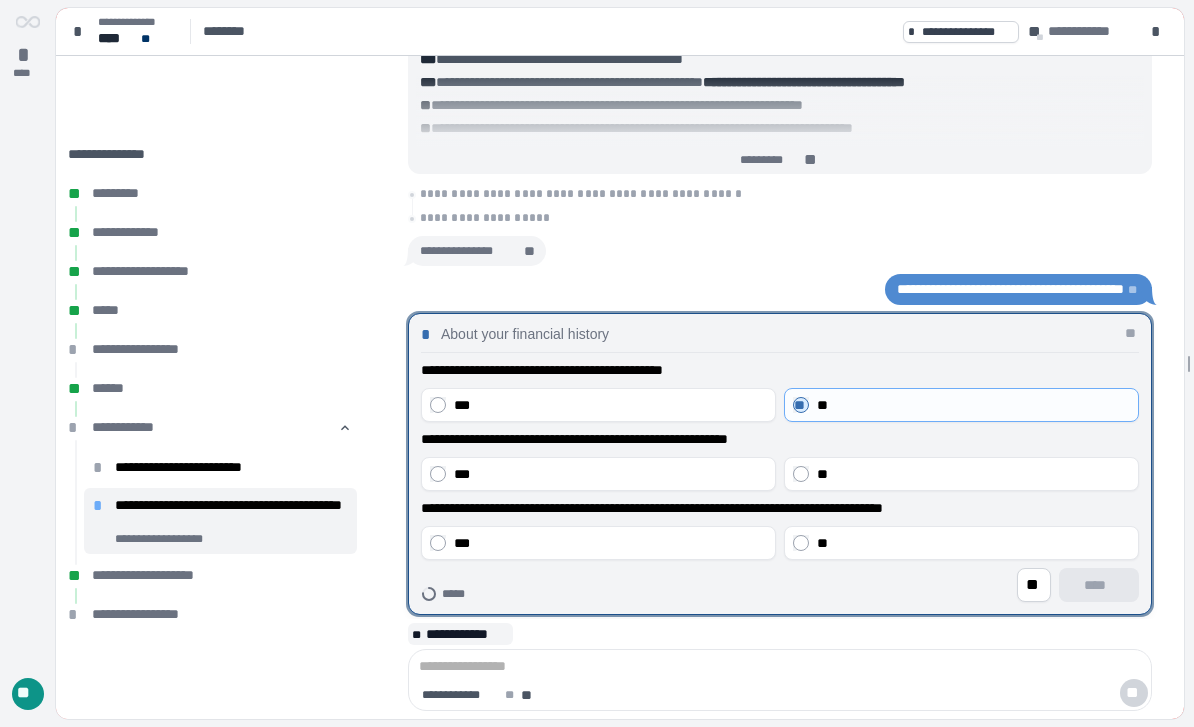 click on "**" at bounding box center [973, 474] 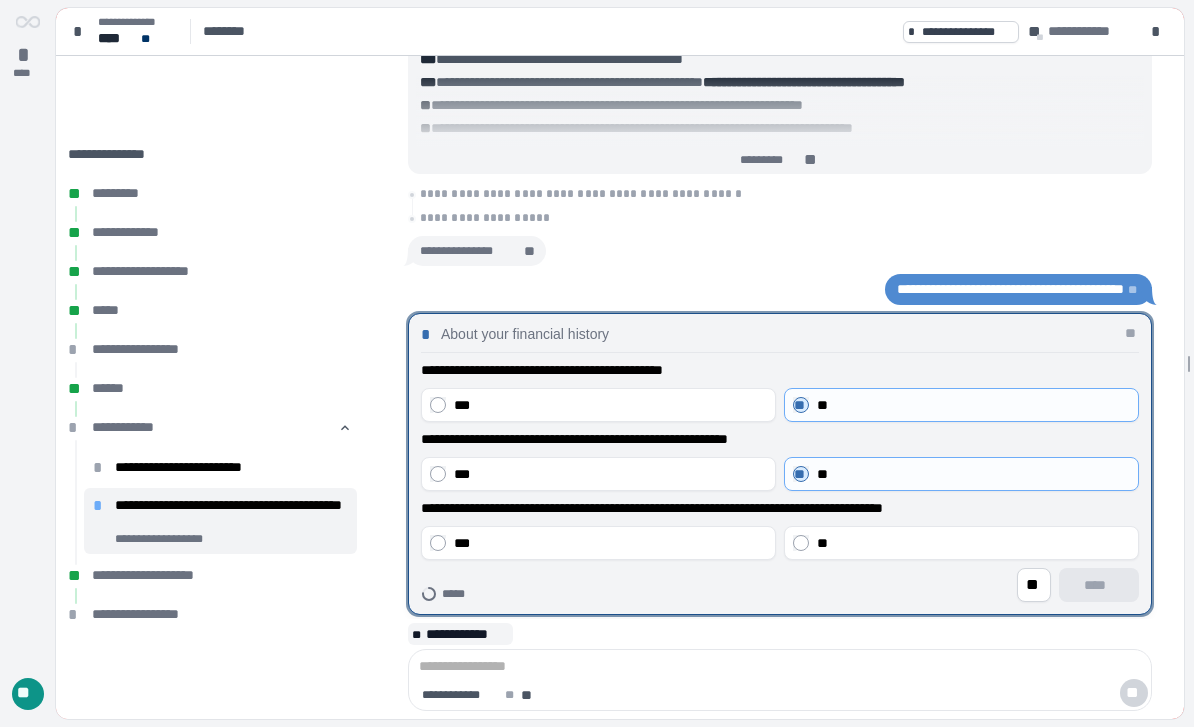 click on "**" at bounding box center [973, 543] 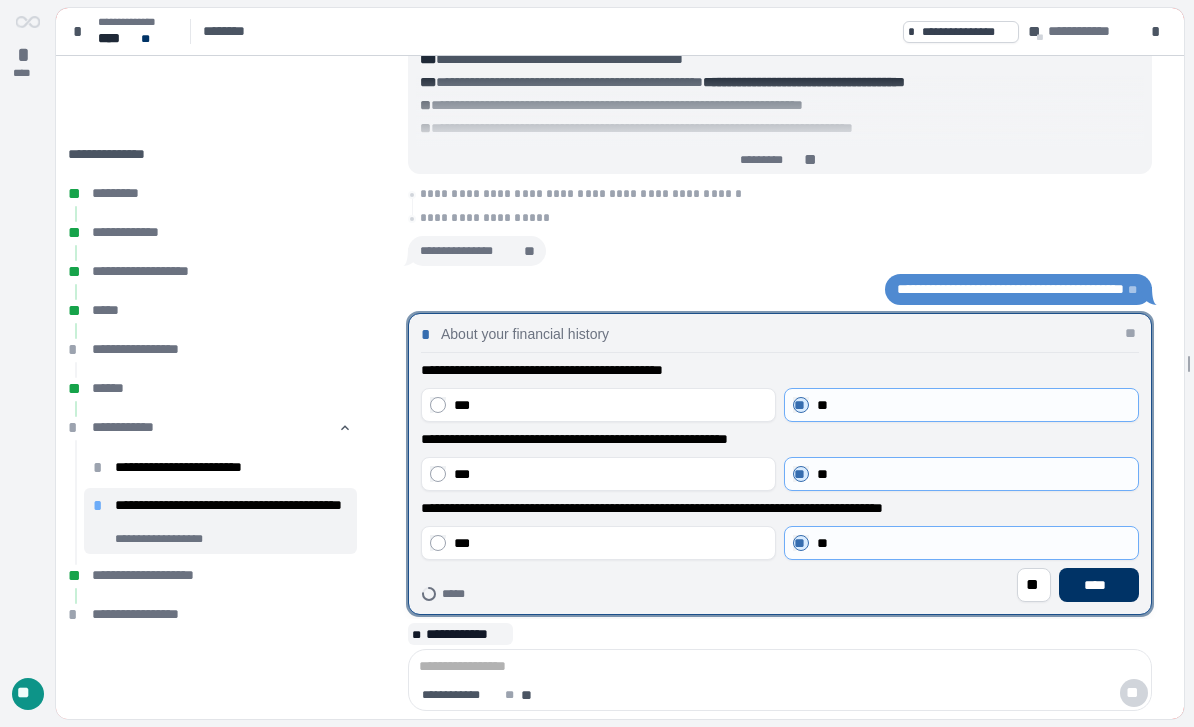 click on "****" at bounding box center (1099, 585) 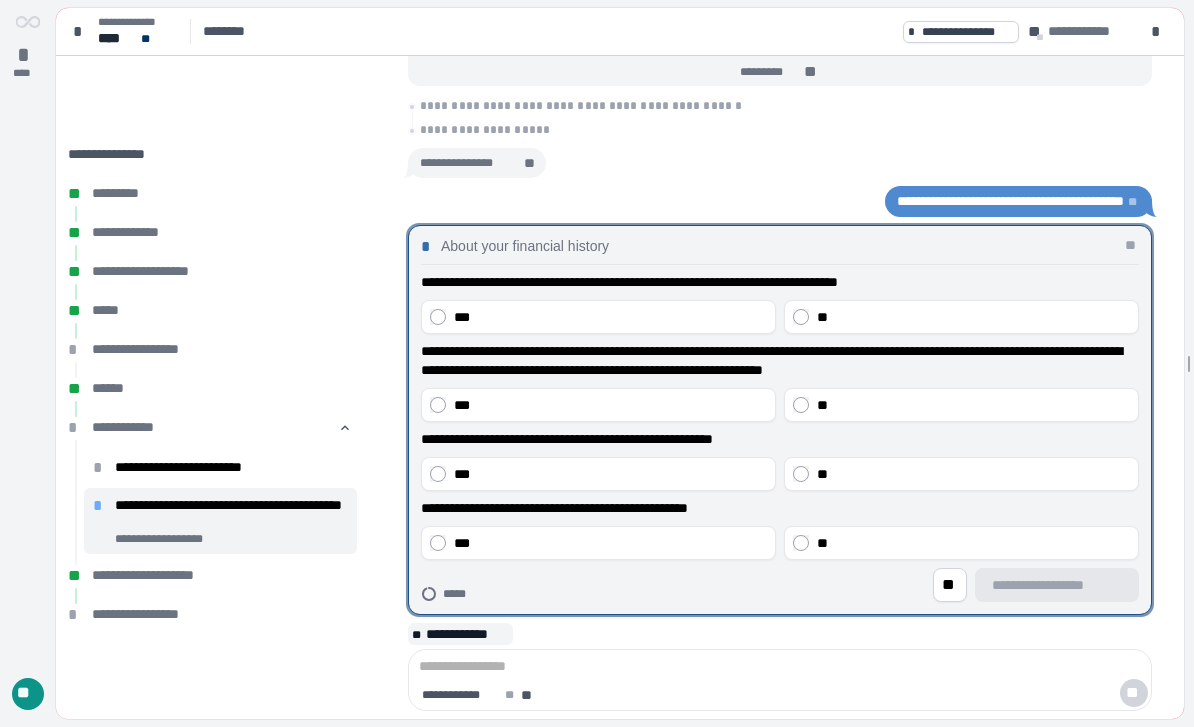 click on "**" at bounding box center (973, 317) 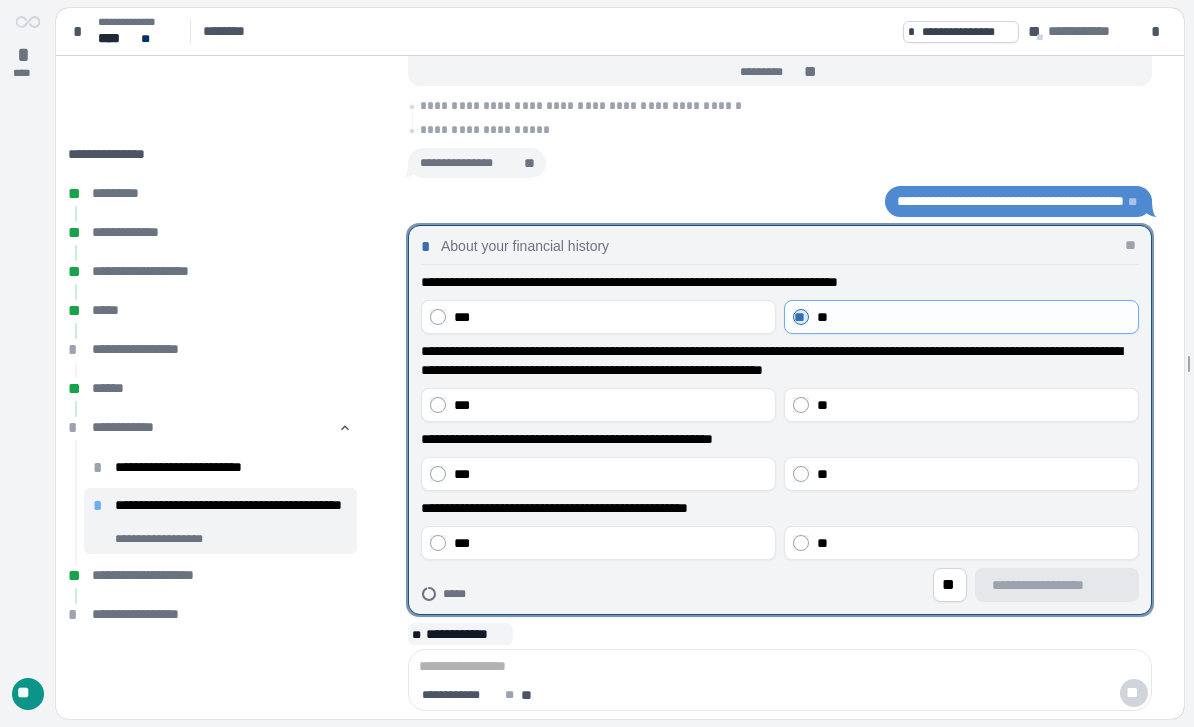 click on "**" at bounding box center [973, 405] 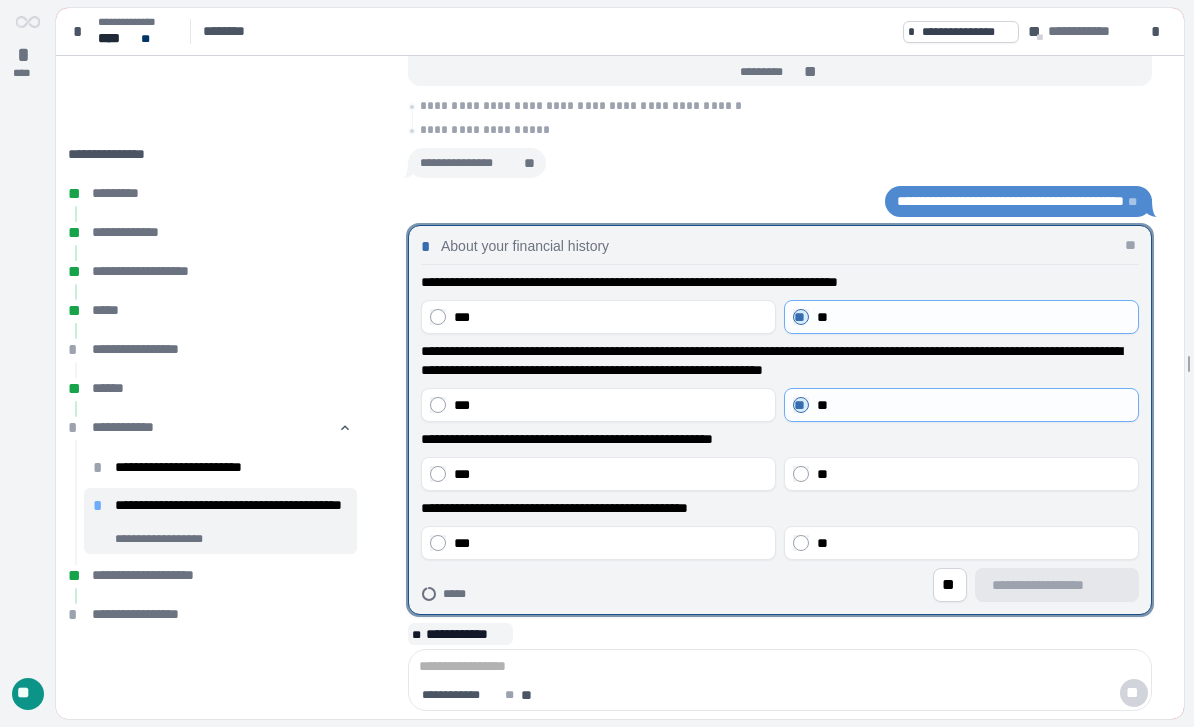 click on "**" at bounding box center (973, 474) 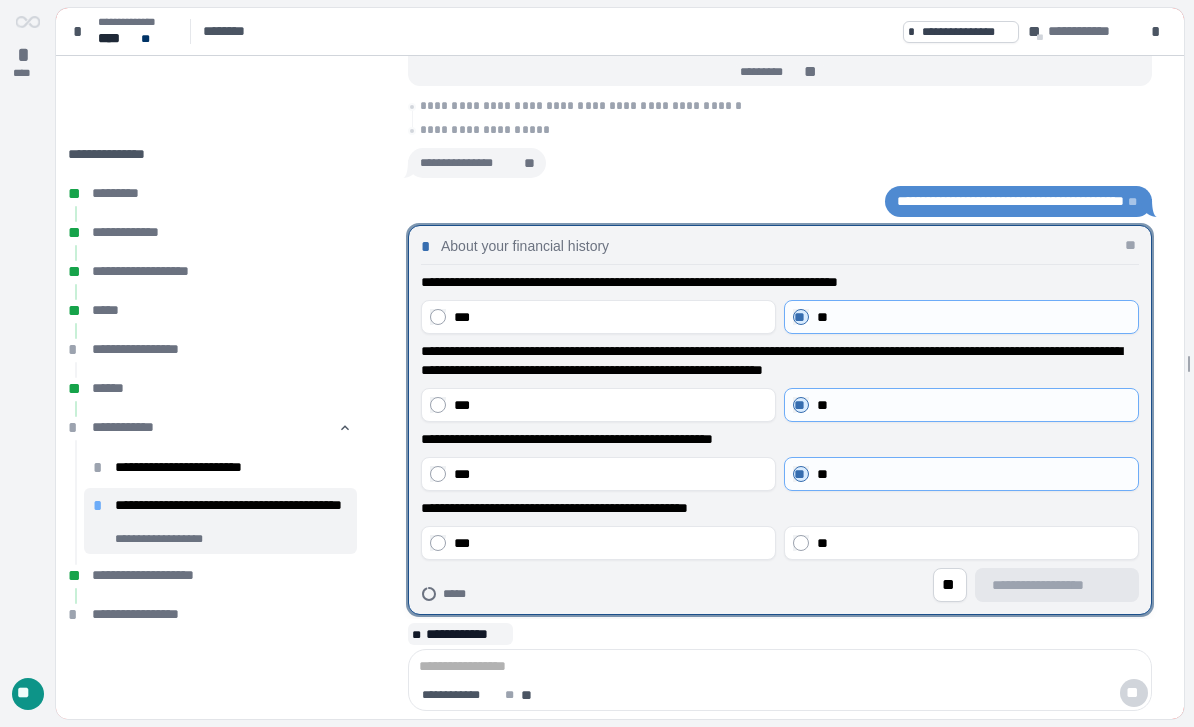 click on "**" at bounding box center [973, 543] 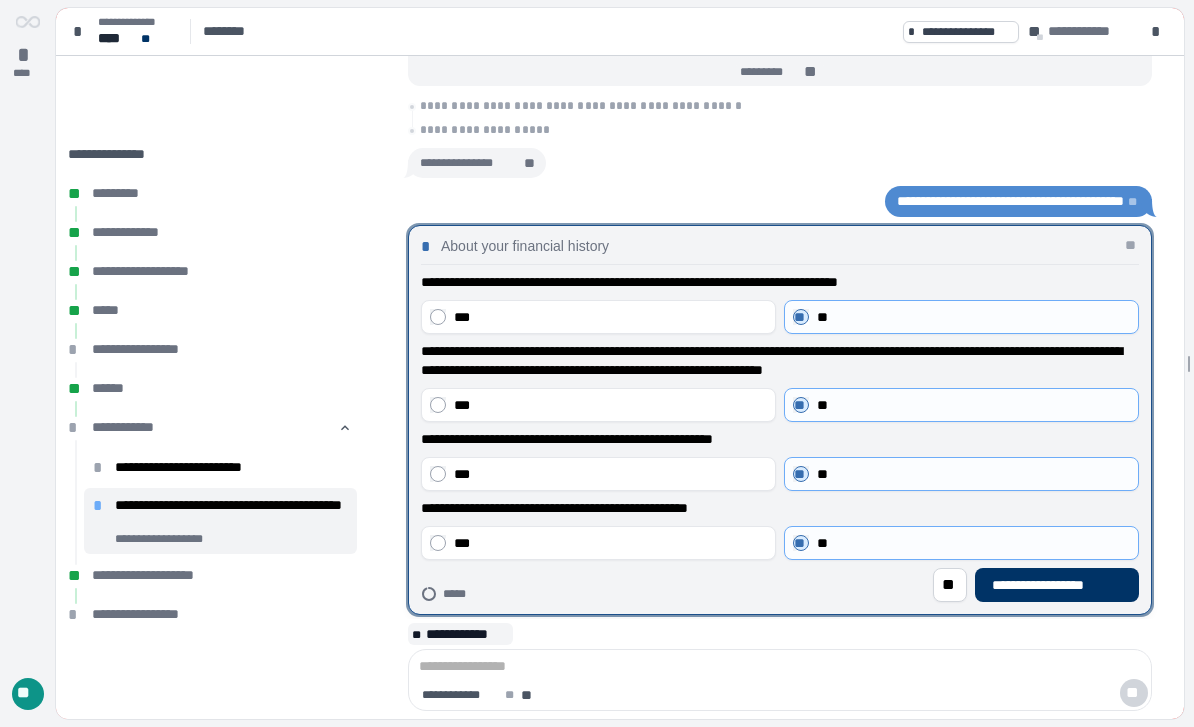 click on "**********" at bounding box center [1057, 585] 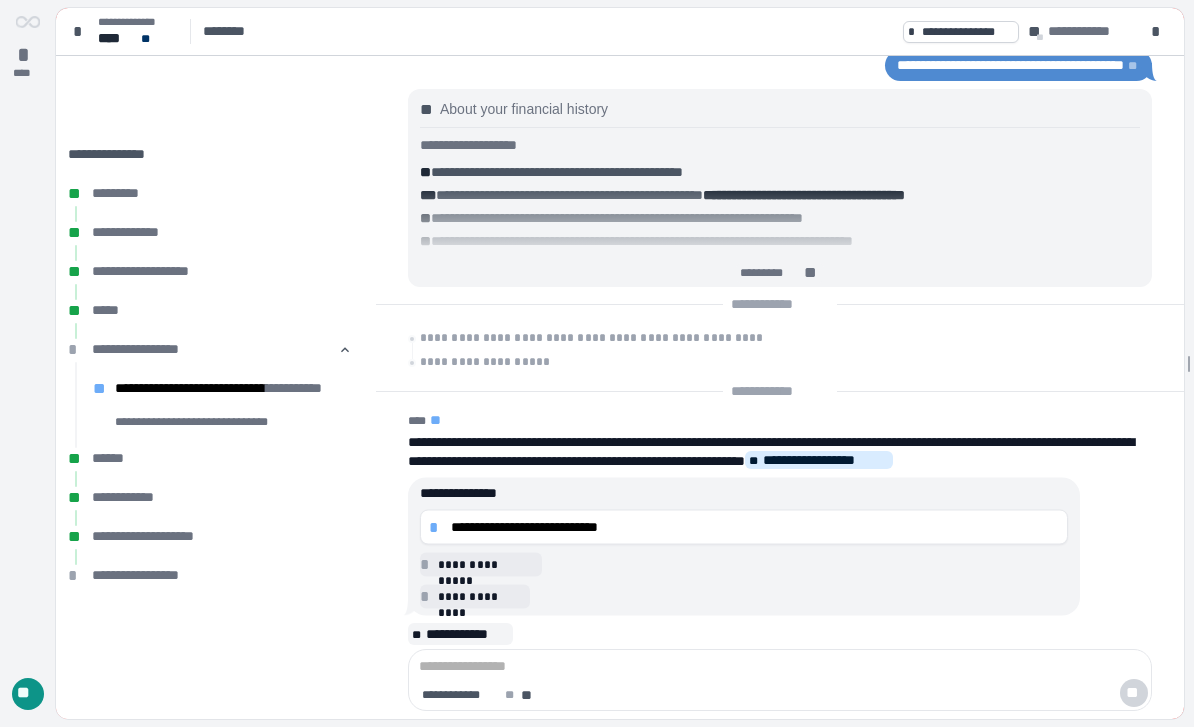 click on "**********" at bounding box center [755, 527] 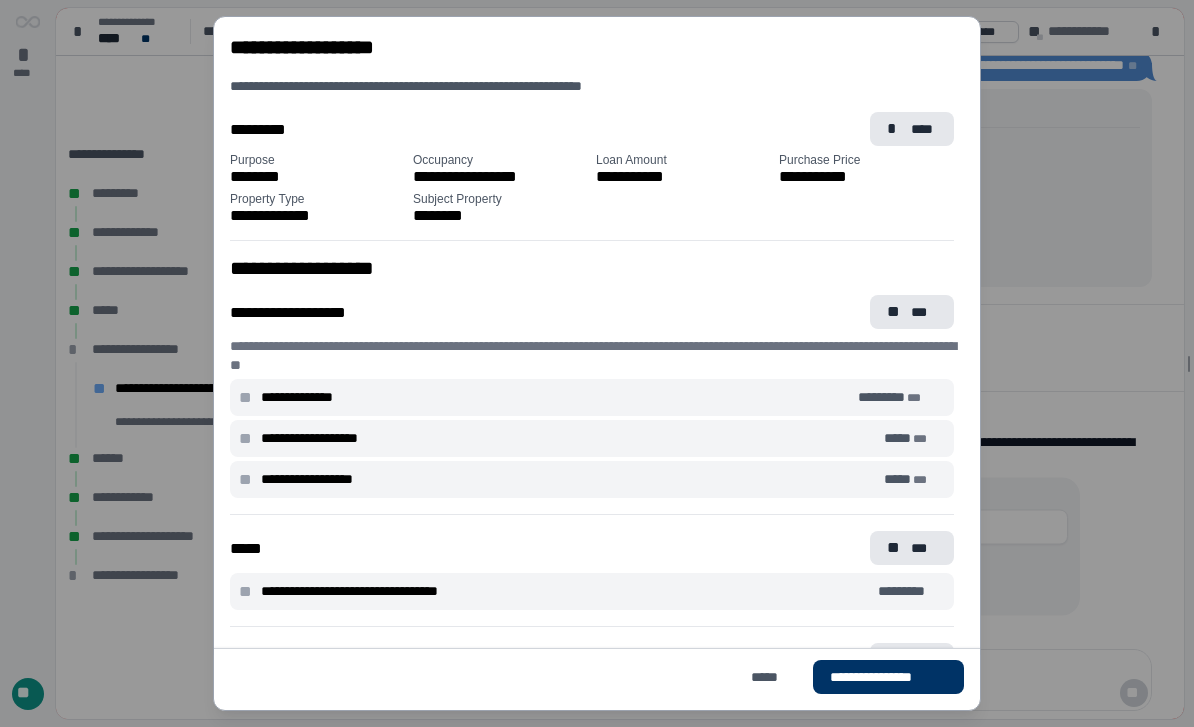 click on "***" at bounding box center (924, 312) 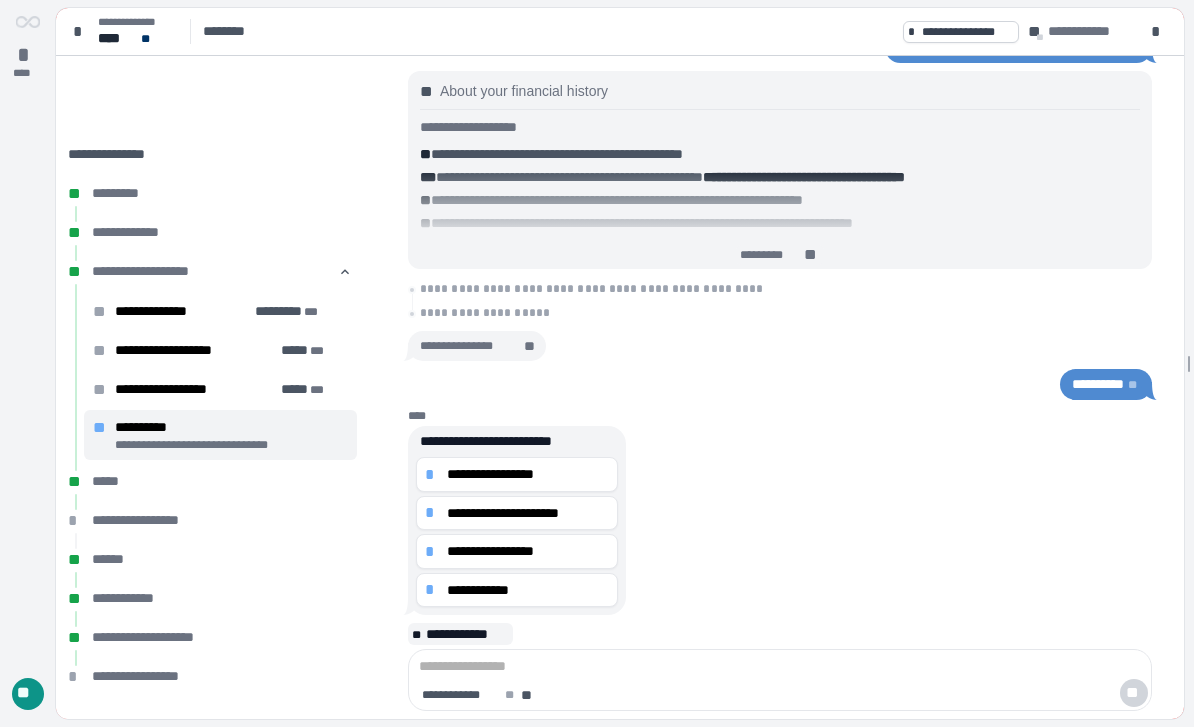 click on "**********" at bounding box center [528, 590] 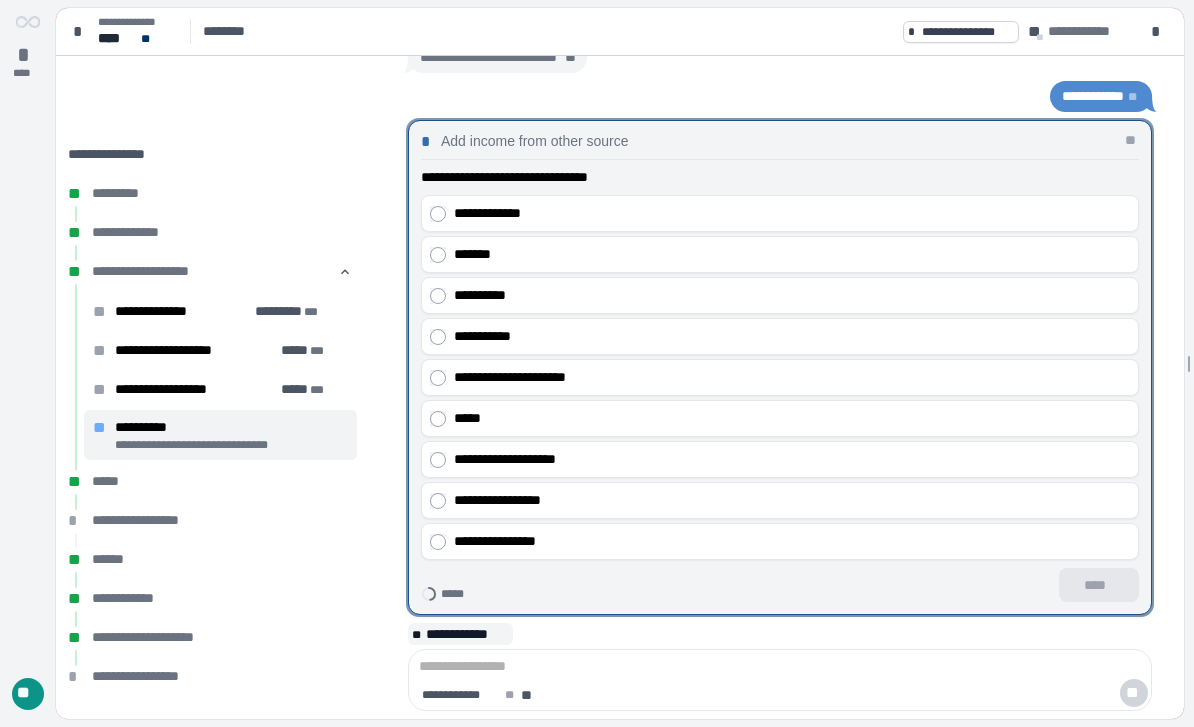 click on "**********" at bounding box center [792, 295] 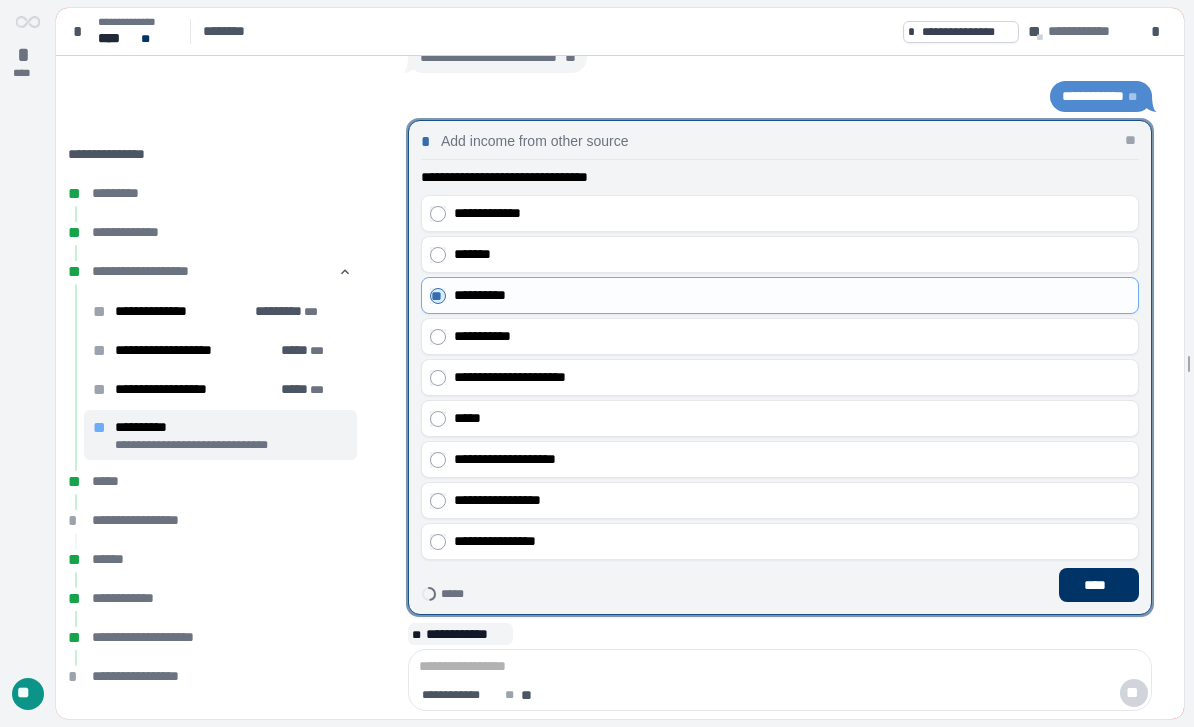 click on "****" at bounding box center [1099, 585] 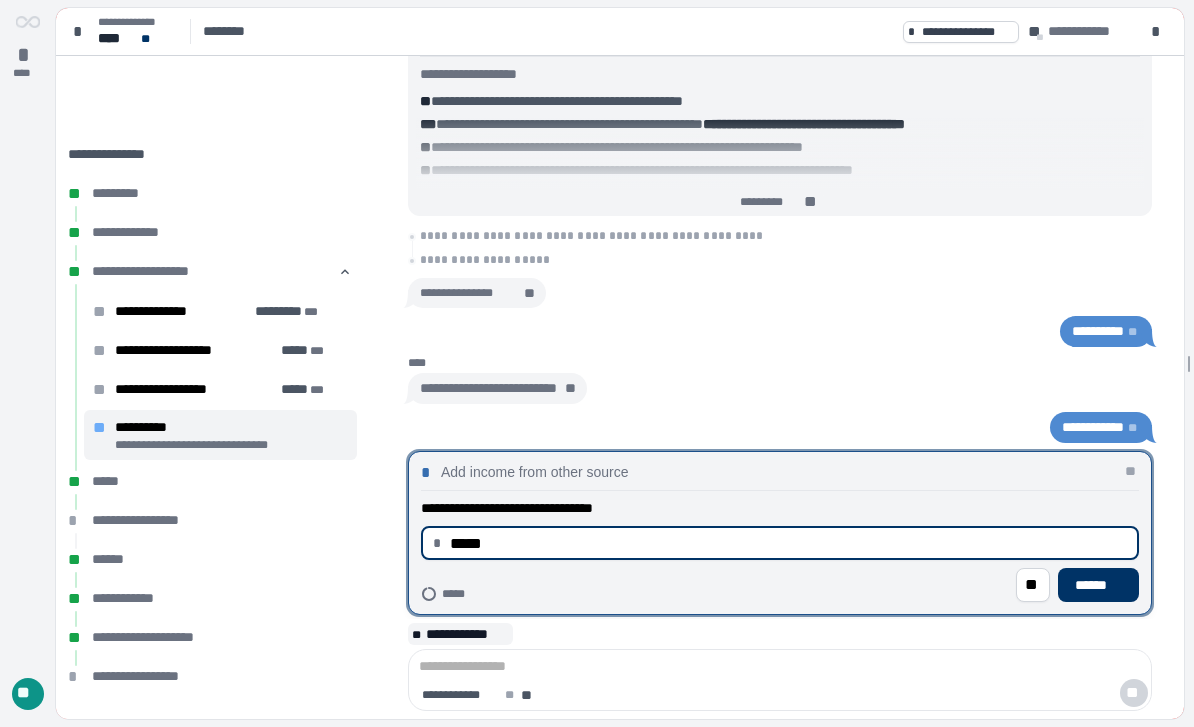 click on "******" at bounding box center [1098, 585] 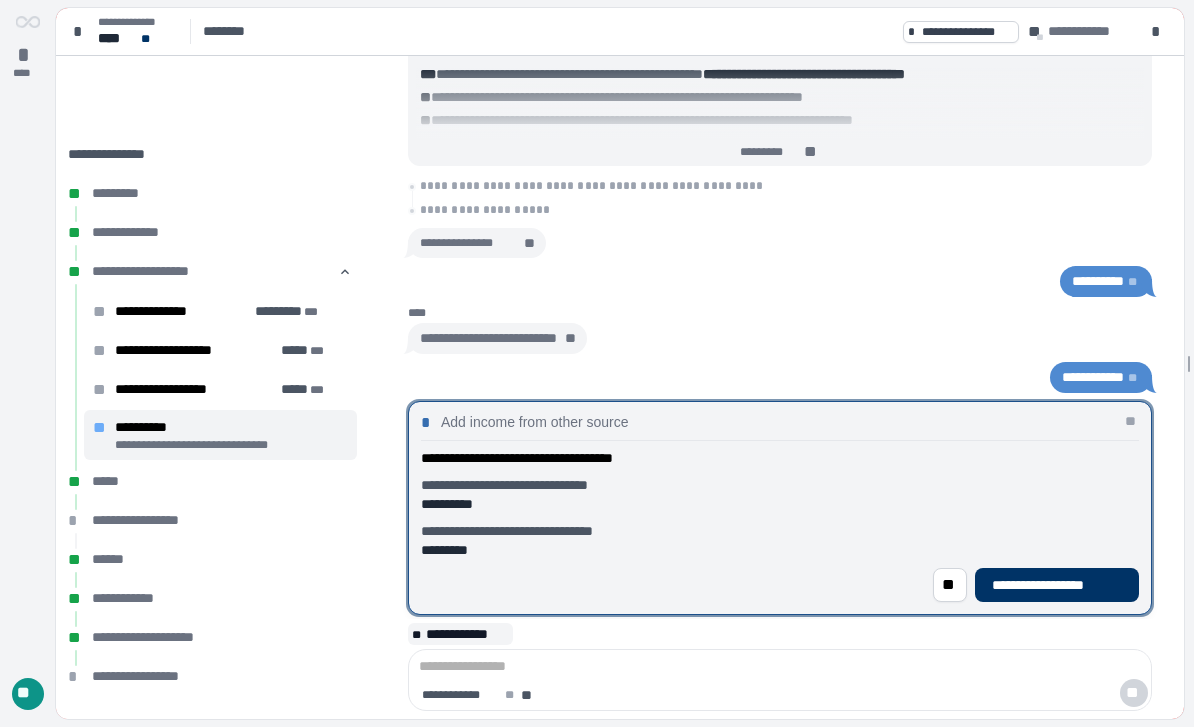 click on "**********" at bounding box center [1057, 585] 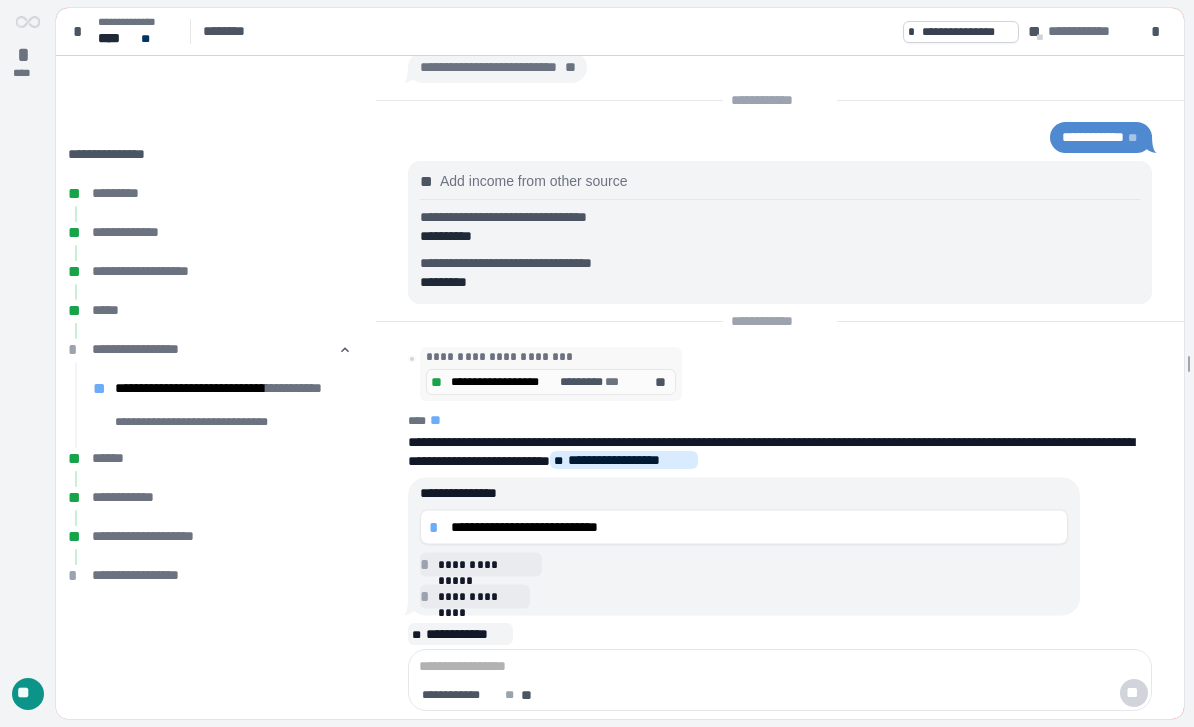 click on "**********" at bounding box center (755, 527) 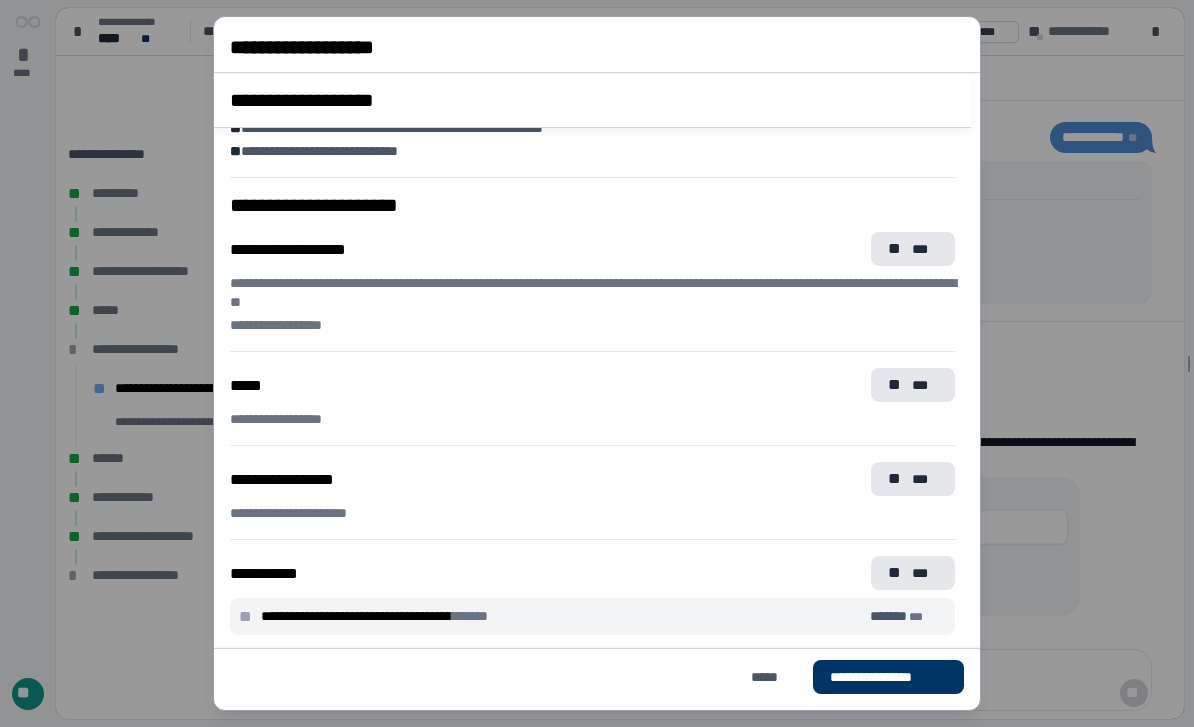 scroll, scrollTop: 1312, scrollLeft: 0, axis: vertical 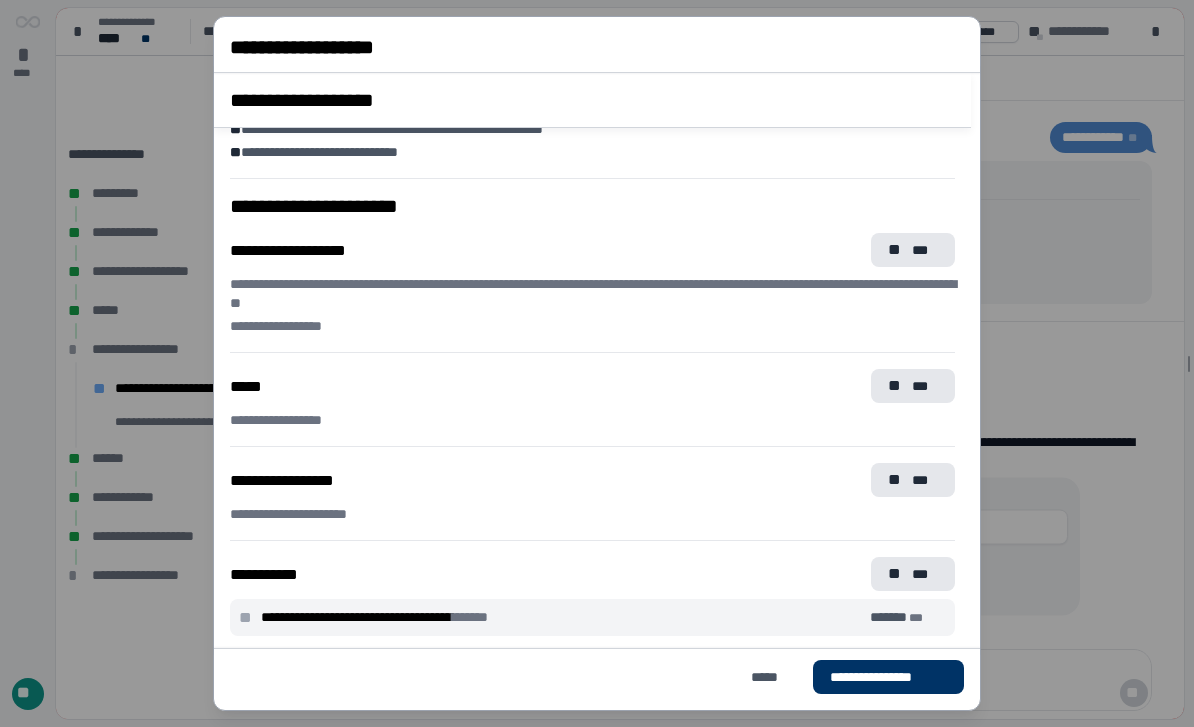 click on "***" at bounding box center [925, 250] 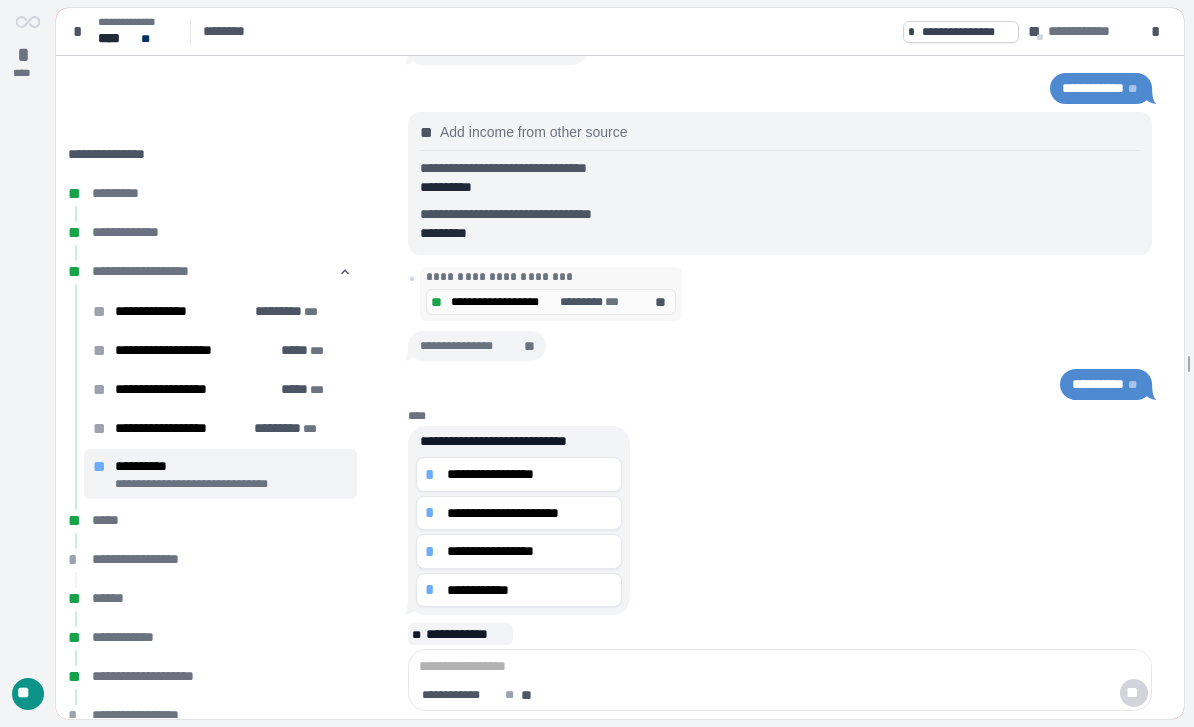 click on "**********" at bounding box center [530, 474] 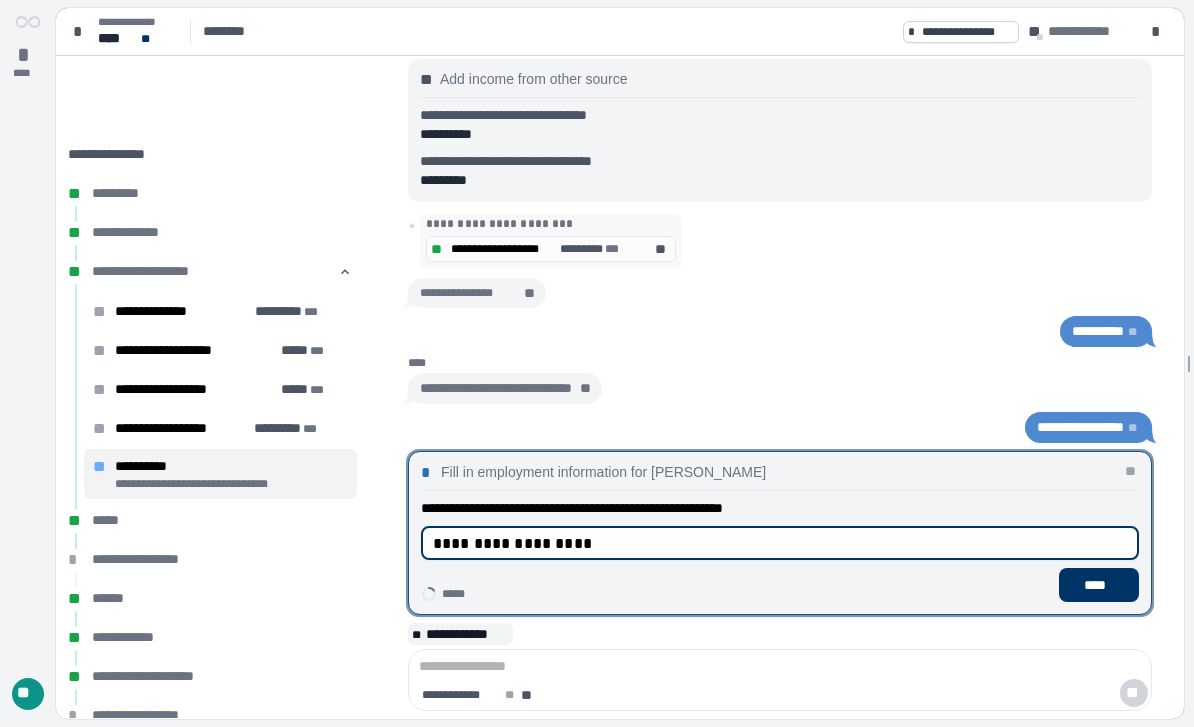 type on "**********" 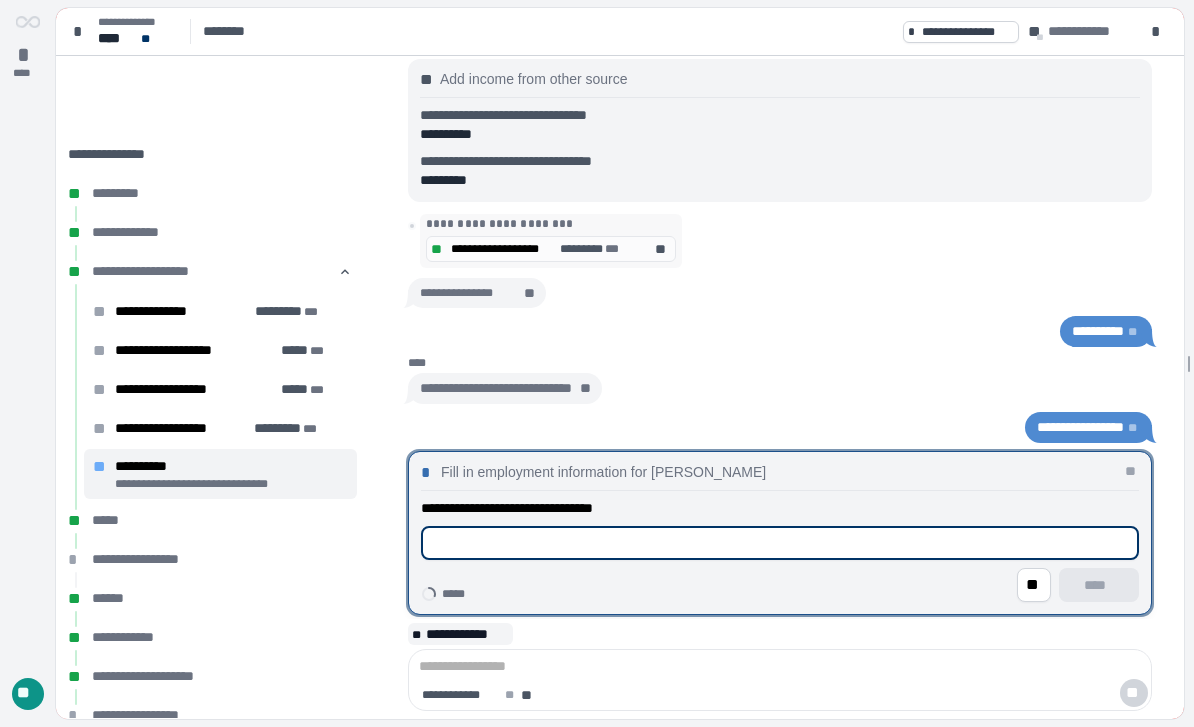 type on "*" 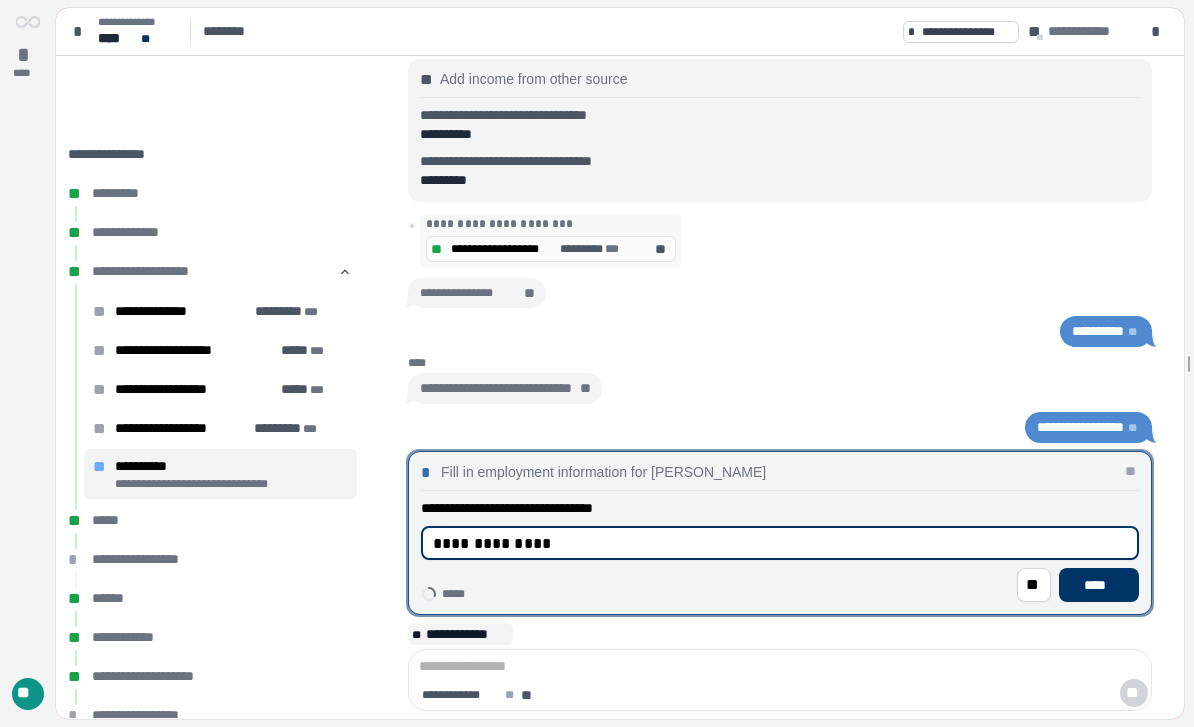 type on "**********" 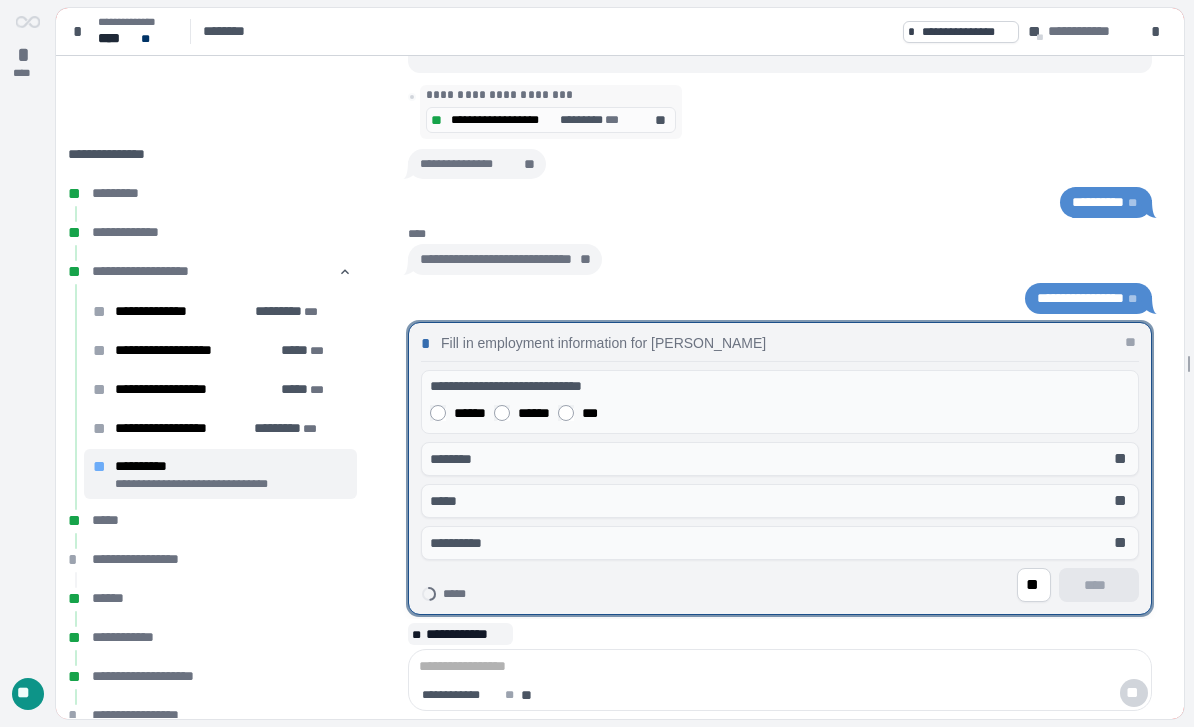 click on "******" at bounding box center (534, 413) 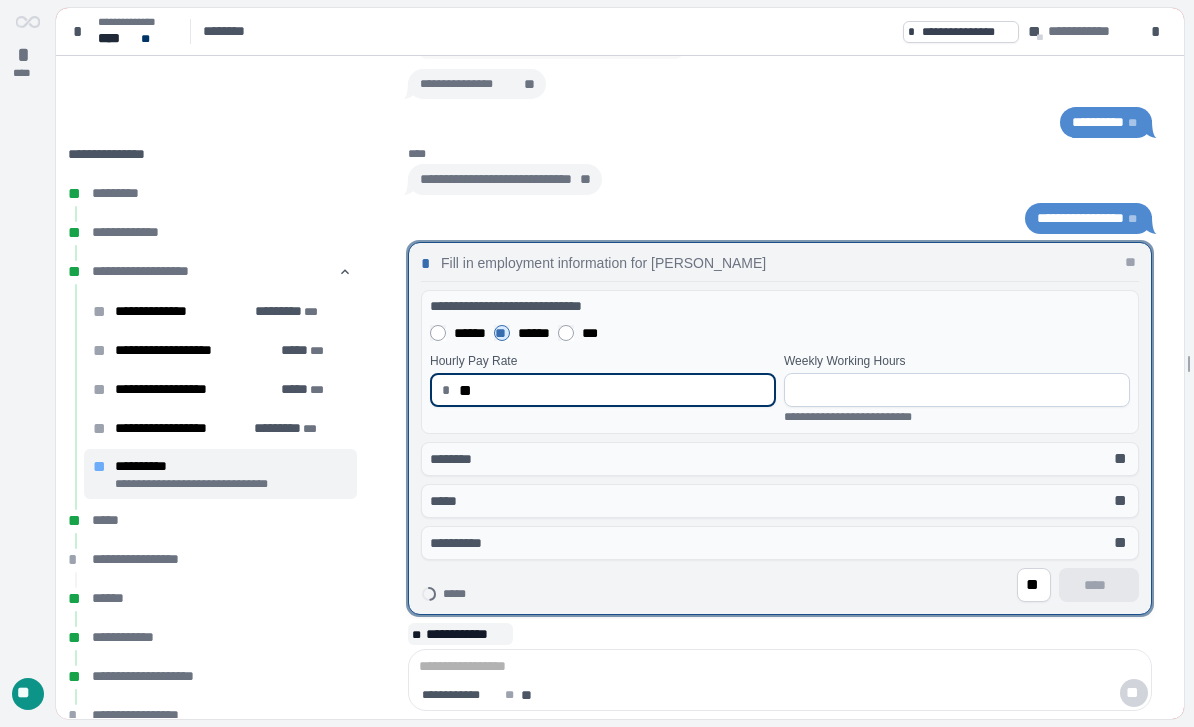 click at bounding box center [957, 390] 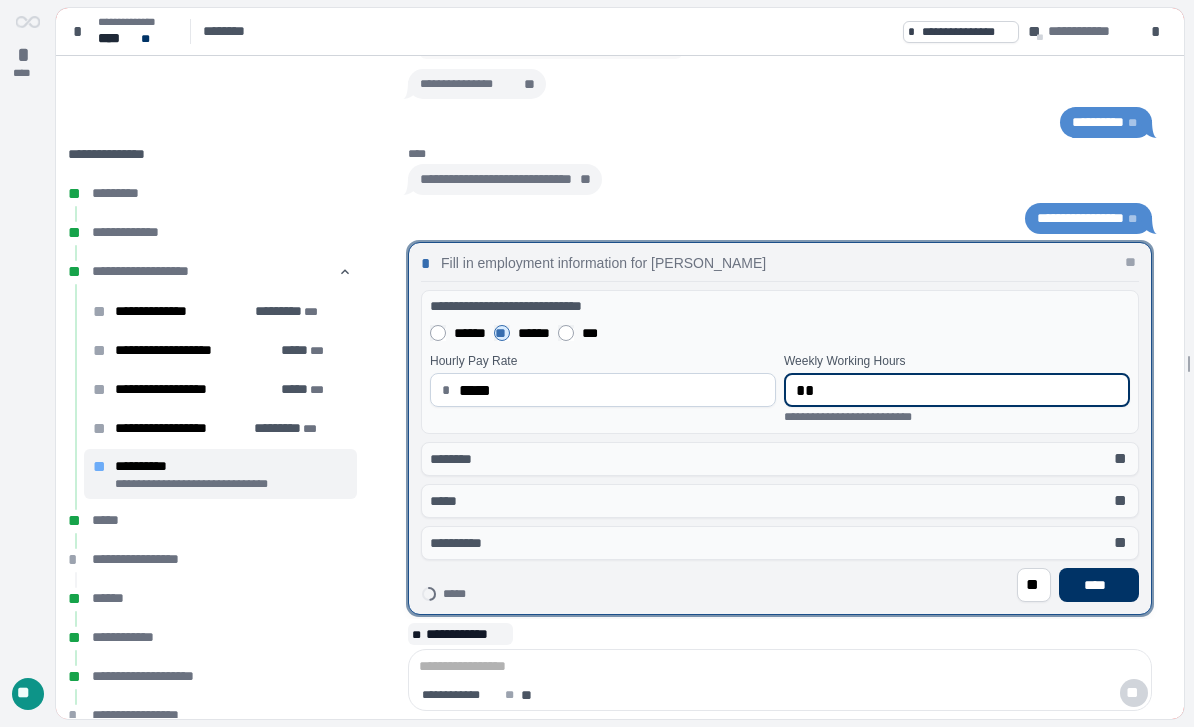 type on "**" 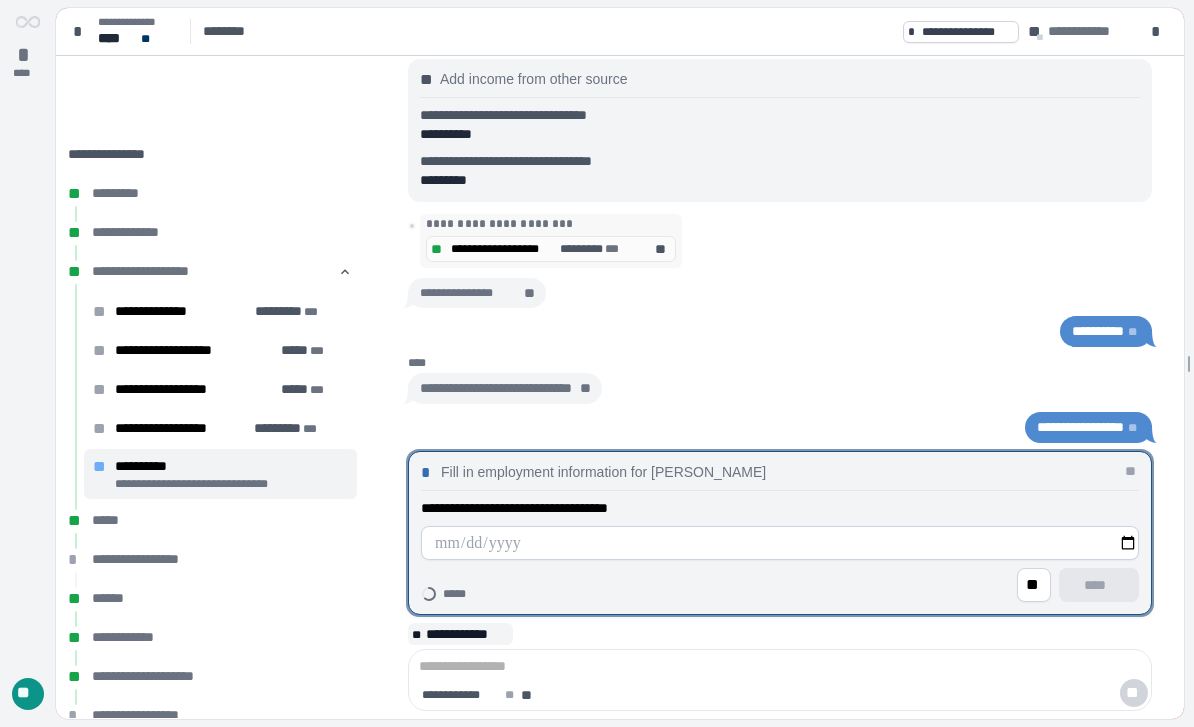 click at bounding box center [780, 543] 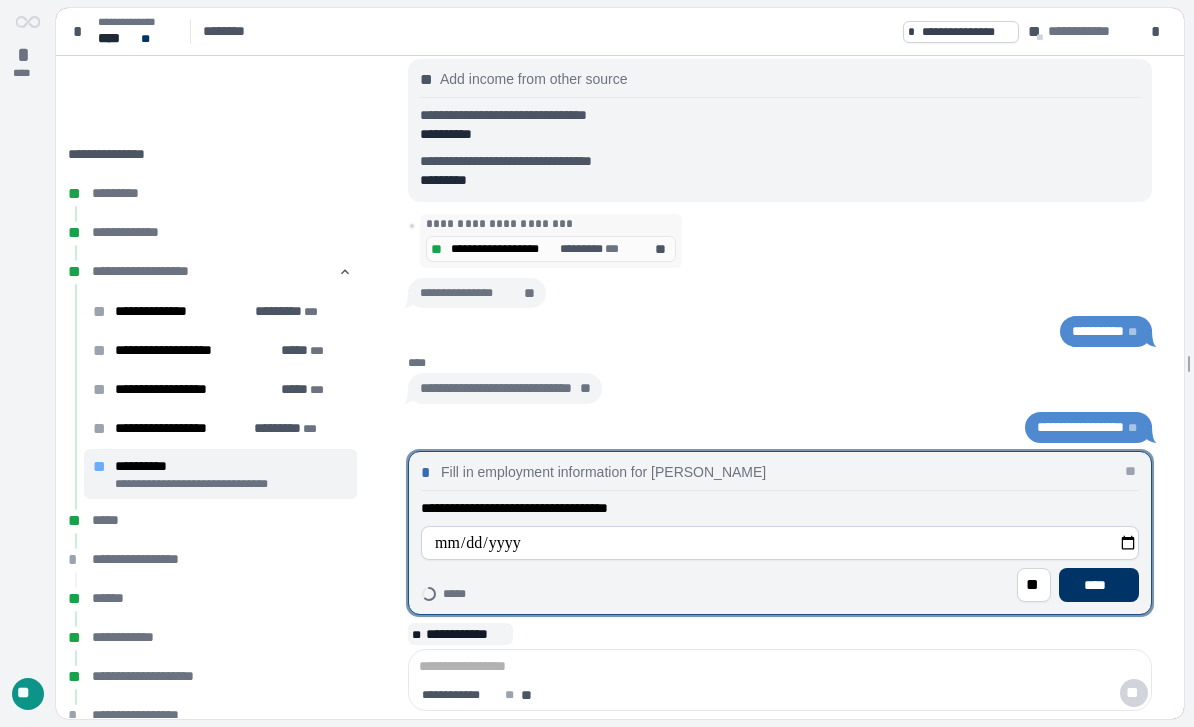 type on "**********" 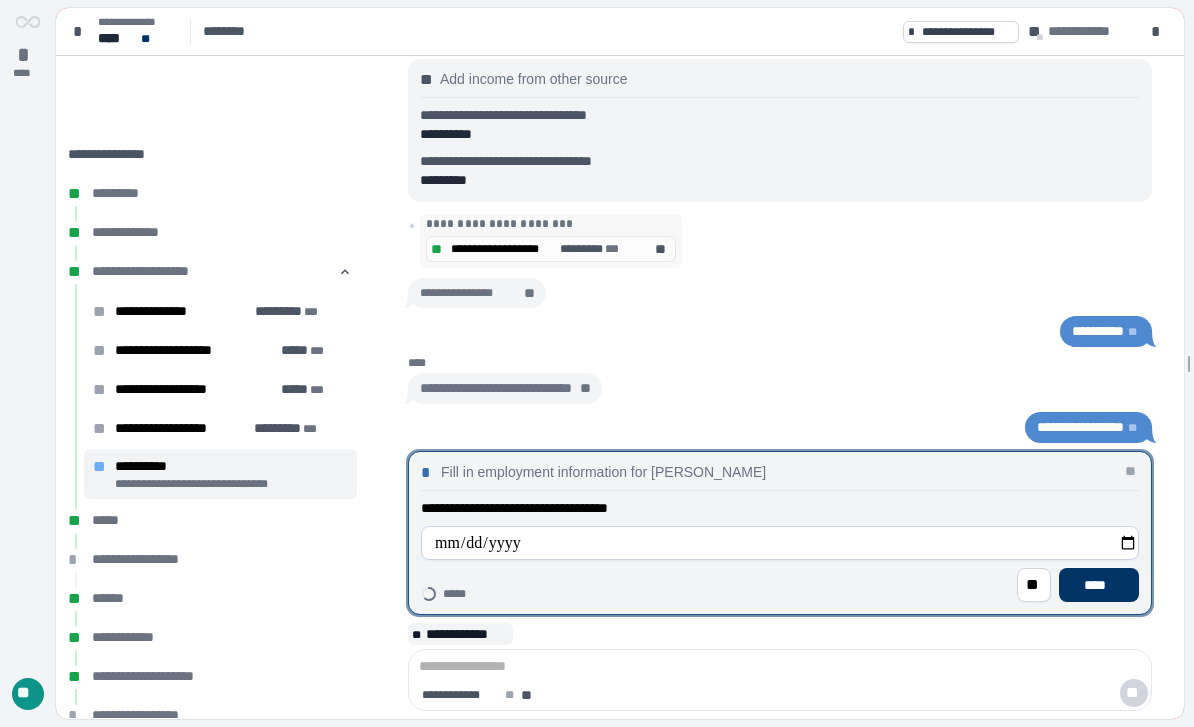 click on "****" at bounding box center [1099, 585] 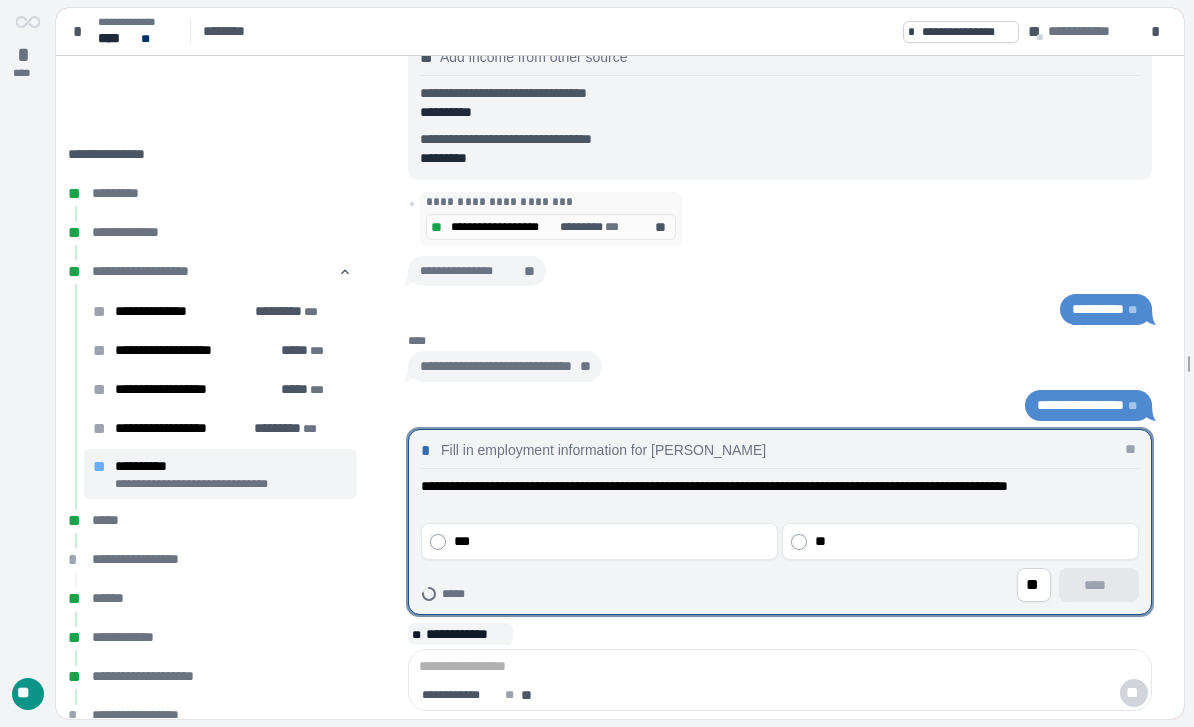 click on "**" at bounding box center [960, 541] 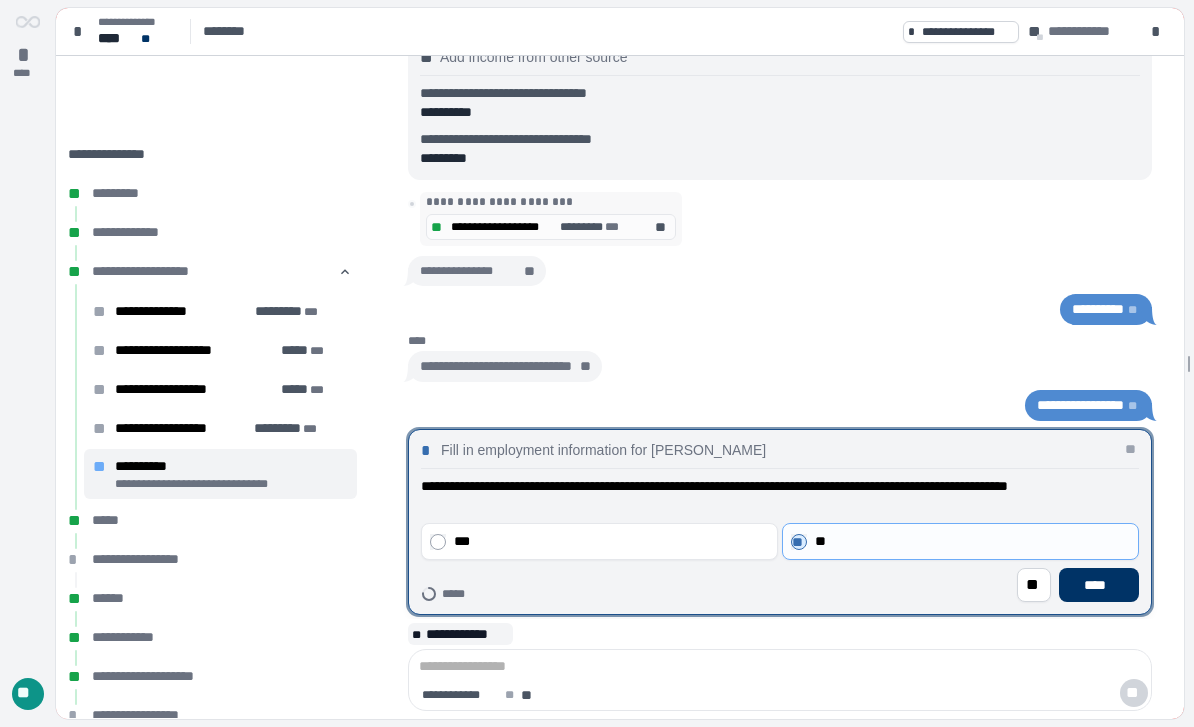 click on "****" at bounding box center [1099, 585] 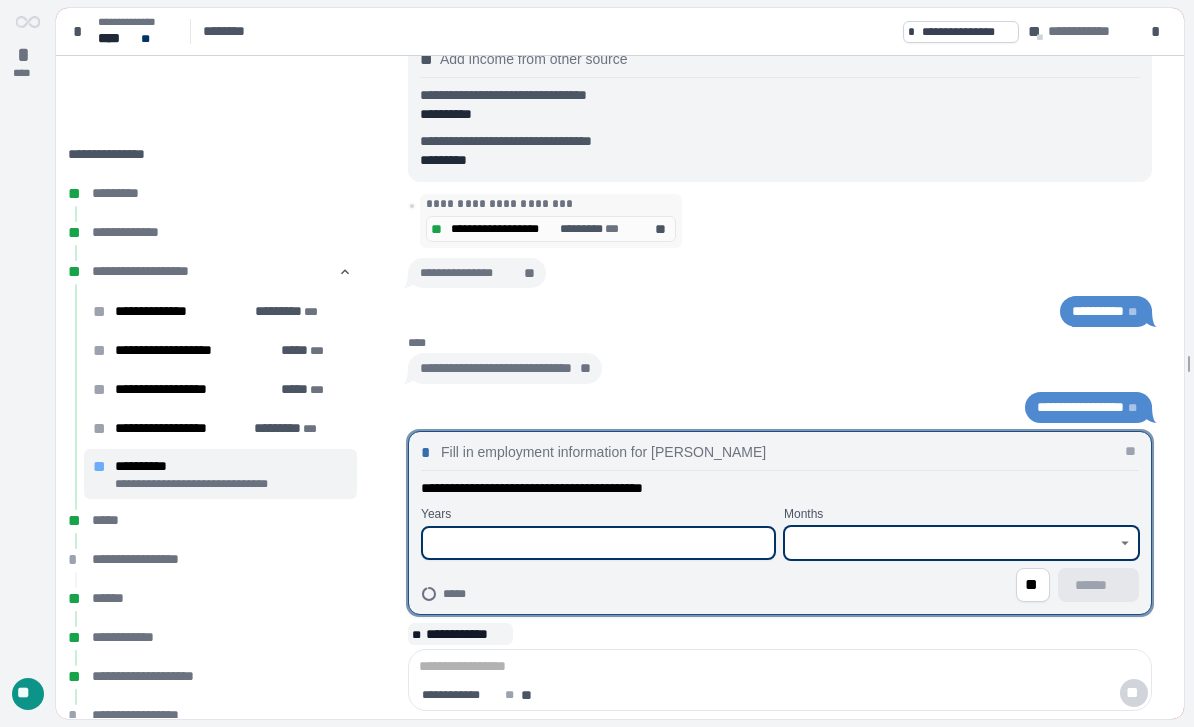 click at bounding box center (950, 543) 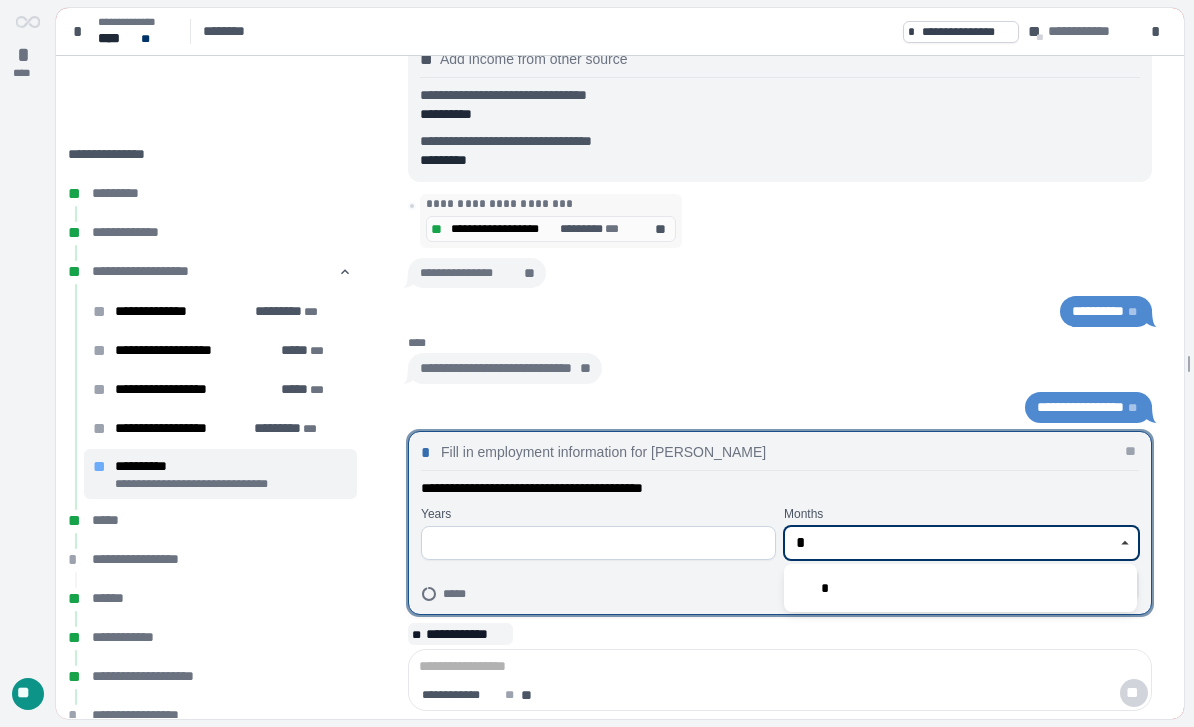 click on "*" at bounding box center [960, 588] 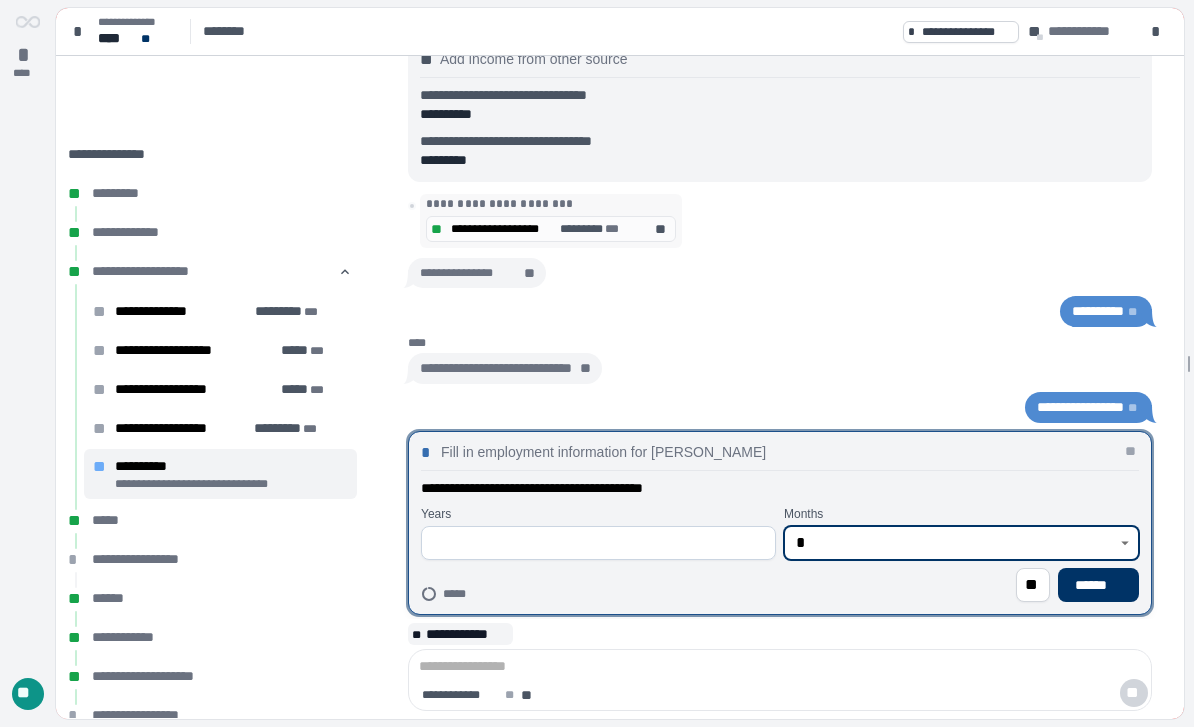 type on "*" 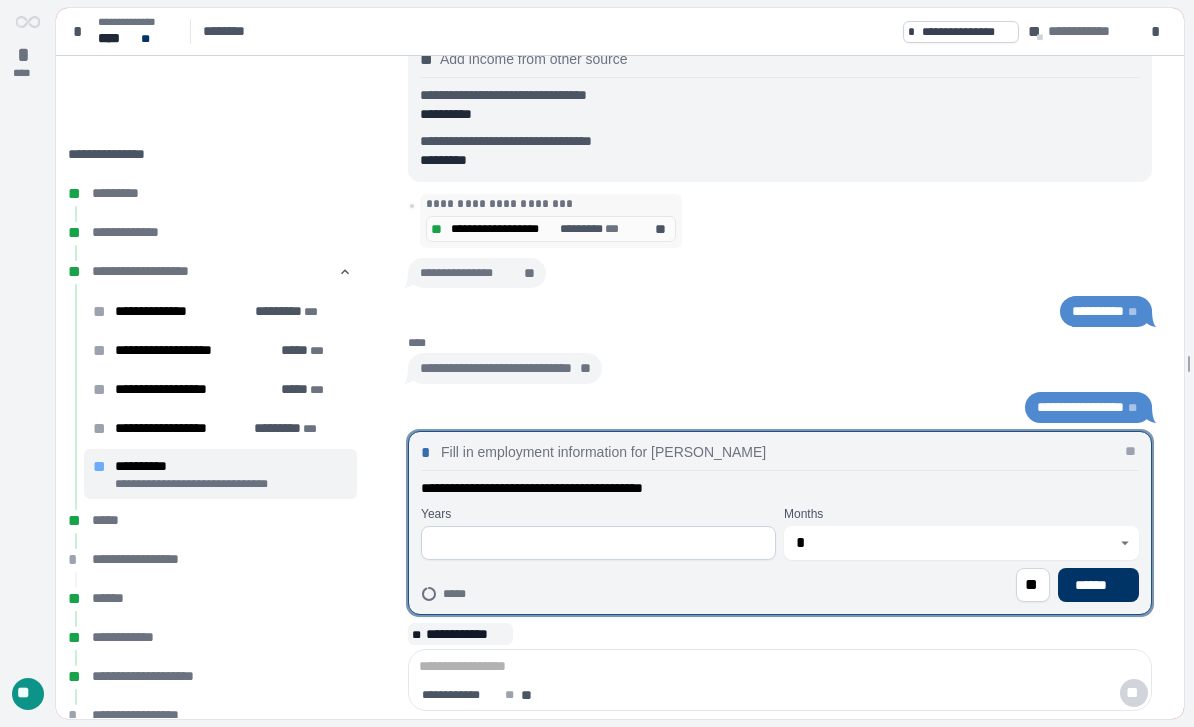 click on "******" at bounding box center [1098, 585] 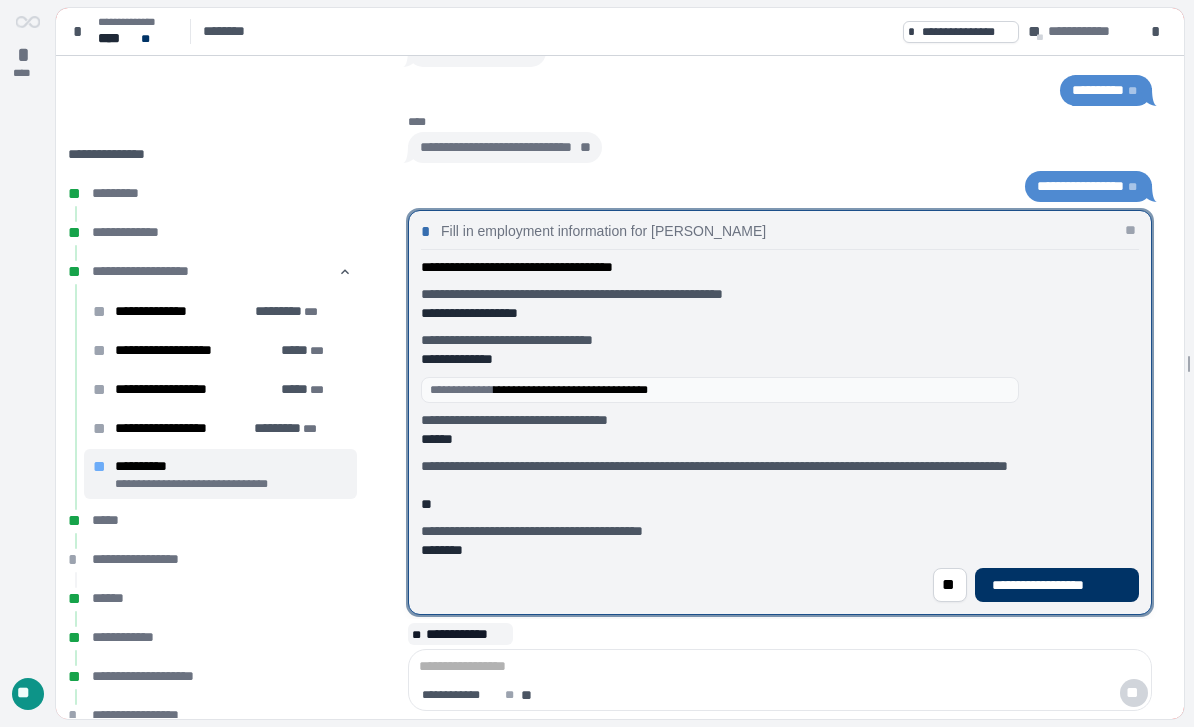 click on "**********" at bounding box center (1057, 585) 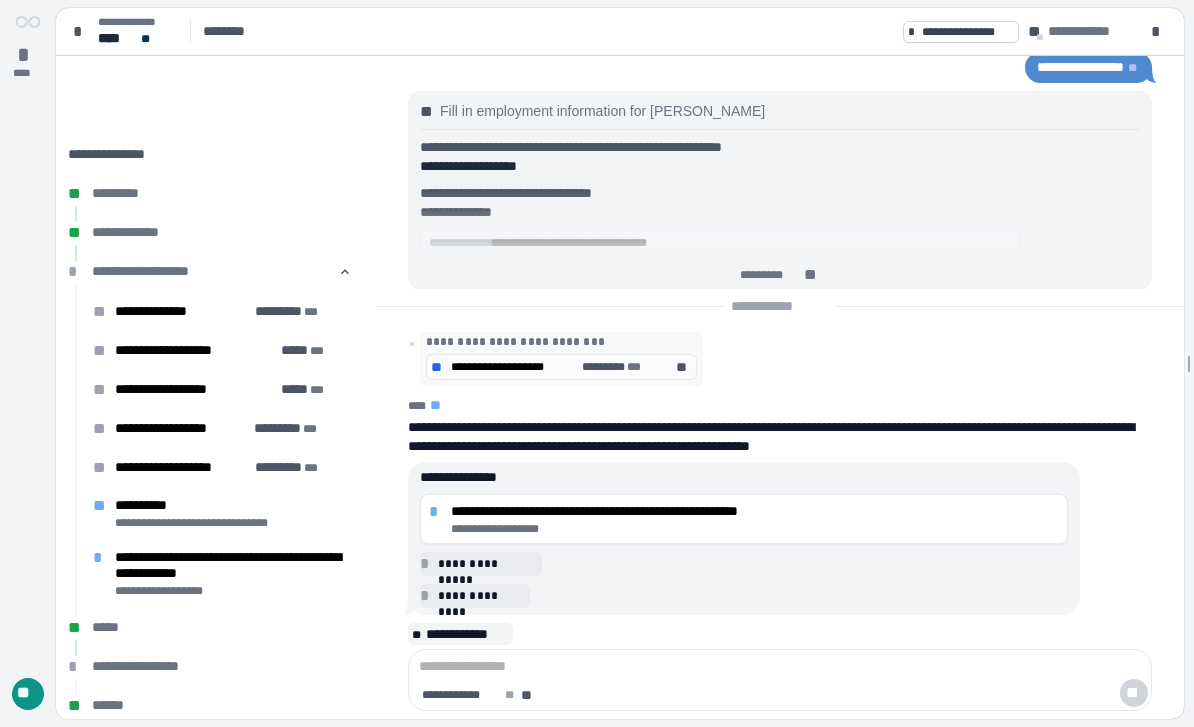 click on "**********" at bounding box center [755, 519] 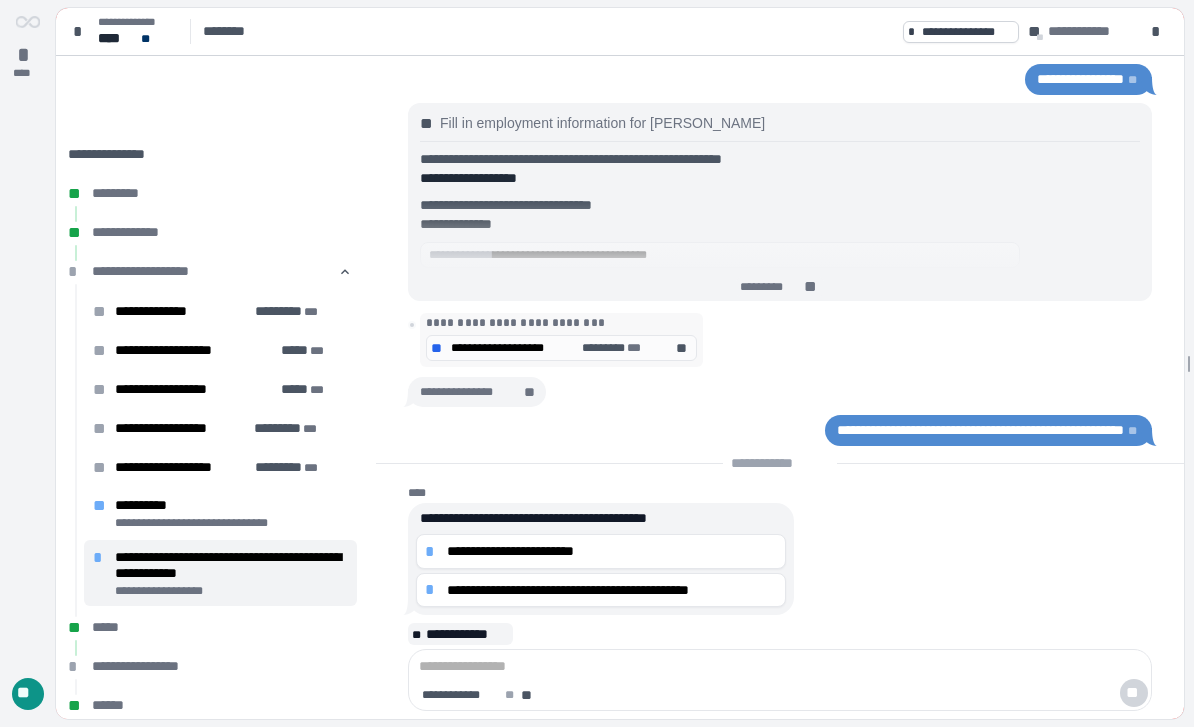 click on "**********" at bounding box center [612, 590] 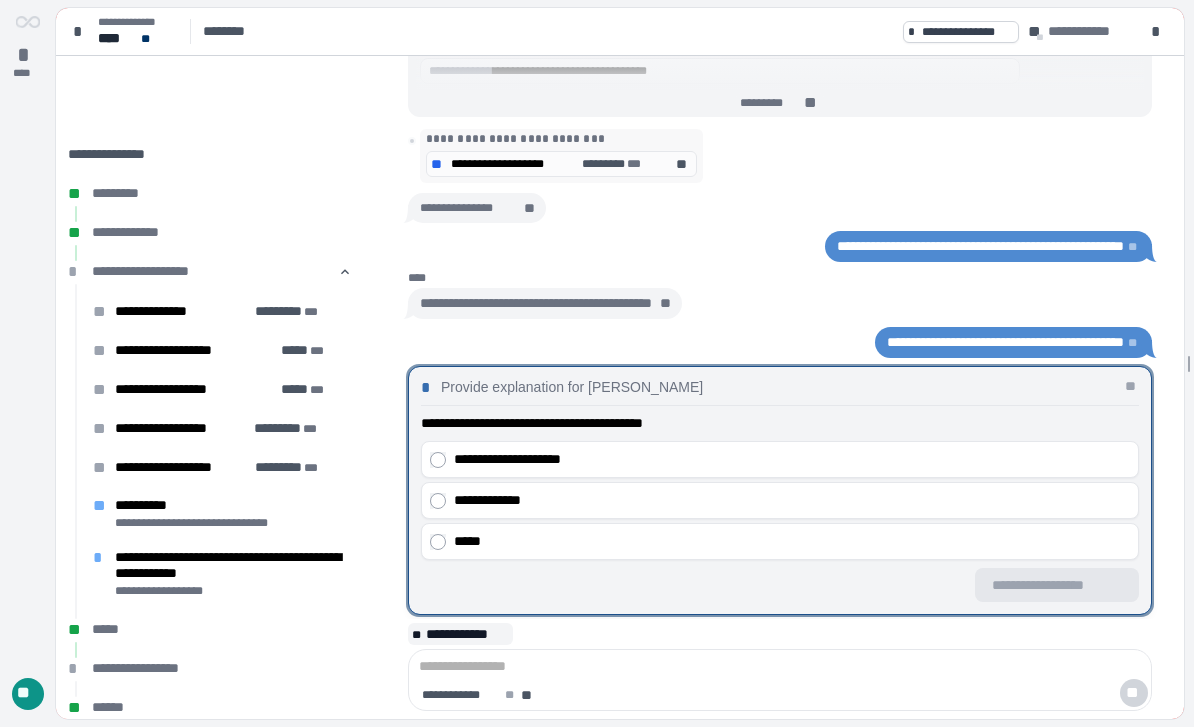 click on "*****" at bounding box center [780, 541] 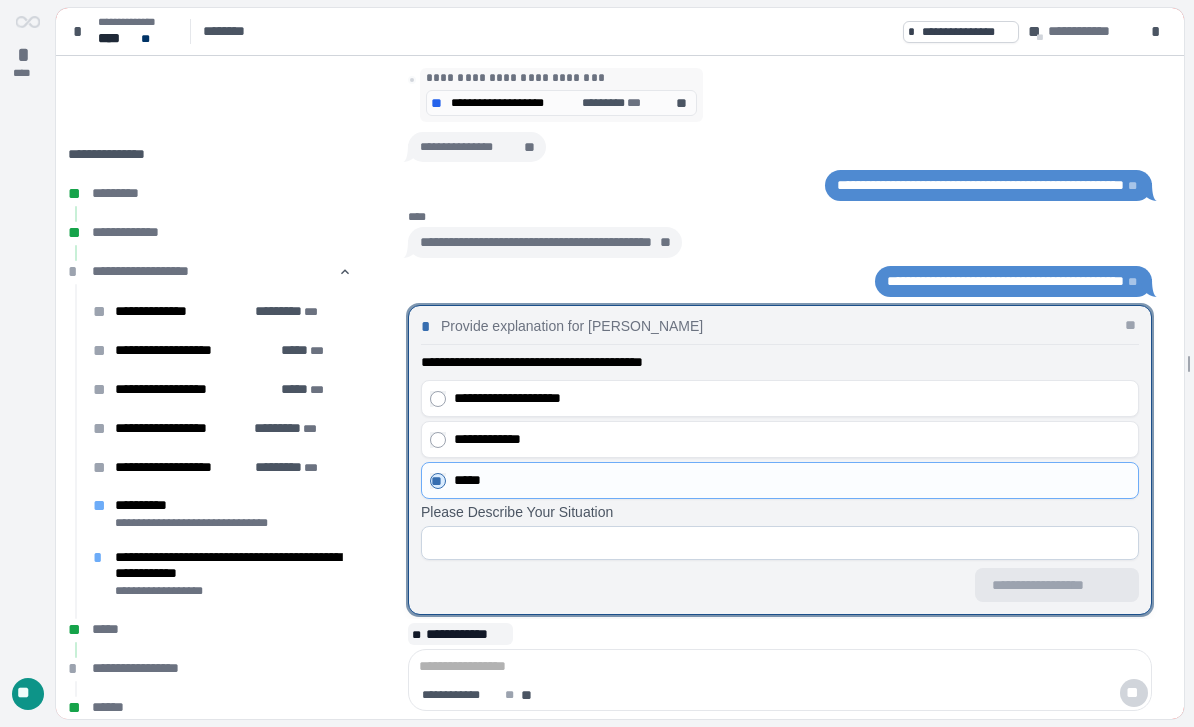 click at bounding box center [780, 543] 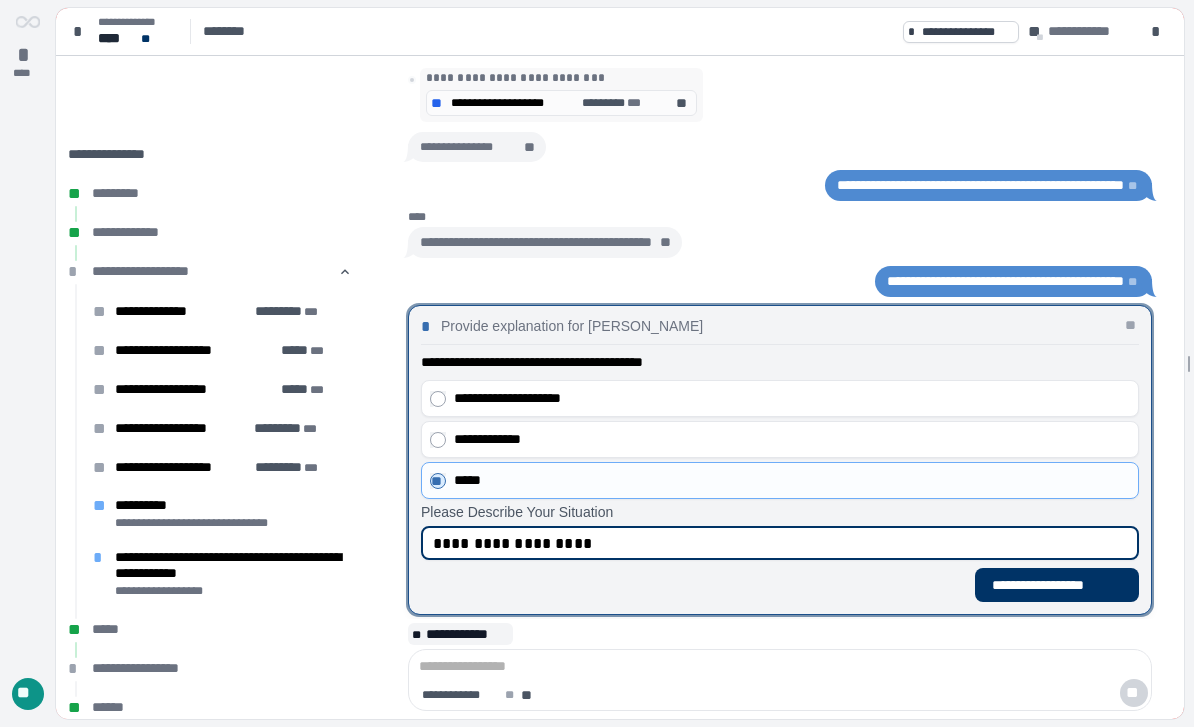 type on "**********" 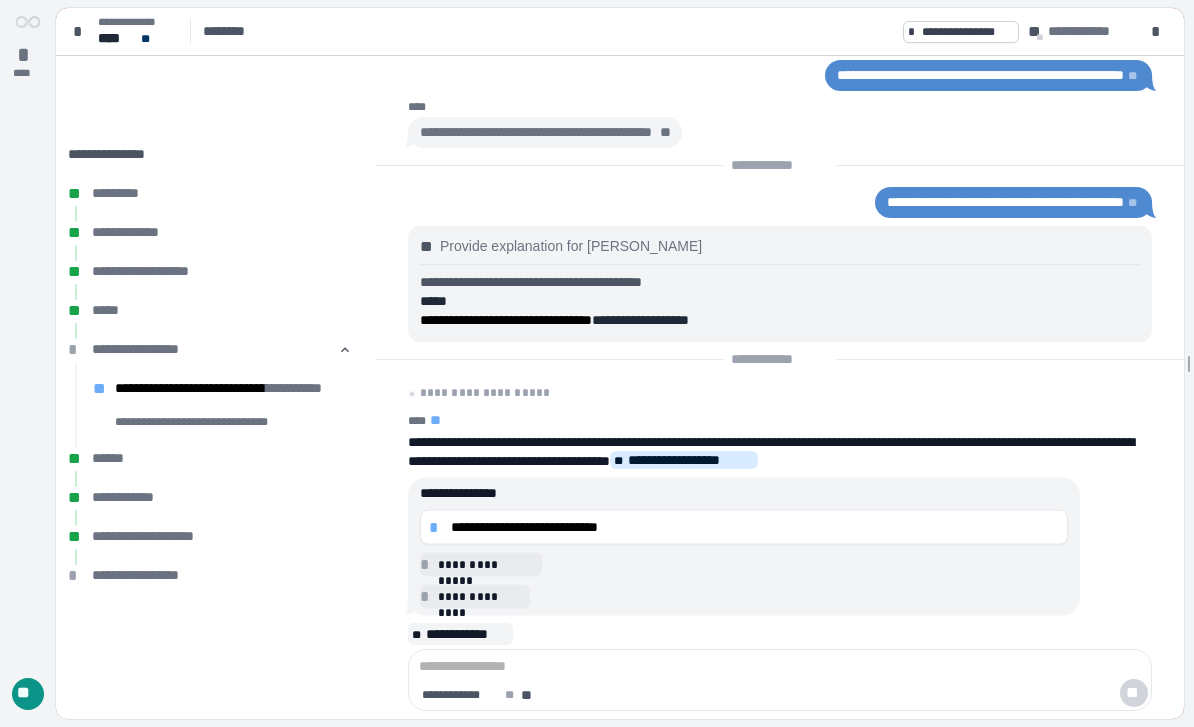 click on "**********" at bounding box center [755, 527] 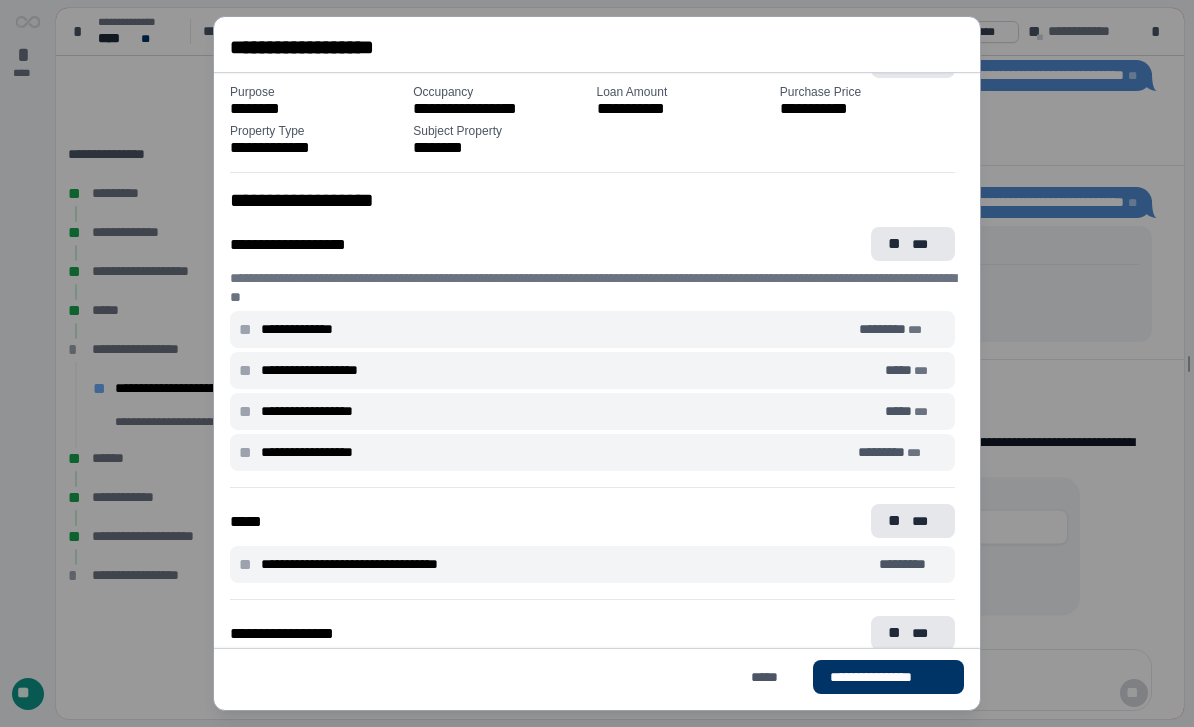 scroll, scrollTop: 69, scrollLeft: 0, axis: vertical 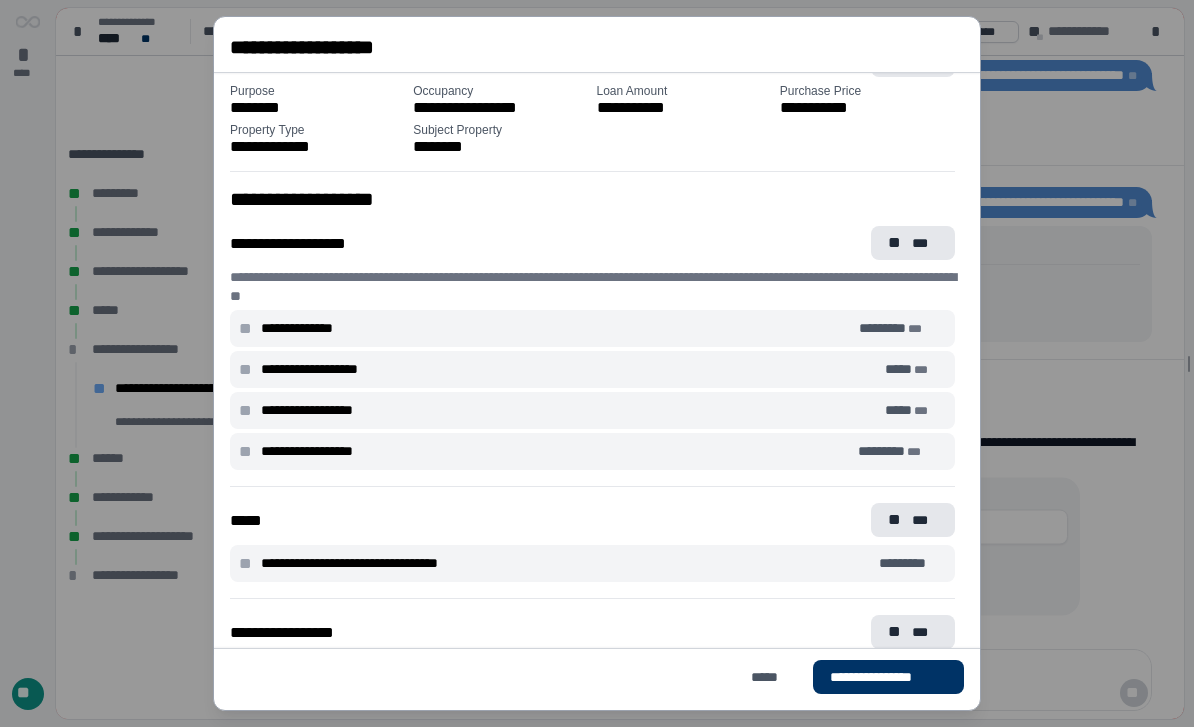 click on "**********" at bounding box center [568, 369] 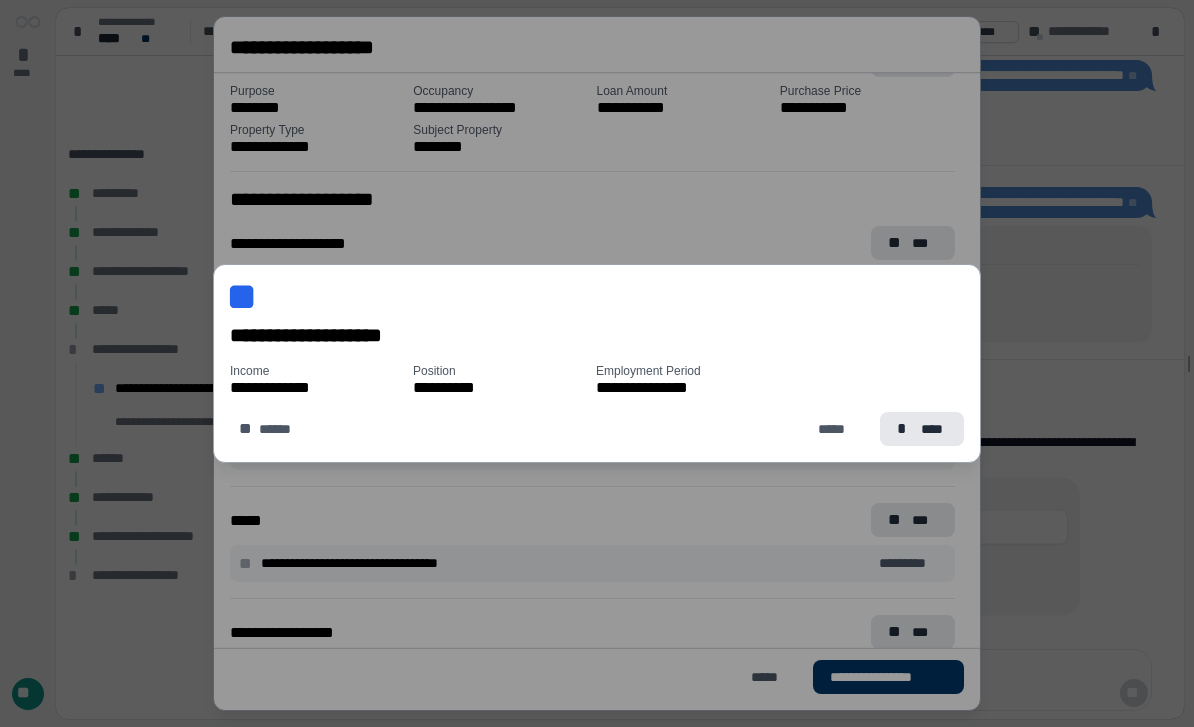 click on "* ****" at bounding box center [922, 429] 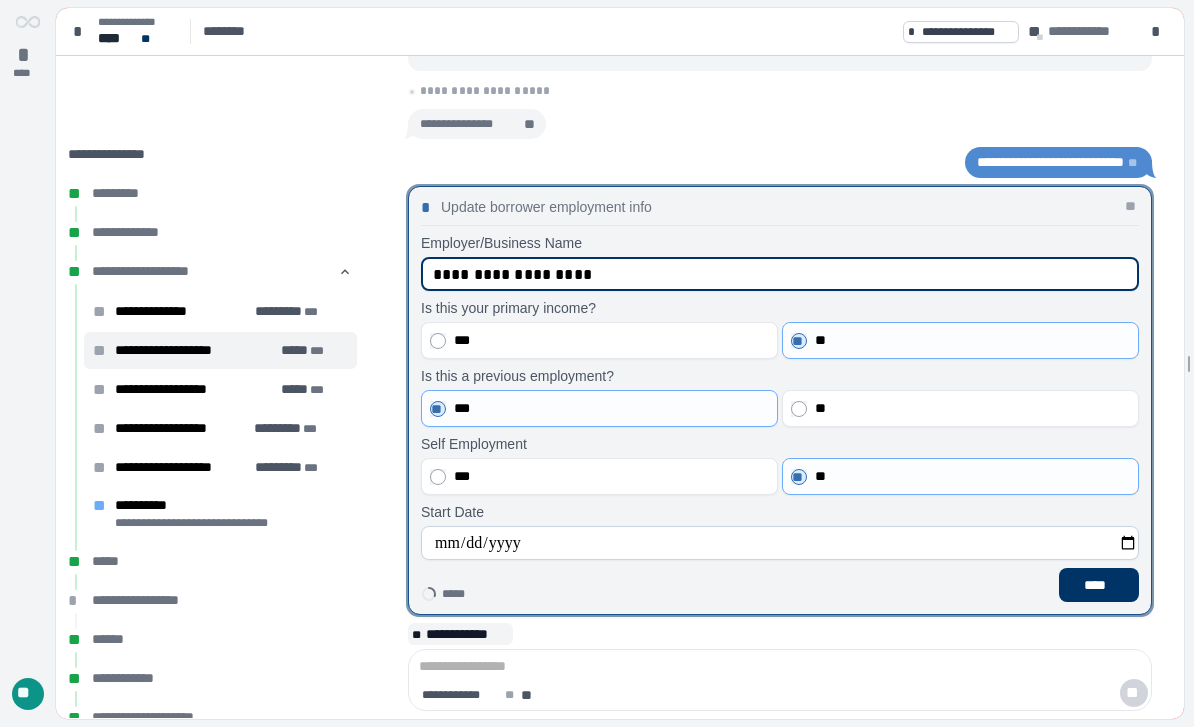 click on "****" at bounding box center (1099, 585) 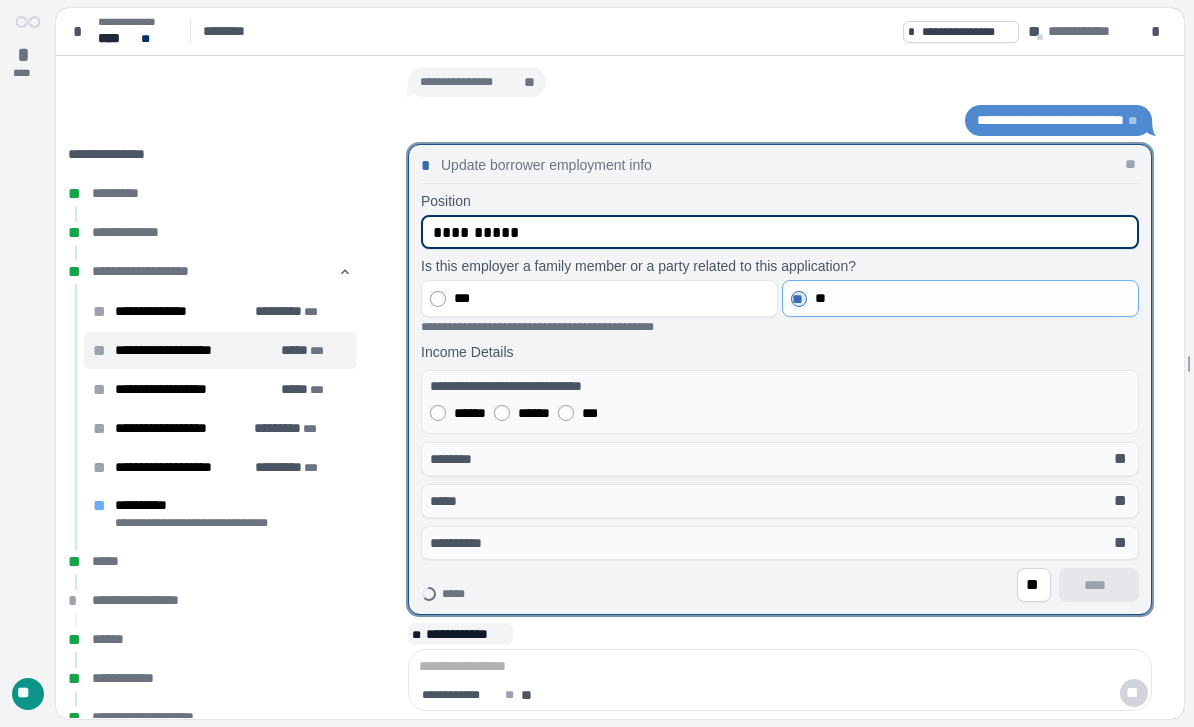 click on "******" at bounding box center (534, 413) 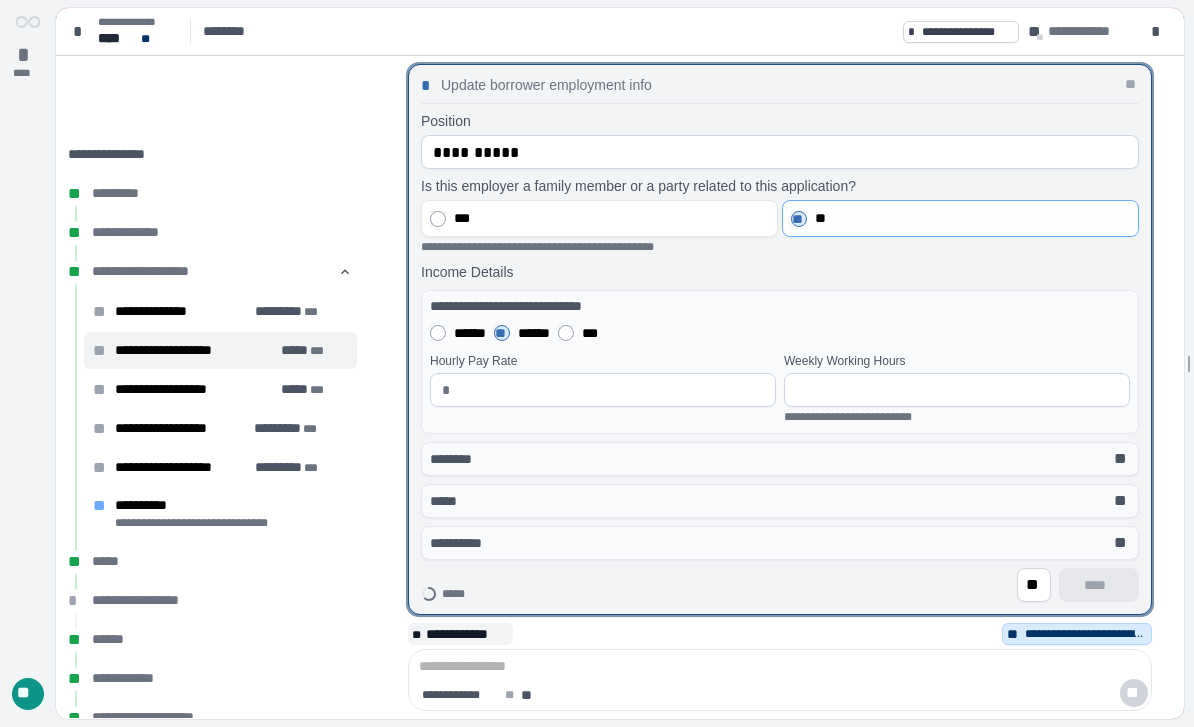 click at bounding box center (611, 390) 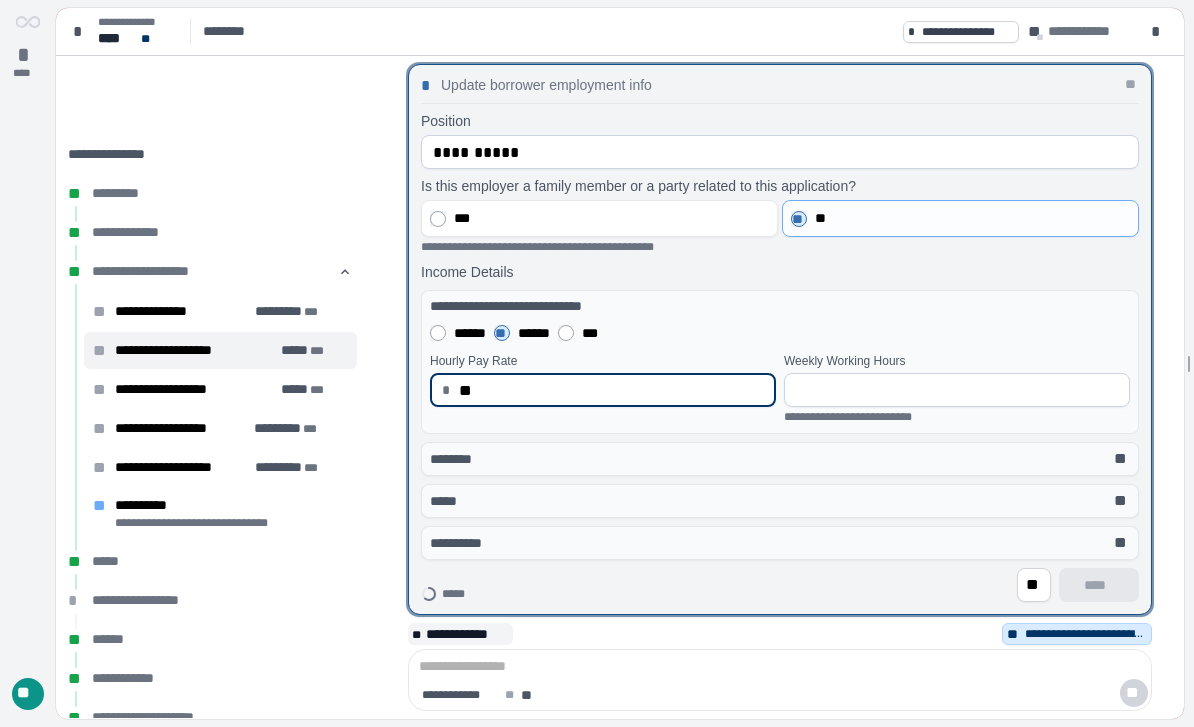 click at bounding box center (957, 390) 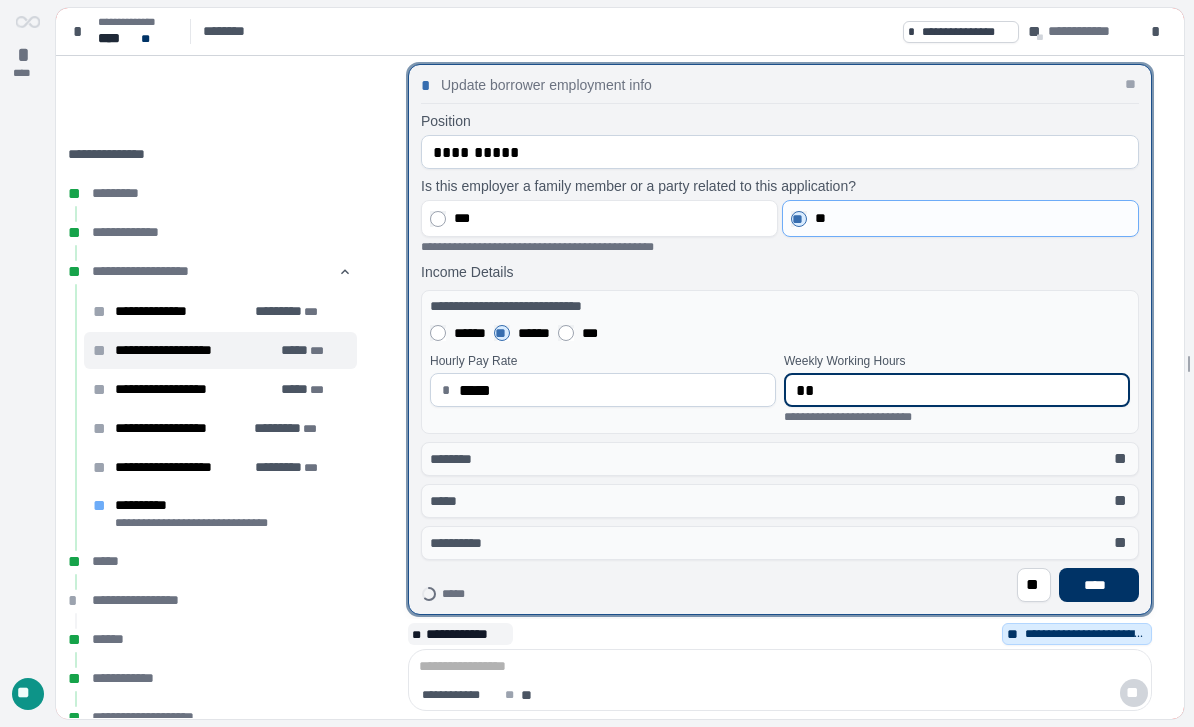 type on "**" 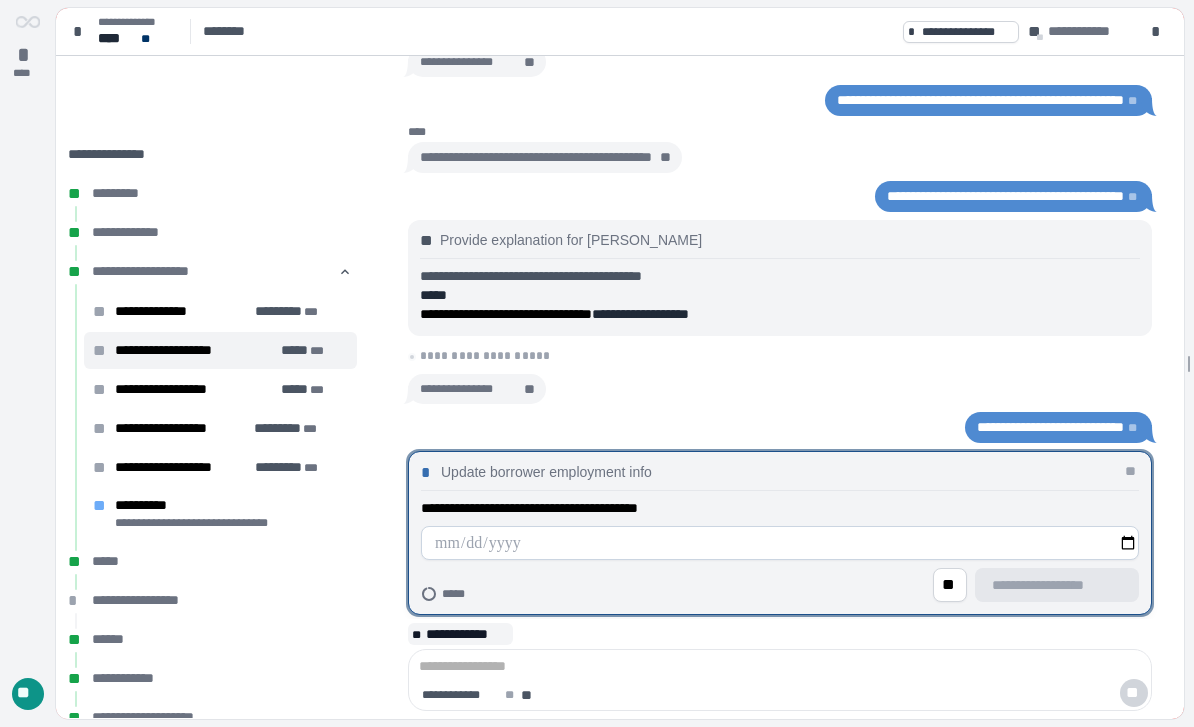 click at bounding box center [780, 543] 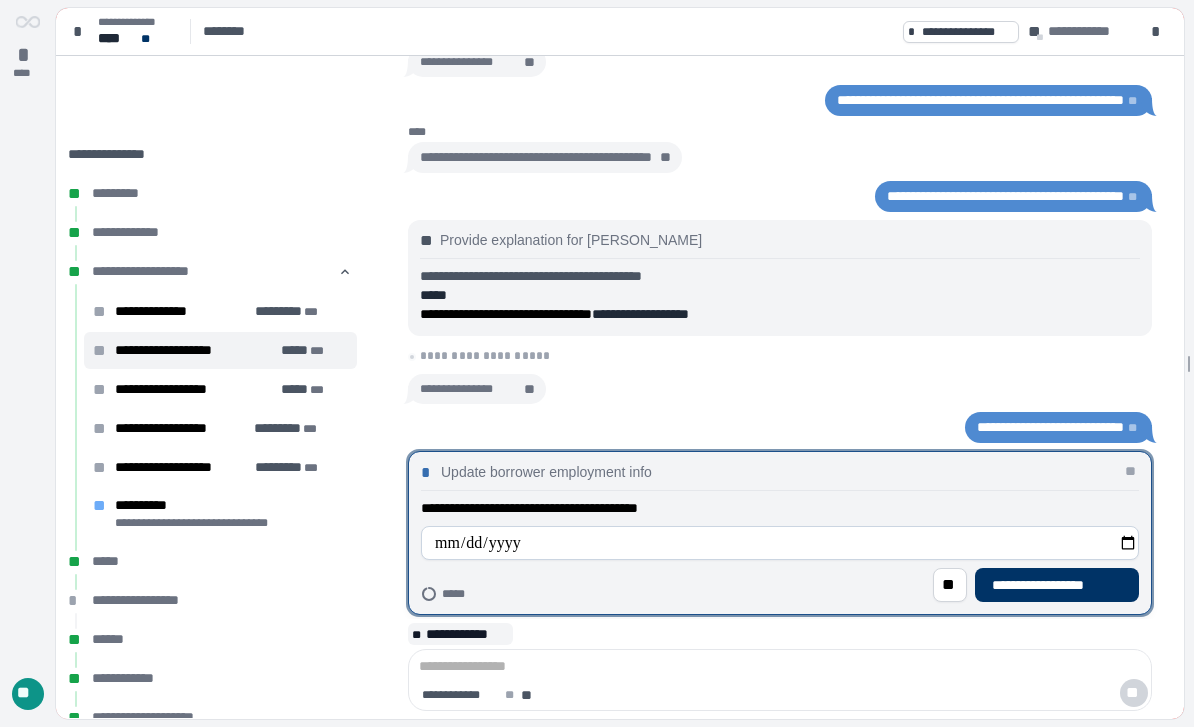 type on "**********" 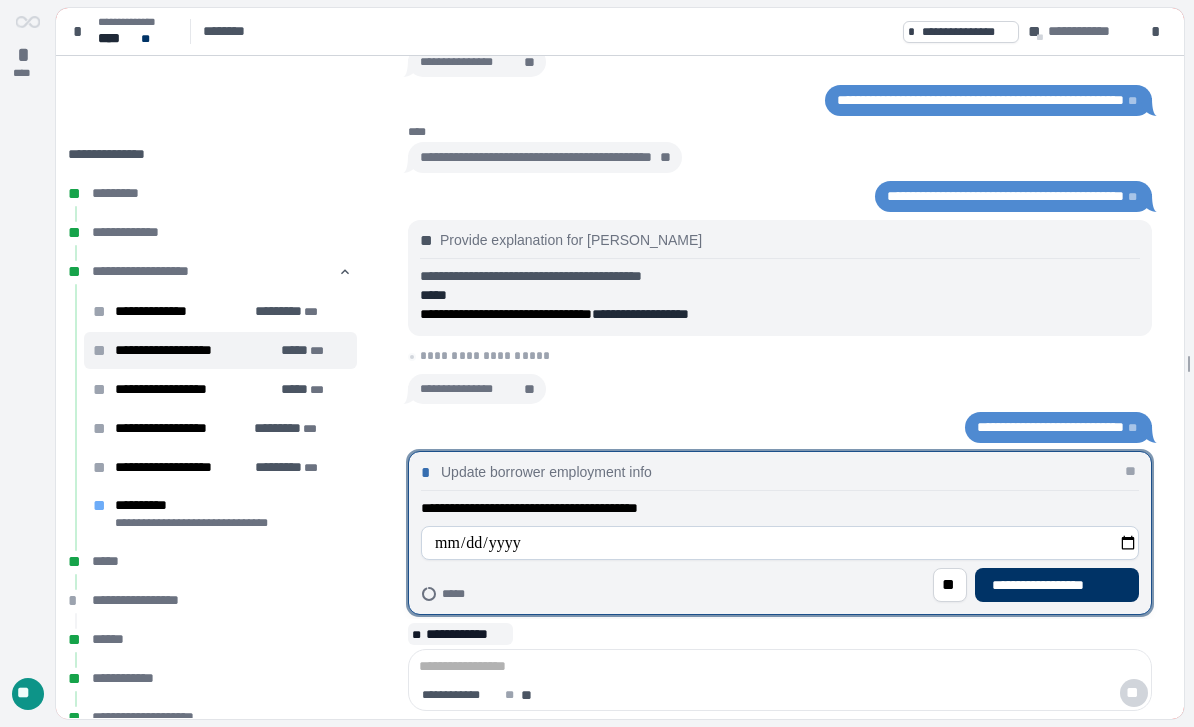 click on "**********" at bounding box center [1057, 585] 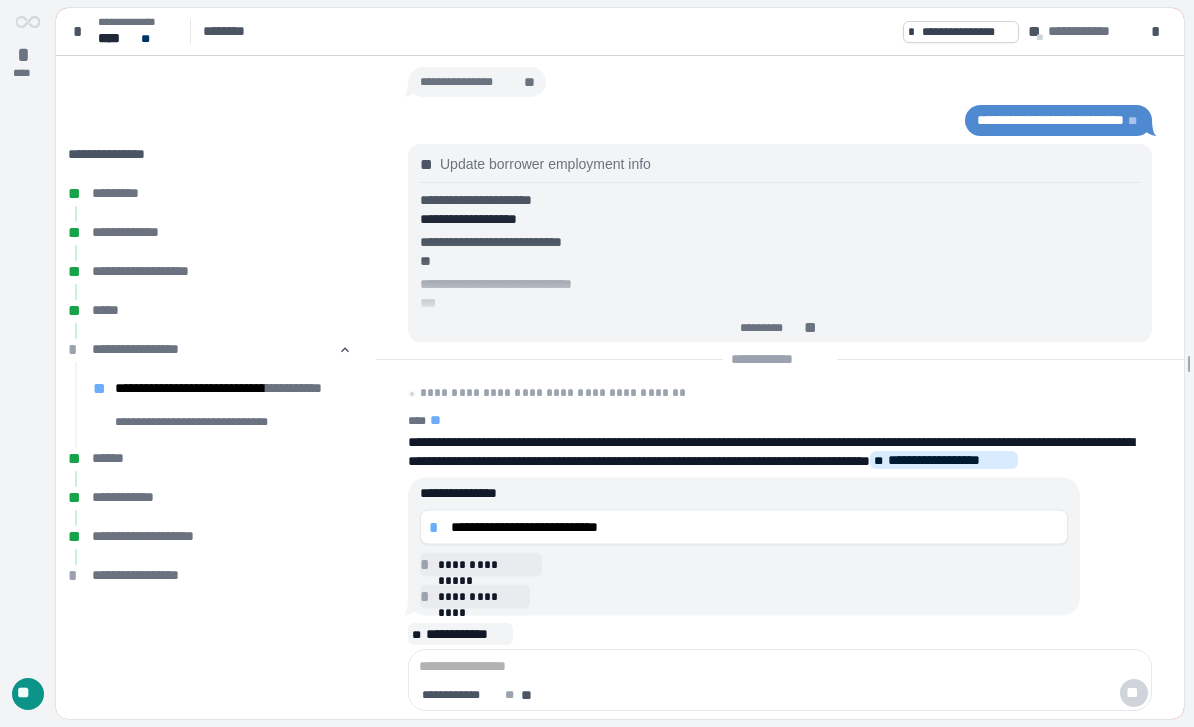 click on "**********" at bounding box center [755, 527] 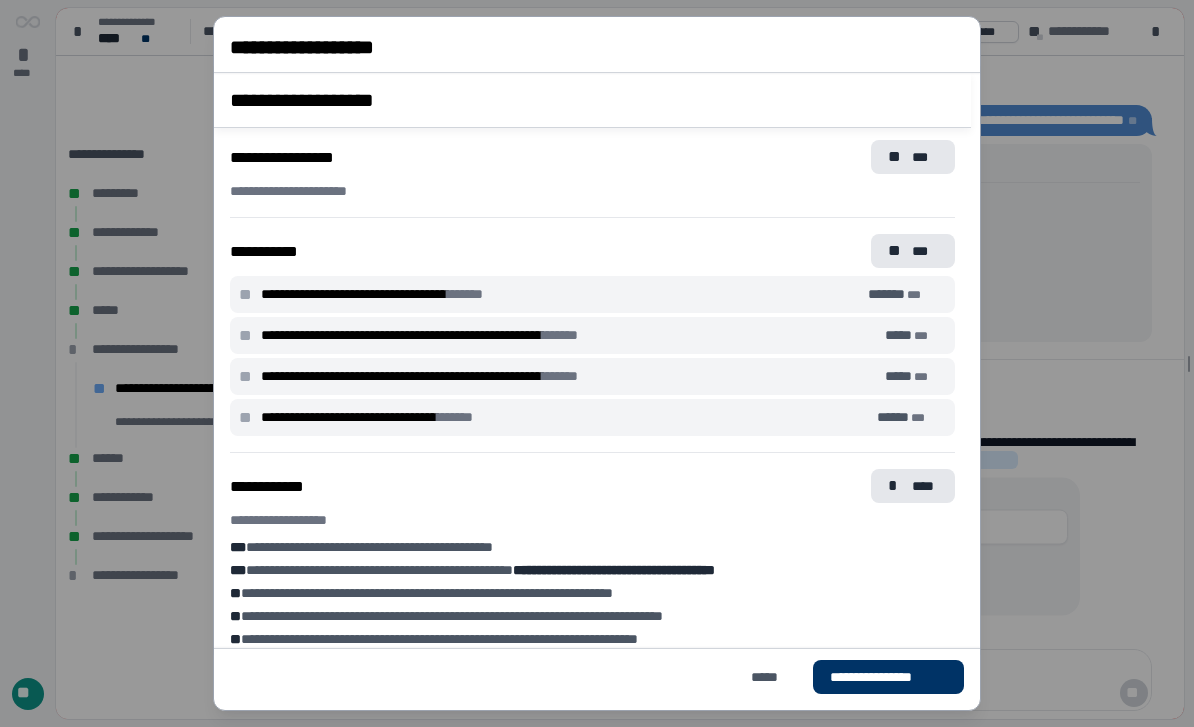 scroll, scrollTop: 544, scrollLeft: 0, axis: vertical 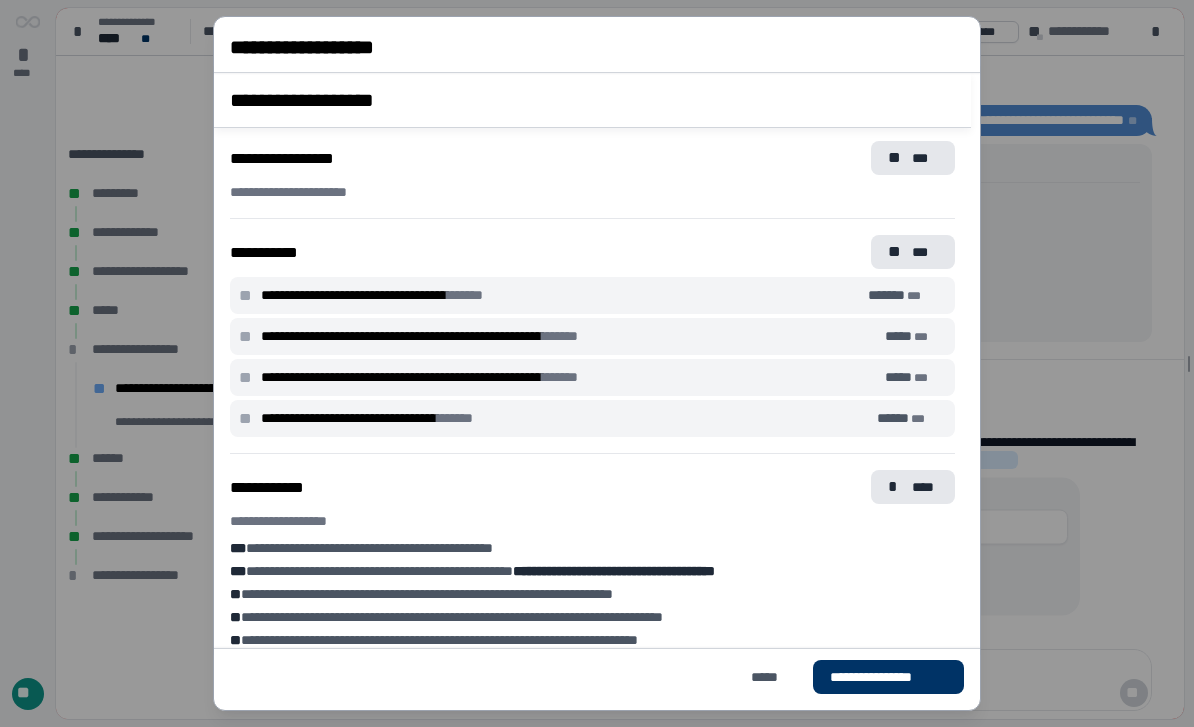 click on "***" at bounding box center [925, 252] 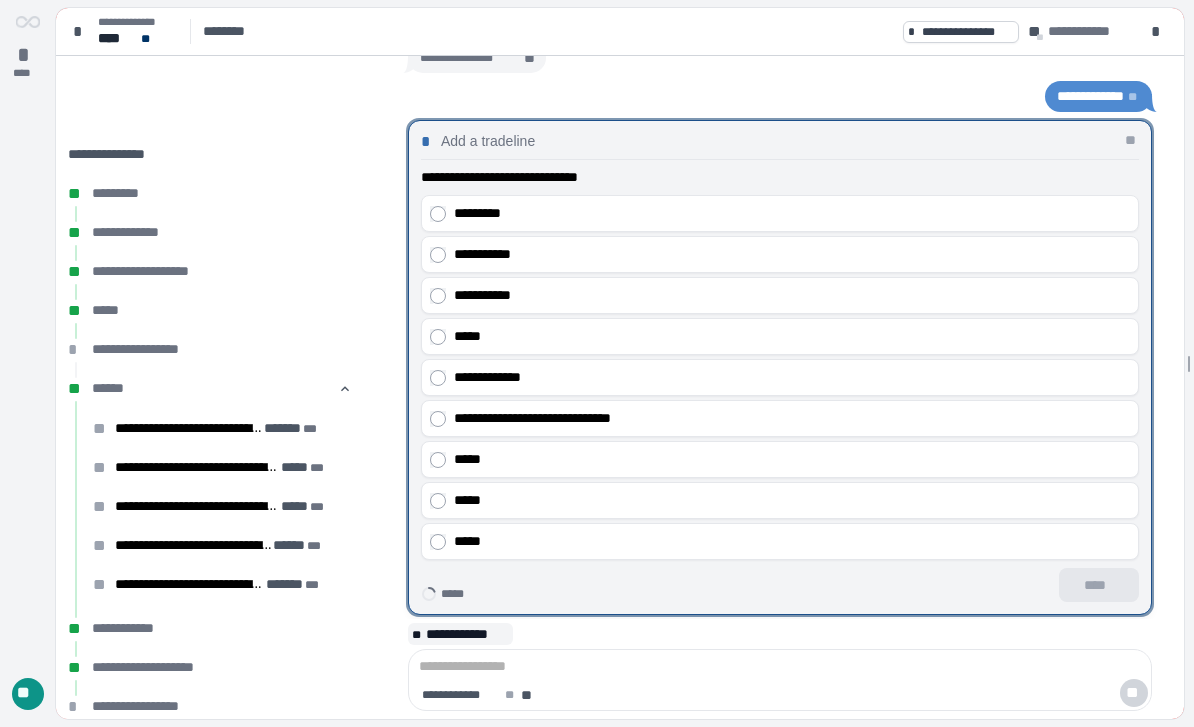 click on "*****" at bounding box center [792, 541] 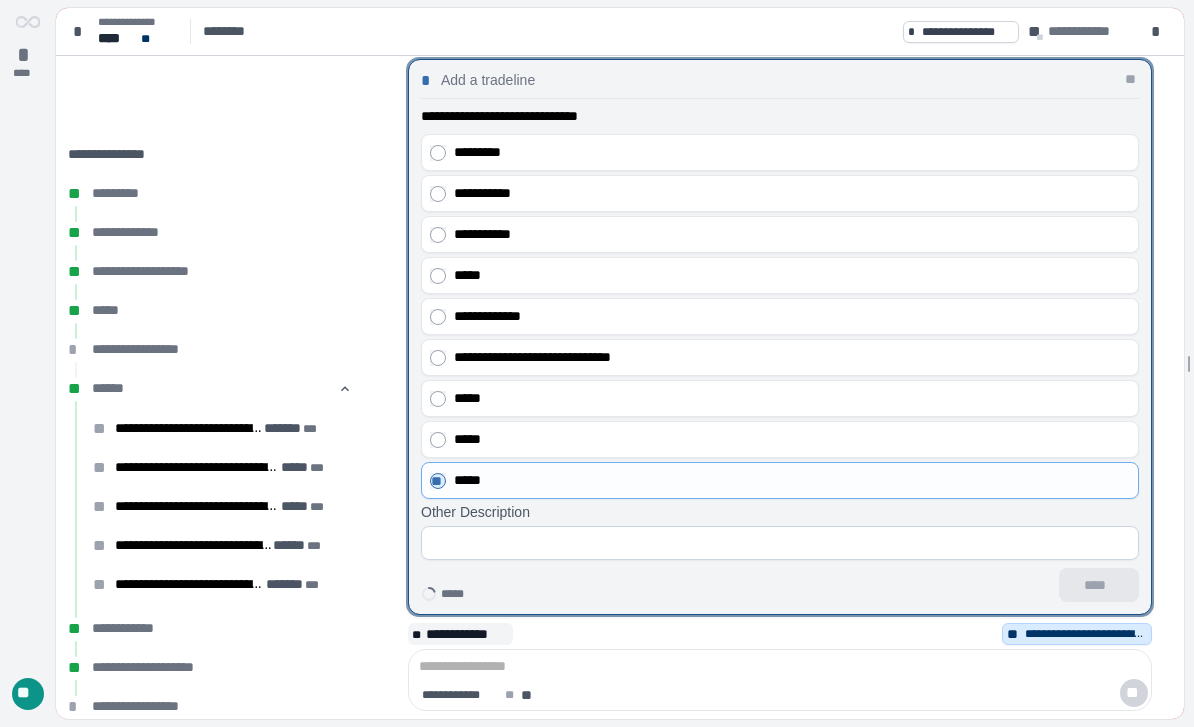 click at bounding box center [780, 543] 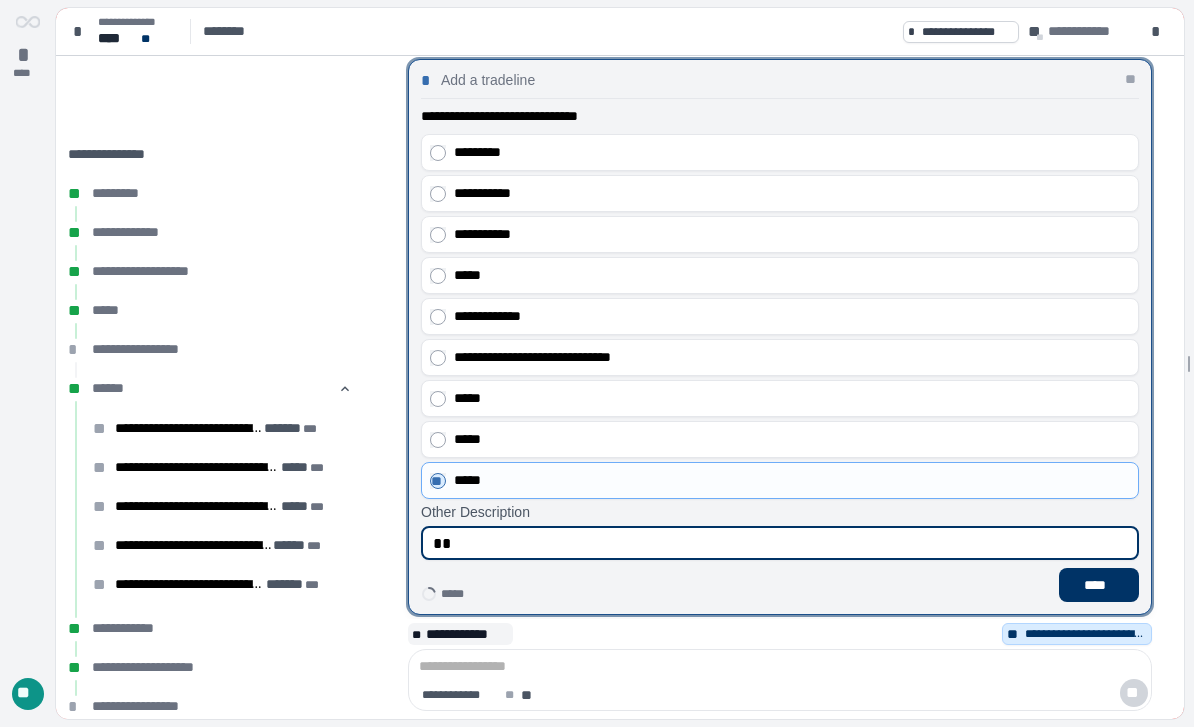 type on "*" 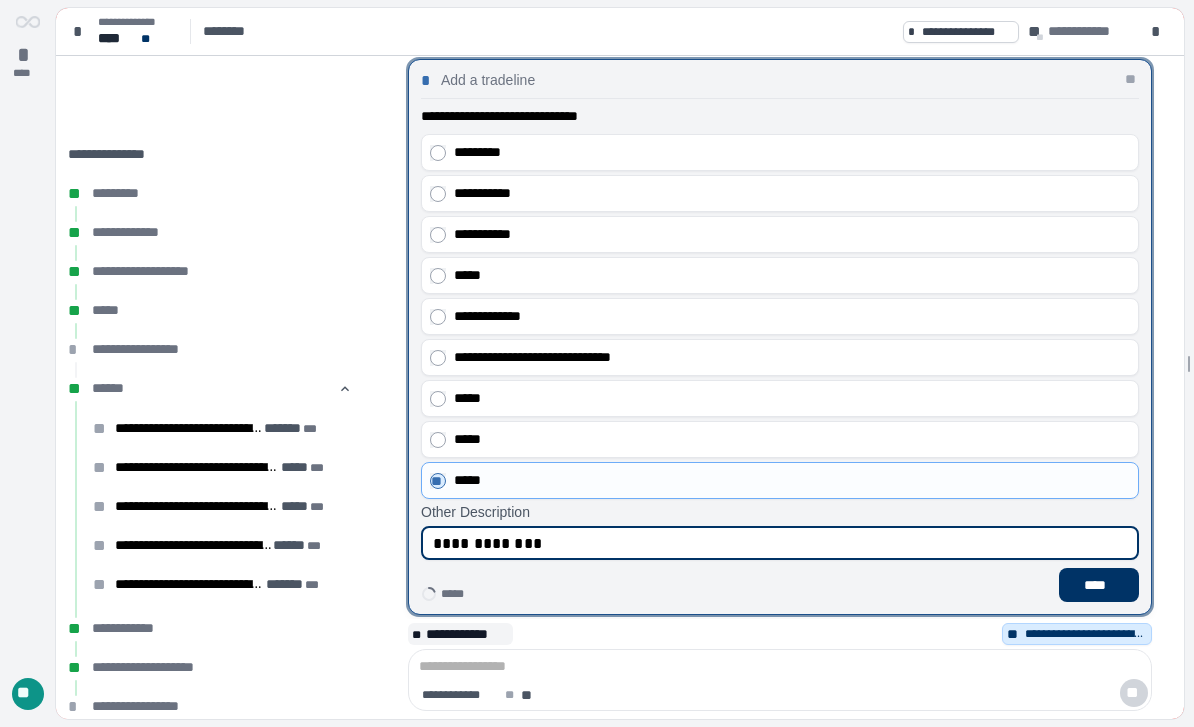 type on "**********" 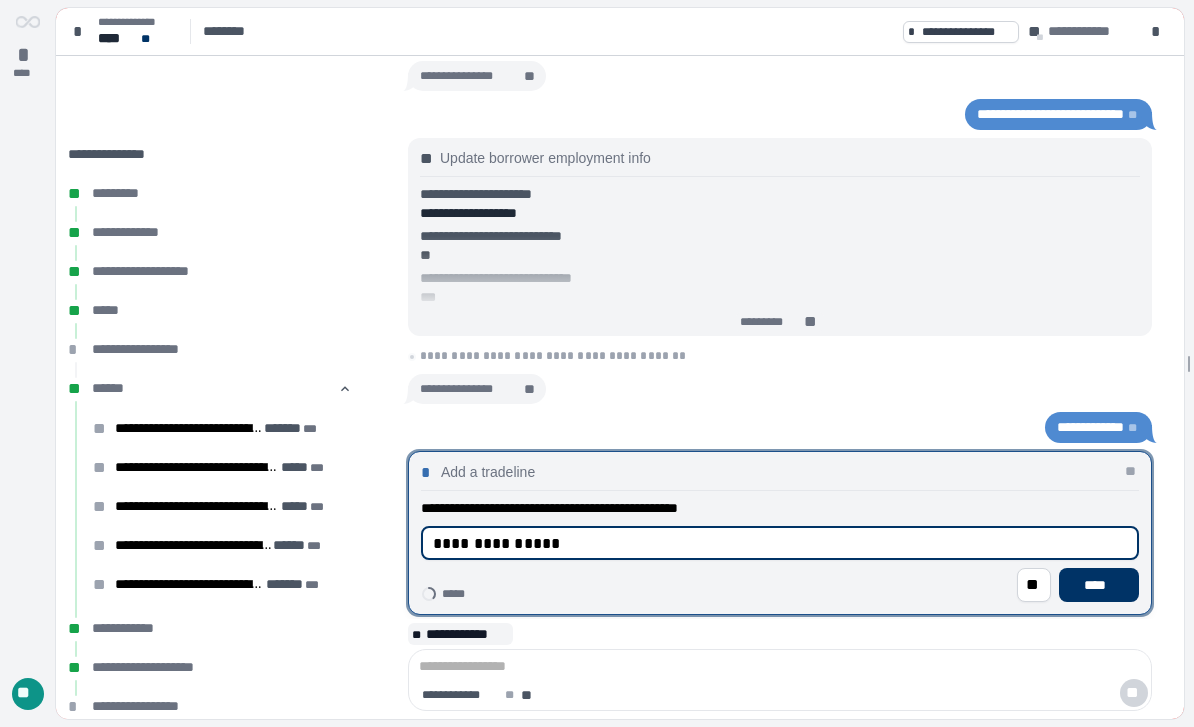 type on "**********" 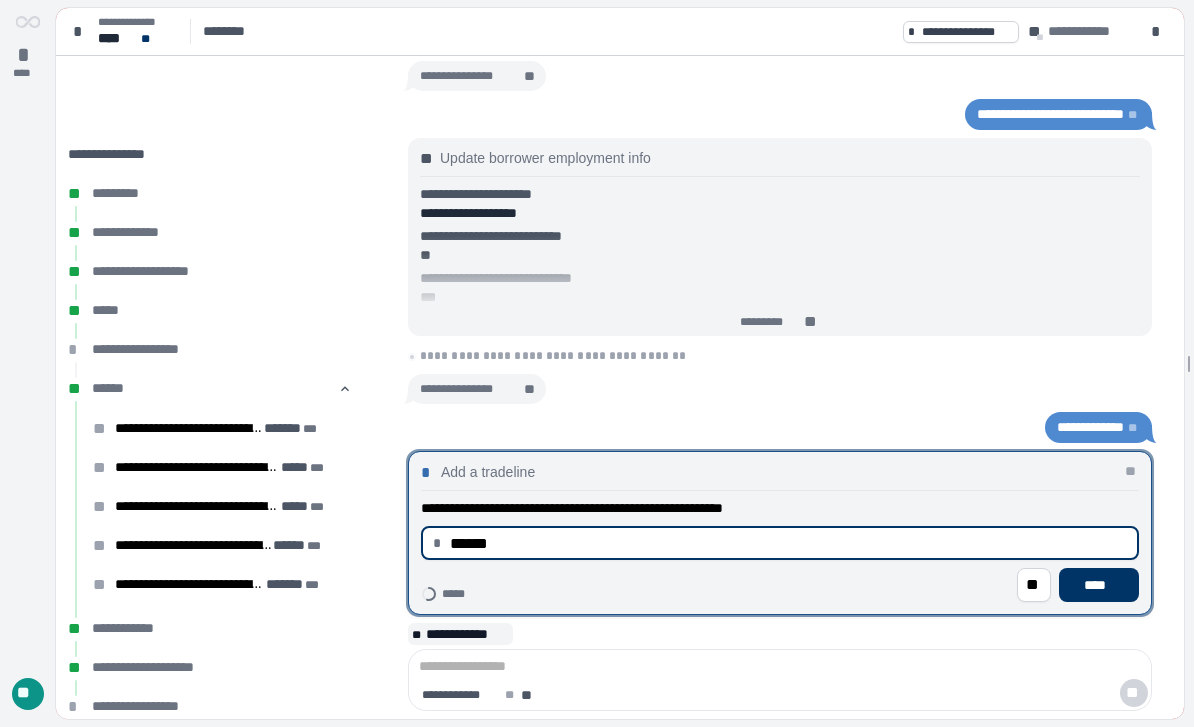 click on "****" at bounding box center [1099, 585] 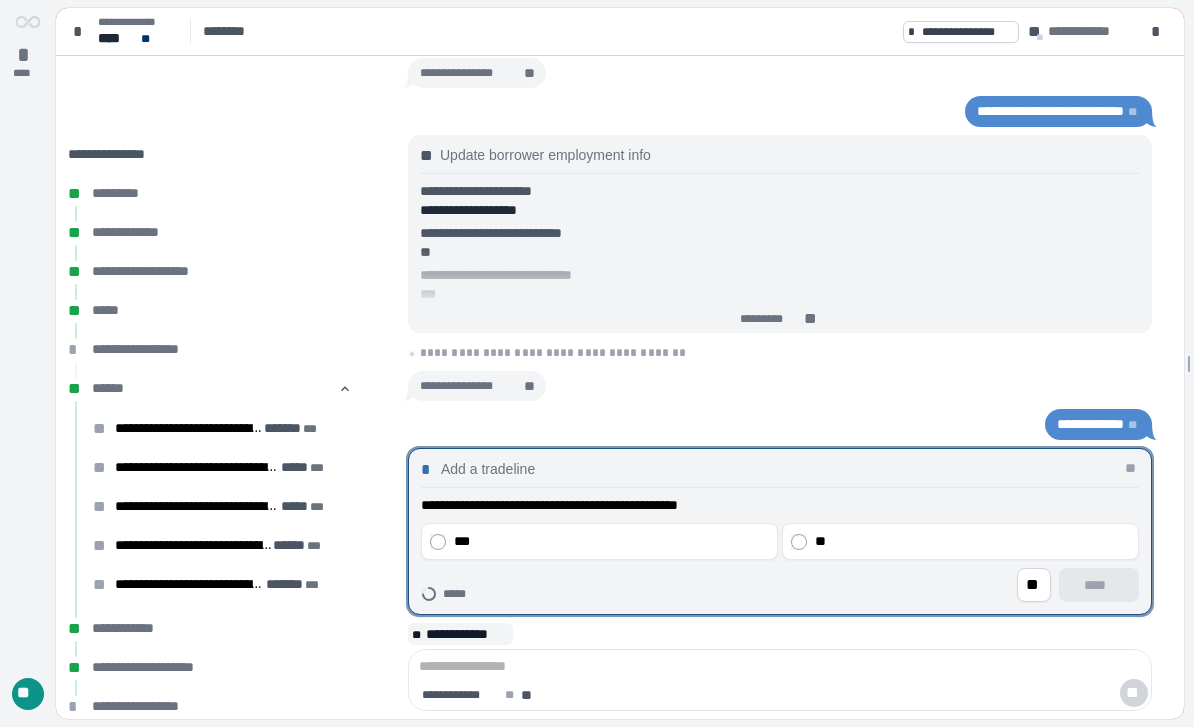 click on "**" at bounding box center [972, 541] 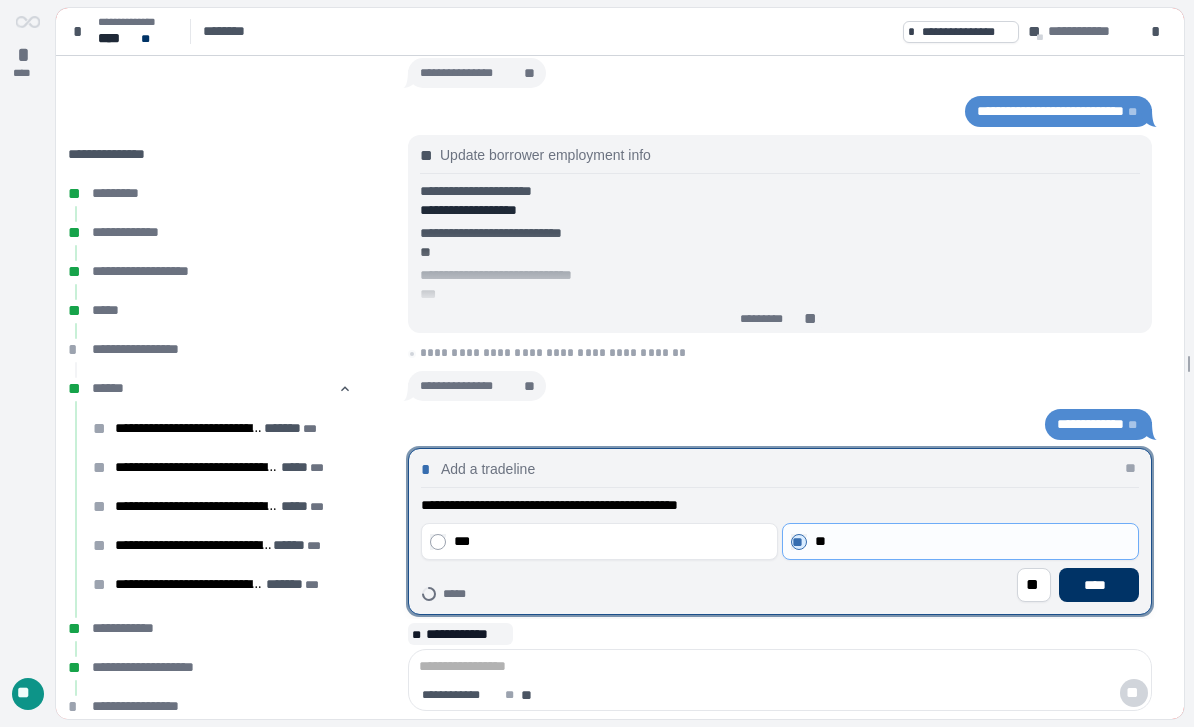 click on "****" at bounding box center (1099, 585) 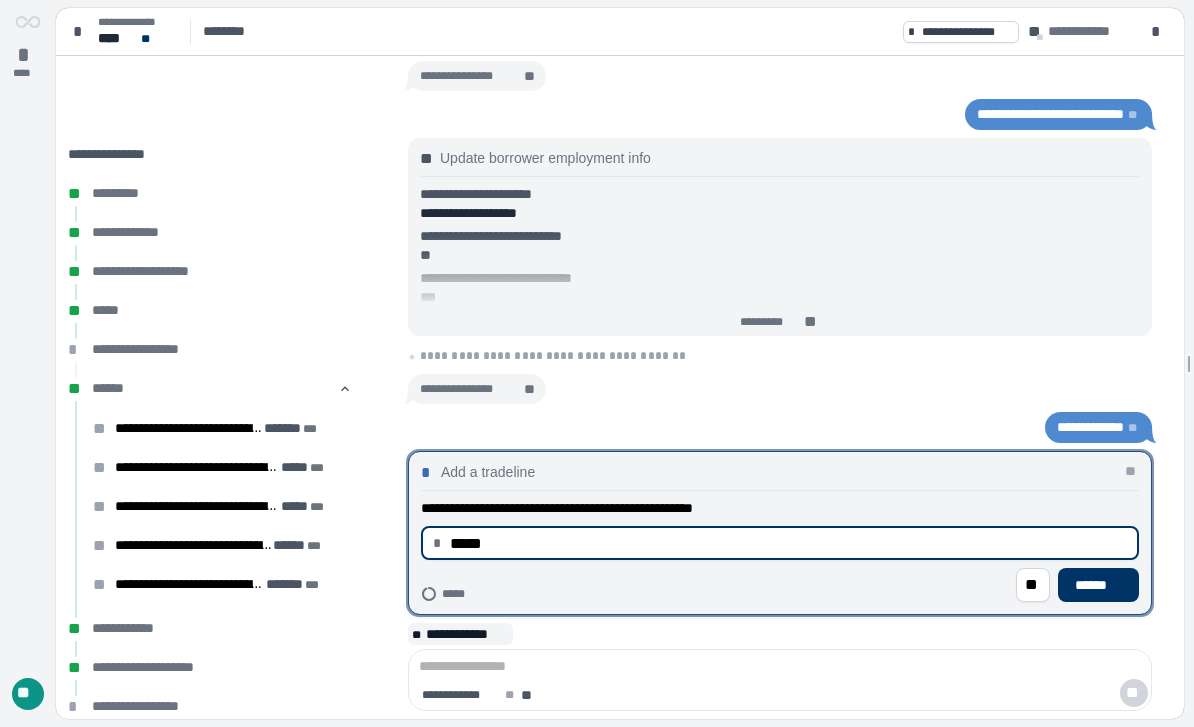 click on "******" at bounding box center [1098, 585] 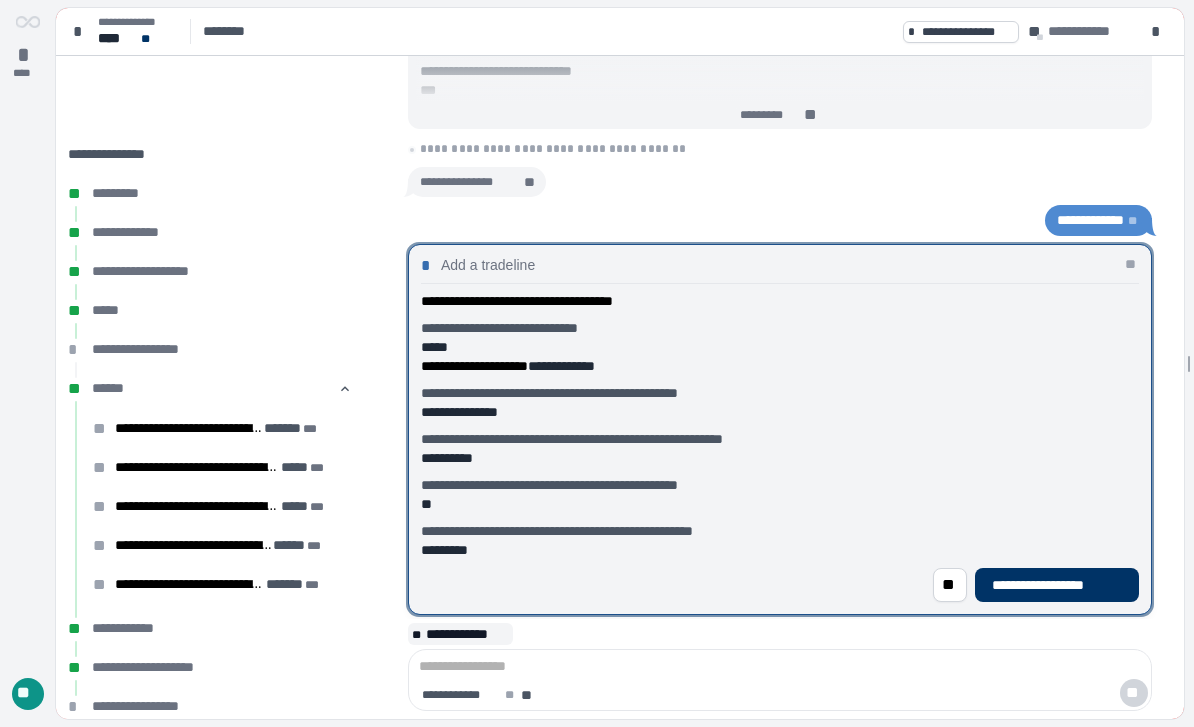 click on "**********" at bounding box center [1057, 585] 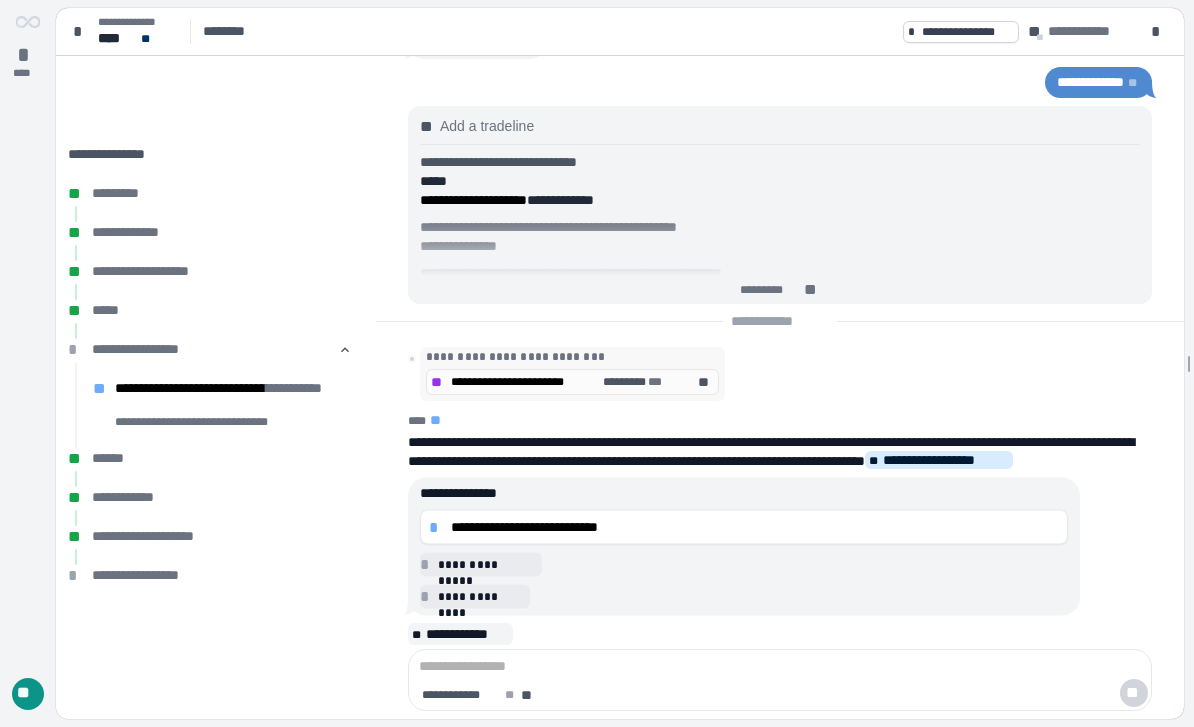 click on "**********" at bounding box center (744, 527) 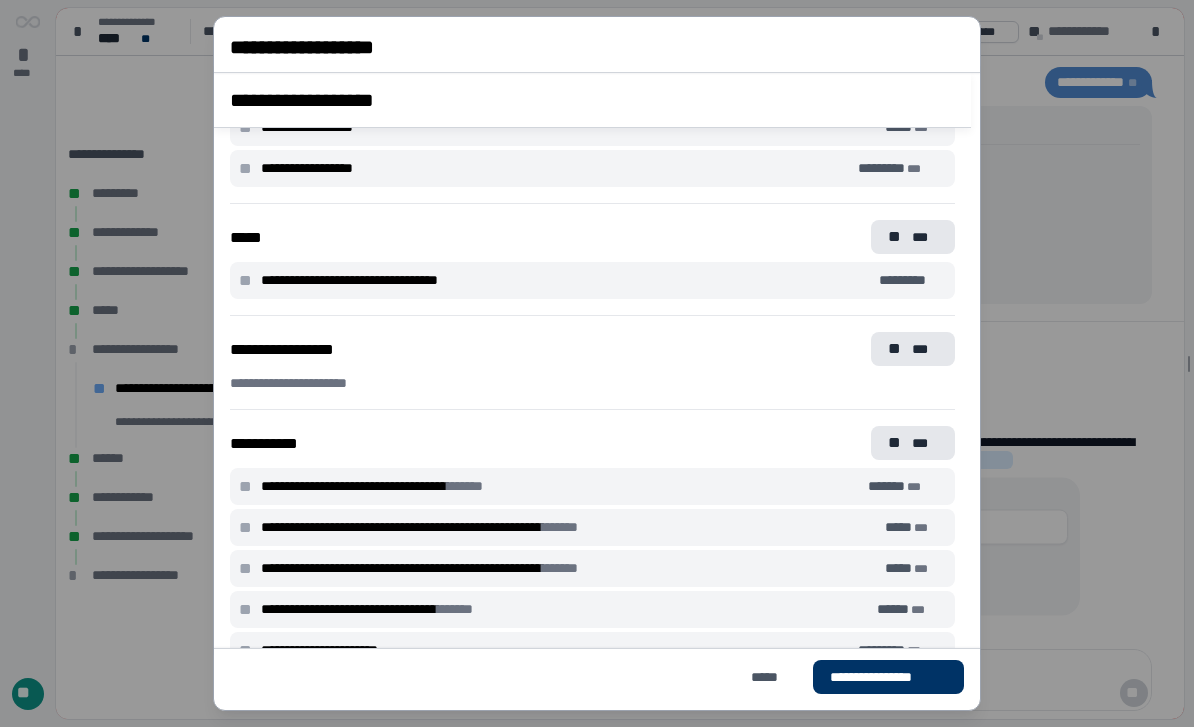 scroll, scrollTop: 354, scrollLeft: 0, axis: vertical 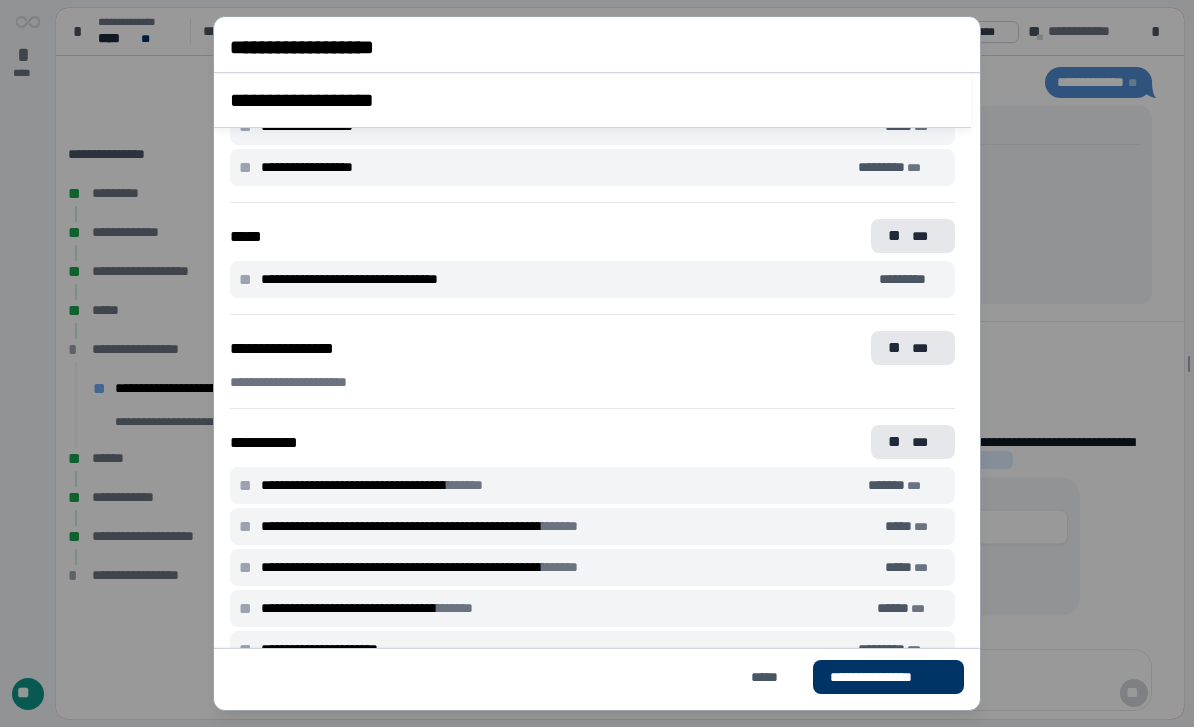 click on "***" at bounding box center [925, 236] 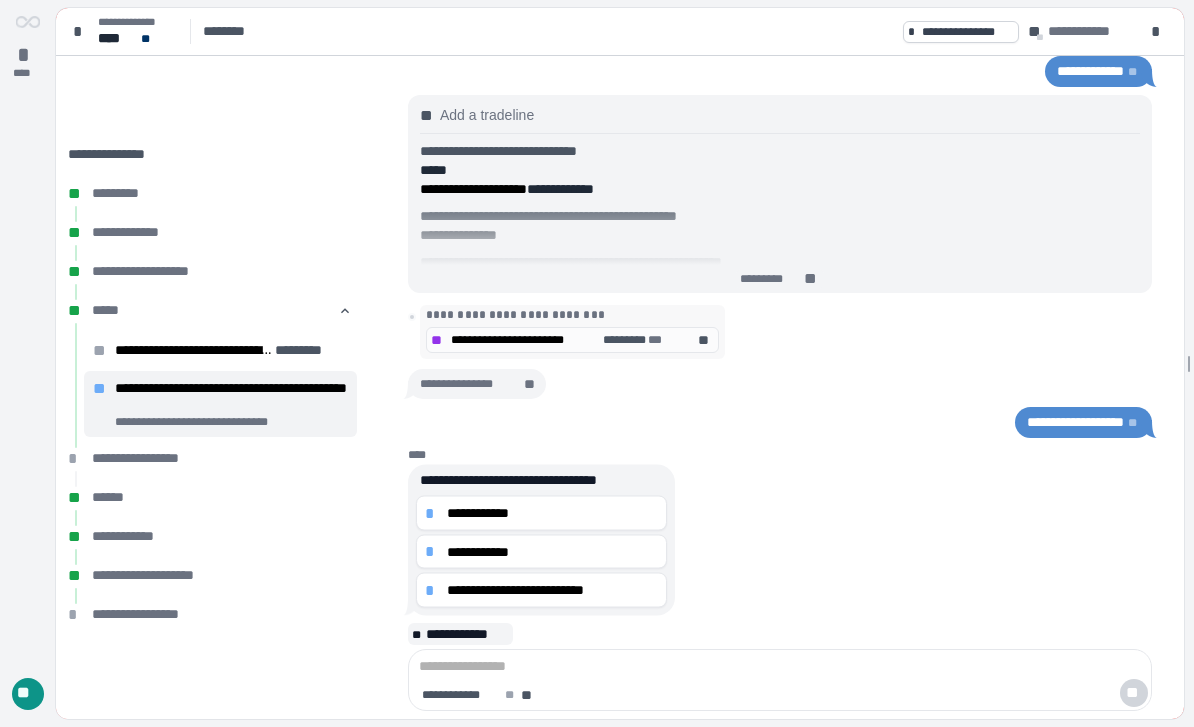 click on "**********" at bounding box center [552, 513] 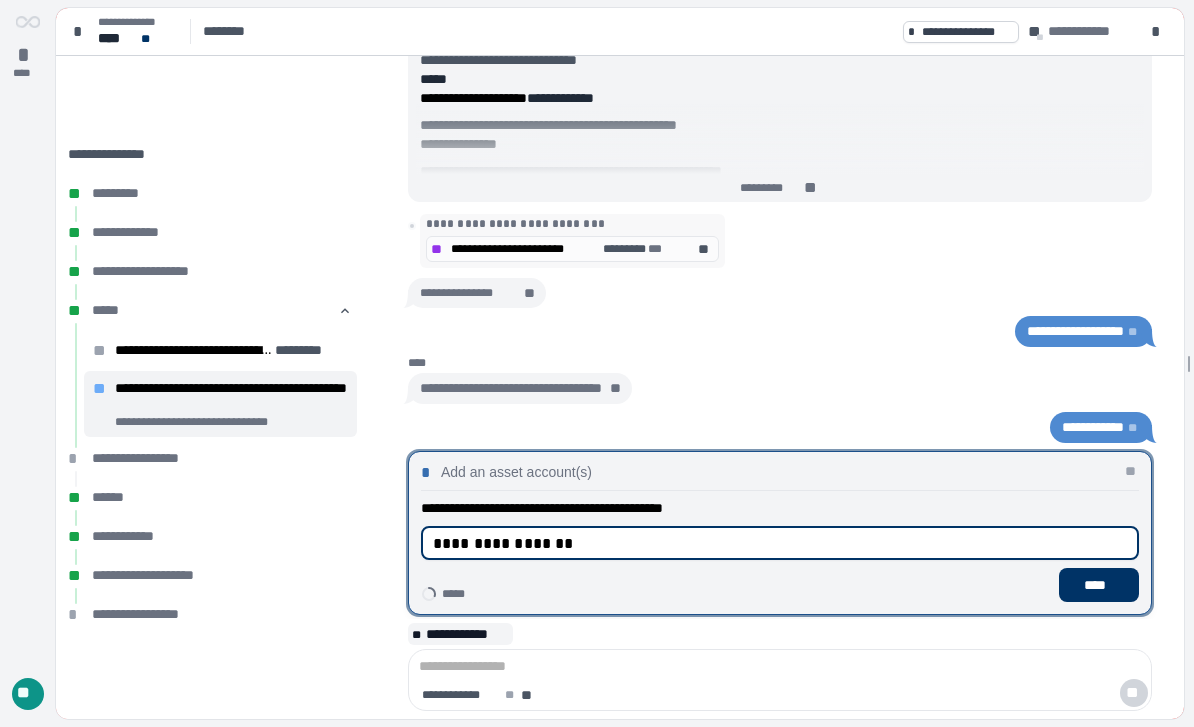 type on "**********" 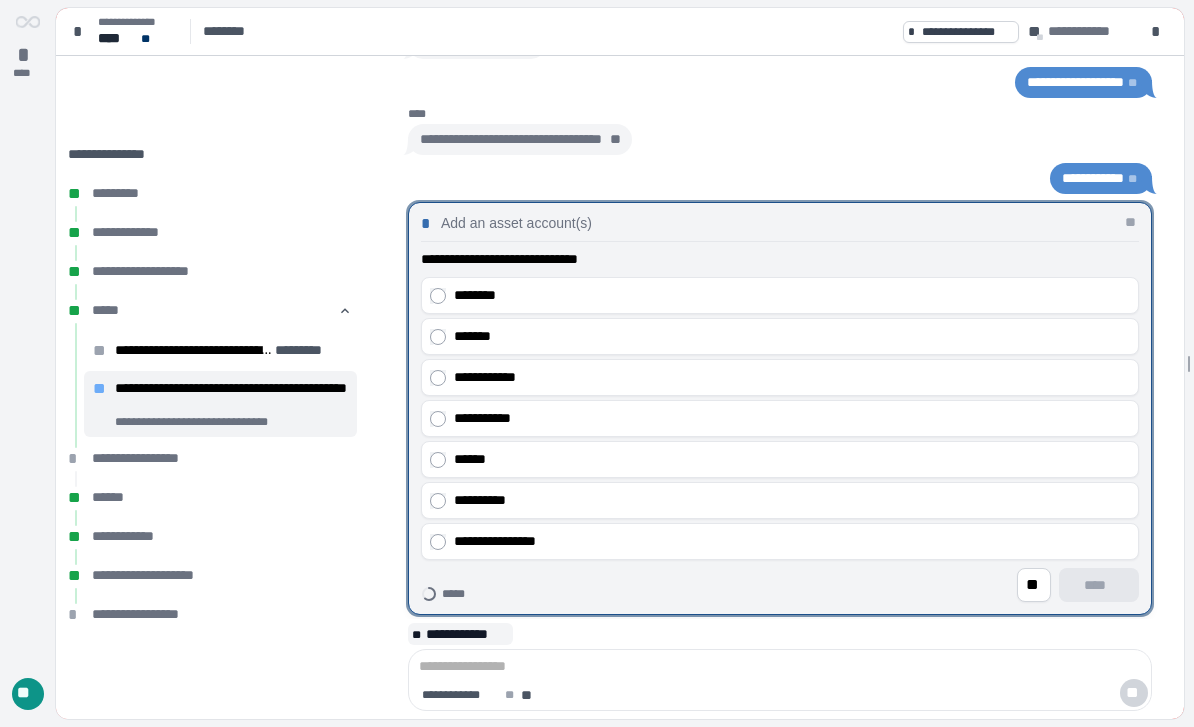 click on "*******" at bounding box center (792, 336) 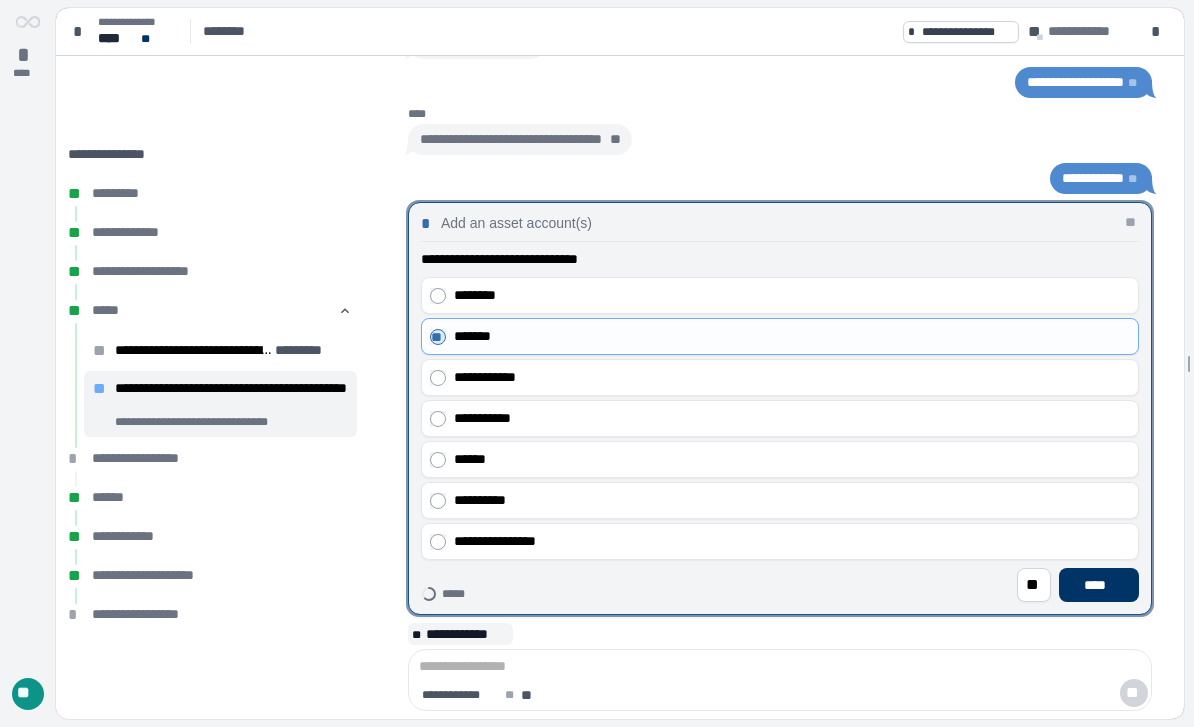 click on "****" at bounding box center [1099, 585] 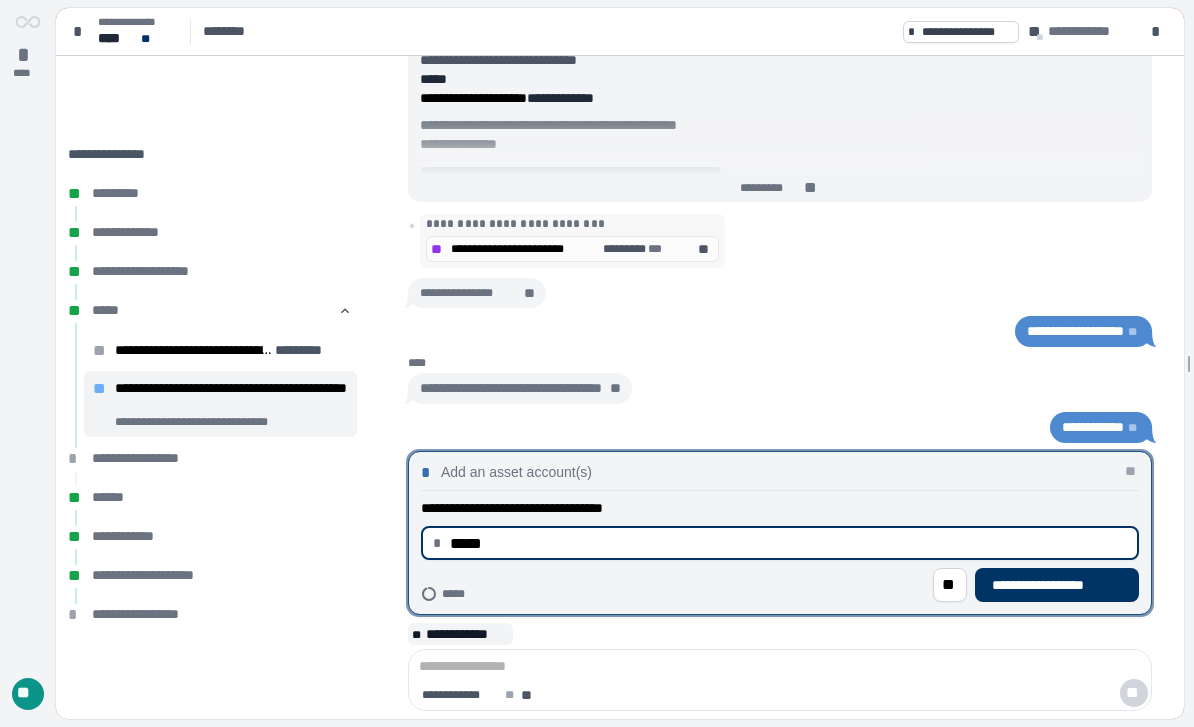 click on "**********" at bounding box center [1057, 585] 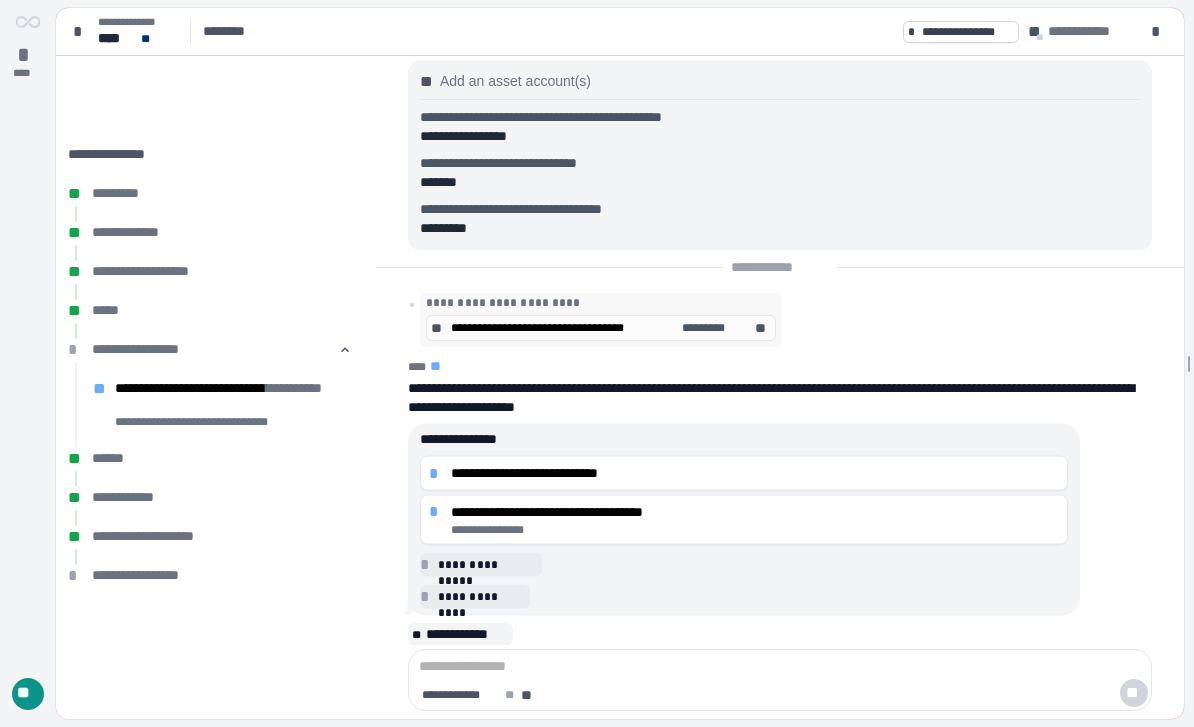 click on "**********" at bounding box center (755, 529) 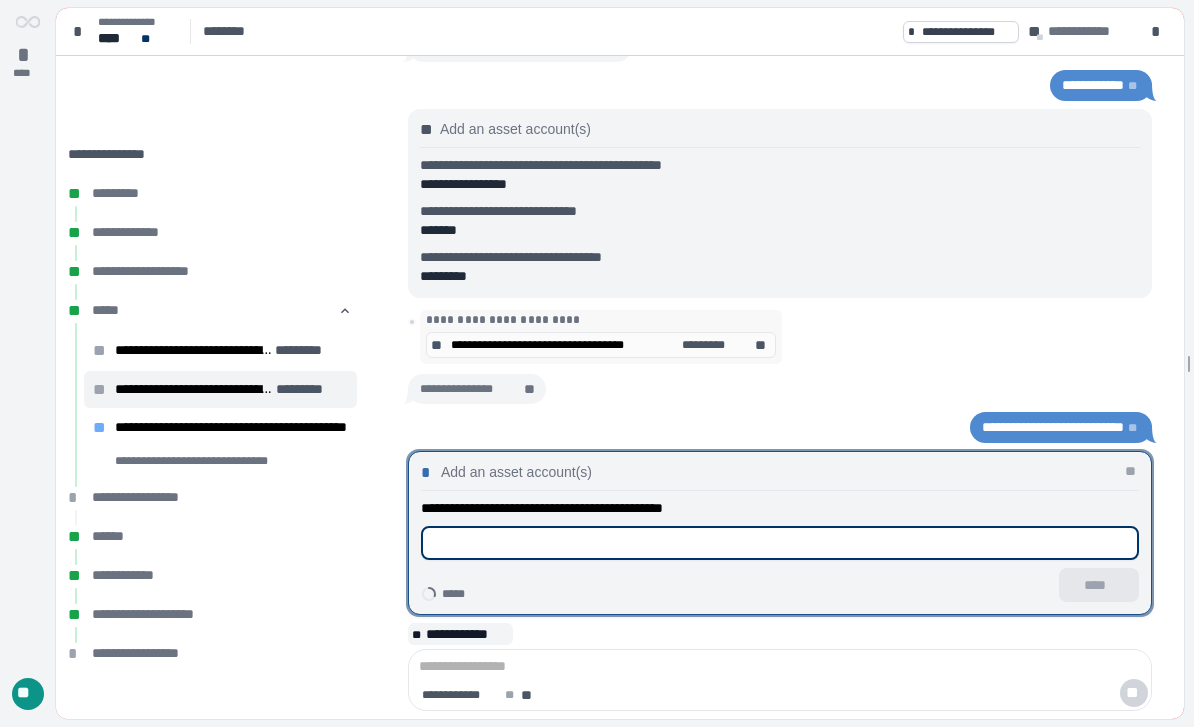 click on "**" at bounding box center [1132, 471] 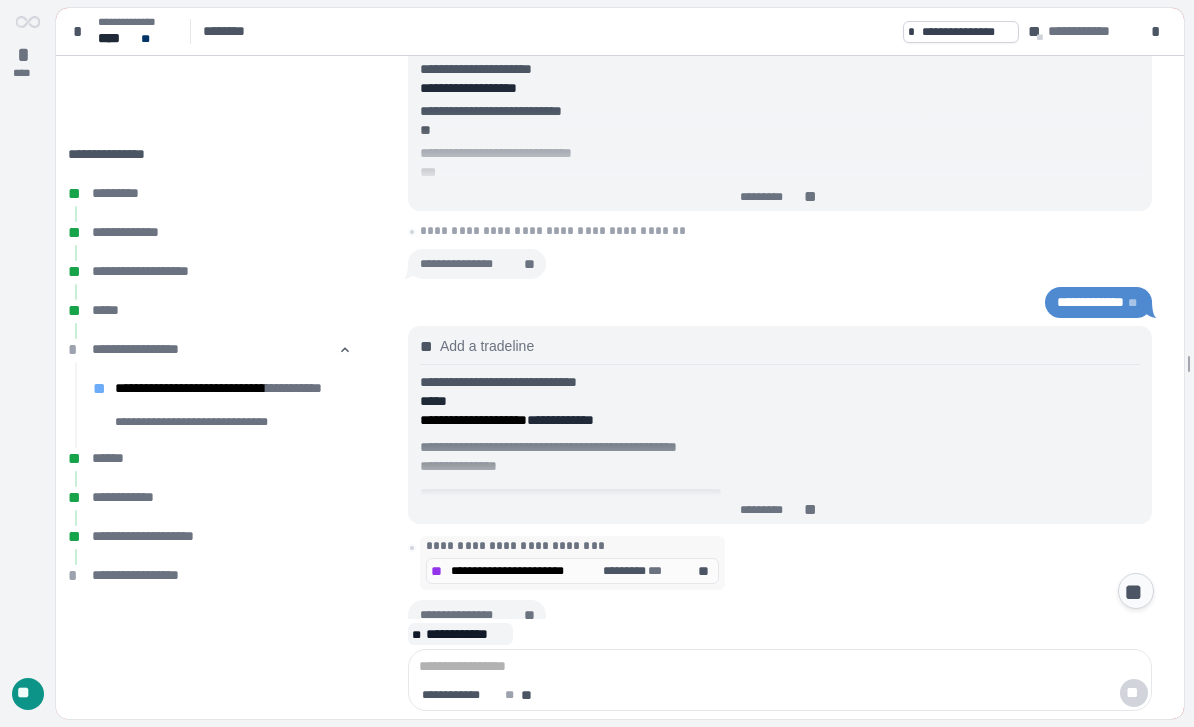 scroll, scrollTop: 532, scrollLeft: 0, axis: vertical 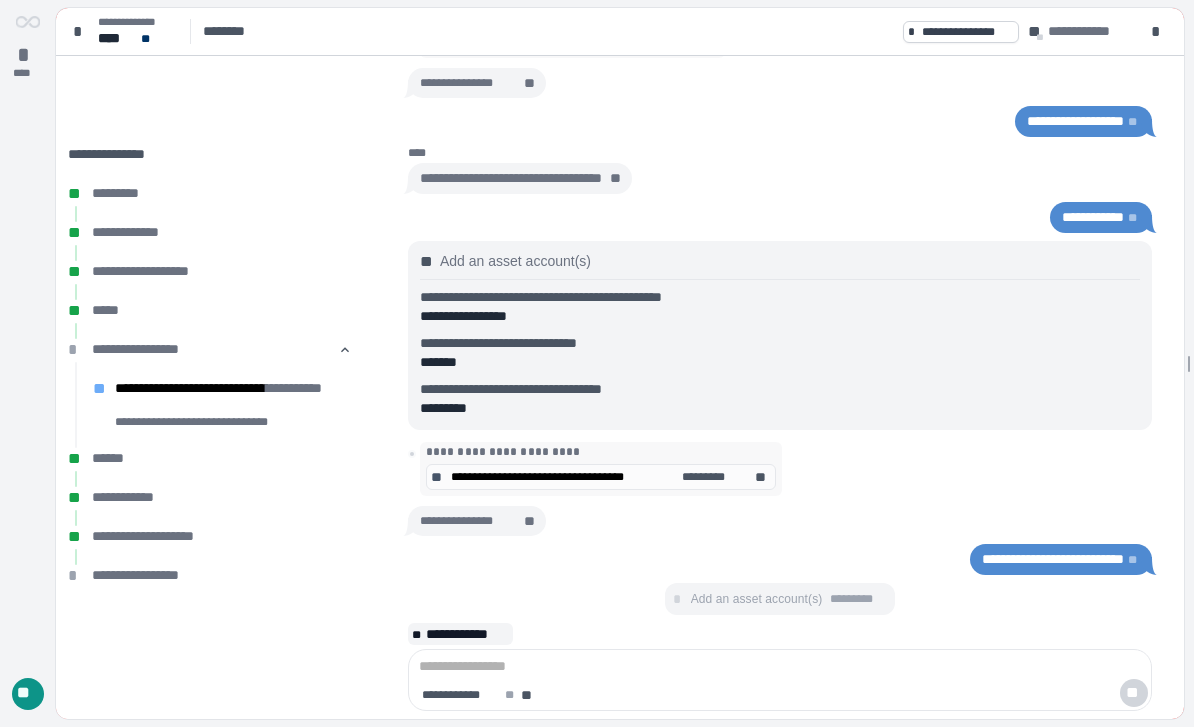 click on "**********" at bounding box center [467, 634] 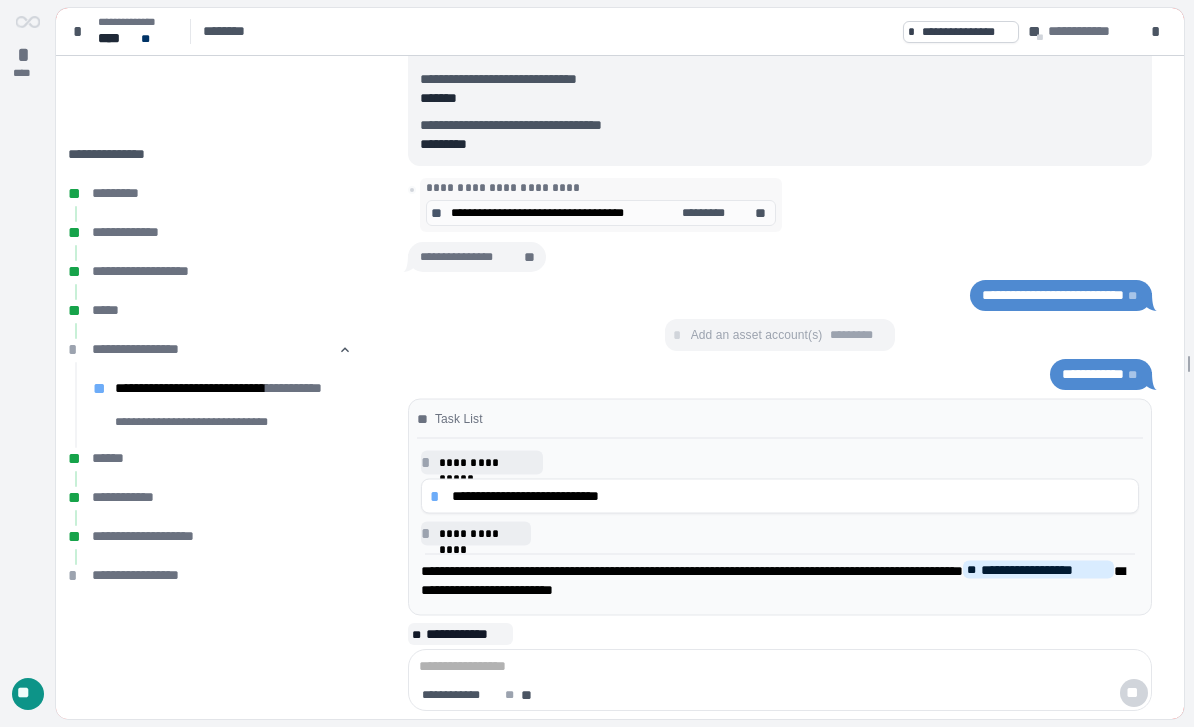 click on "**********" at bounding box center (791, 496) 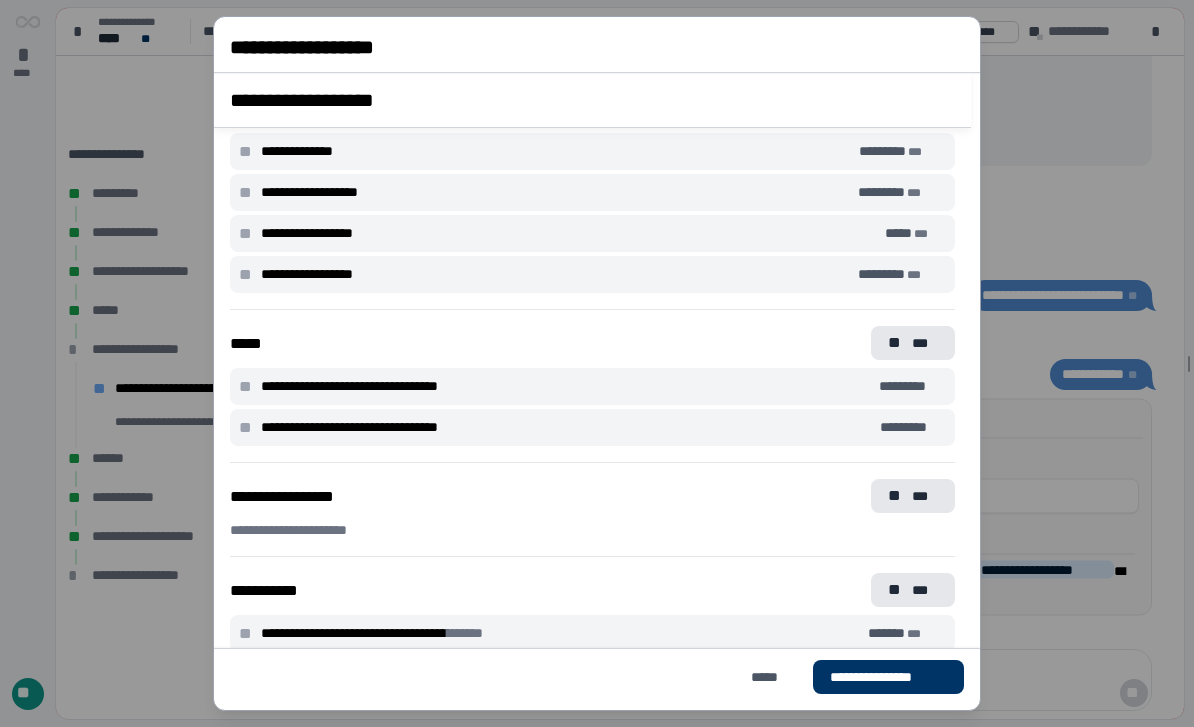 scroll, scrollTop: 264, scrollLeft: 0, axis: vertical 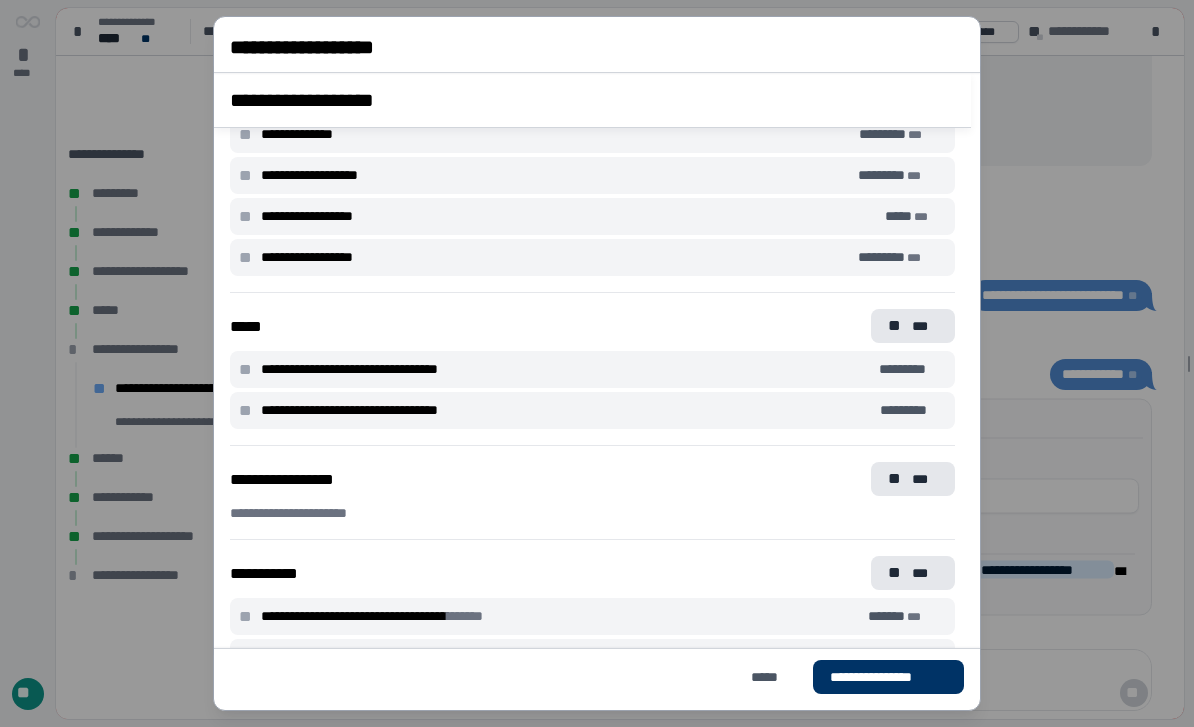 click on "**********" at bounding box center (565, 410) 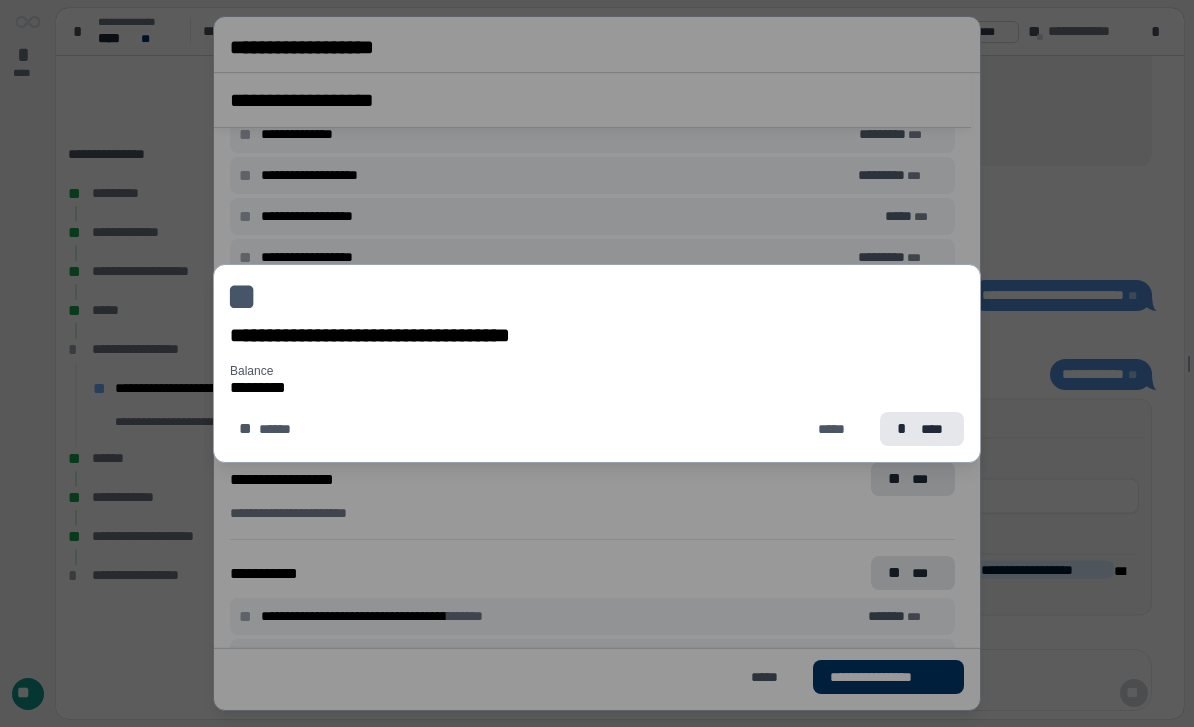 click on "*****" at bounding box center (836, 429) 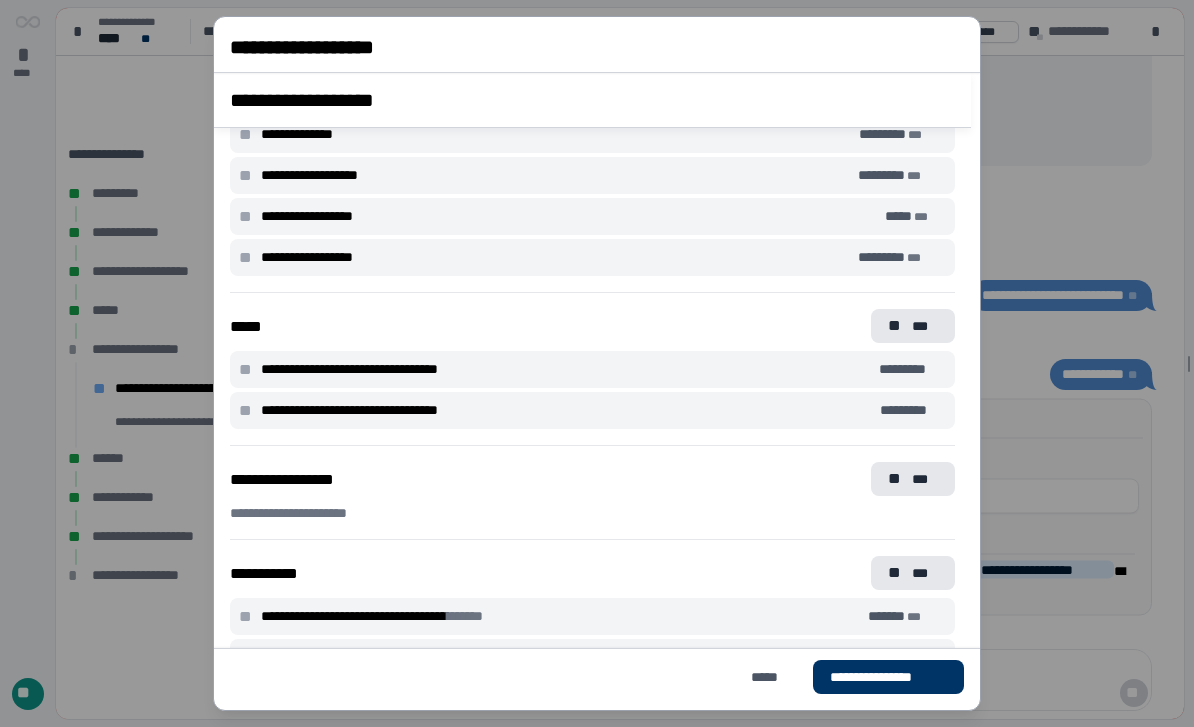 click on "**********" at bounding box center [565, 369] 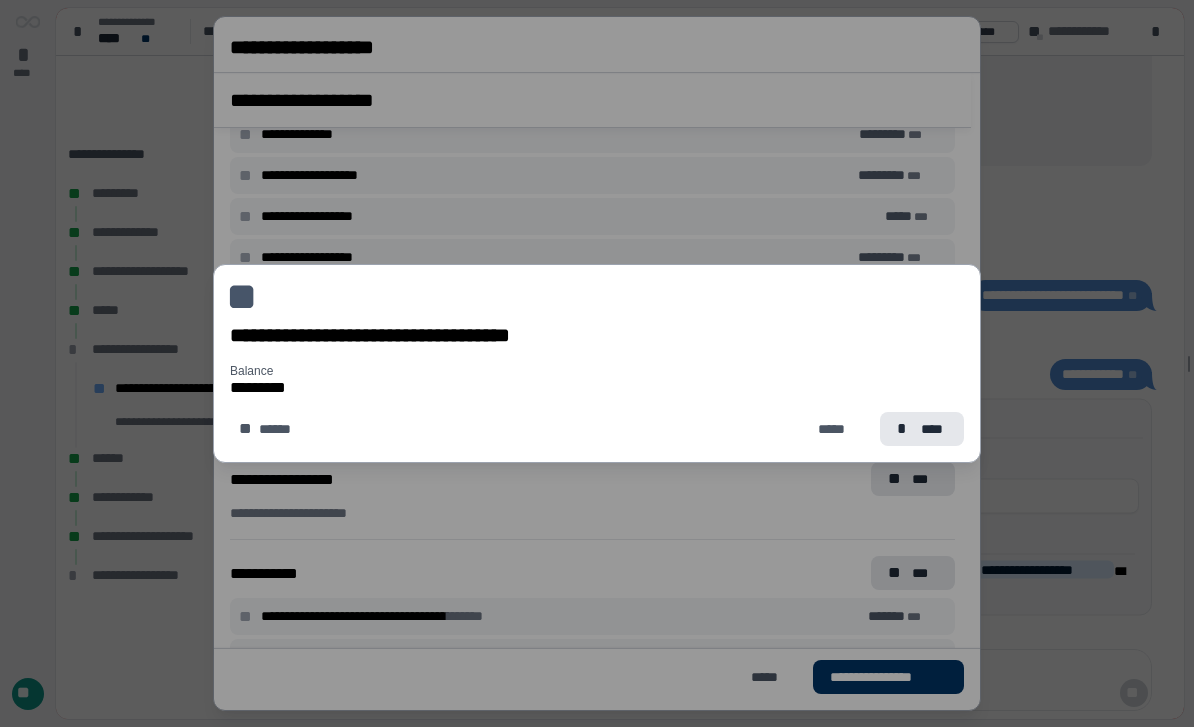 click on "****" at bounding box center (934, 429) 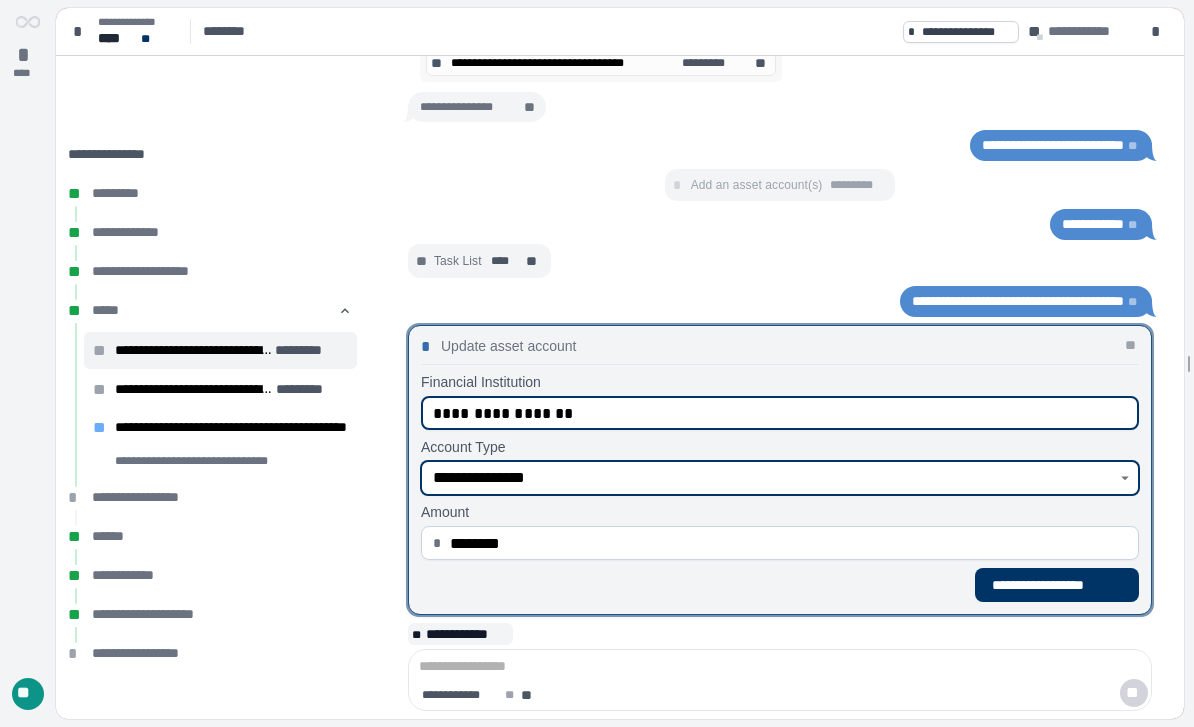 click on "**********" at bounding box center [769, 478] 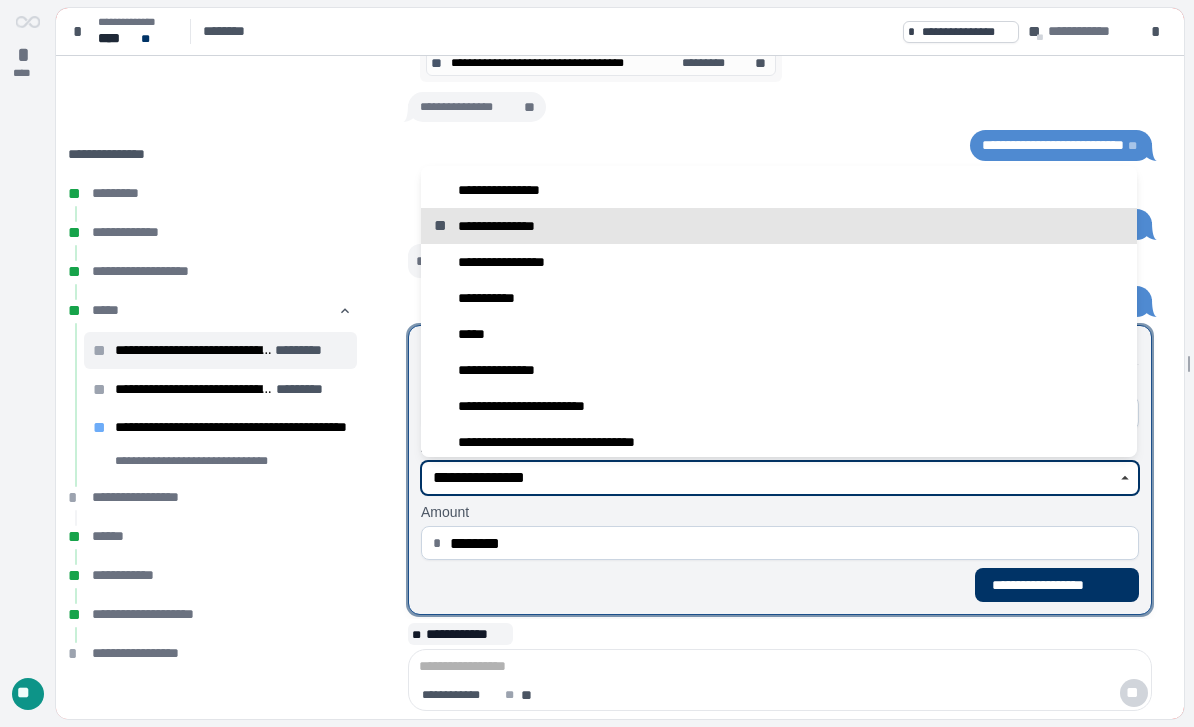click on "**********" at bounding box center (779, 262) 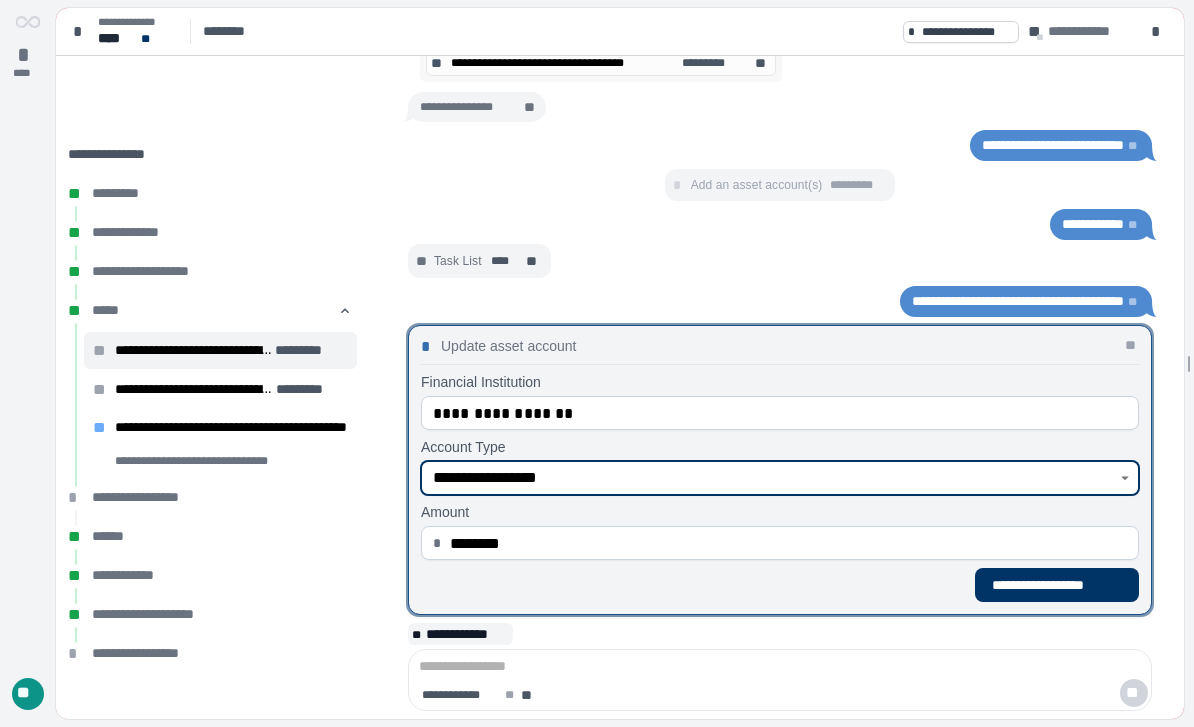 click on "**********" at bounding box center (769, 478) 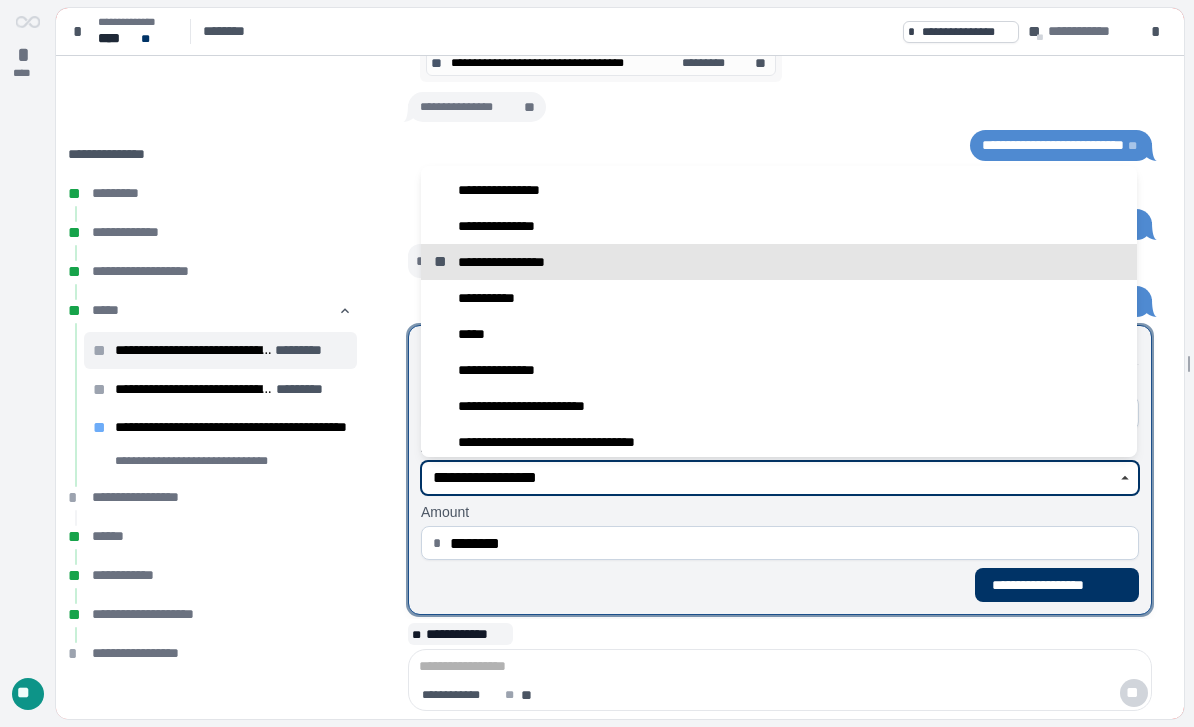click on "**********" at bounding box center [779, 226] 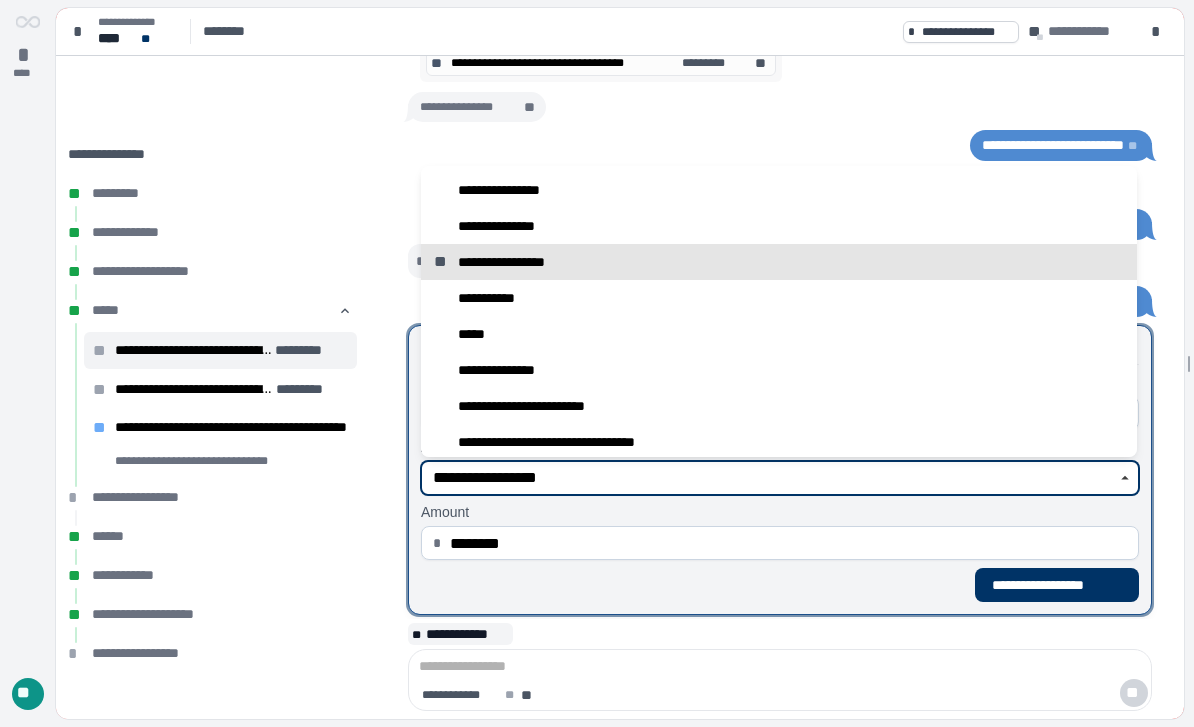 type on "**********" 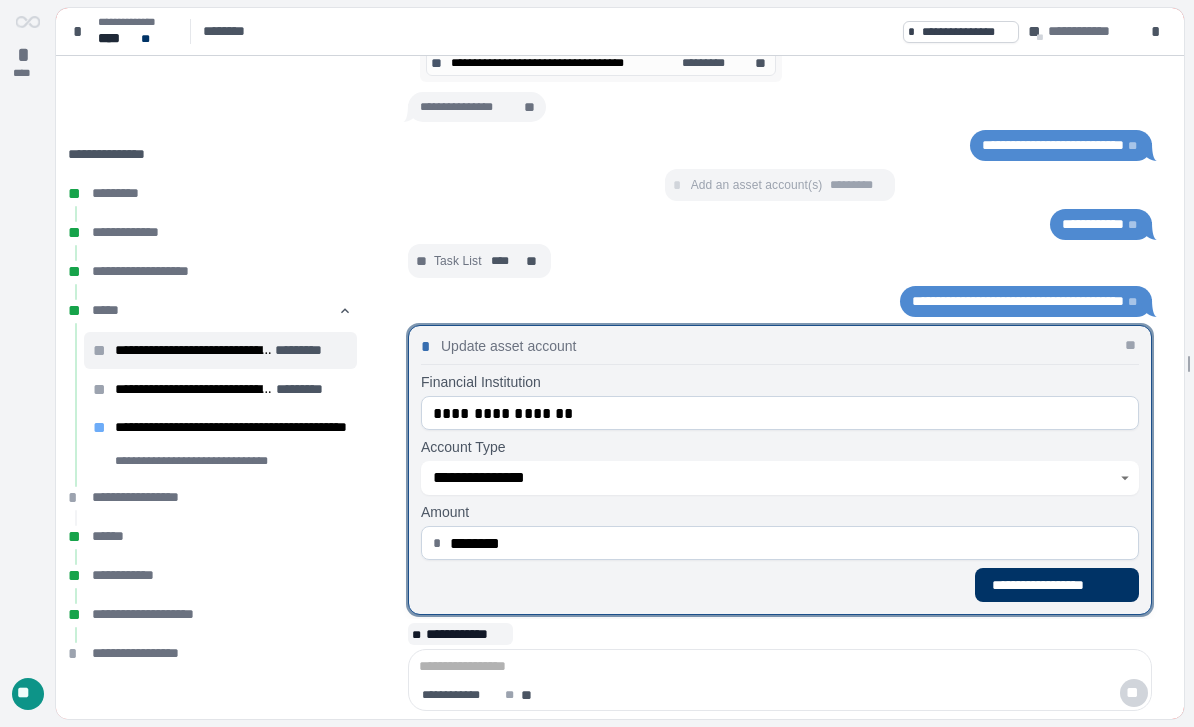 click on "**********" at bounding box center (1057, 585) 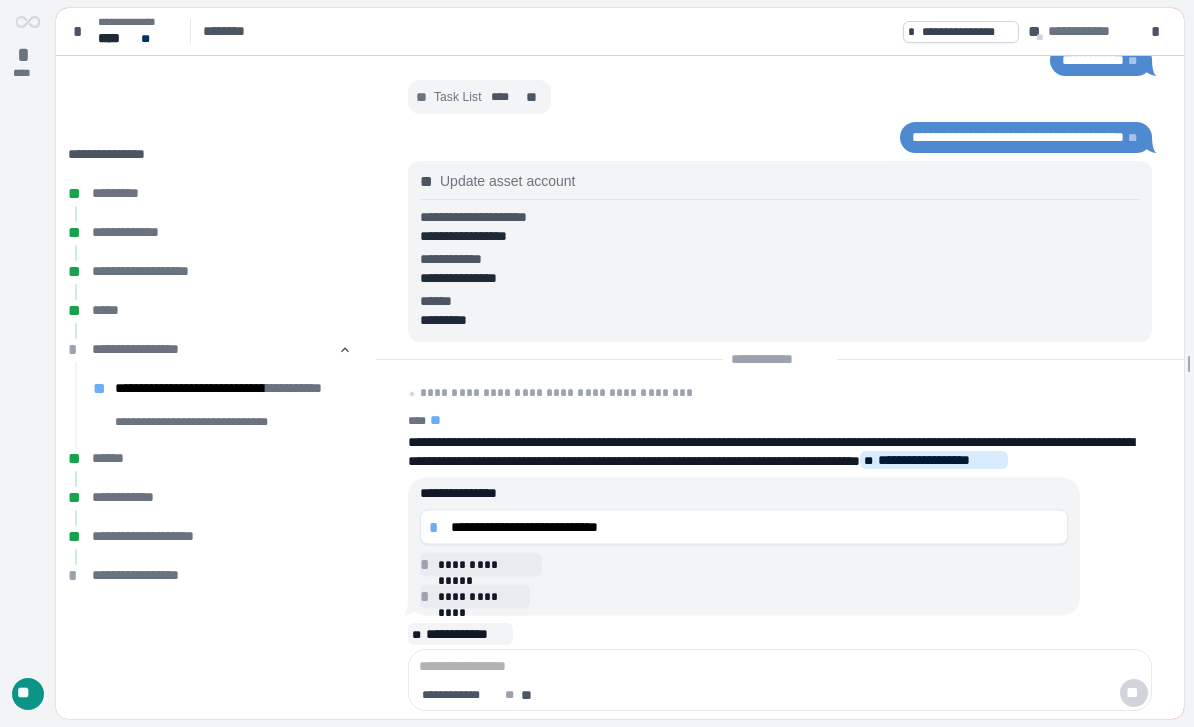 click on "**********" at bounding box center [755, 527] 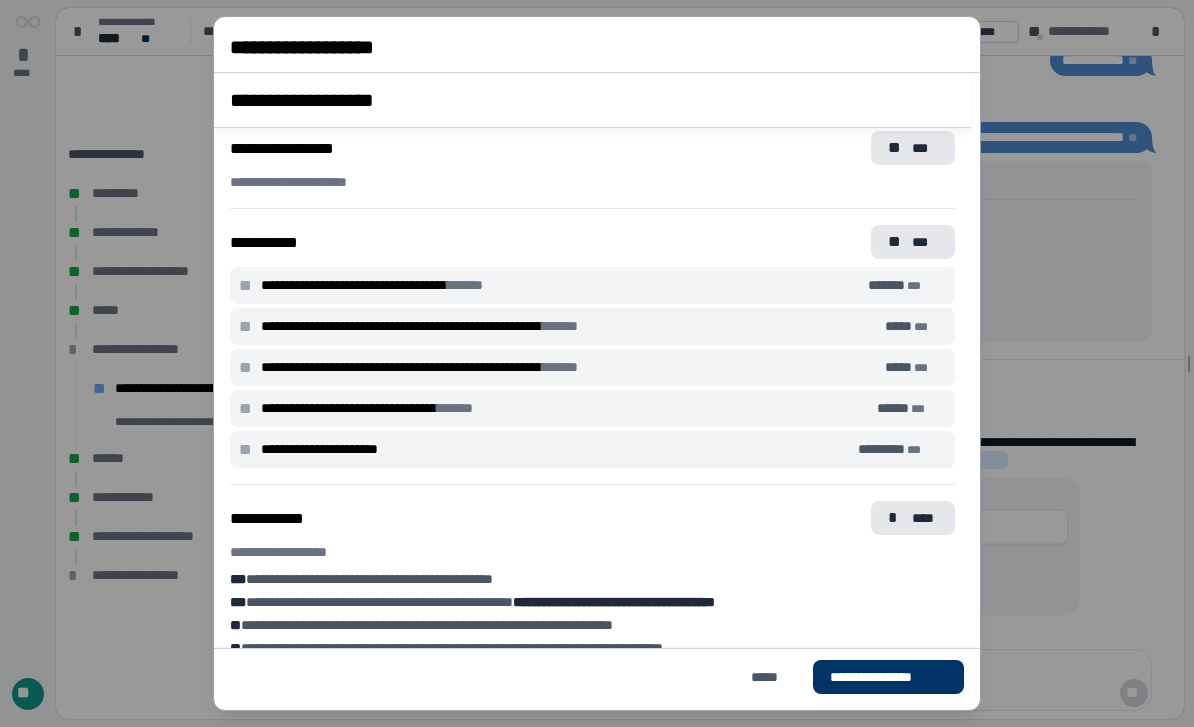 scroll, scrollTop: 593, scrollLeft: 0, axis: vertical 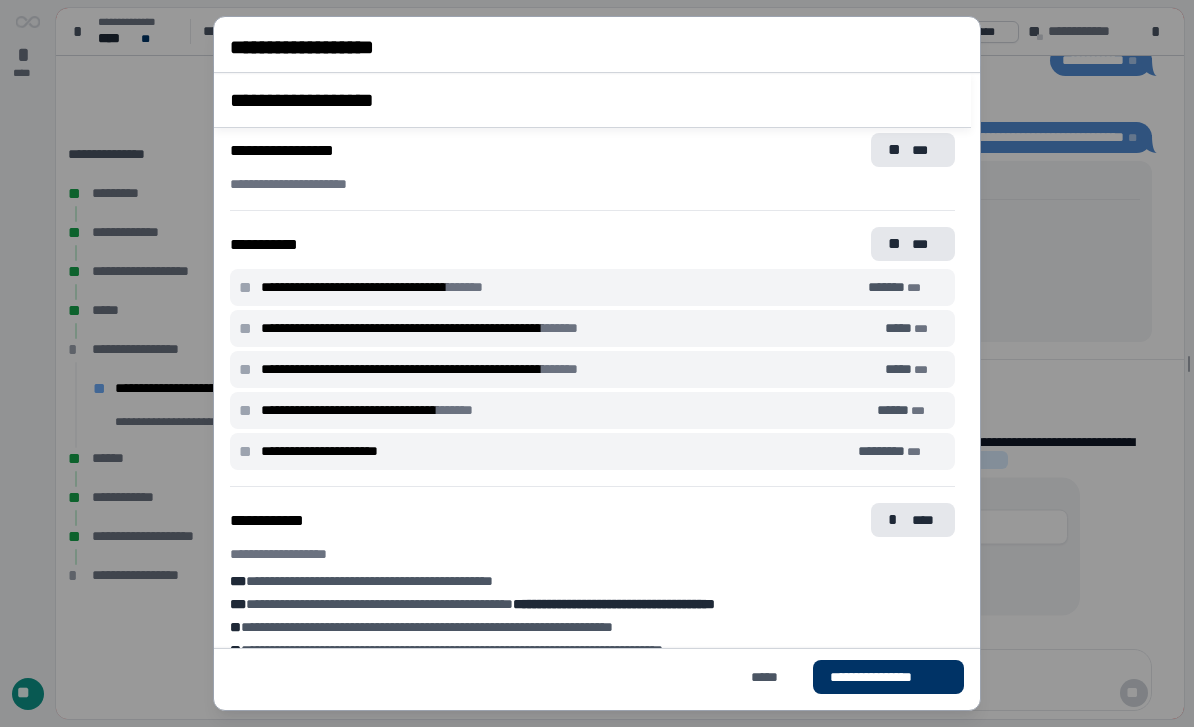 click on "**********" at bounding box center [568, 369] 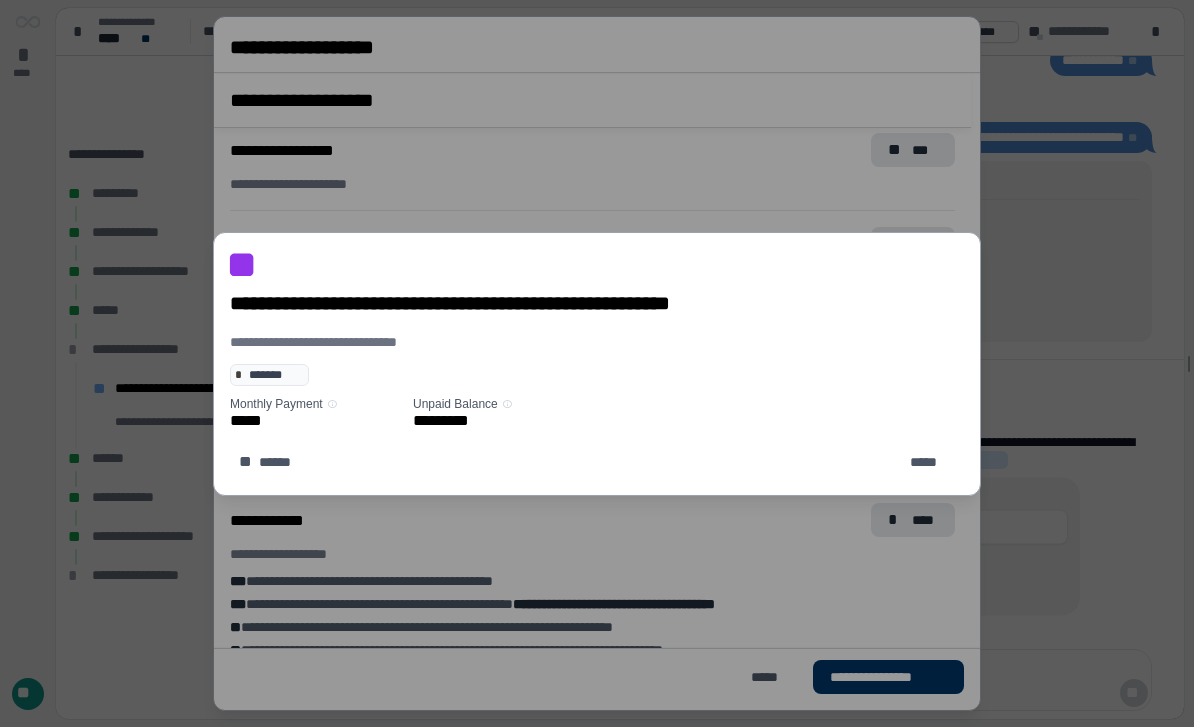 click on "*****" at bounding box center (928, 461) 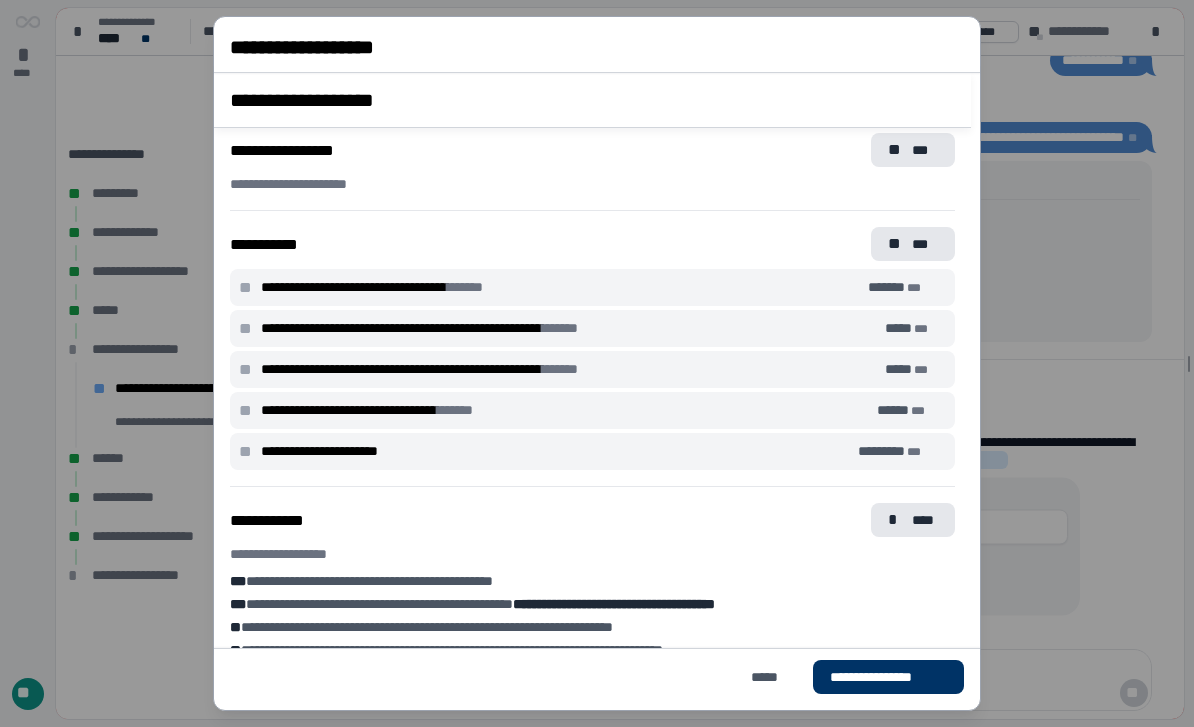 click on "**********" at bounding box center [888, 677] 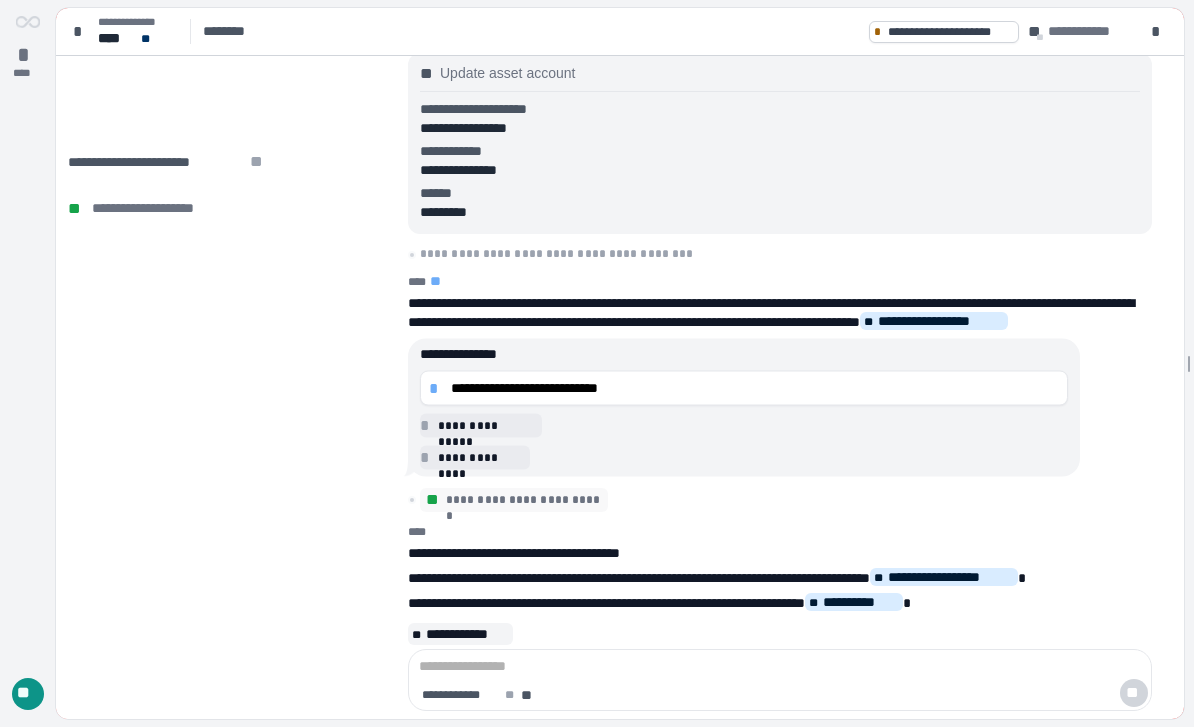 click on "**********" at bounding box center (861, 602) 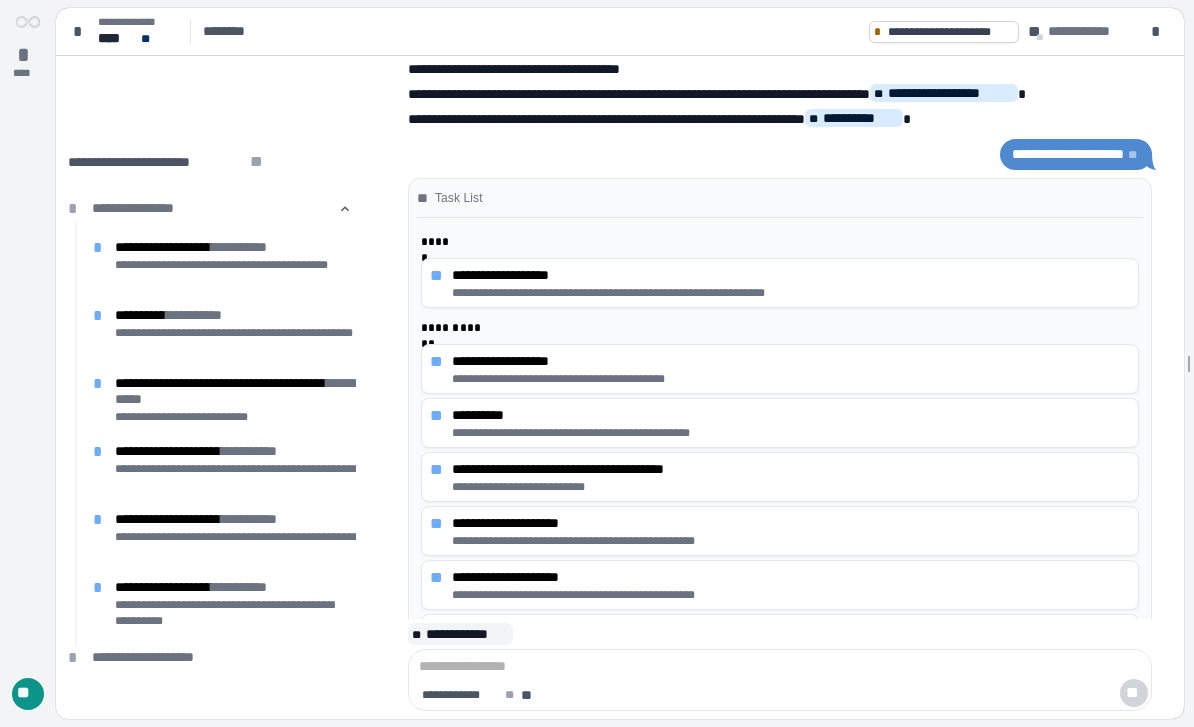 scroll, scrollTop: 154, scrollLeft: 0, axis: vertical 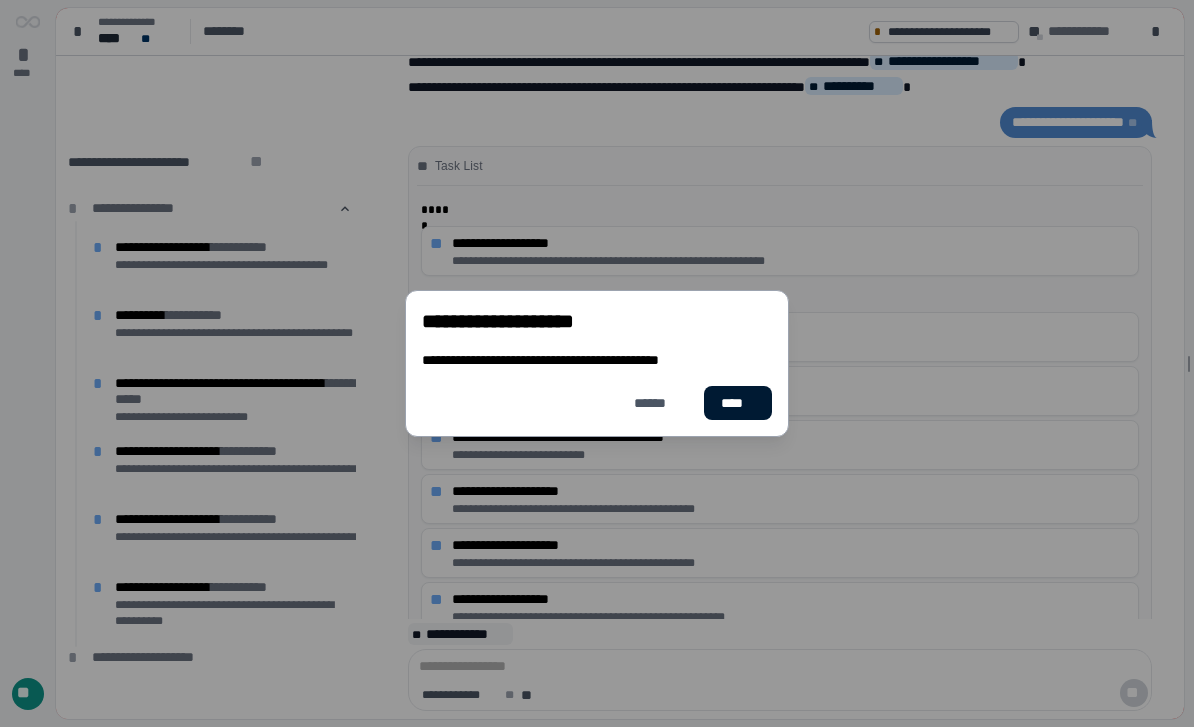 click on "****" at bounding box center (738, 403) 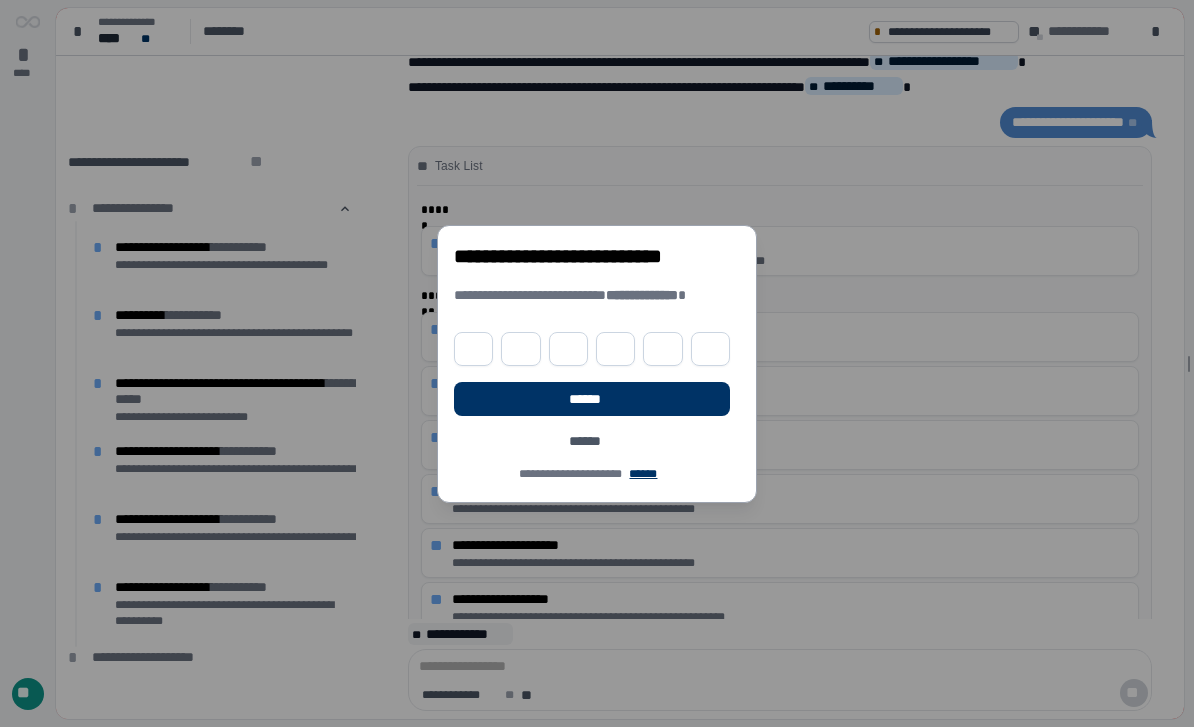 click at bounding box center [473, 349] 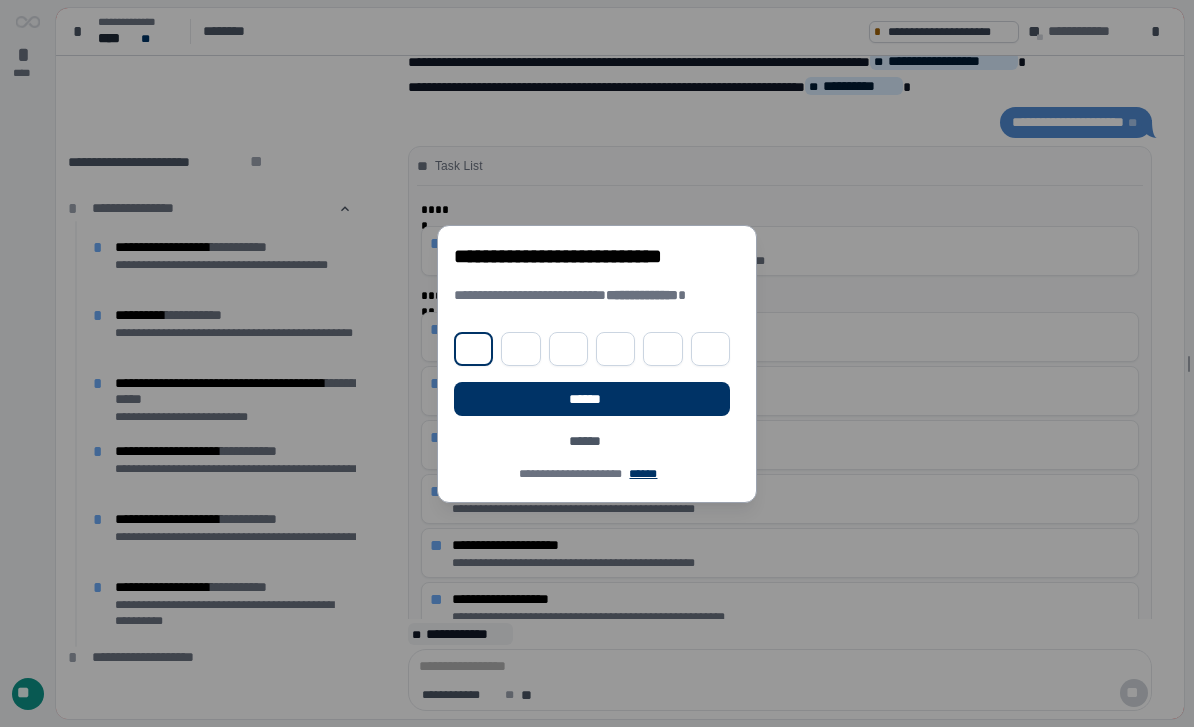 type on "*" 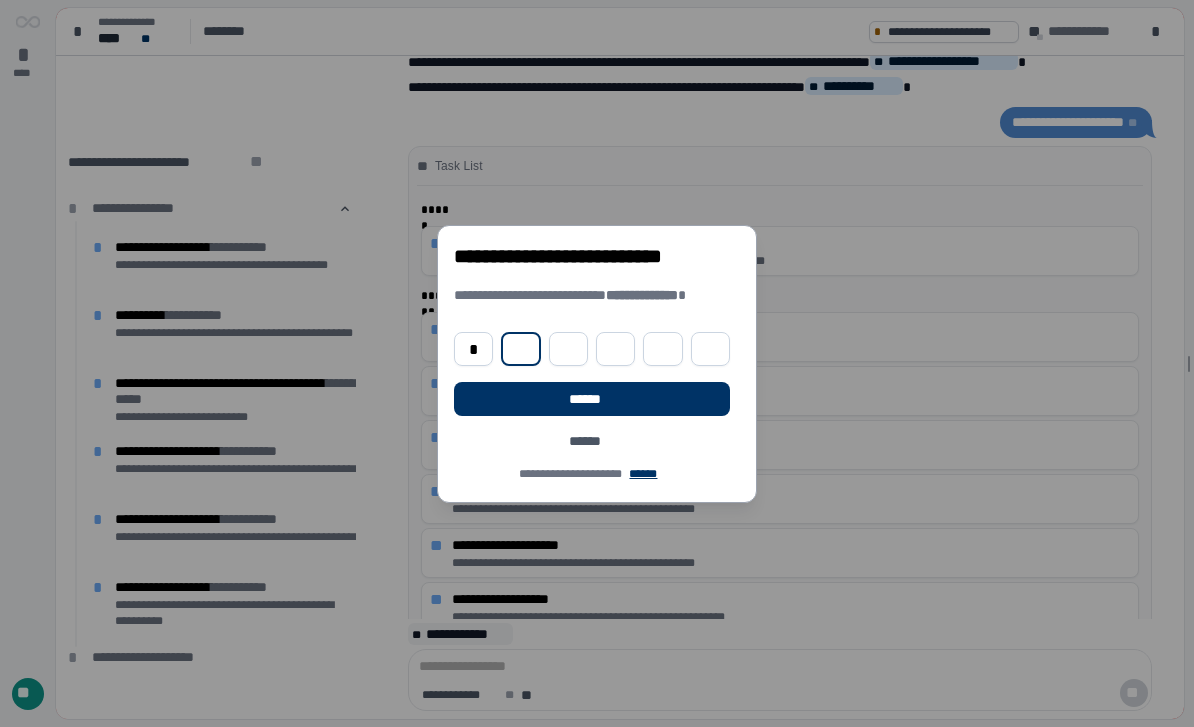 type on "*" 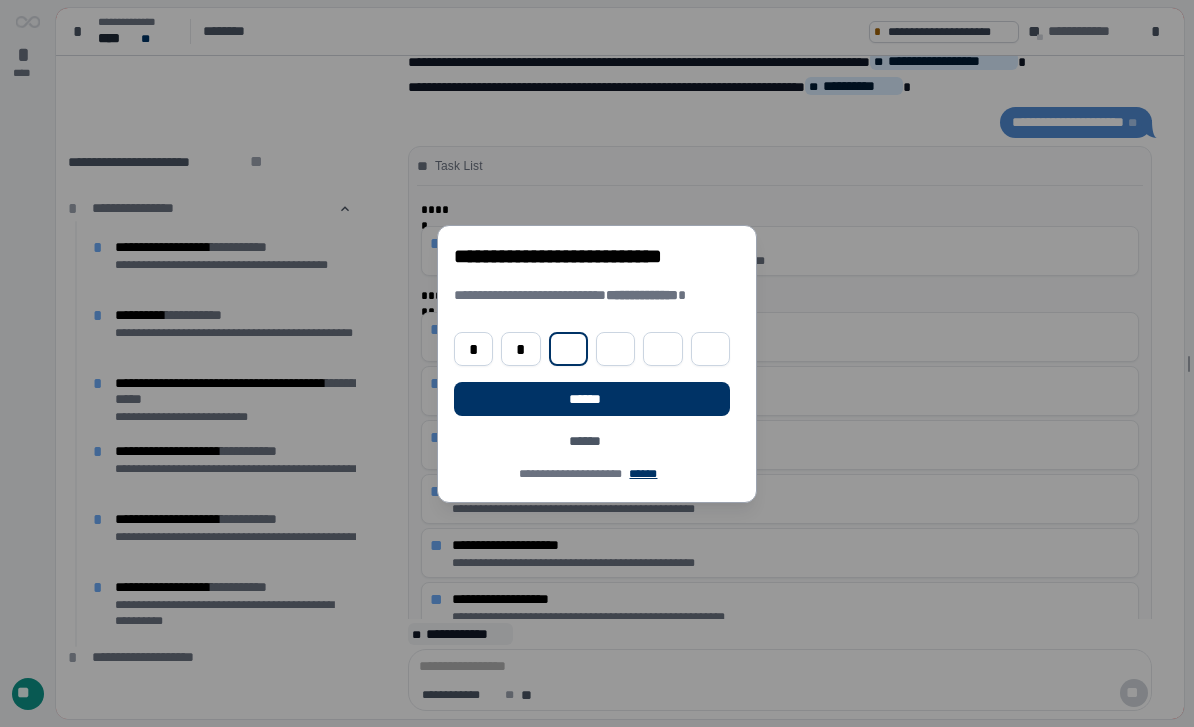 type on "*" 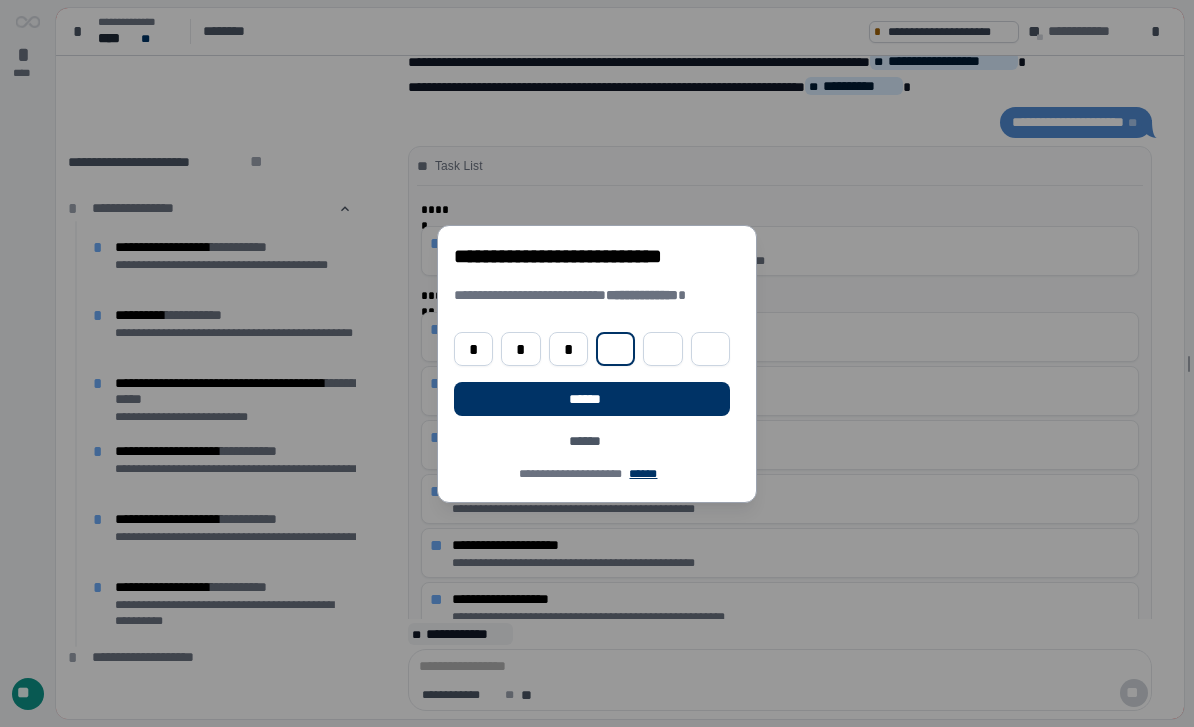 type on "*" 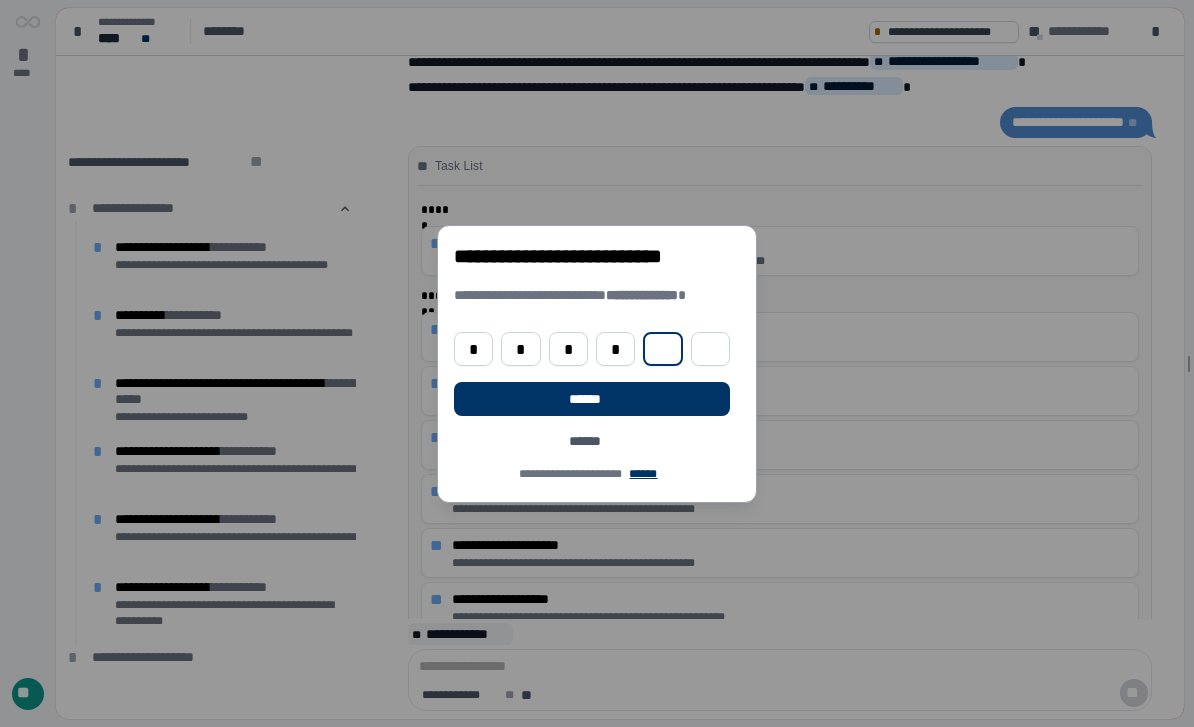 type on "*" 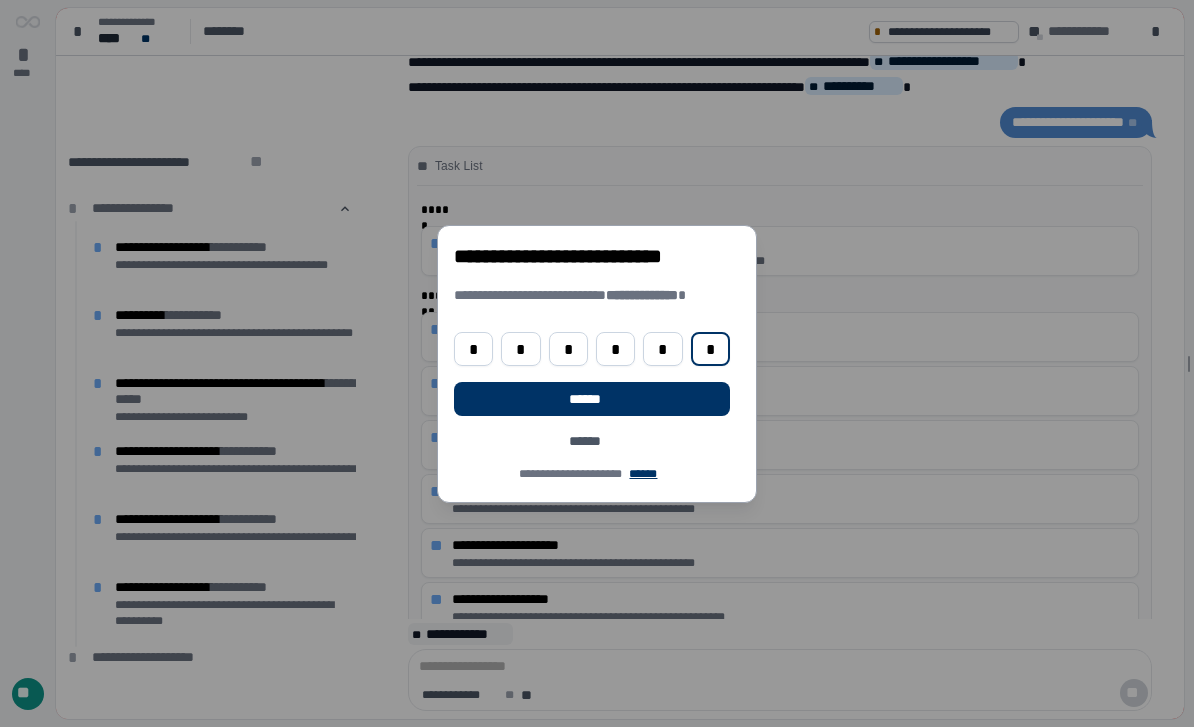 type on "*" 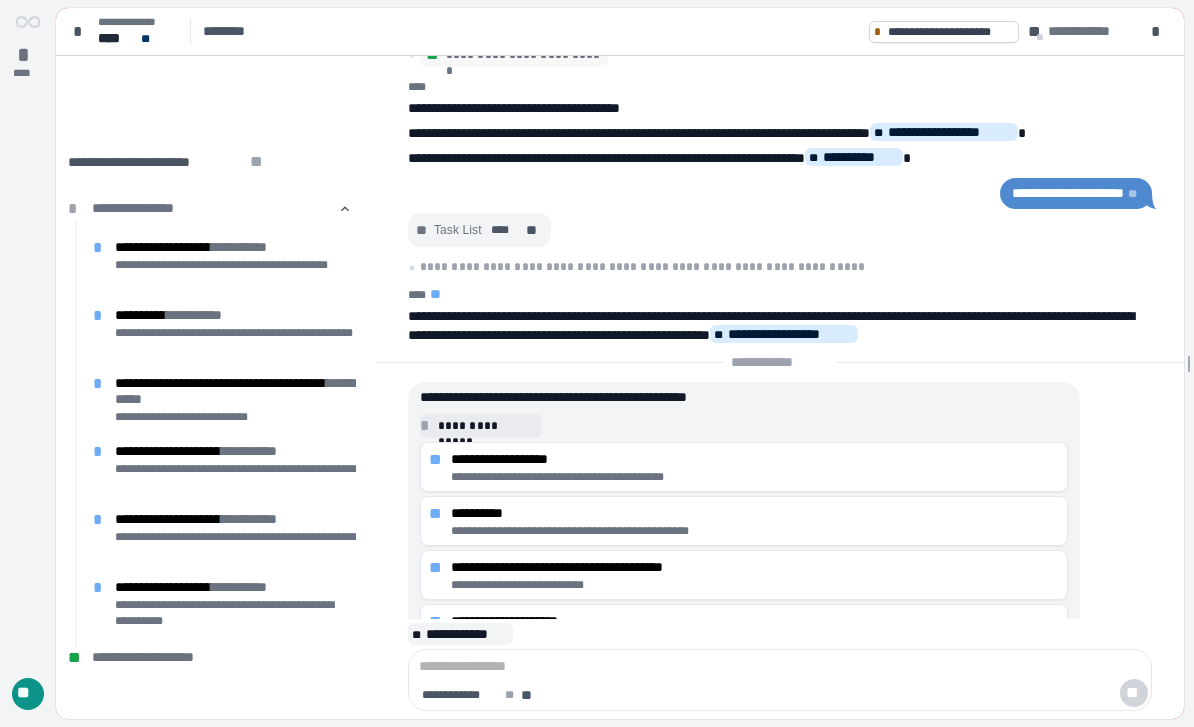 click on "**********" at bounding box center (755, 467) 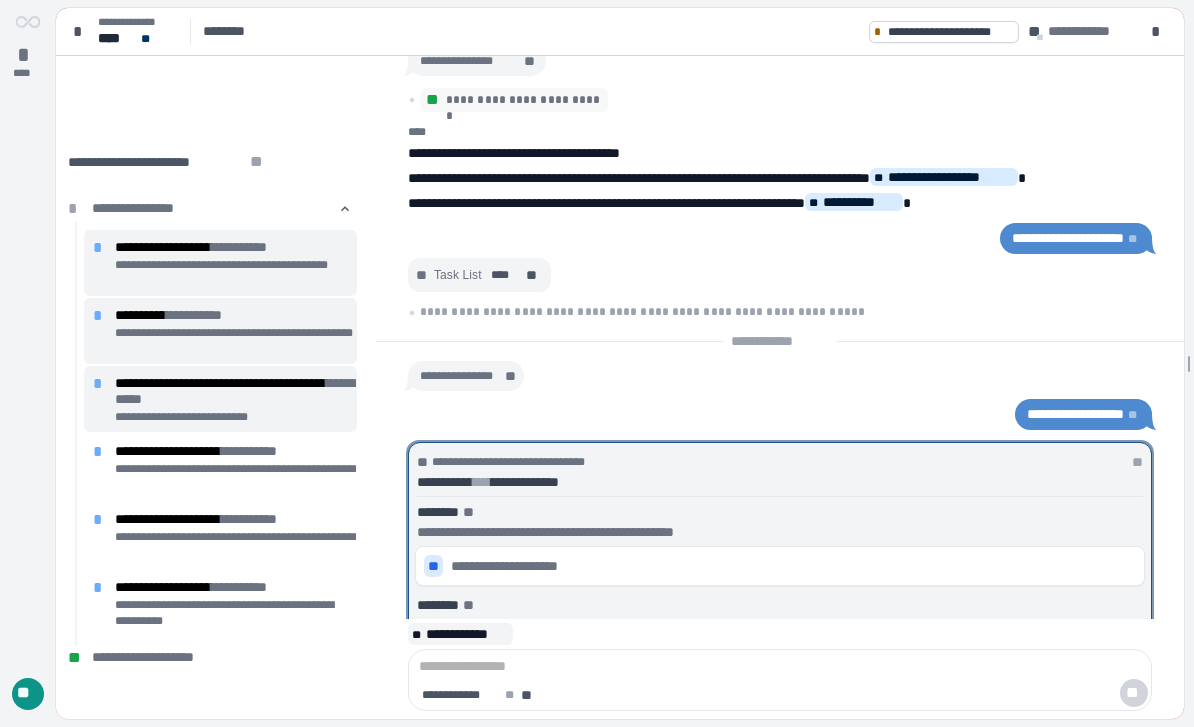 scroll, scrollTop: 0, scrollLeft: 0, axis: both 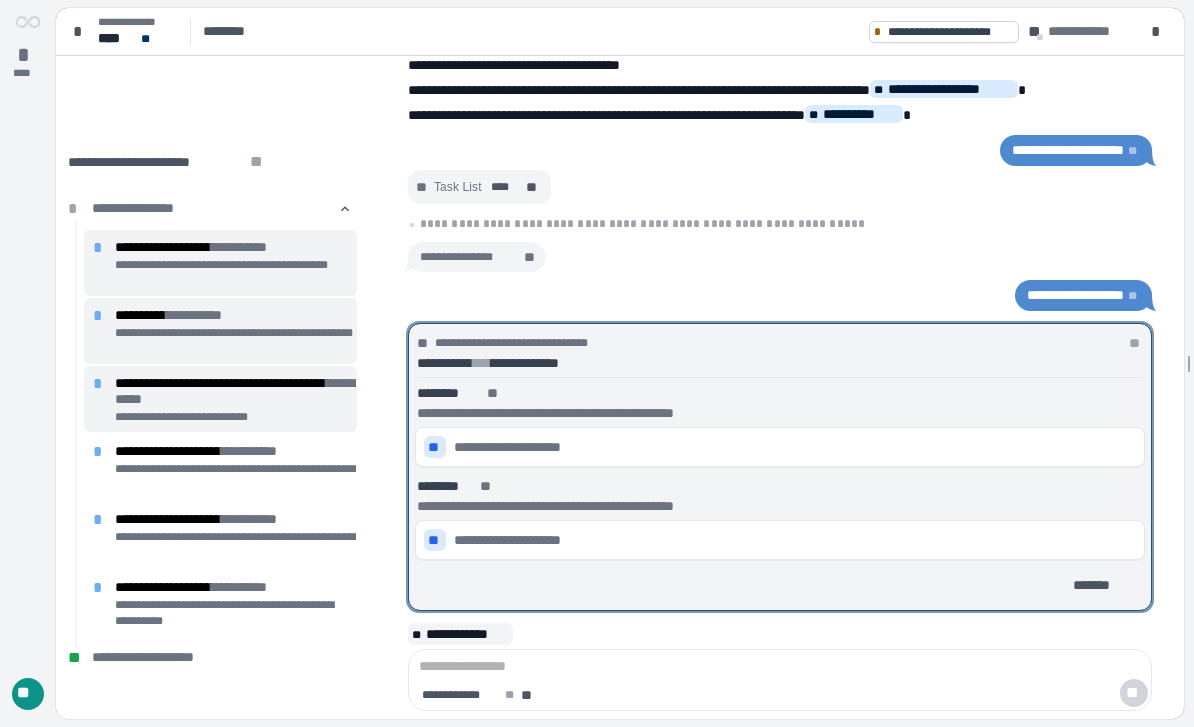 click on "**********" at bounding box center [526, 447] 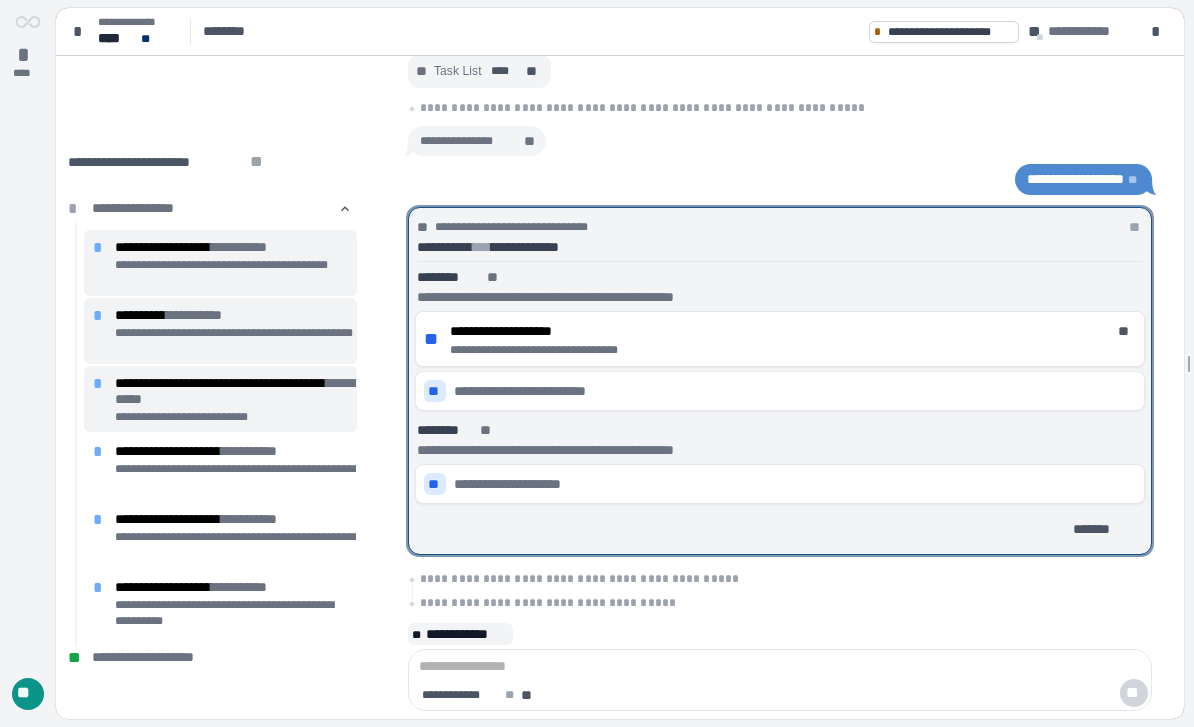 click on "**********" at bounding box center [523, 484] 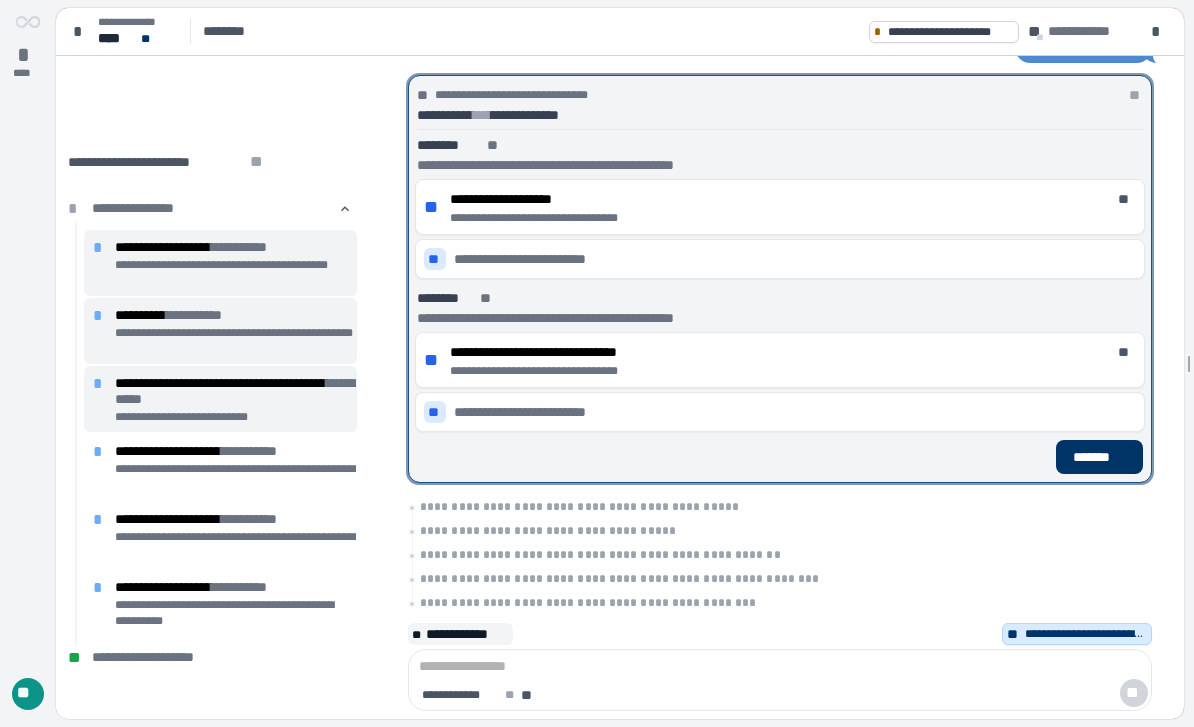 click on "*******" at bounding box center [1099, 457] 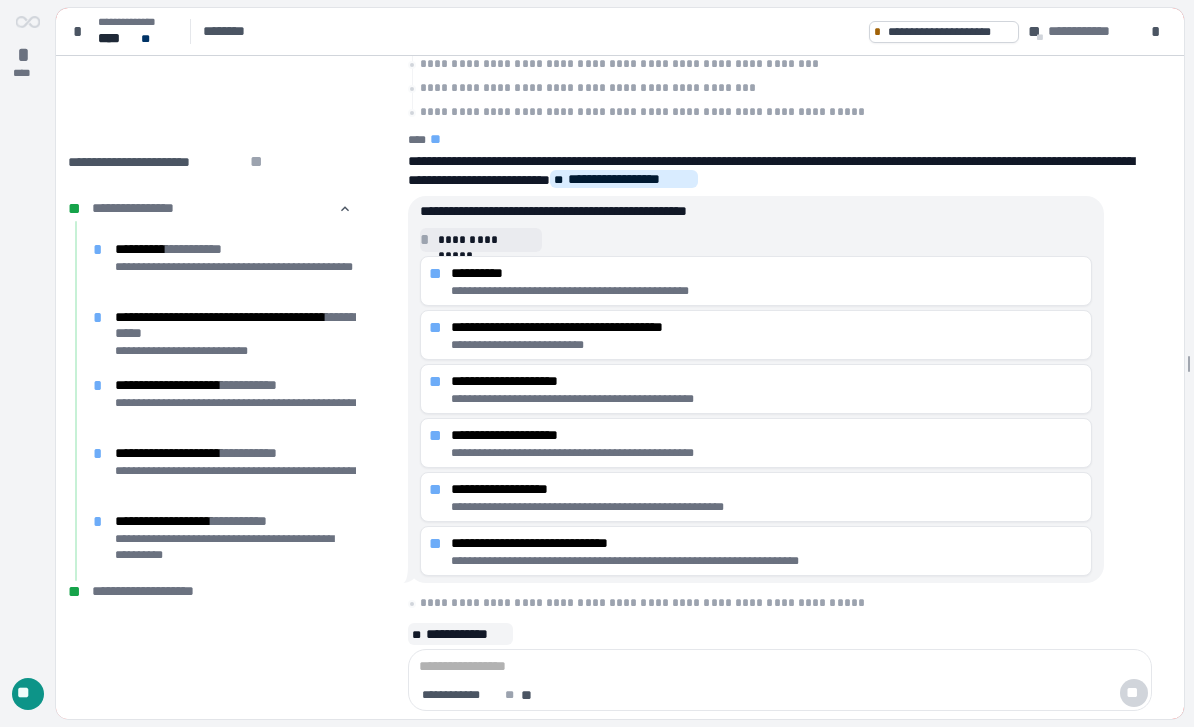 click on "**********" at bounding box center [767, 561] 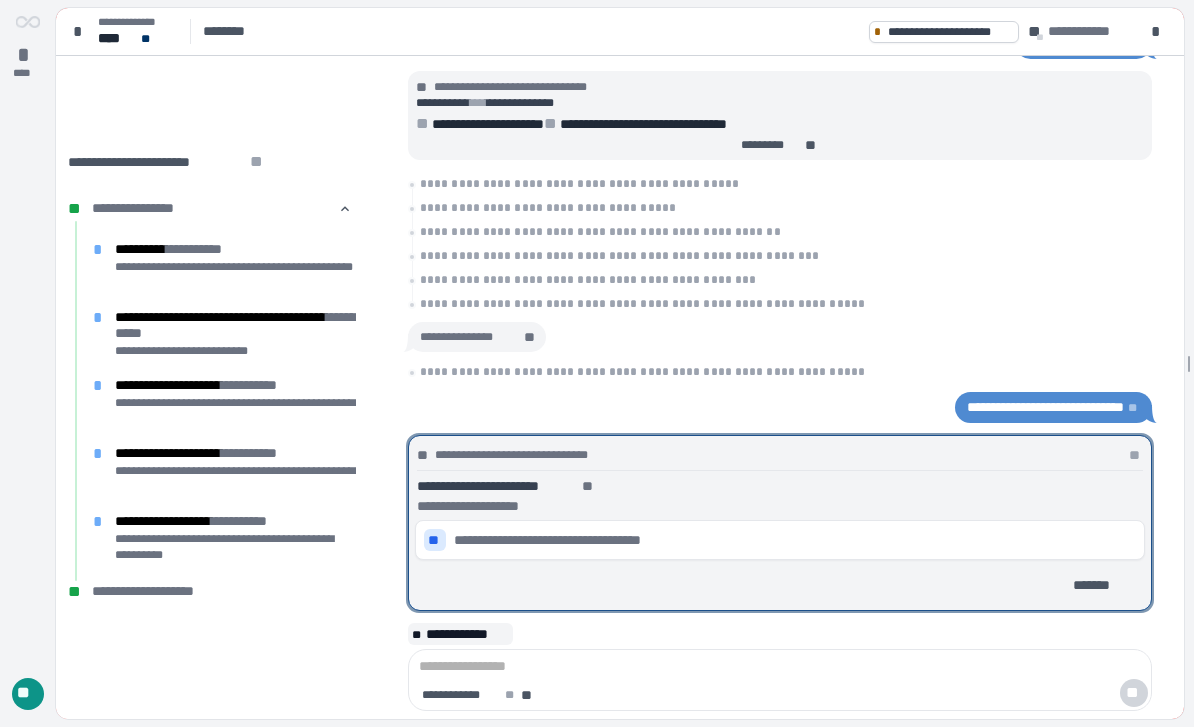 click on "**********" at bounding box center (572, 540) 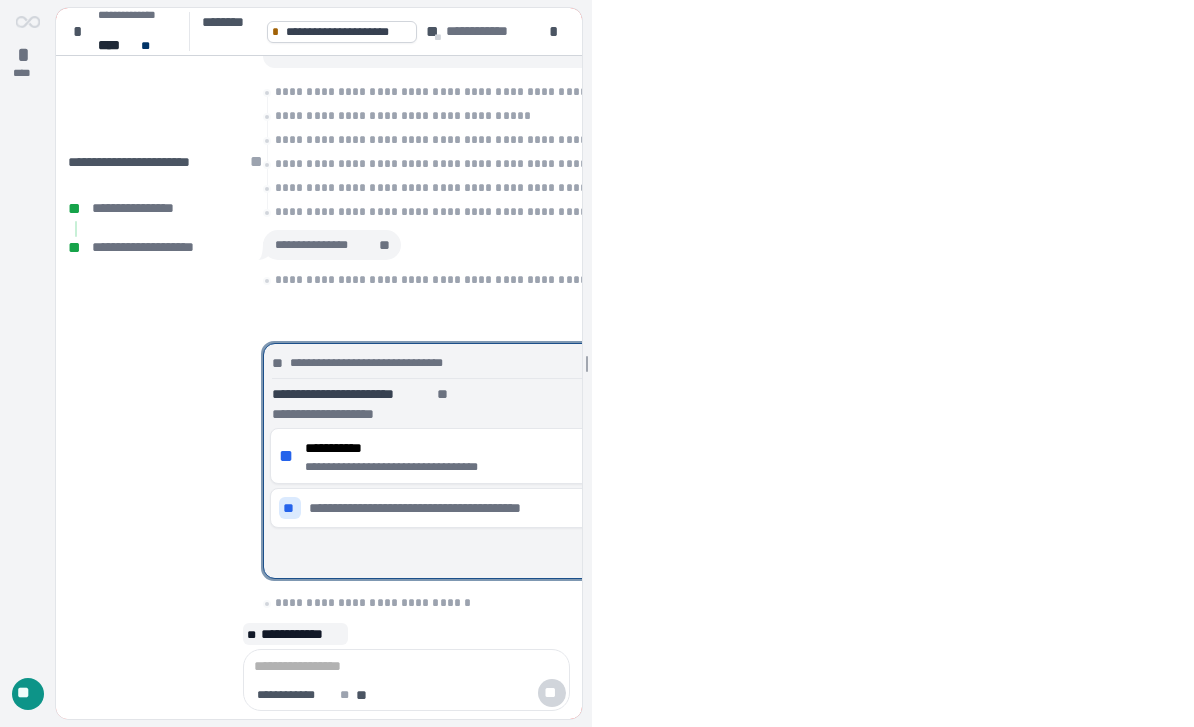 click on "*******" at bounding box center (954, 553) 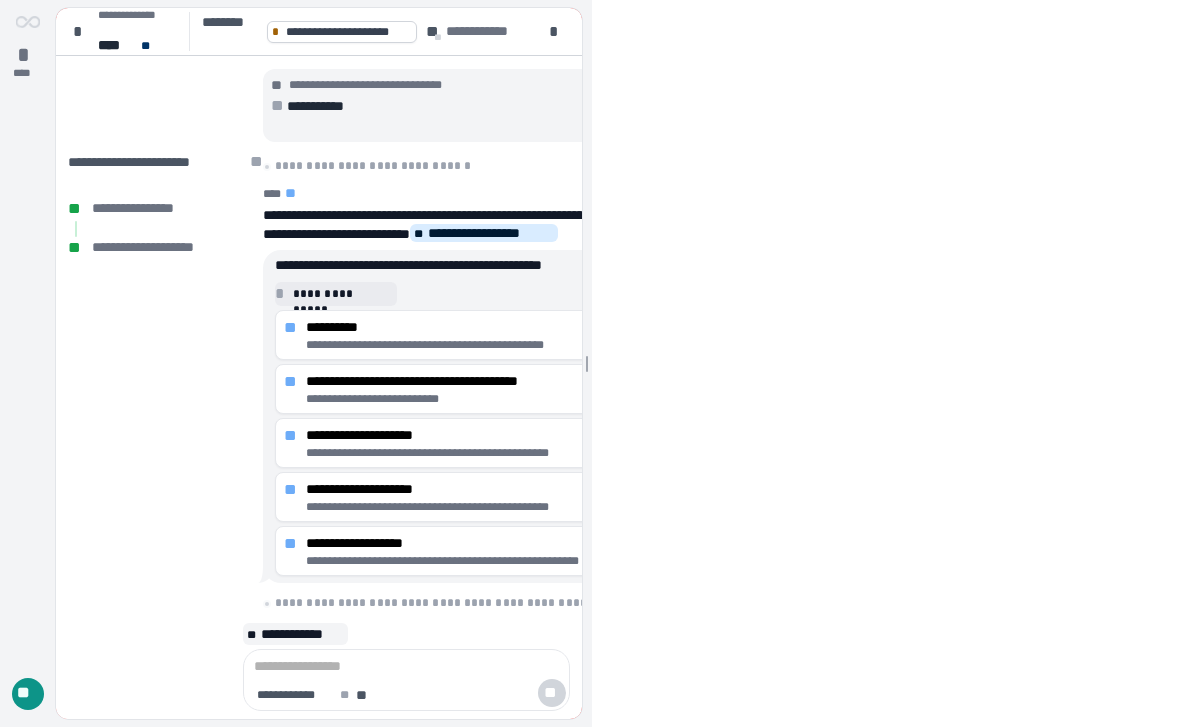 click on "**********" at bounding box center [622, 453] 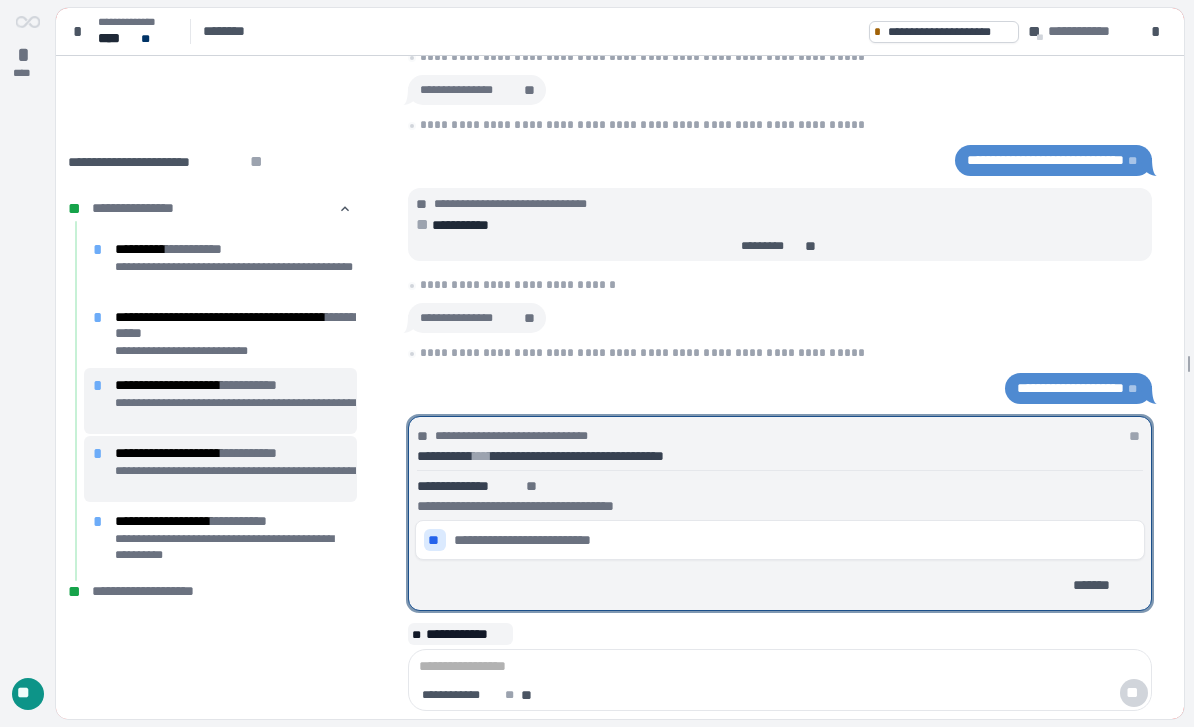 scroll, scrollTop: 0, scrollLeft: 0, axis: both 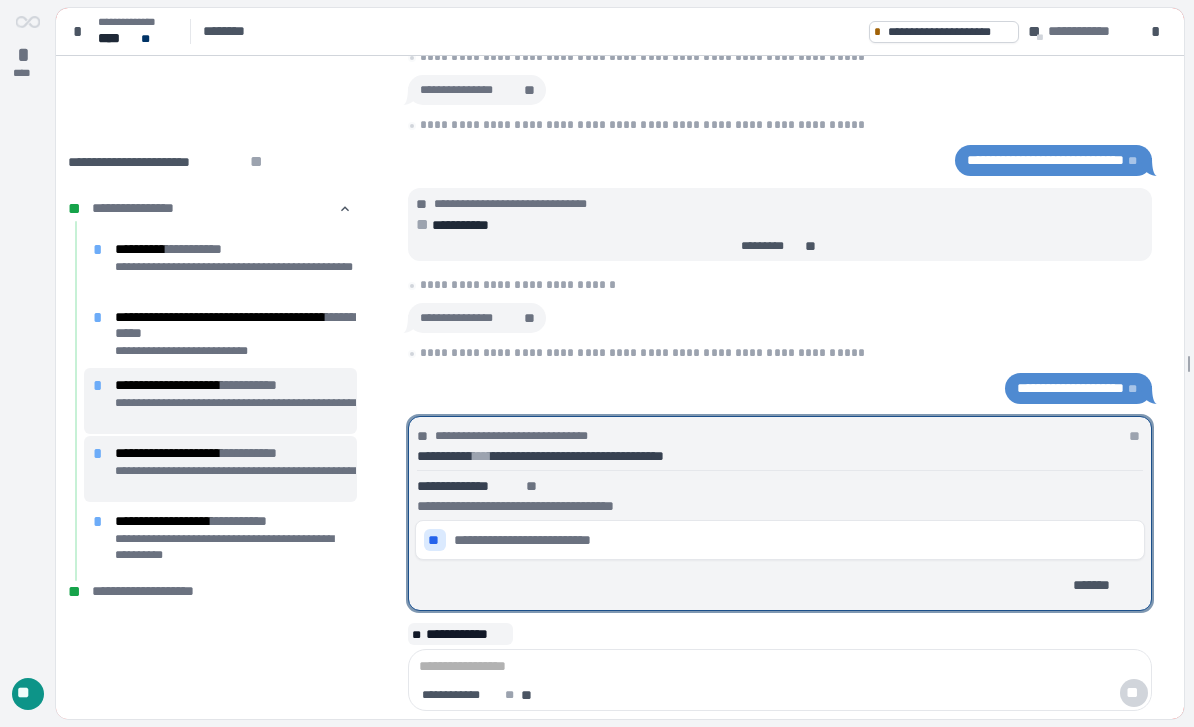 click on "**********" at bounding box center (467, 634) 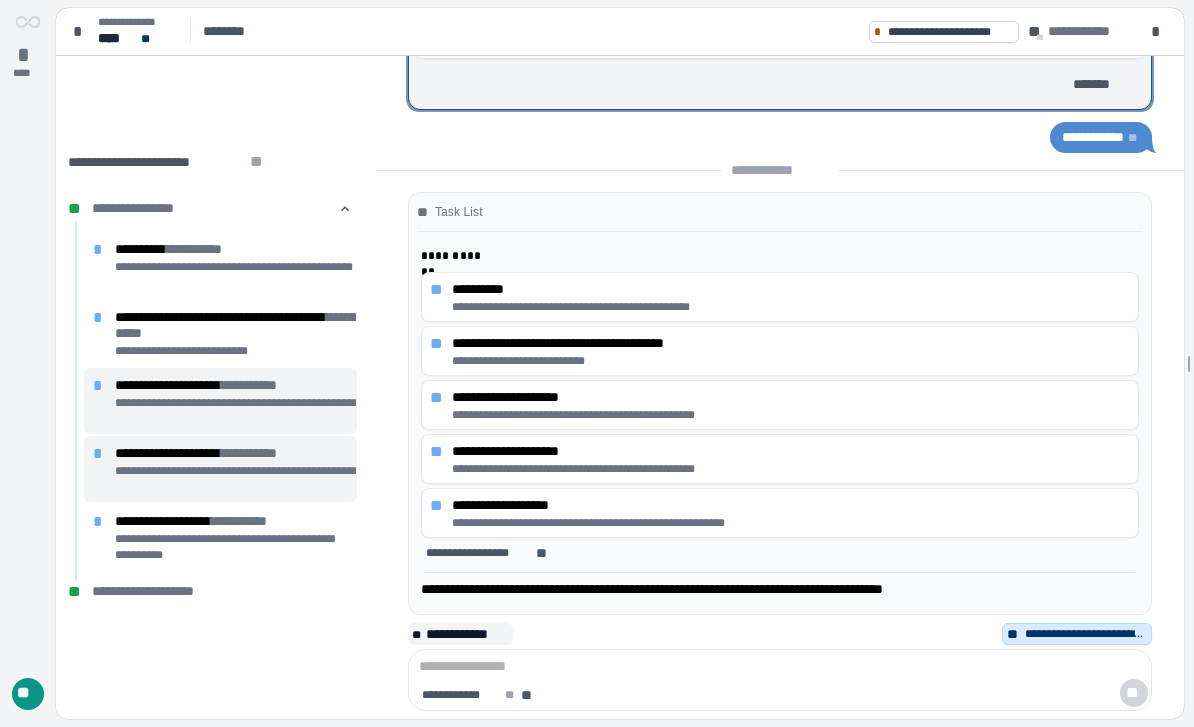 click on "**********" at bounding box center (791, 361) 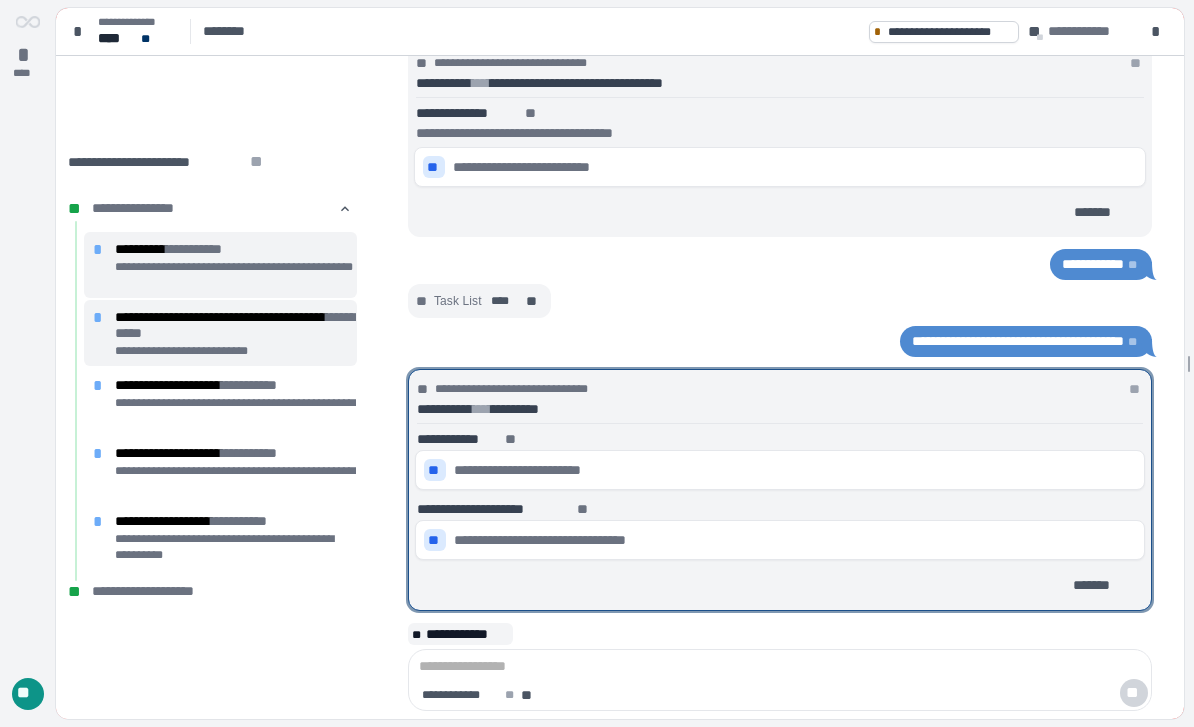 click on "**********" at bounding box center [535, 470] 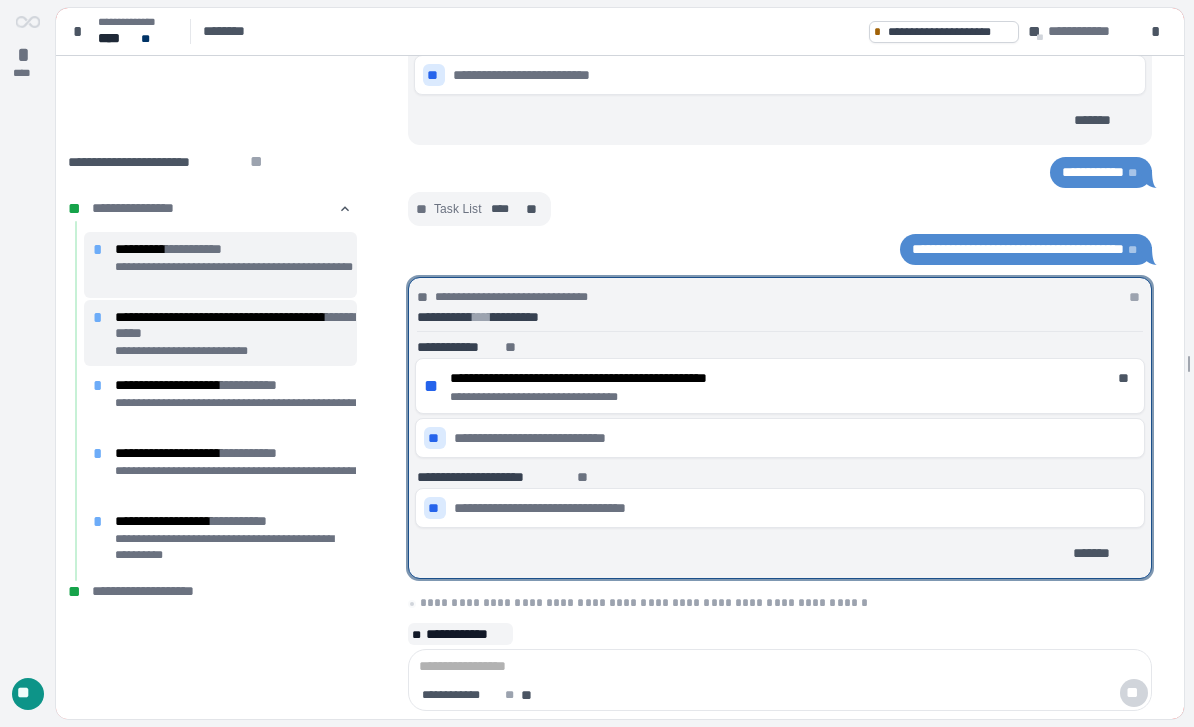 click on "*******" at bounding box center (1099, 553) 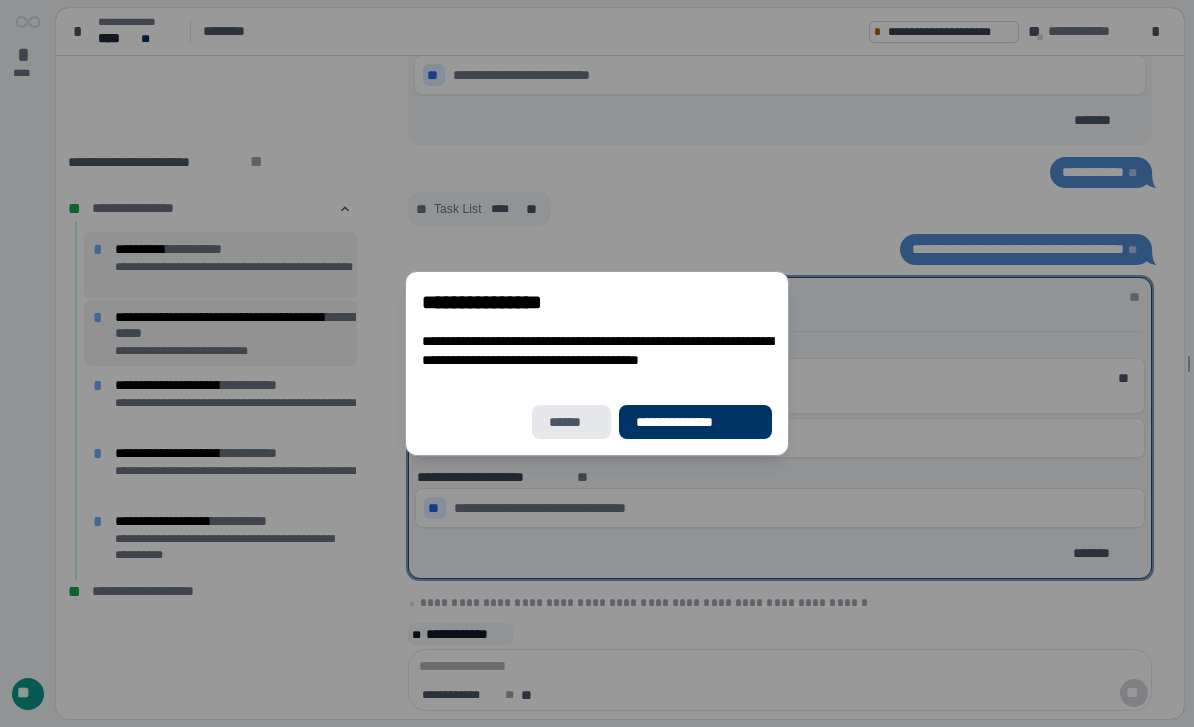 click on "******" at bounding box center [571, 422] 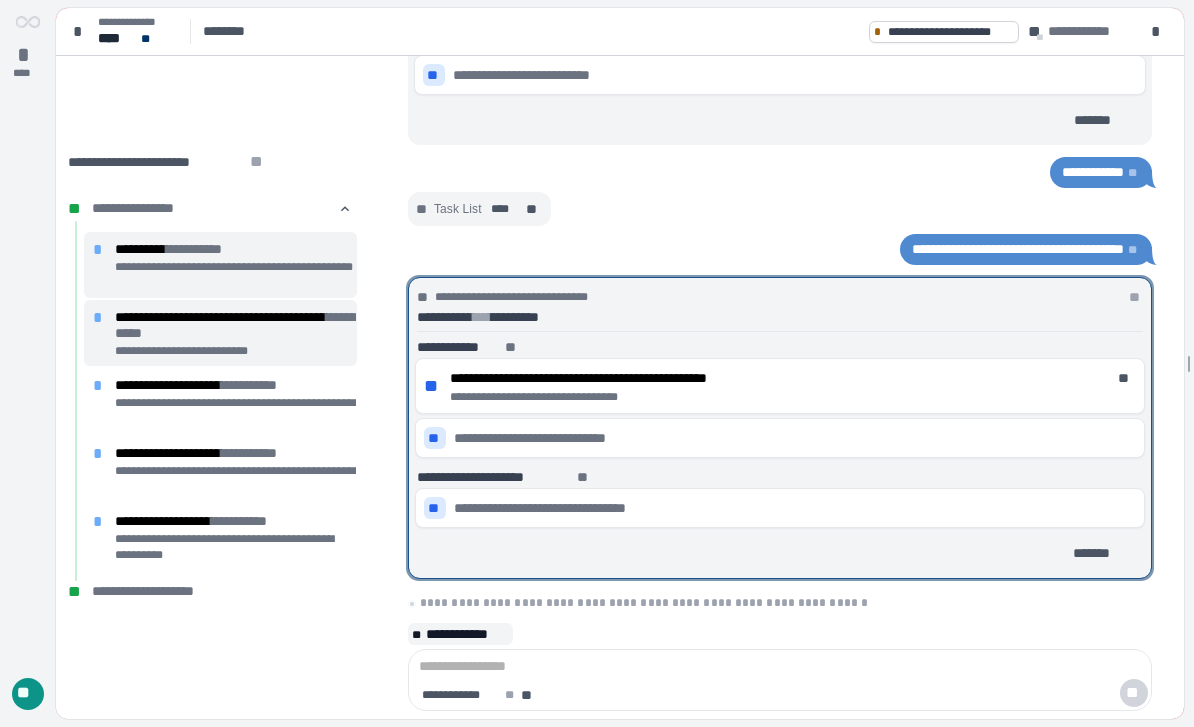 click on "*******" at bounding box center [1099, 553] 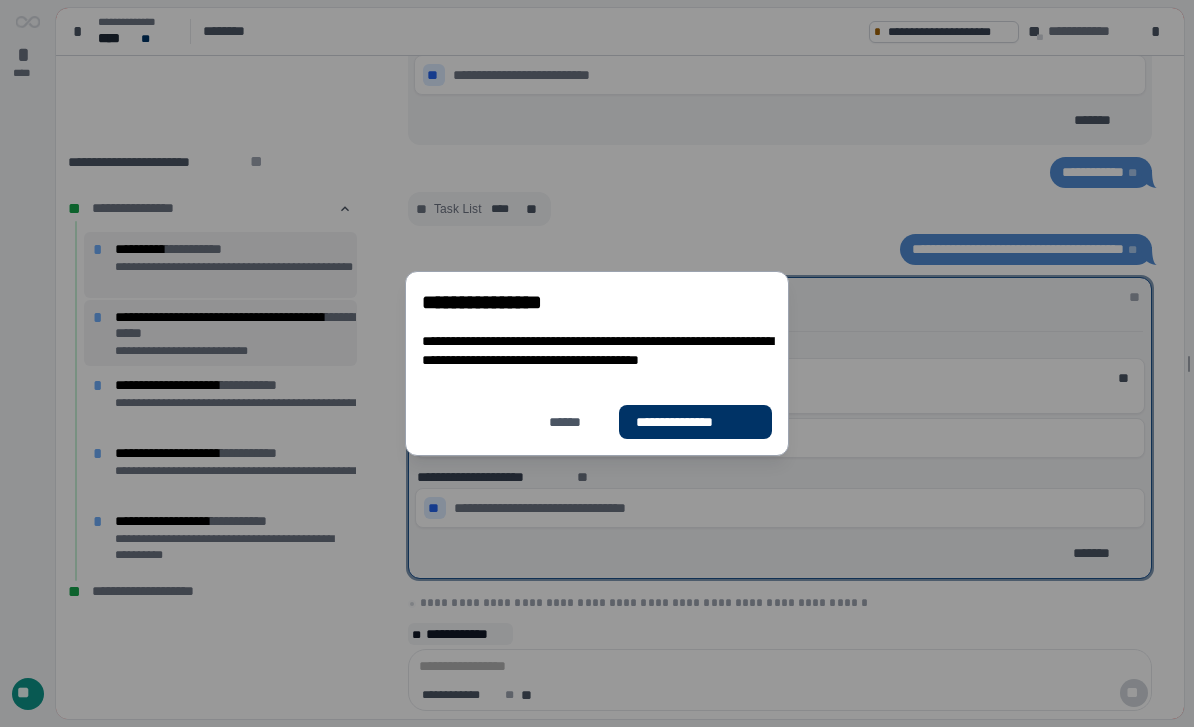 click on "**********" at bounding box center (695, 422) 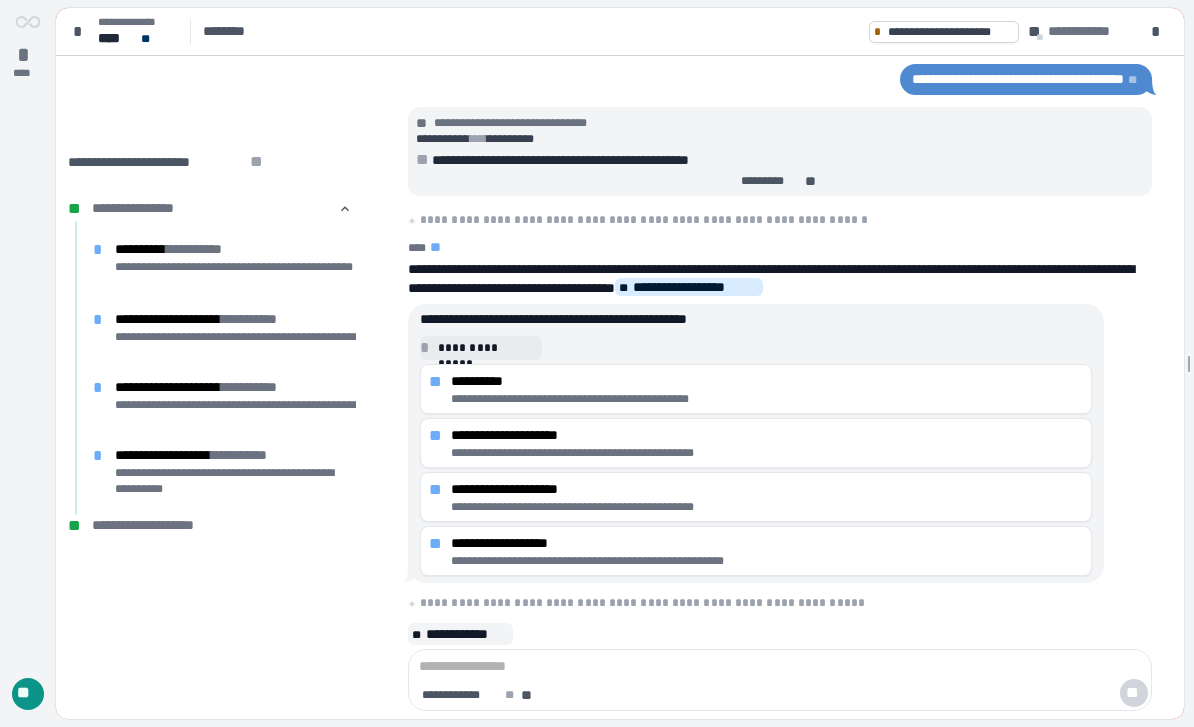 click on "**********" at bounding box center (767, 453) 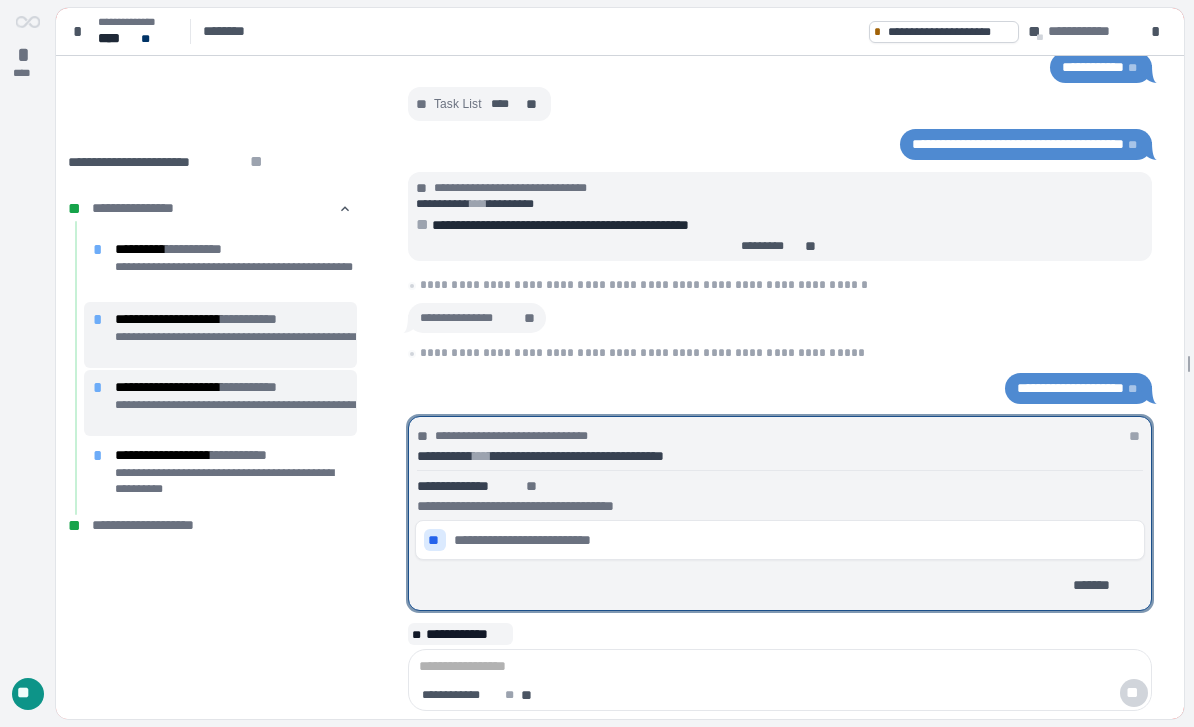 click on "**********" at bounding box center (545, 540) 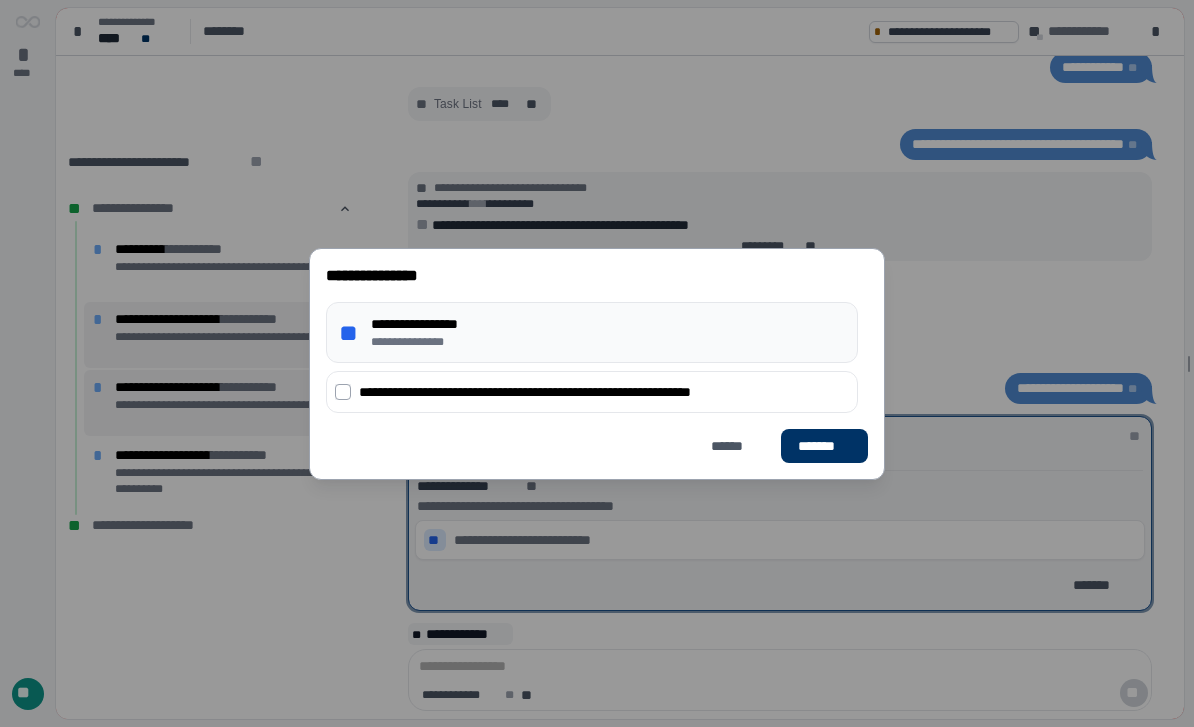 click on "*******" at bounding box center (824, 445) 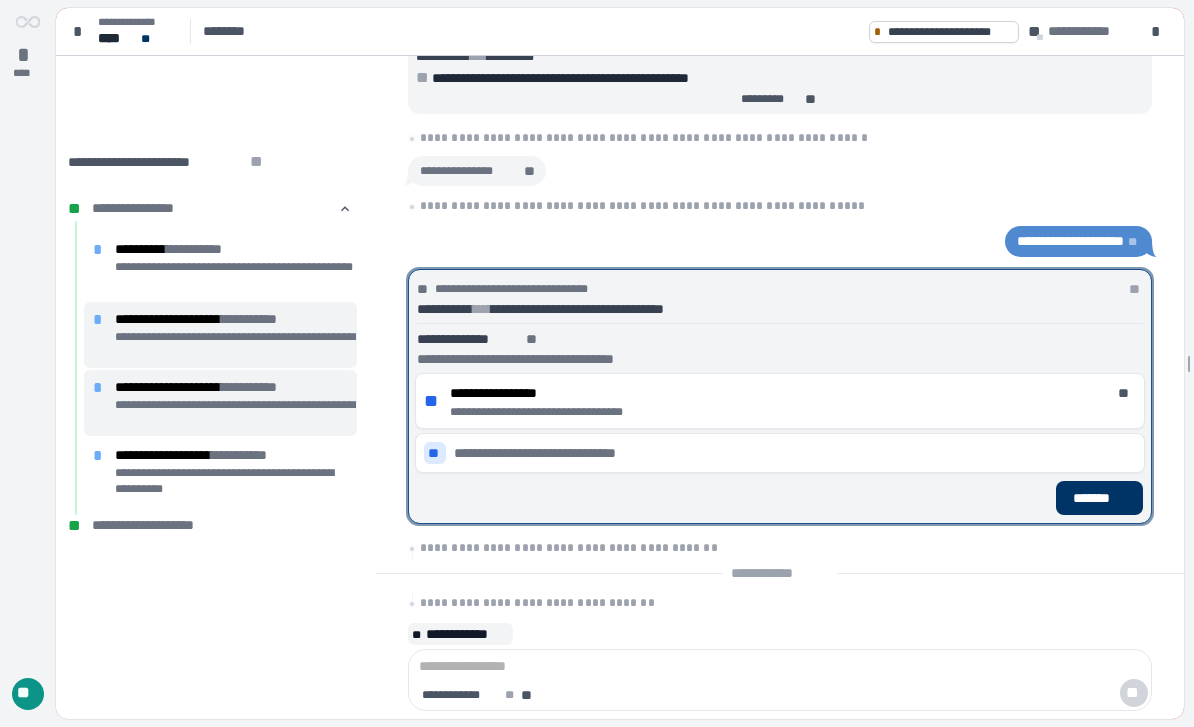click on "**********" at bounding box center [780, 453] 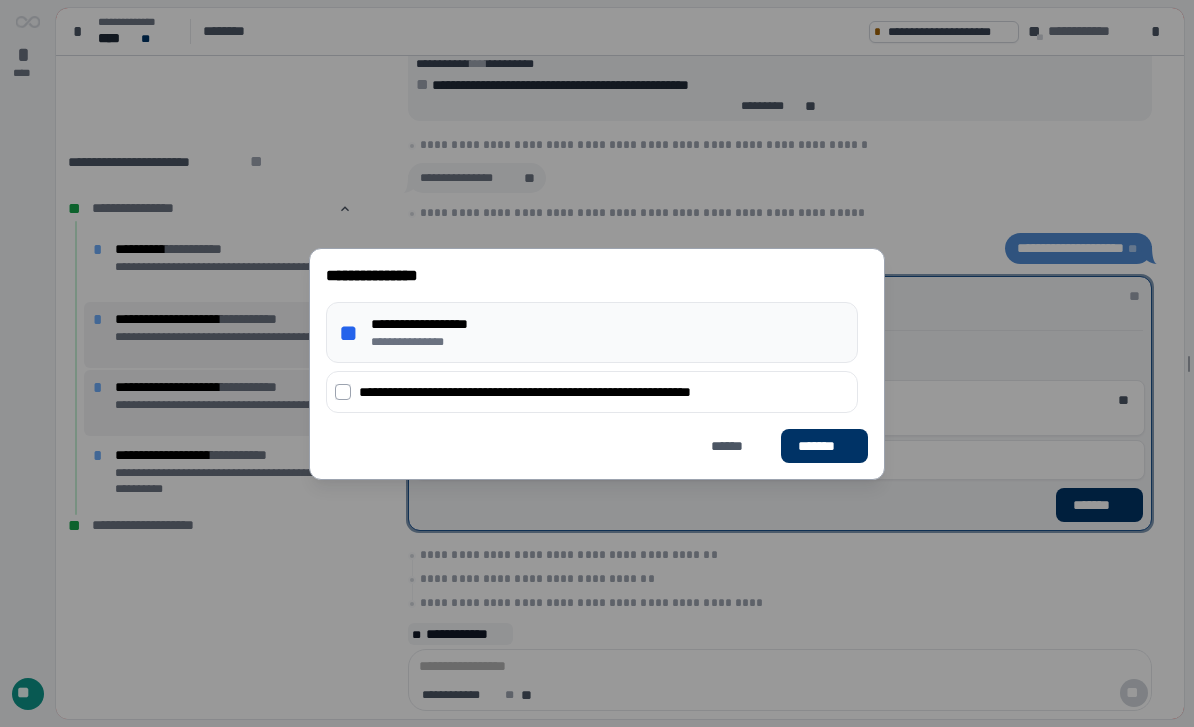click on "*******" at bounding box center (824, 445) 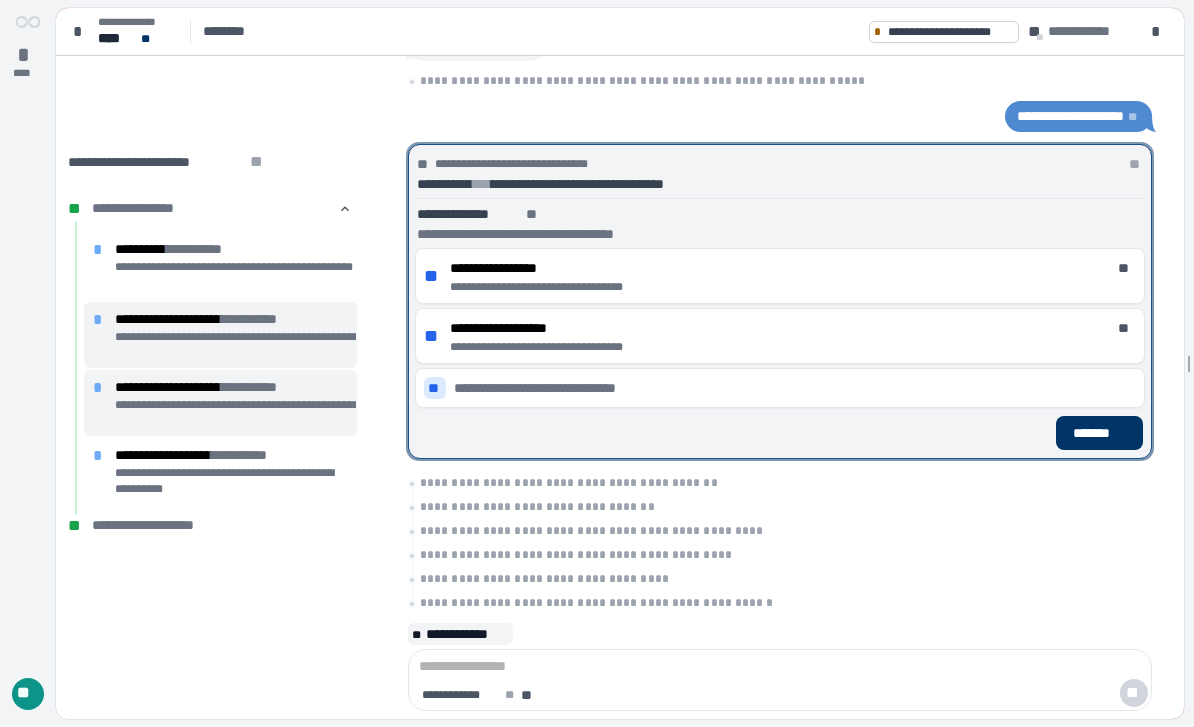 click on "*******" at bounding box center [1099, 433] 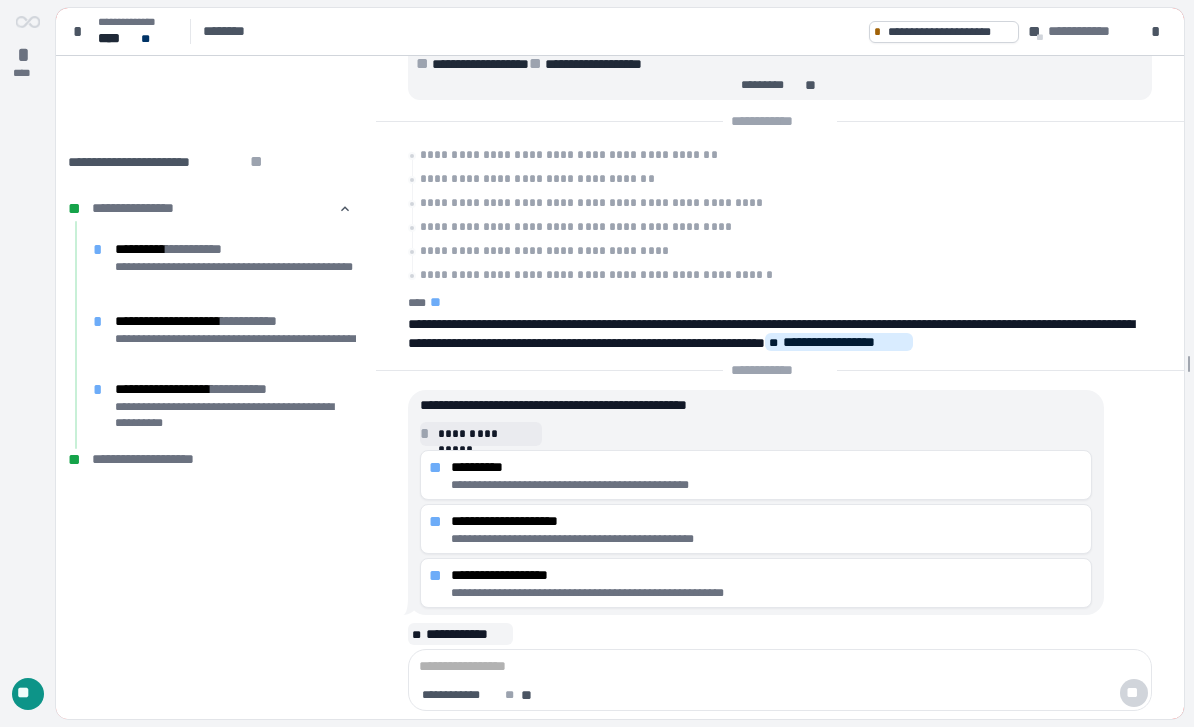 click on "**********" at bounding box center (767, 539) 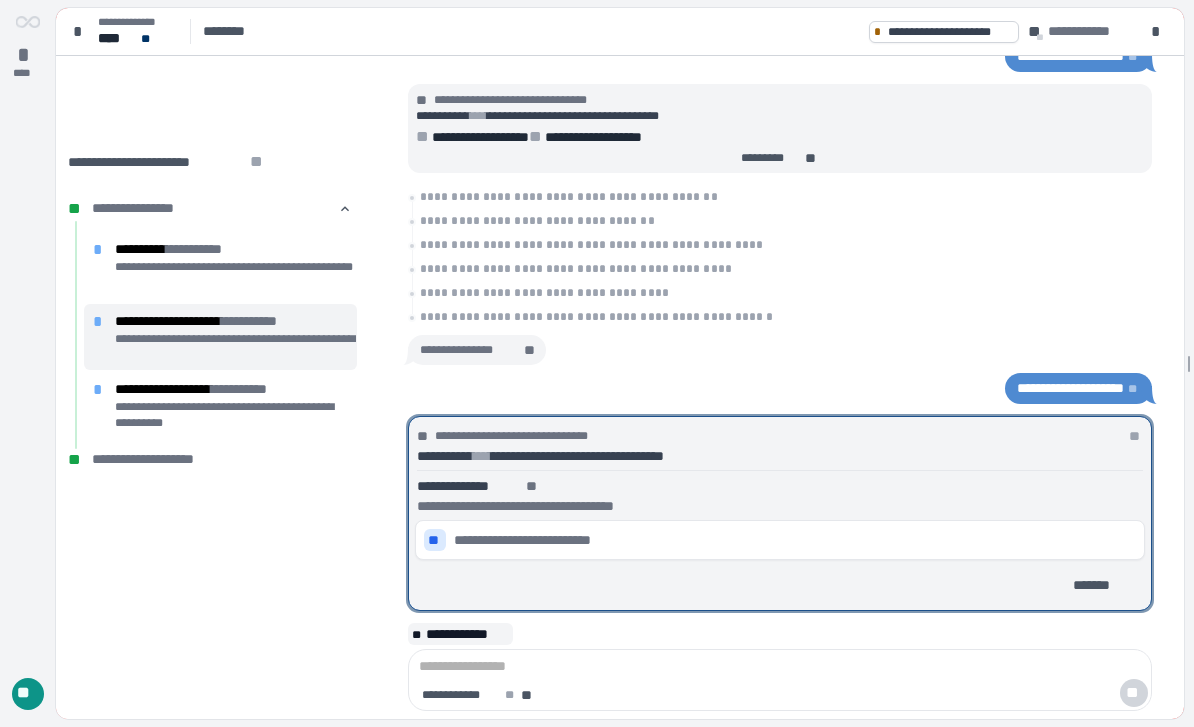 click on "**********" at bounding box center (780, 540) 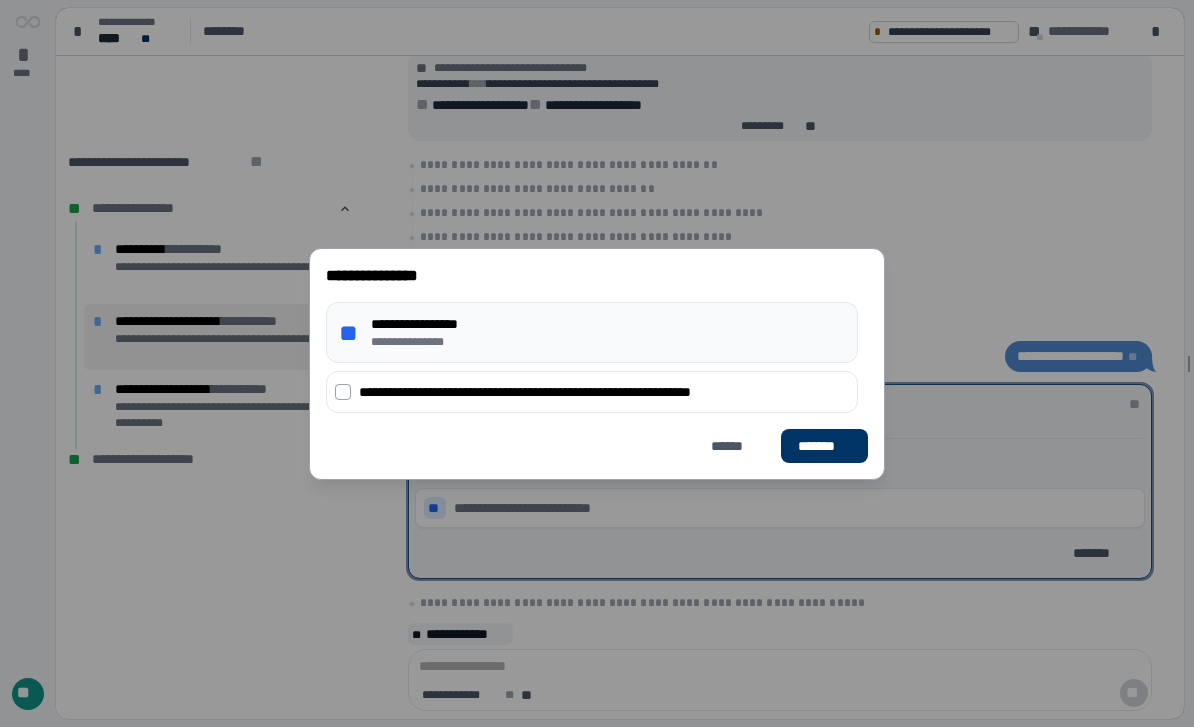 click on "*******" at bounding box center [824, 445] 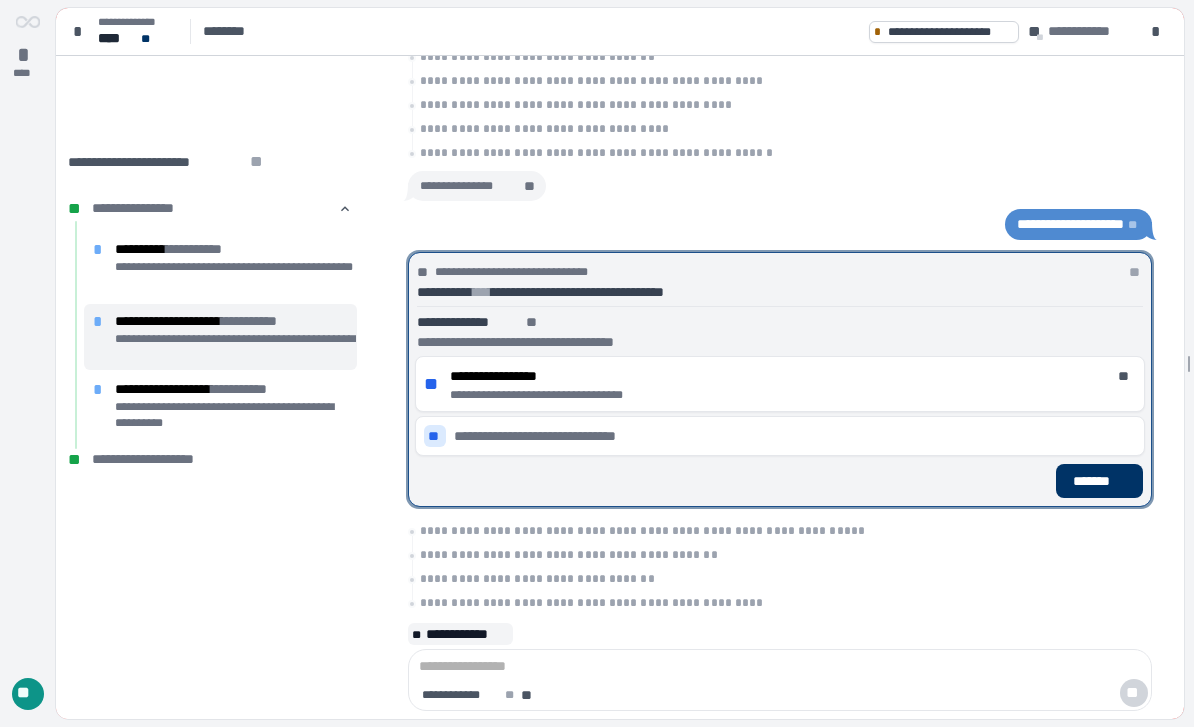 click on "**********" at bounding box center [564, 436] 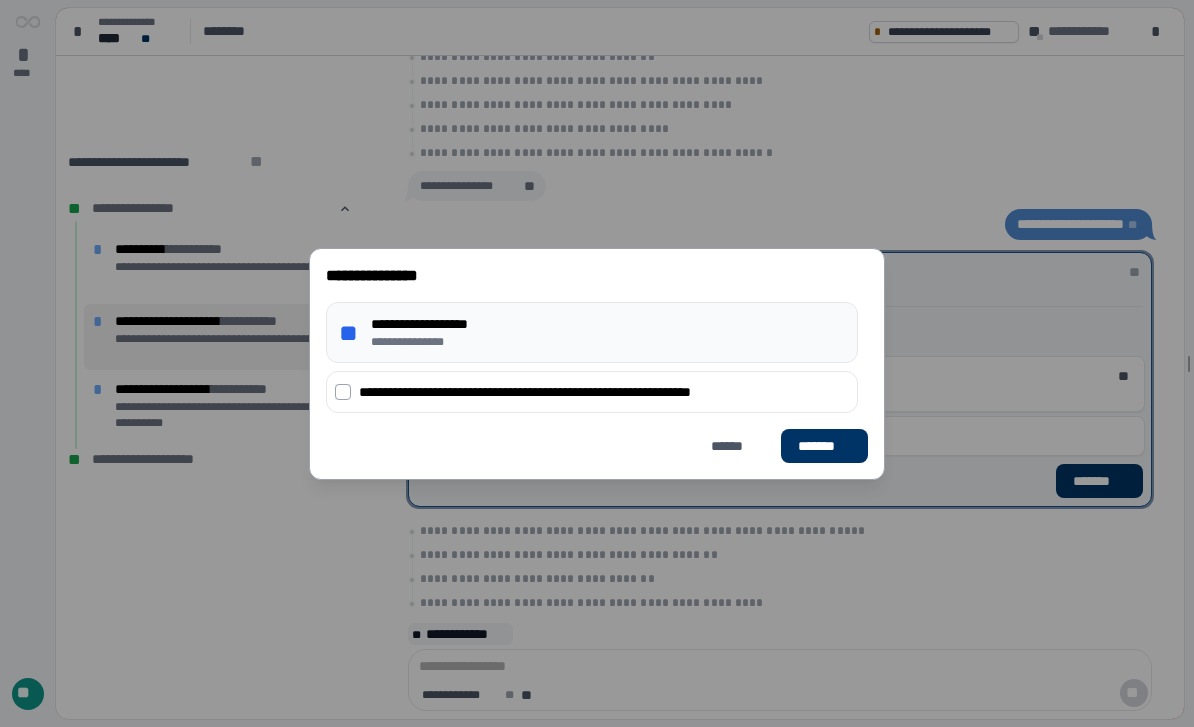 click on "*******" at bounding box center (824, 445) 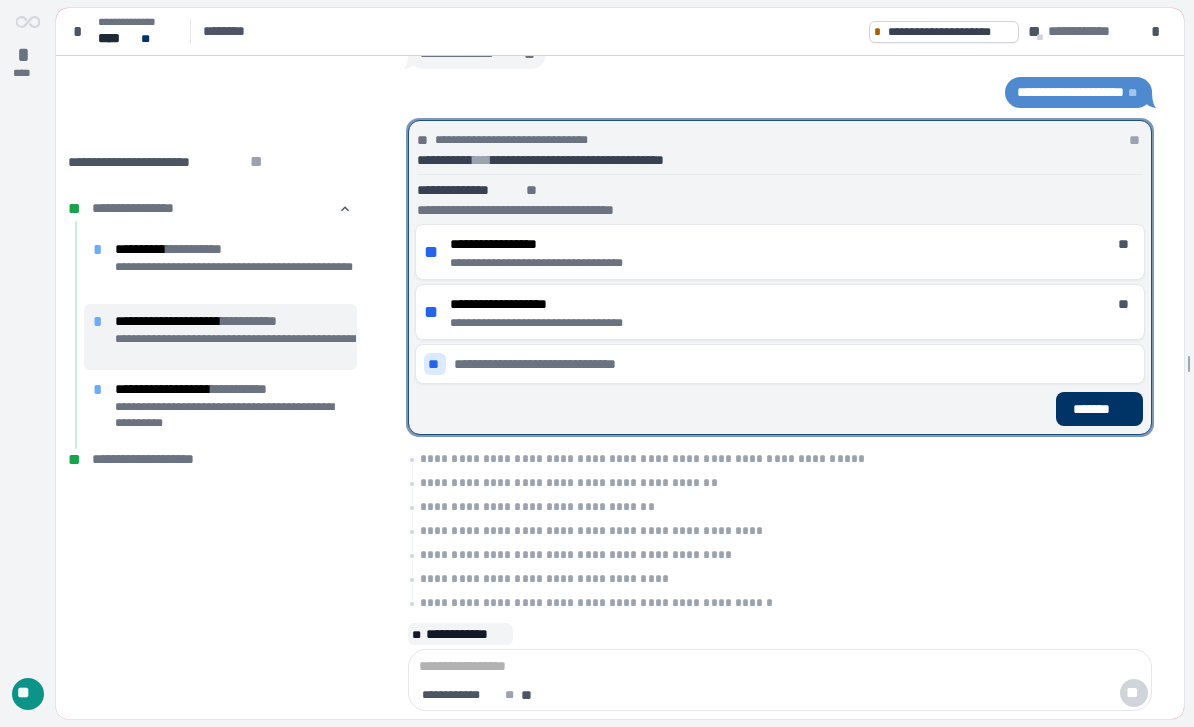 click on "*******" at bounding box center (1099, 409) 